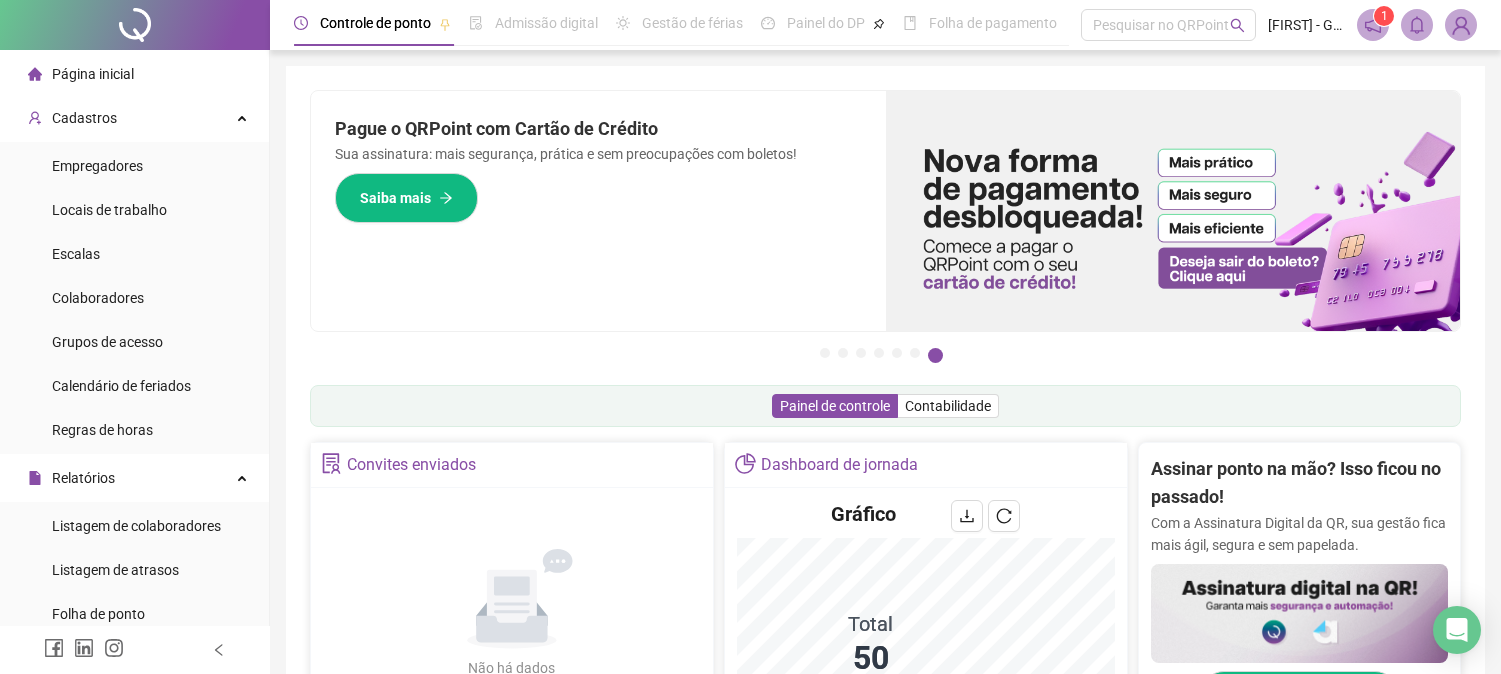 scroll, scrollTop: 121, scrollLeft: 0, axis: vertical 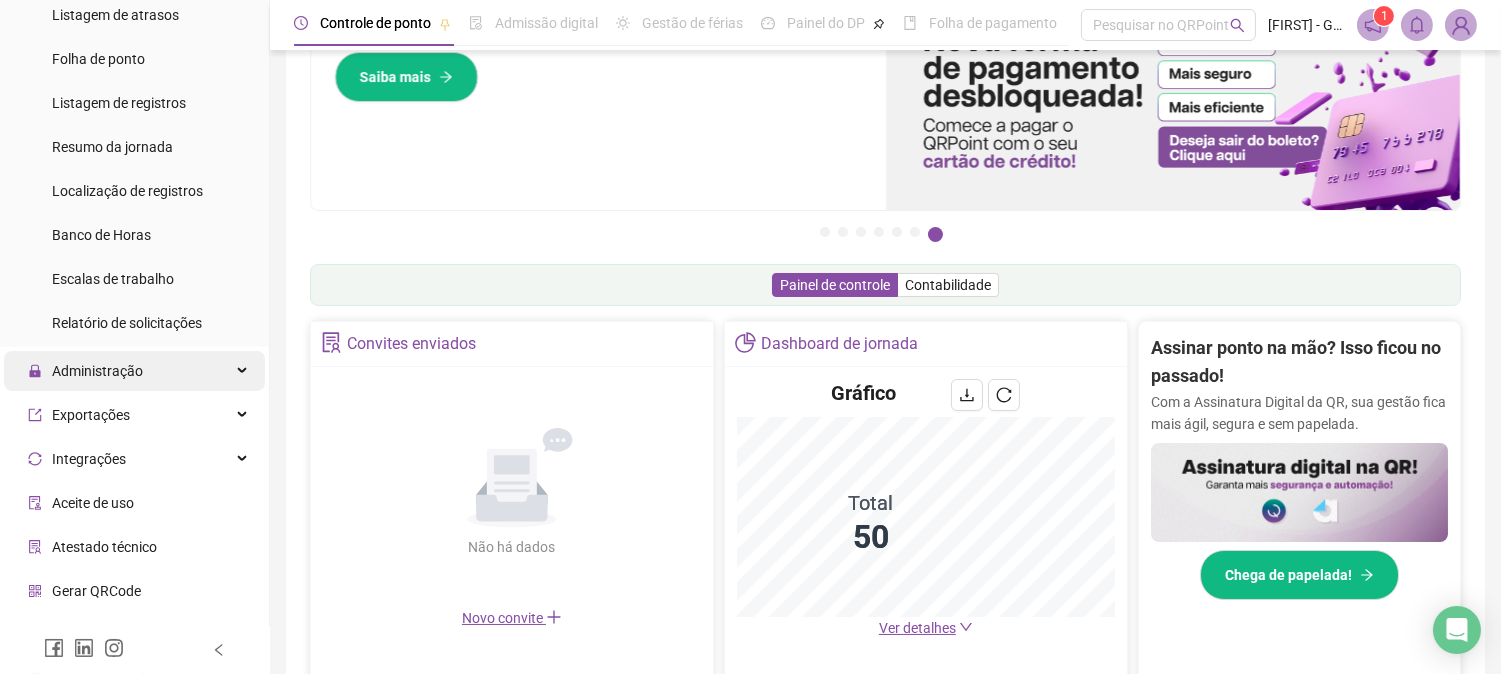 click on "Administração" at bounding box center [134, 371] 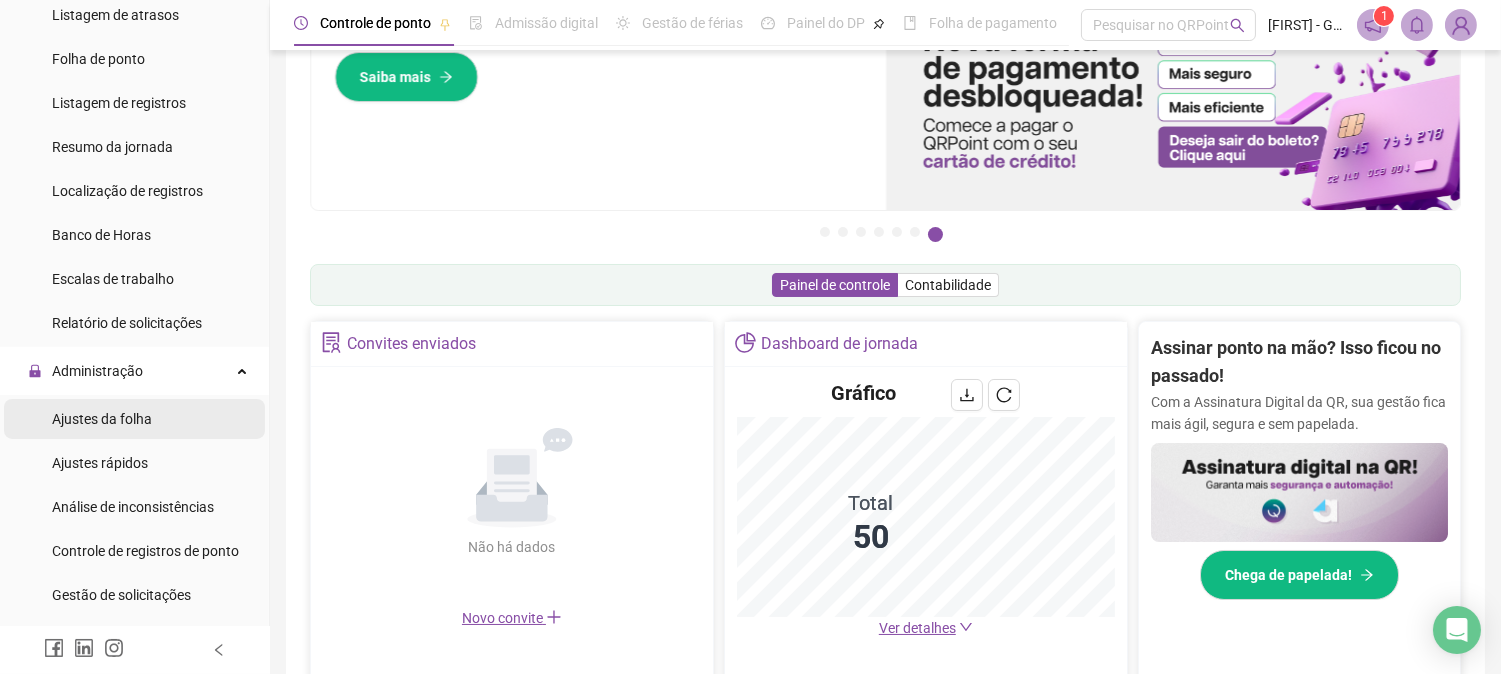 click on "Ajustes da folha" at bounding box center (102, 419) 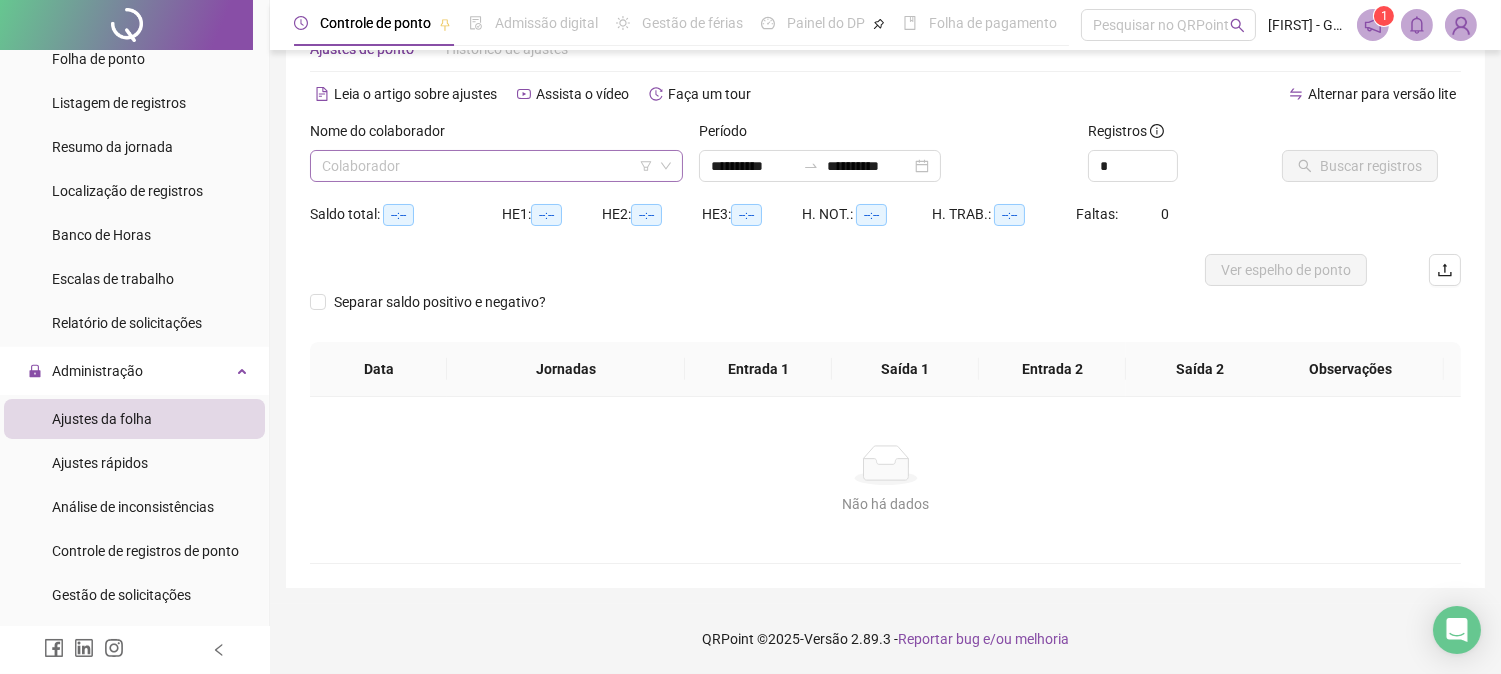 scroll, scrollTop: 63, scrollLeft: 0, axis: vertical 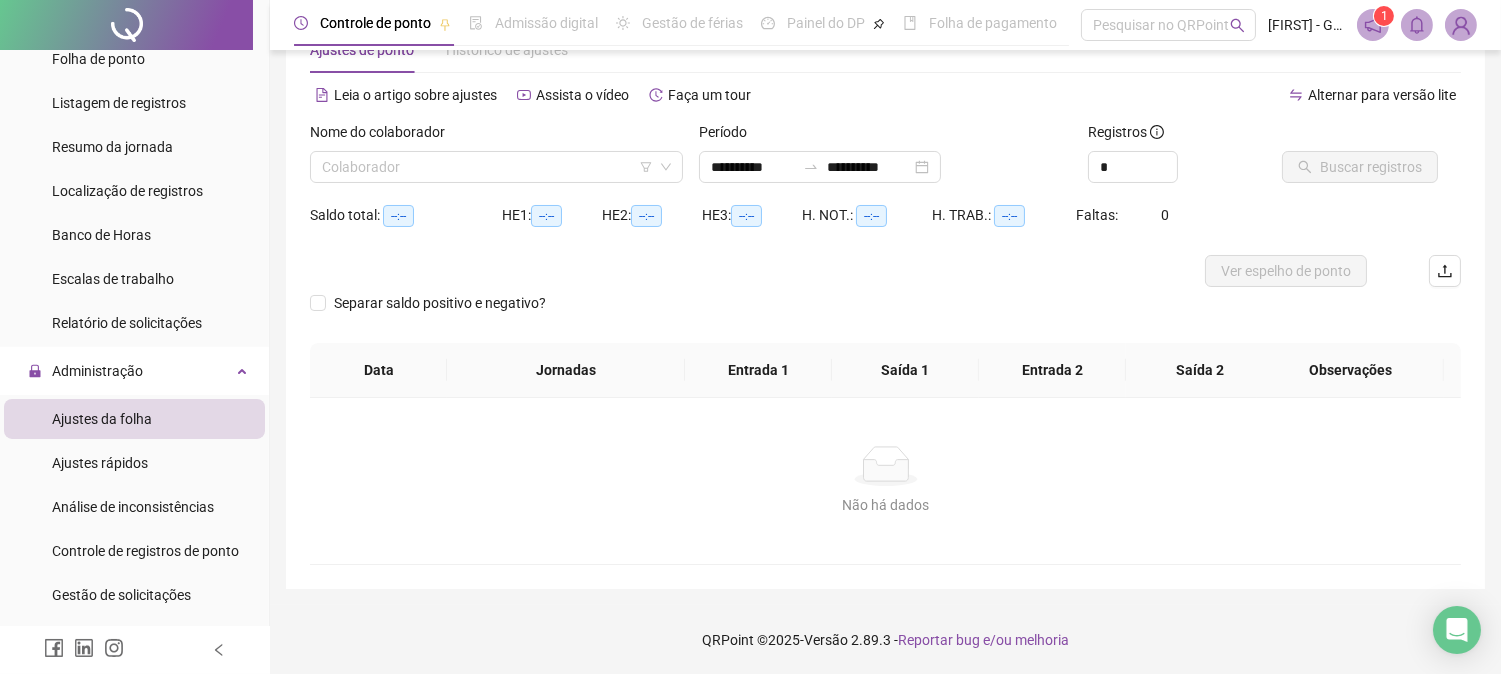click at bounding box center (487, 167) 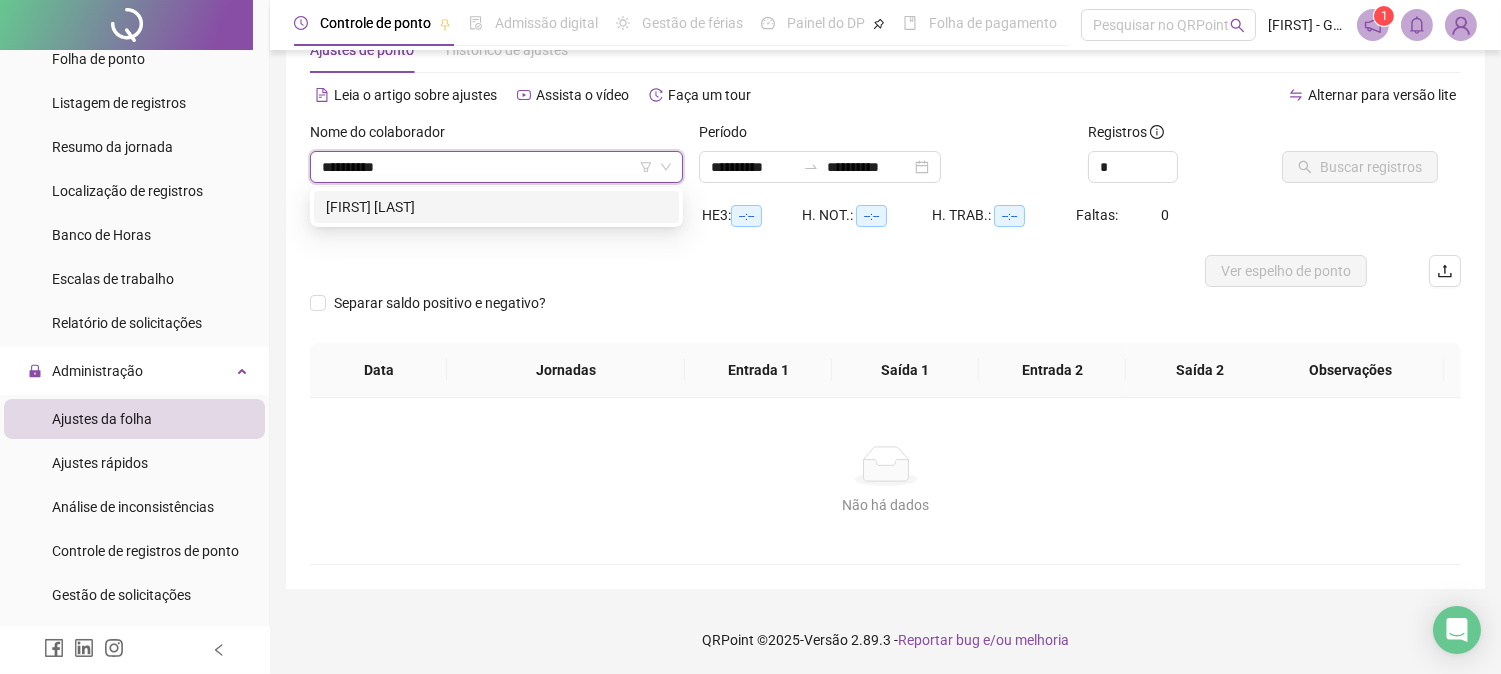 type on "**********" 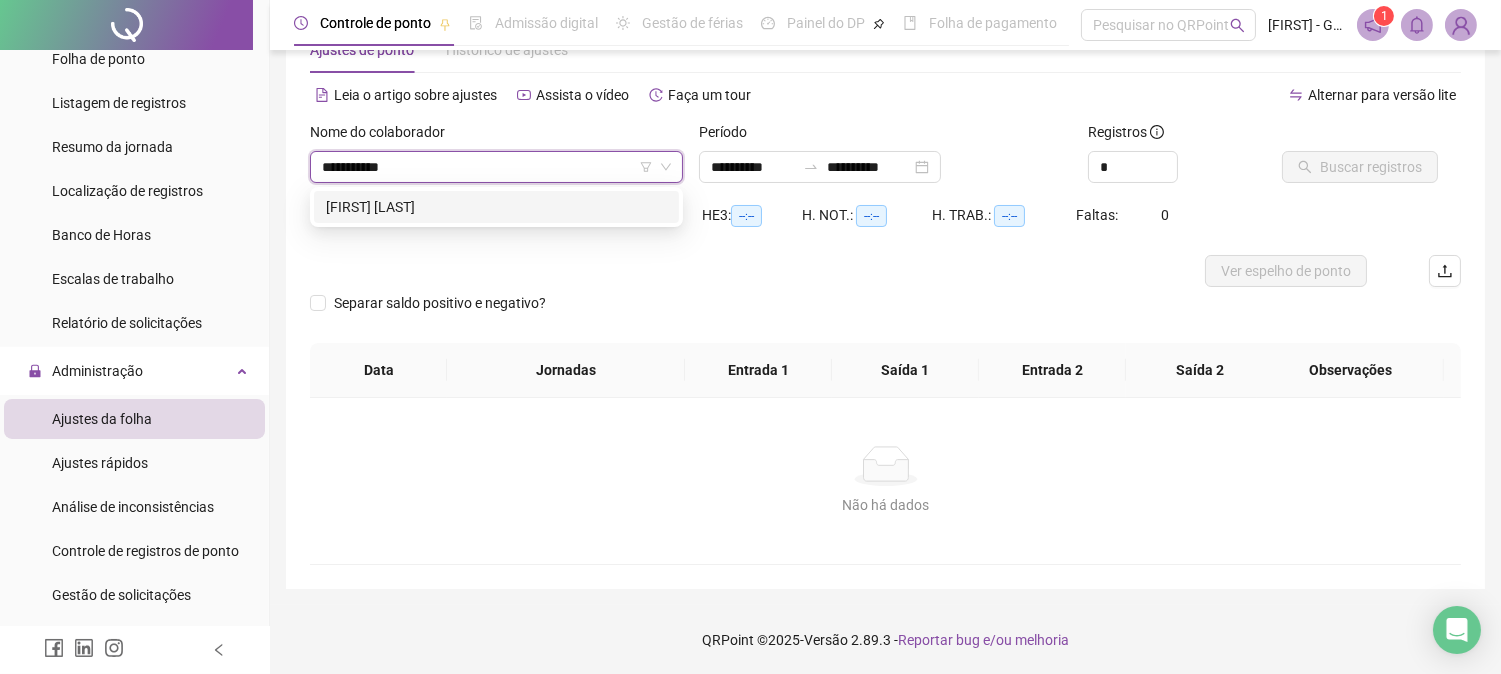 click on "[FIRST] [LAST]" at bounding box center [496, 207] 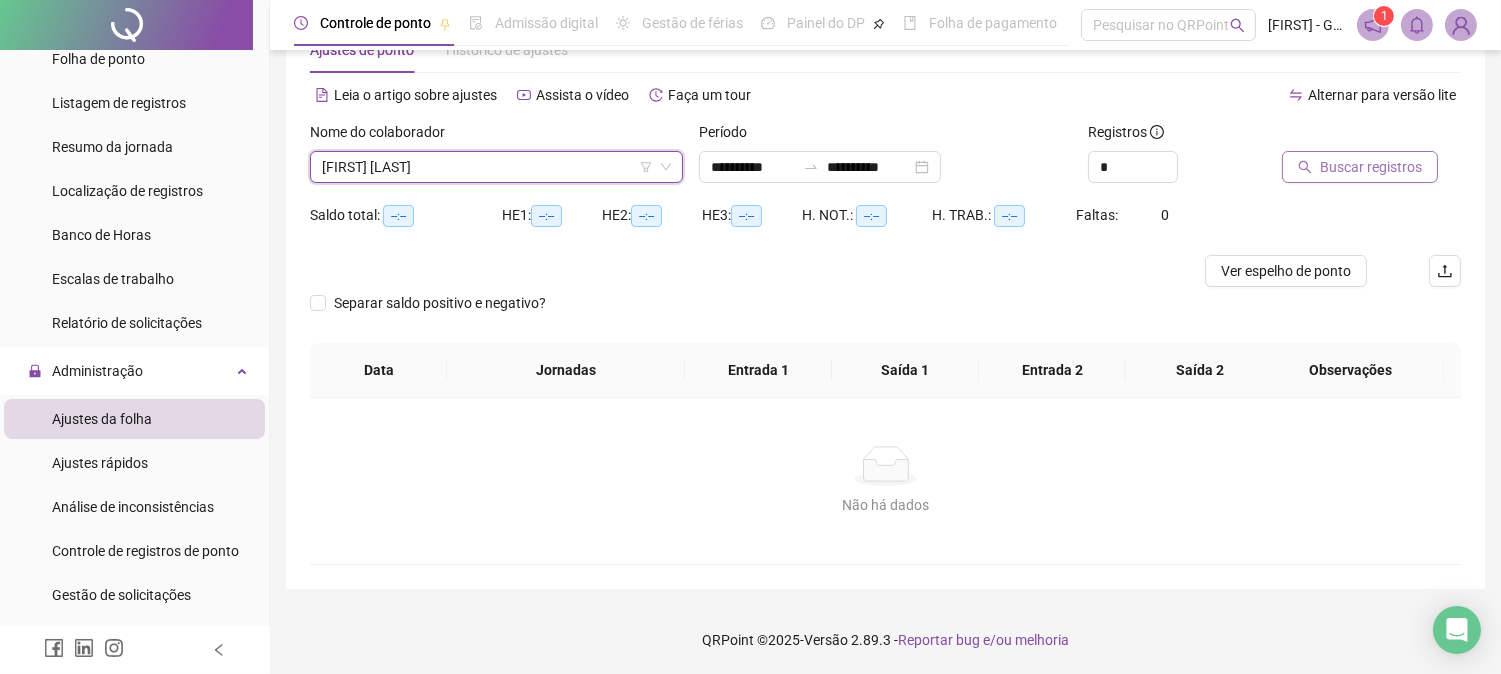 click on "Buscar registros" at bounding box center (1371, 167) 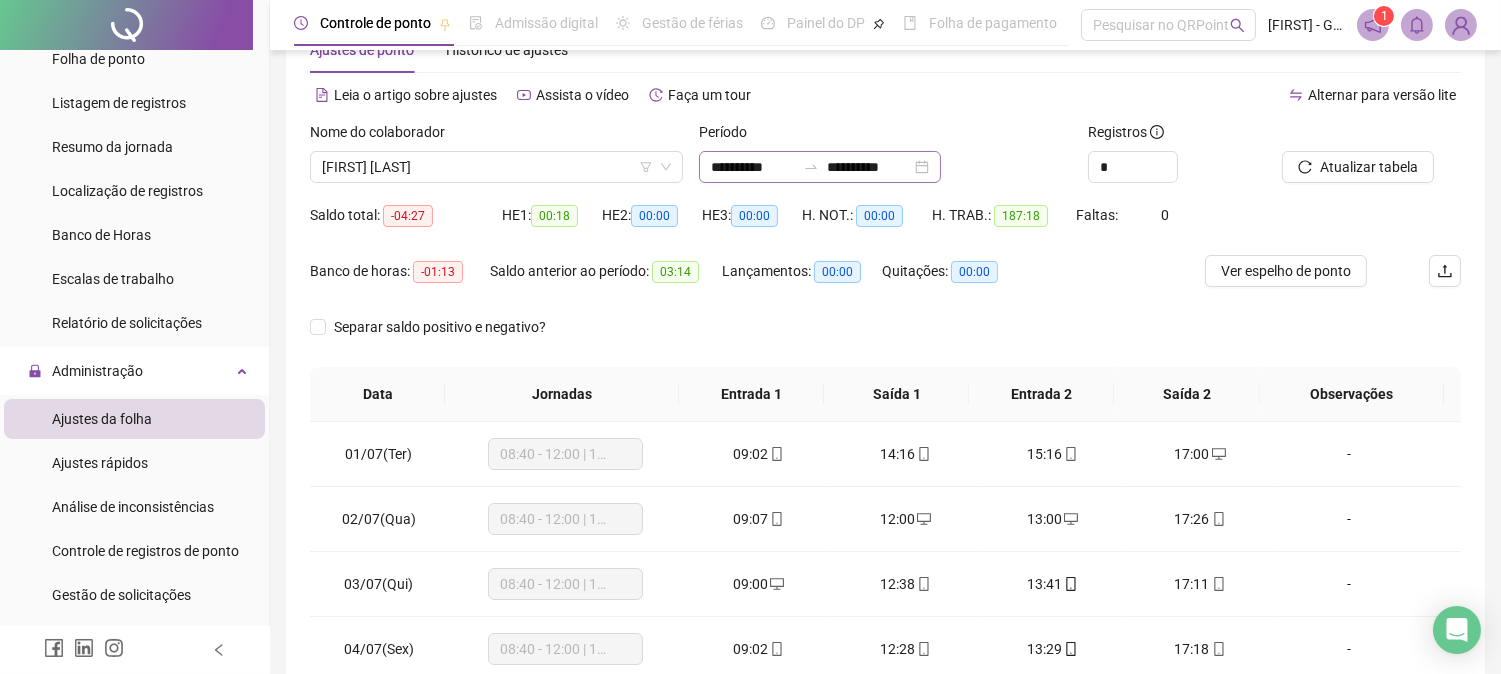 click on "**********" at bounding box center (820, 167) 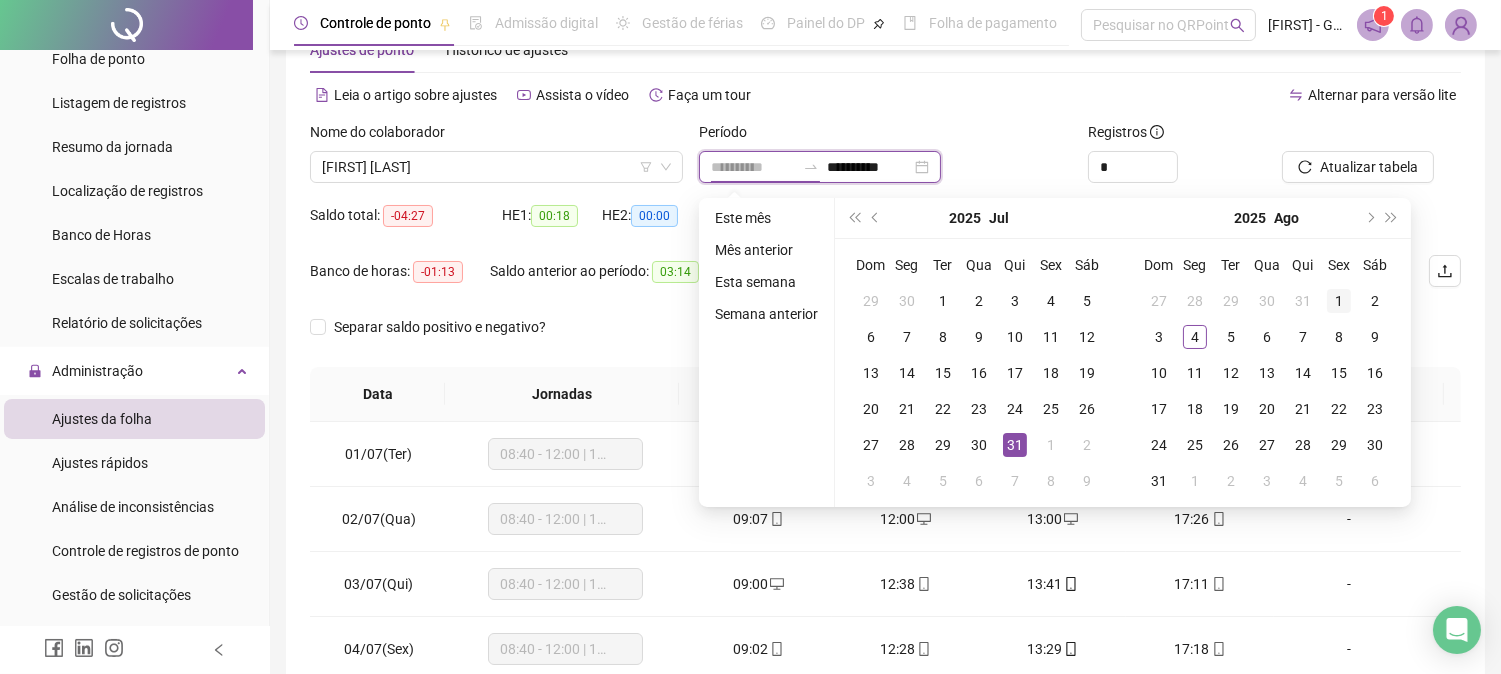 type on "**********" 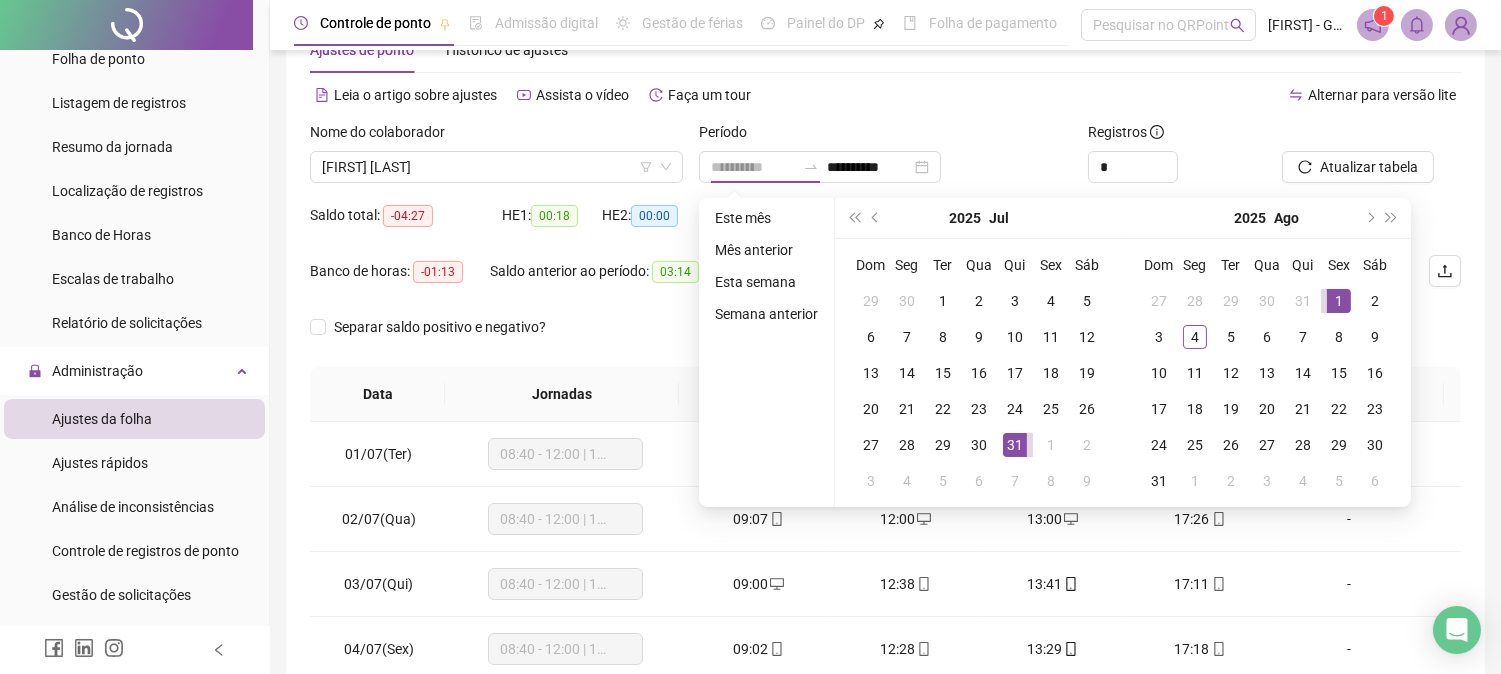 click on "1" at bounding box center (1339, 301) 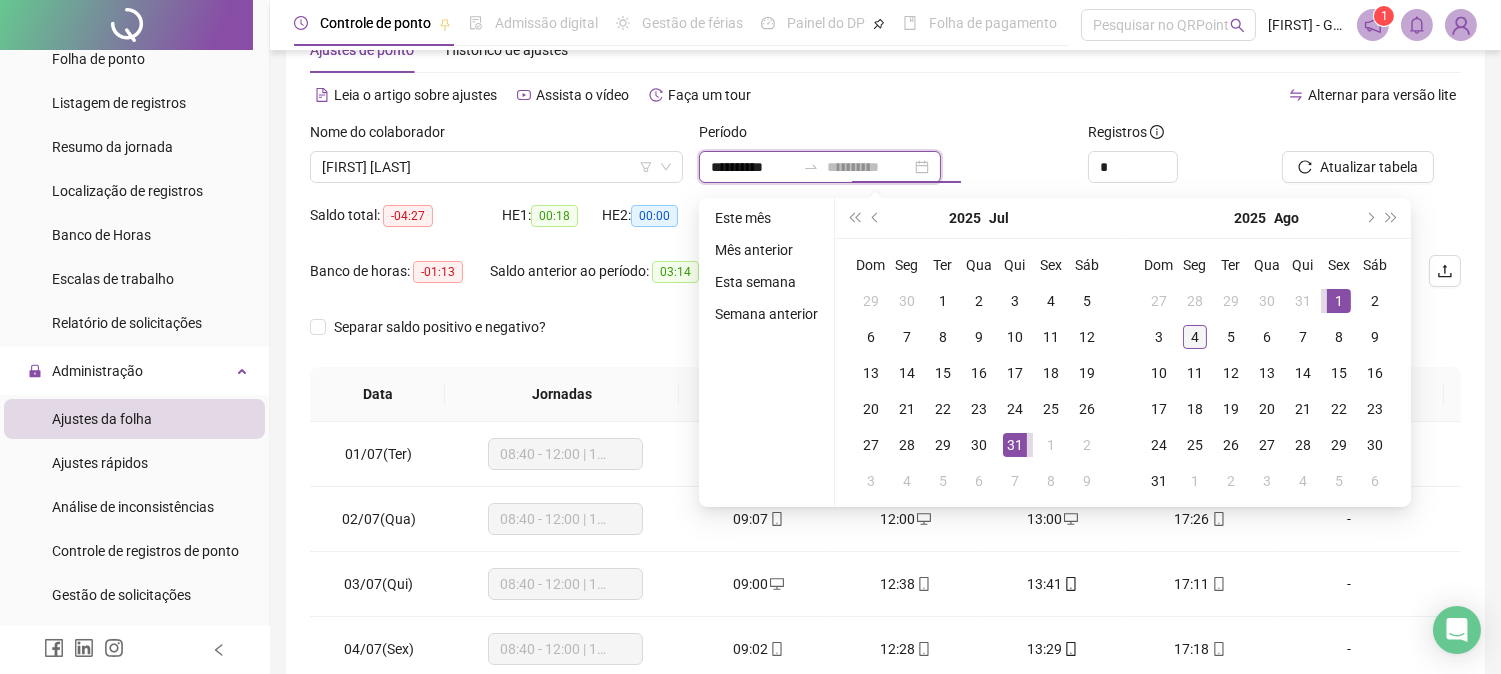 type on "**********" 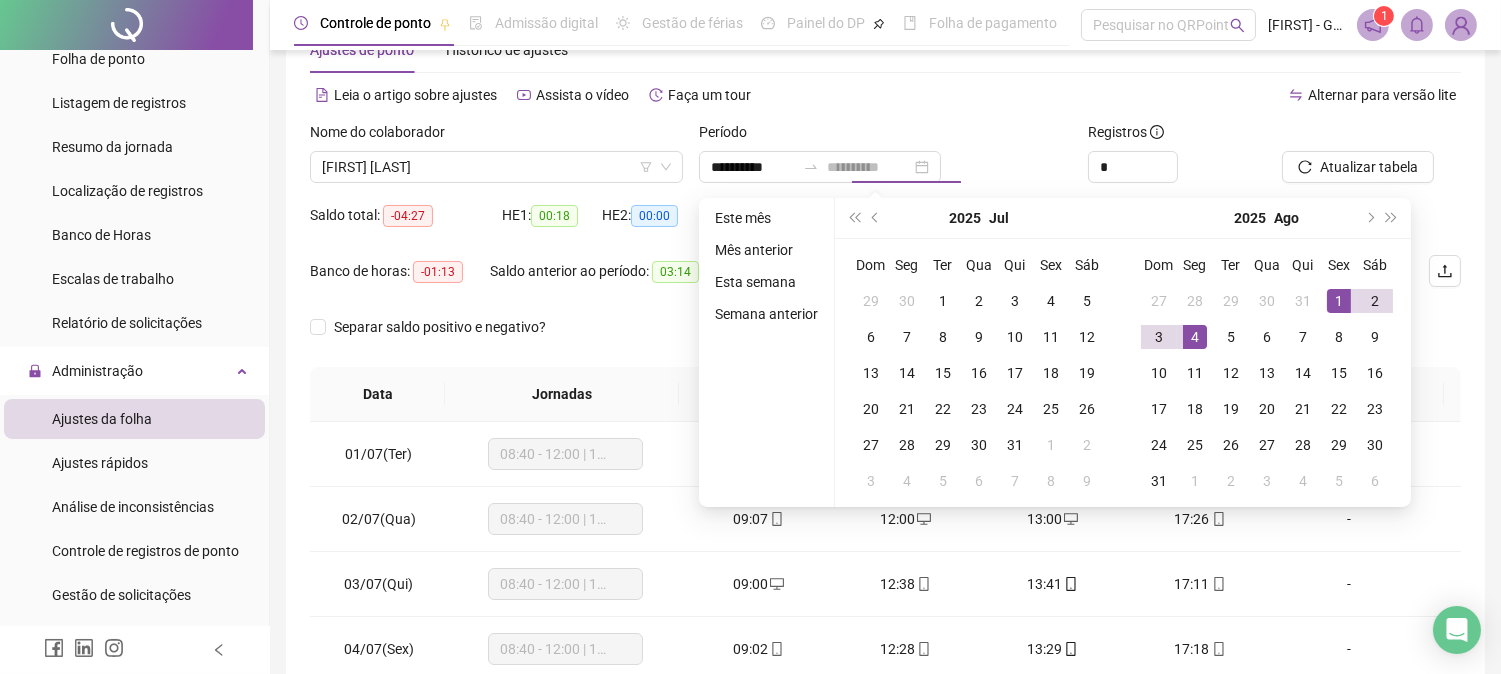 click on "4" at bounding box center (1195, 337) 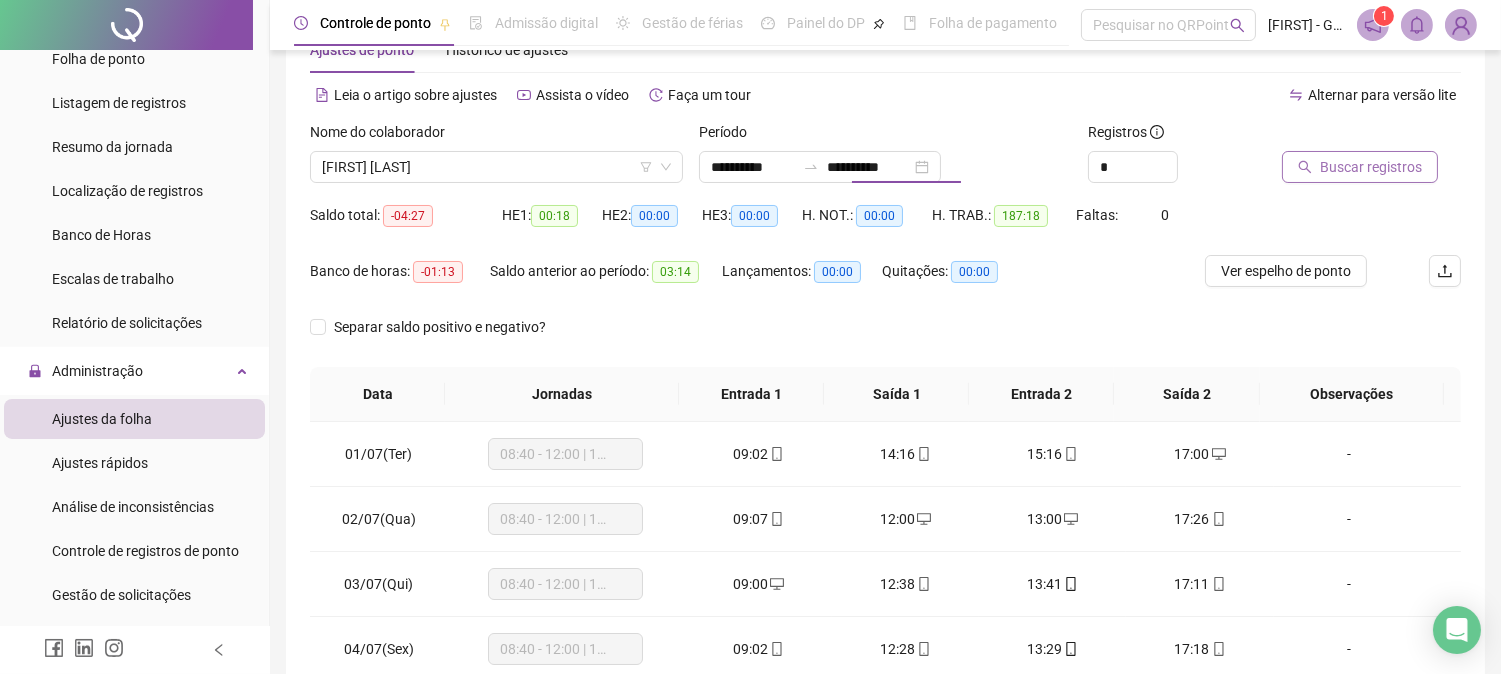 click on "Buscar registros" at bounding box center (1360, 167) 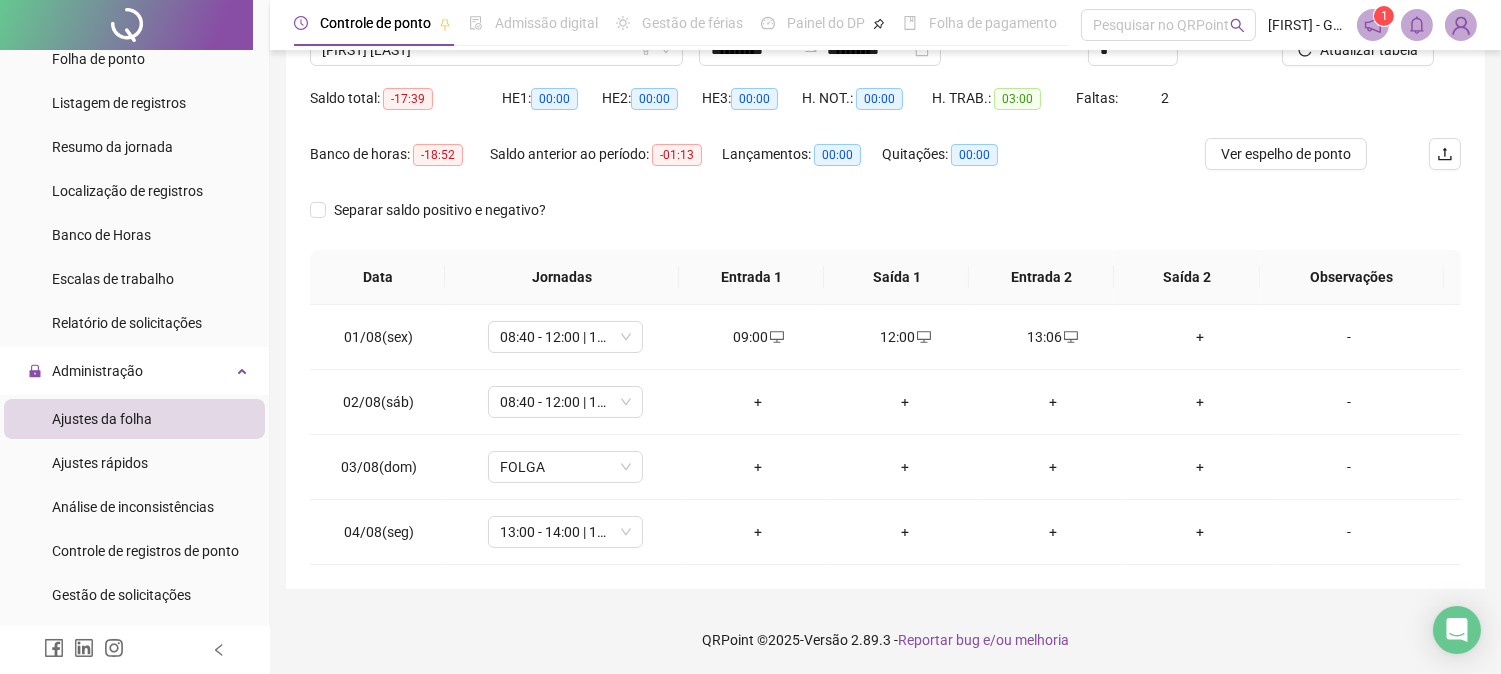 scroll, scrollTop: 181, scrollLeft: 0, axis: vertical 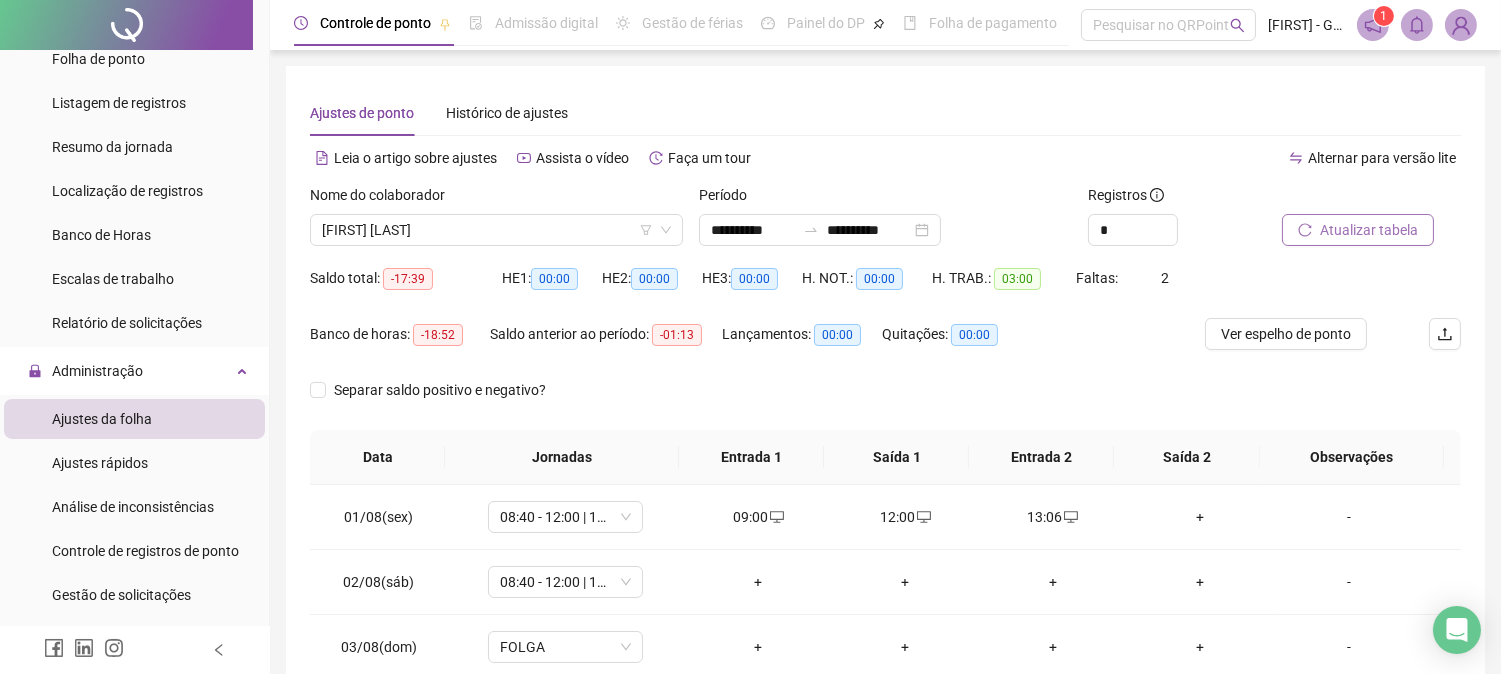 click on "Atualizar tabela" at bounding box center (1369, 230) 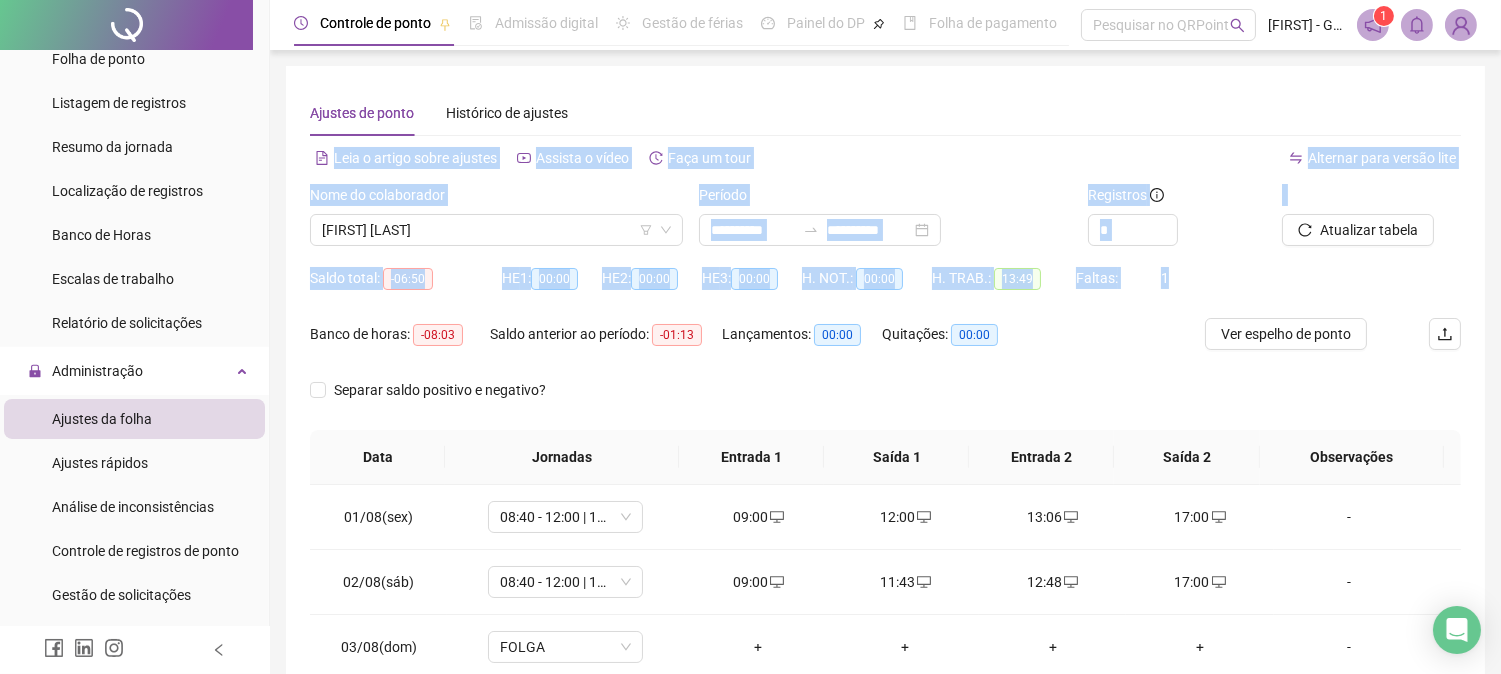 drag, startPoint x: 1490, startPoint y: 185, endPoint x: 1490, endPoint y: 265, distance: 80 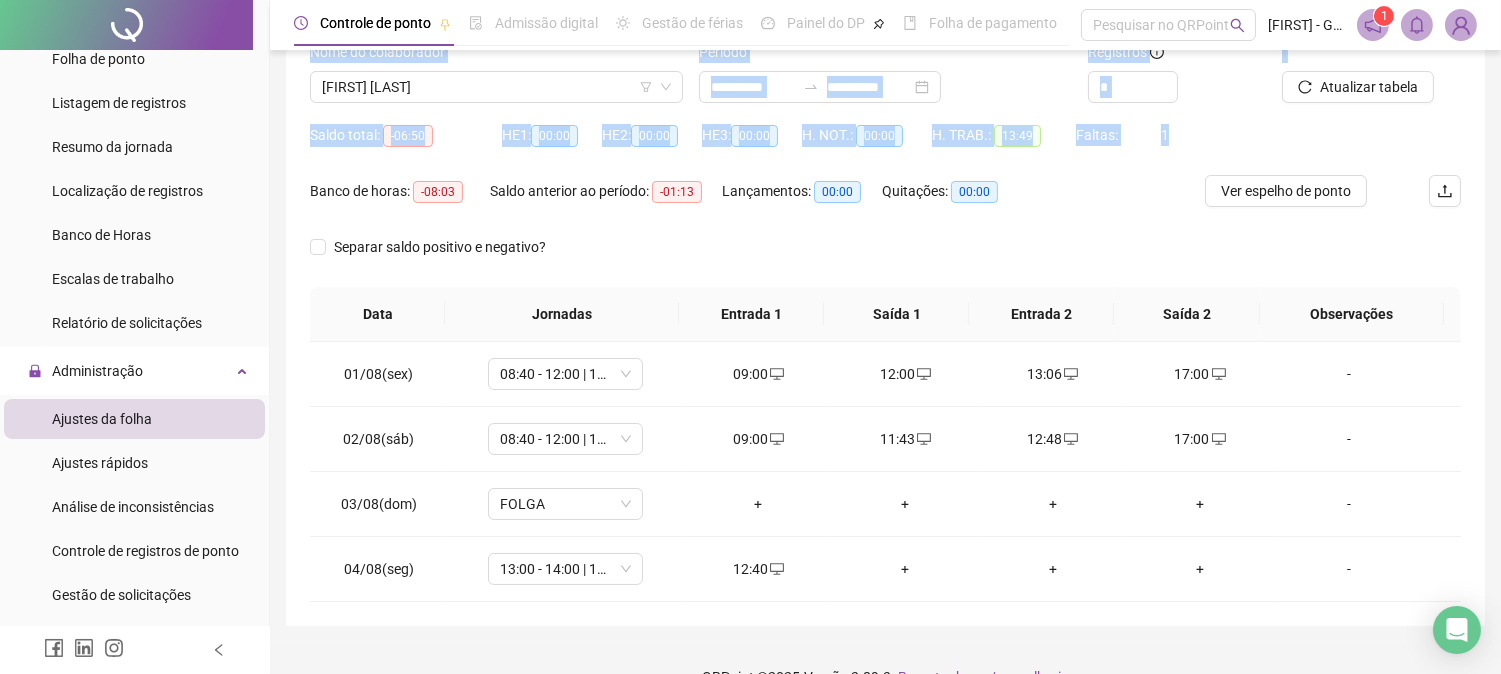 scroll, scrollTop: 150, scrollLeft: 0, axis: vertical 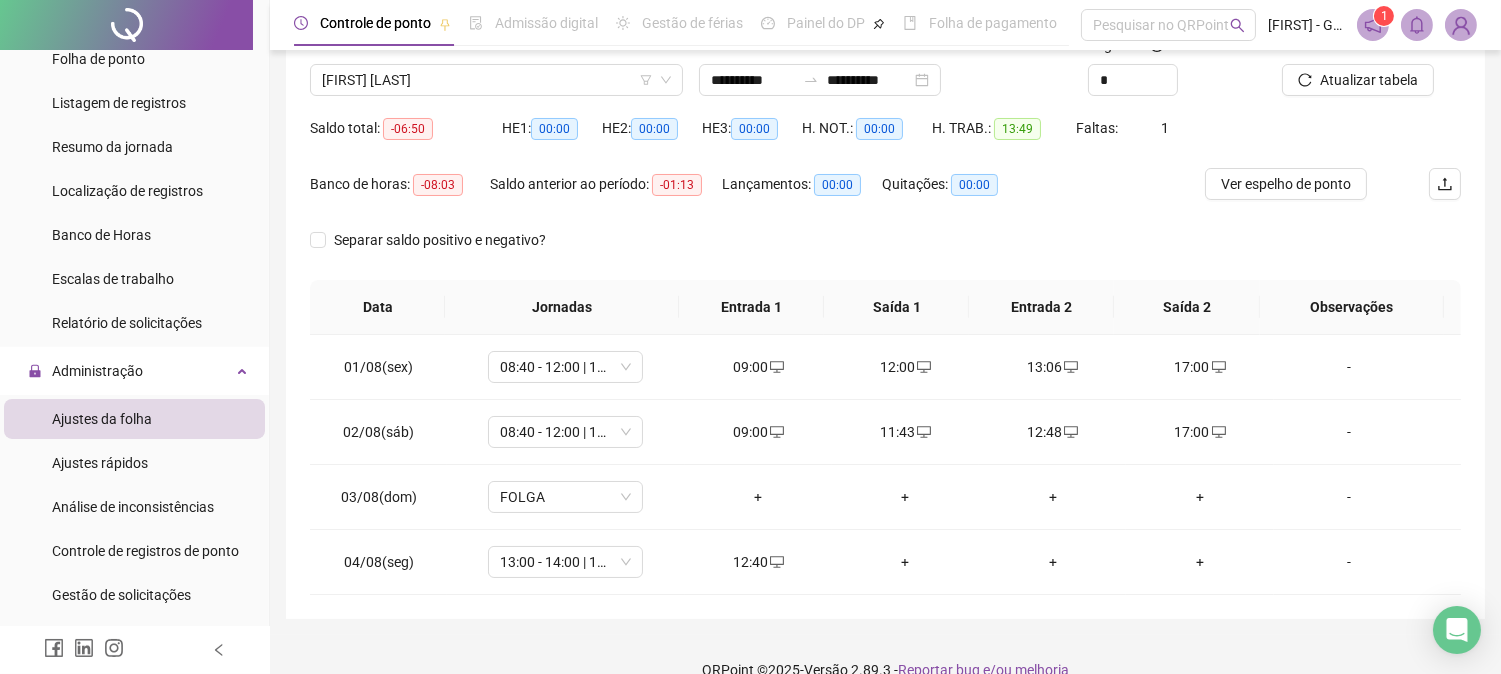 click on "Separar saldo positivo e negativo?" at bounding box center [885, 252] 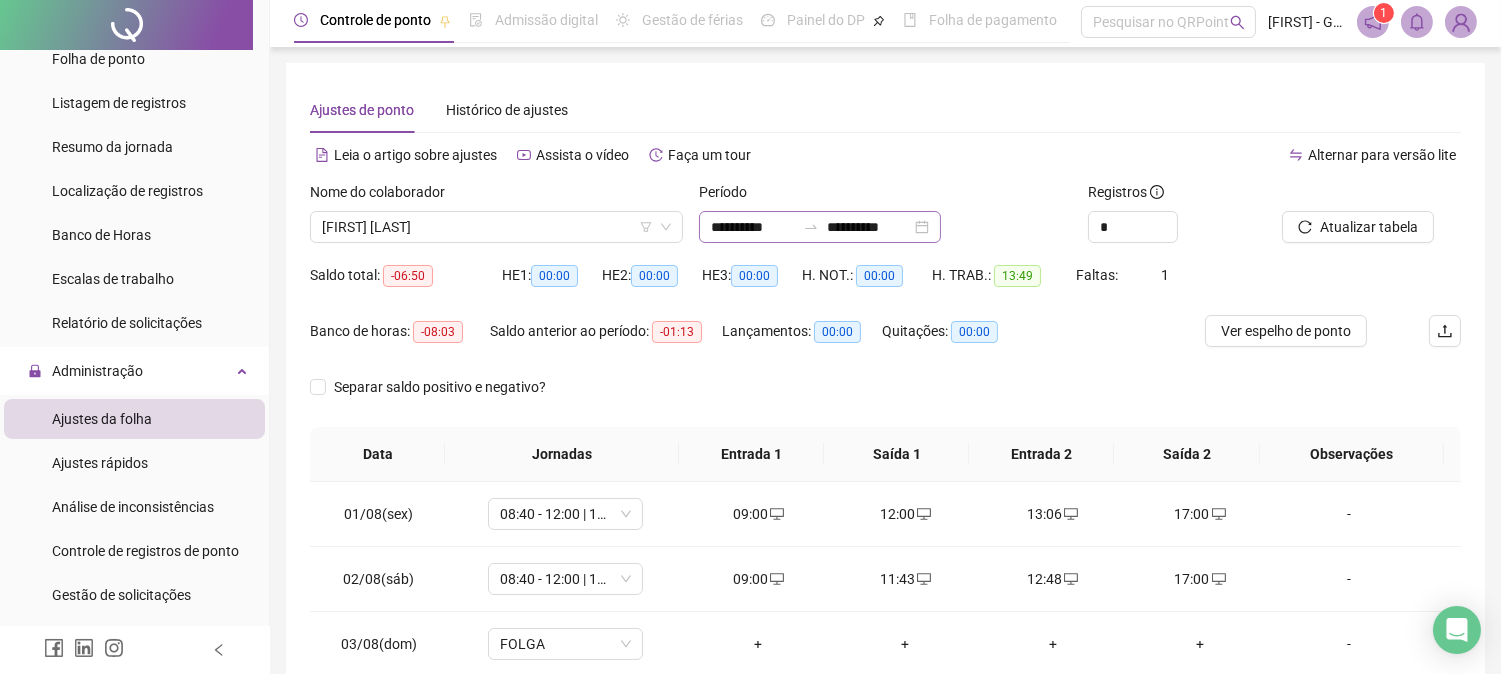 scroll, scrollTop: 0, scrollLeft: 0, axis: both 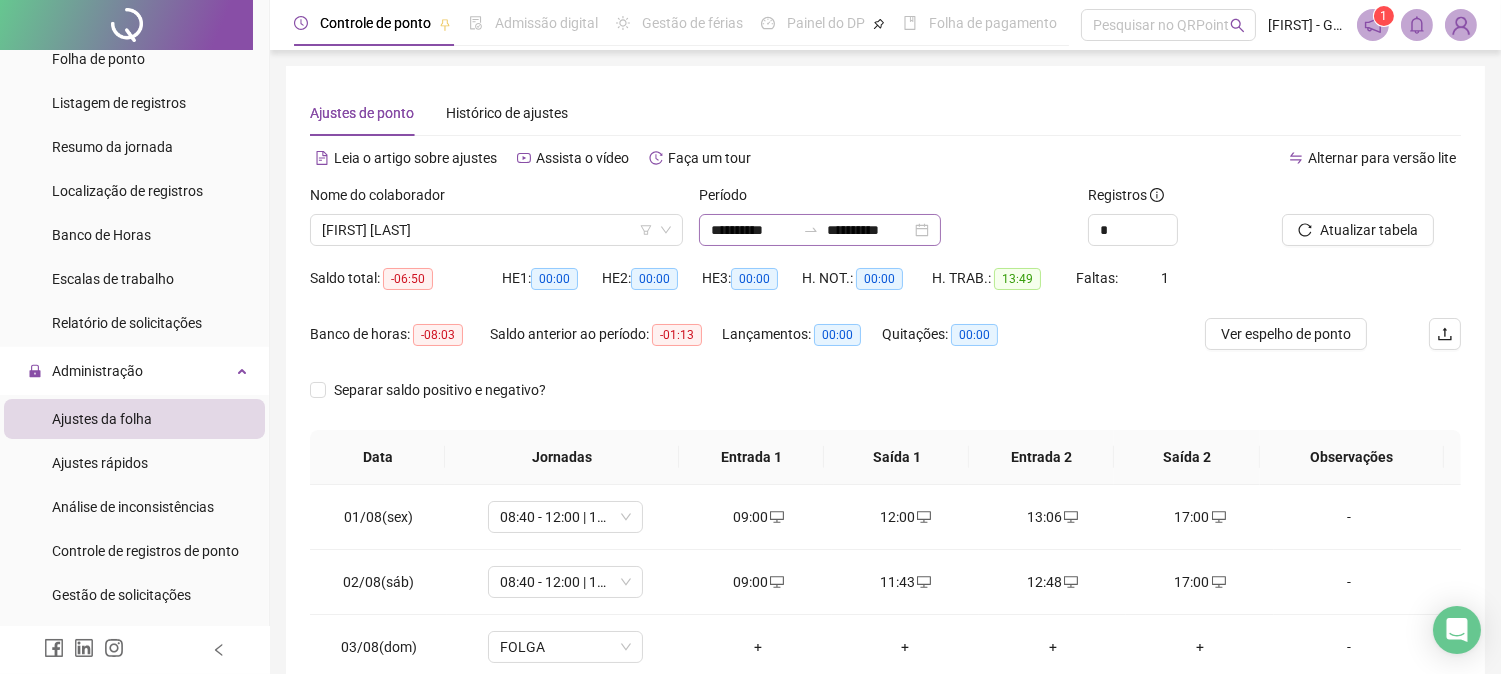 click on "**********" at bounding box center (820, 230) 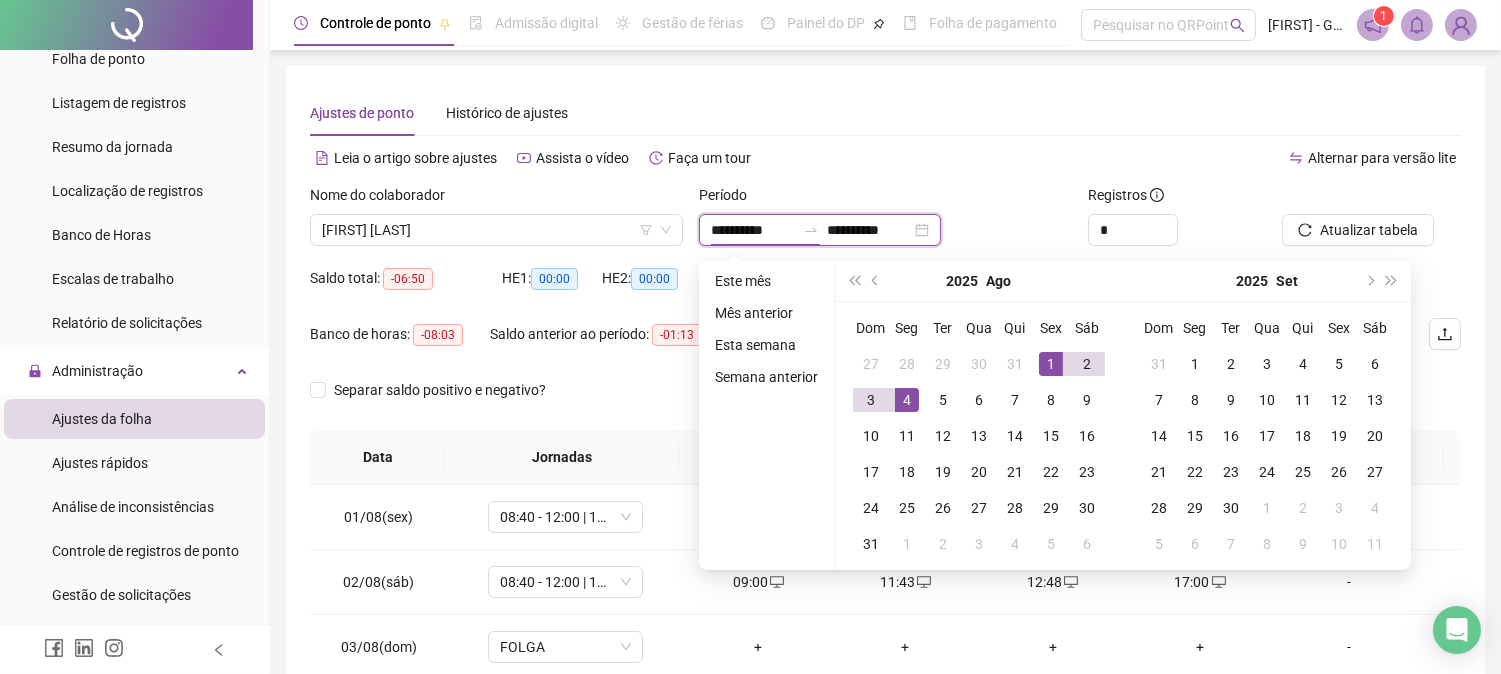 type on "**********" 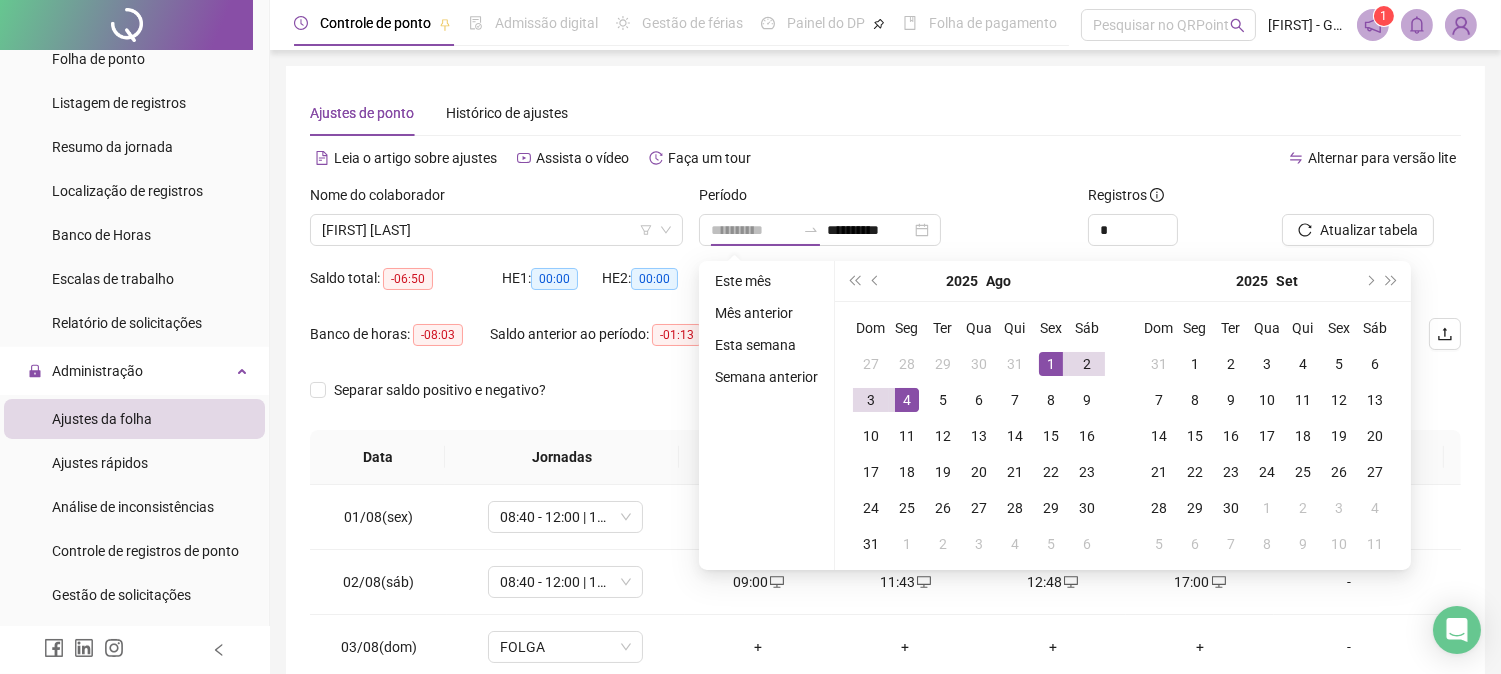 click on "1" at bounding box center [1051, 364] 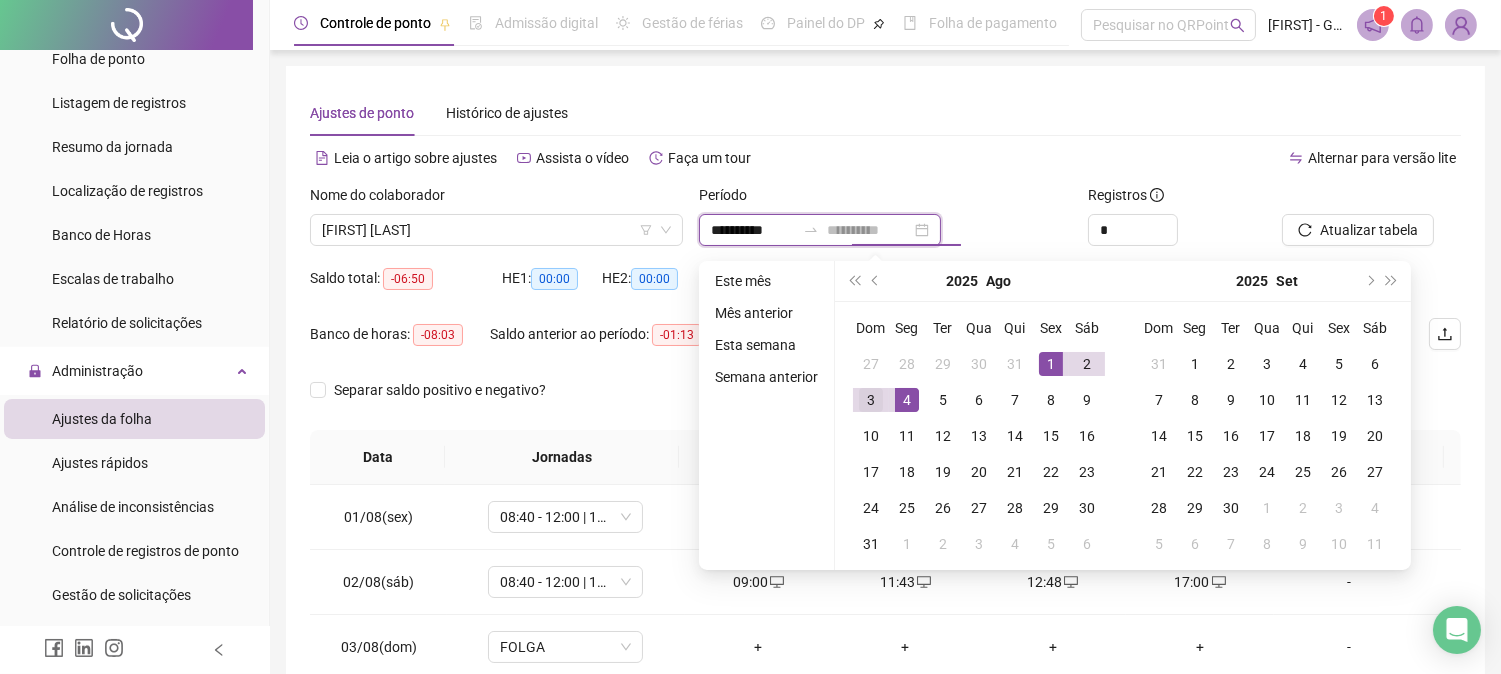 type on "**********" 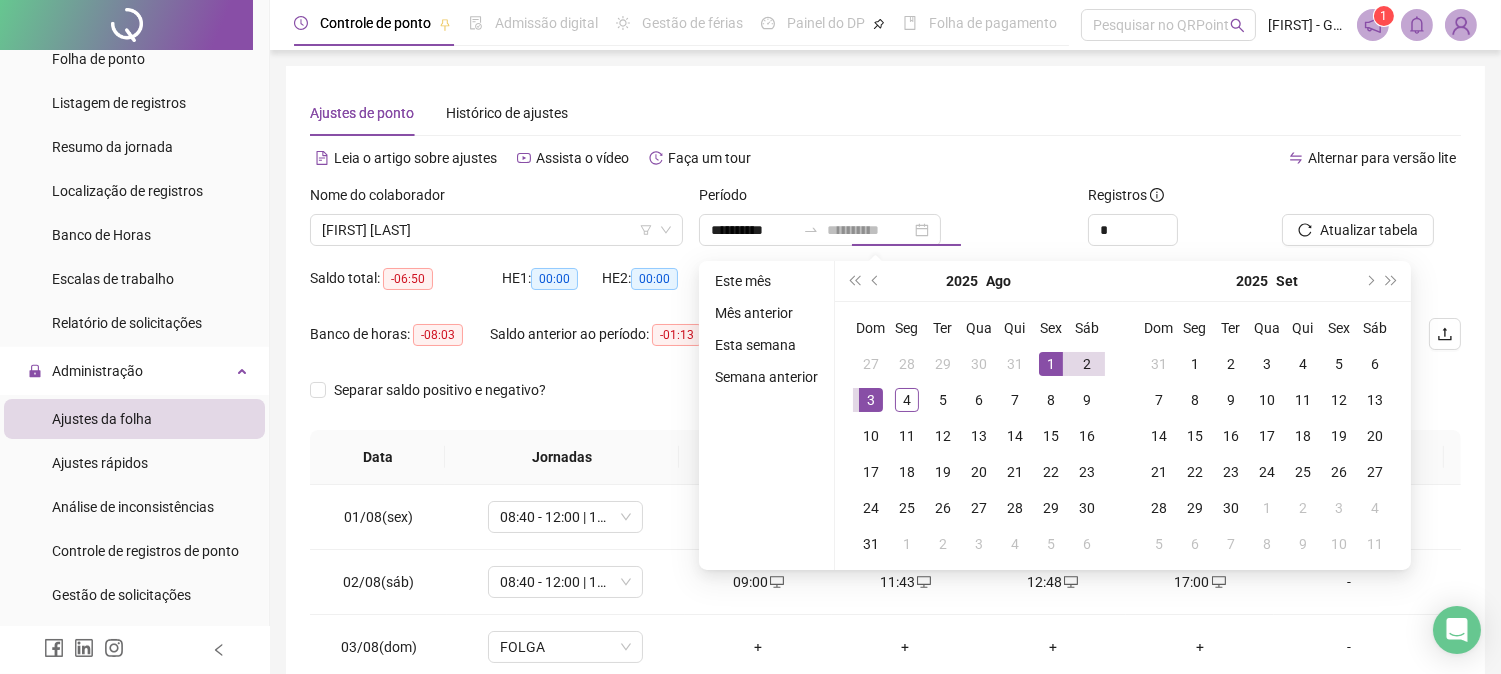 click on "3" at bounding box center [871, 400] 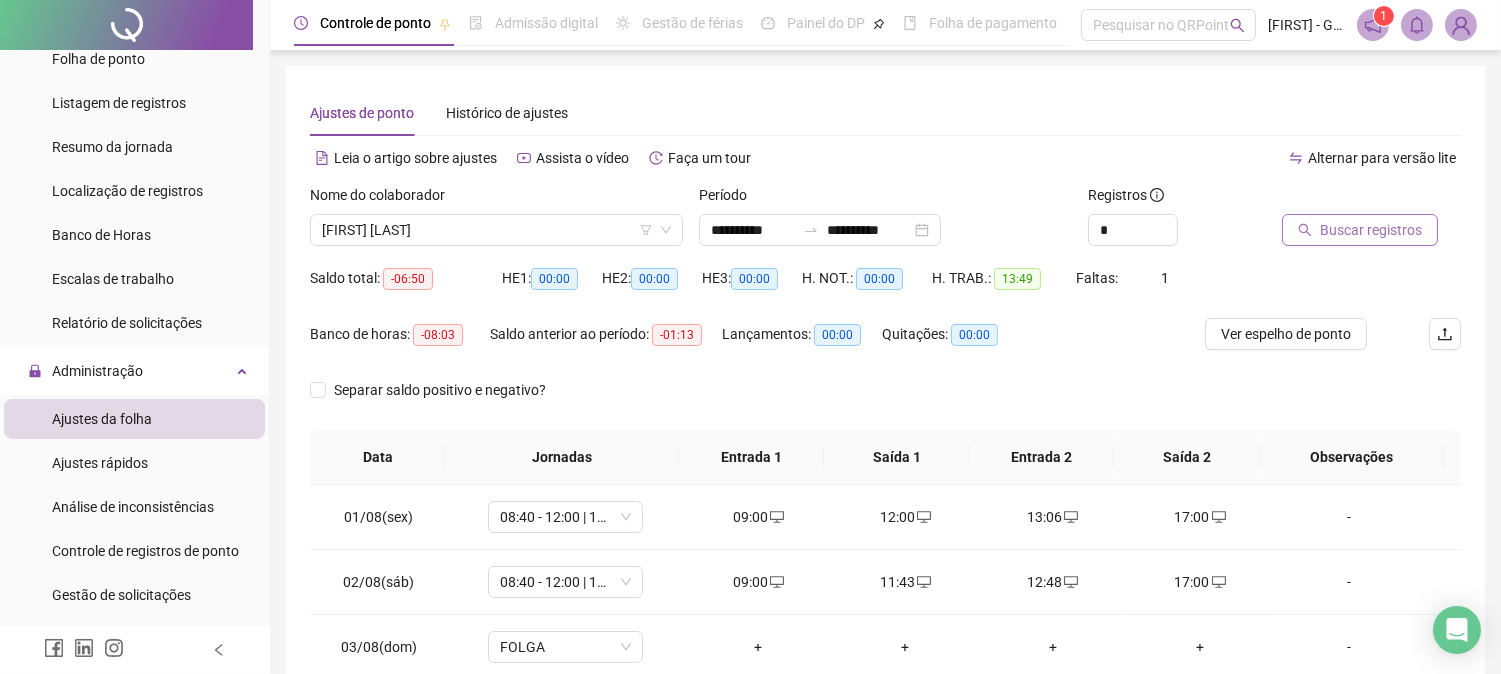 click on "Buscar registros" at bounding box center [1360, 230] 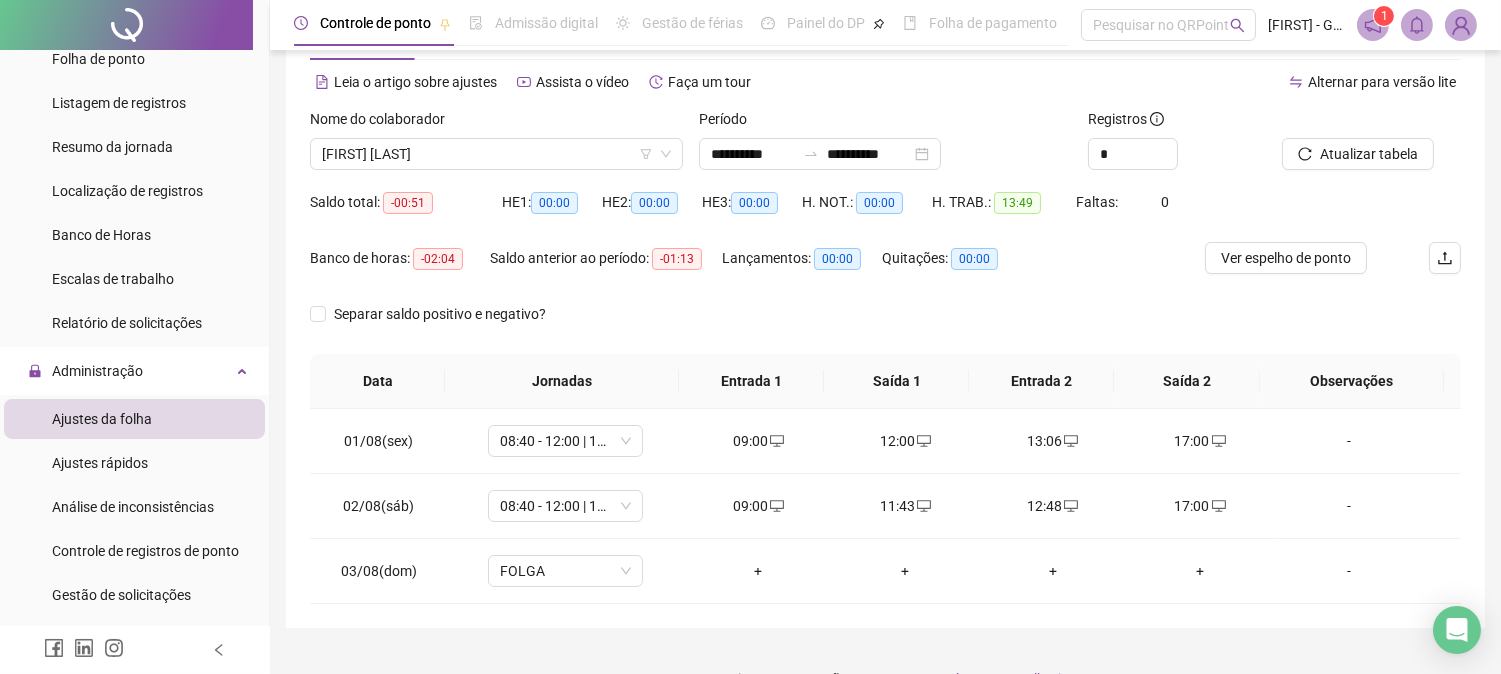 scroll, scrollTop: 115, scrollLeft: 0, axis: vertical 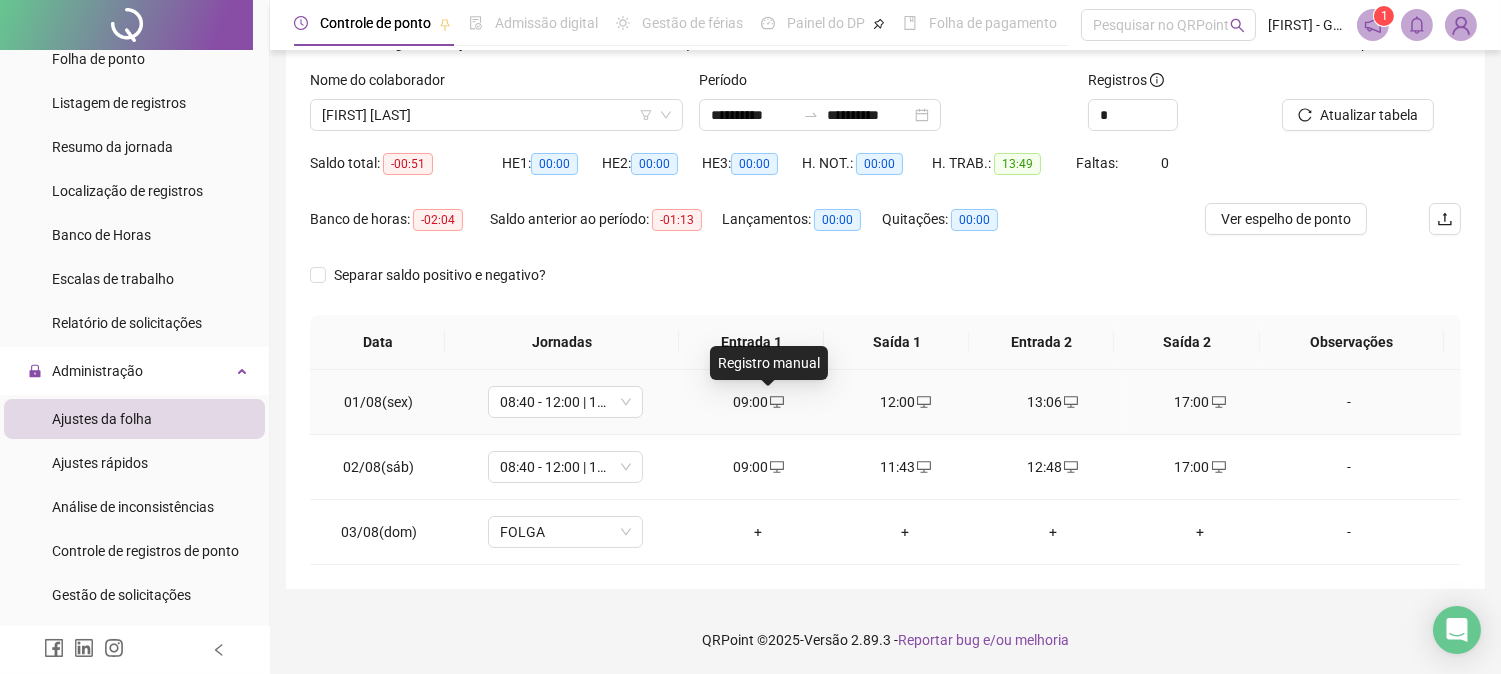 click 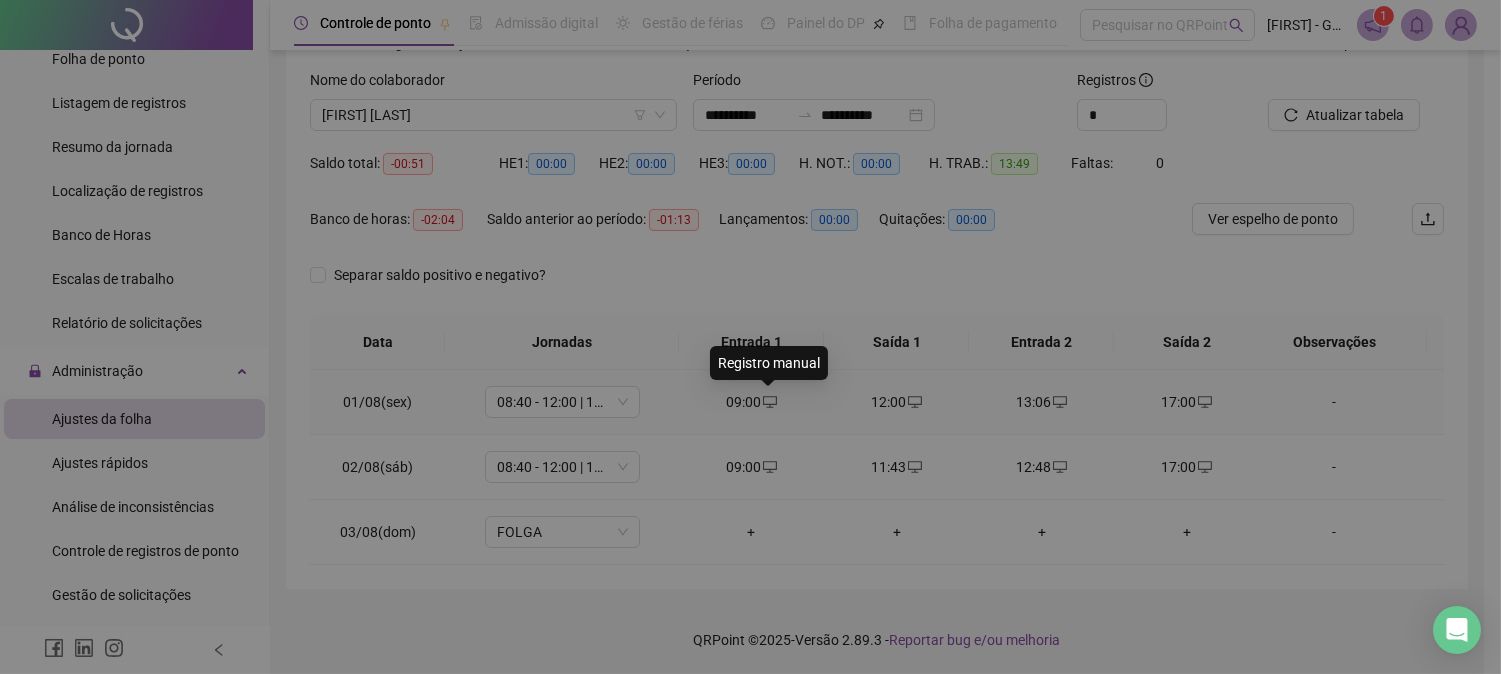type on "**********" 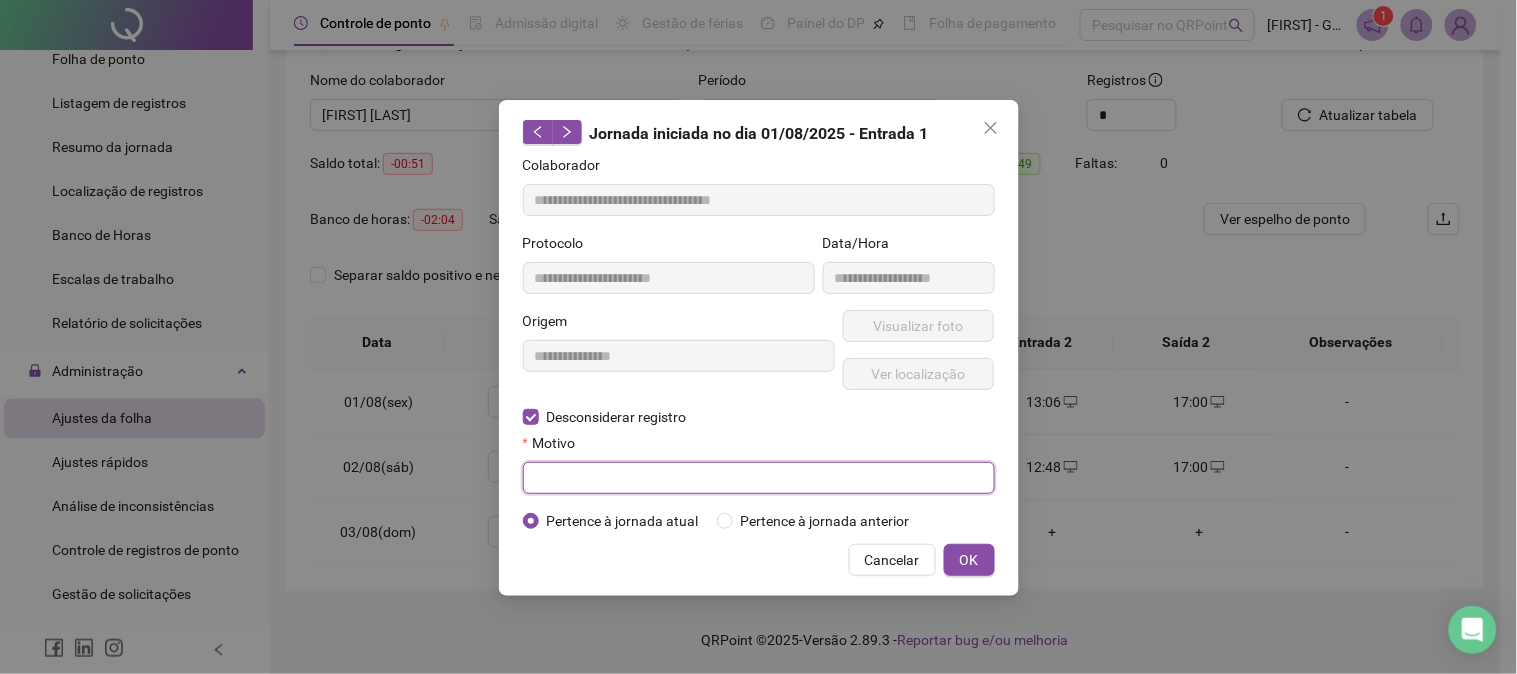 click at bounding box center [759, 478] 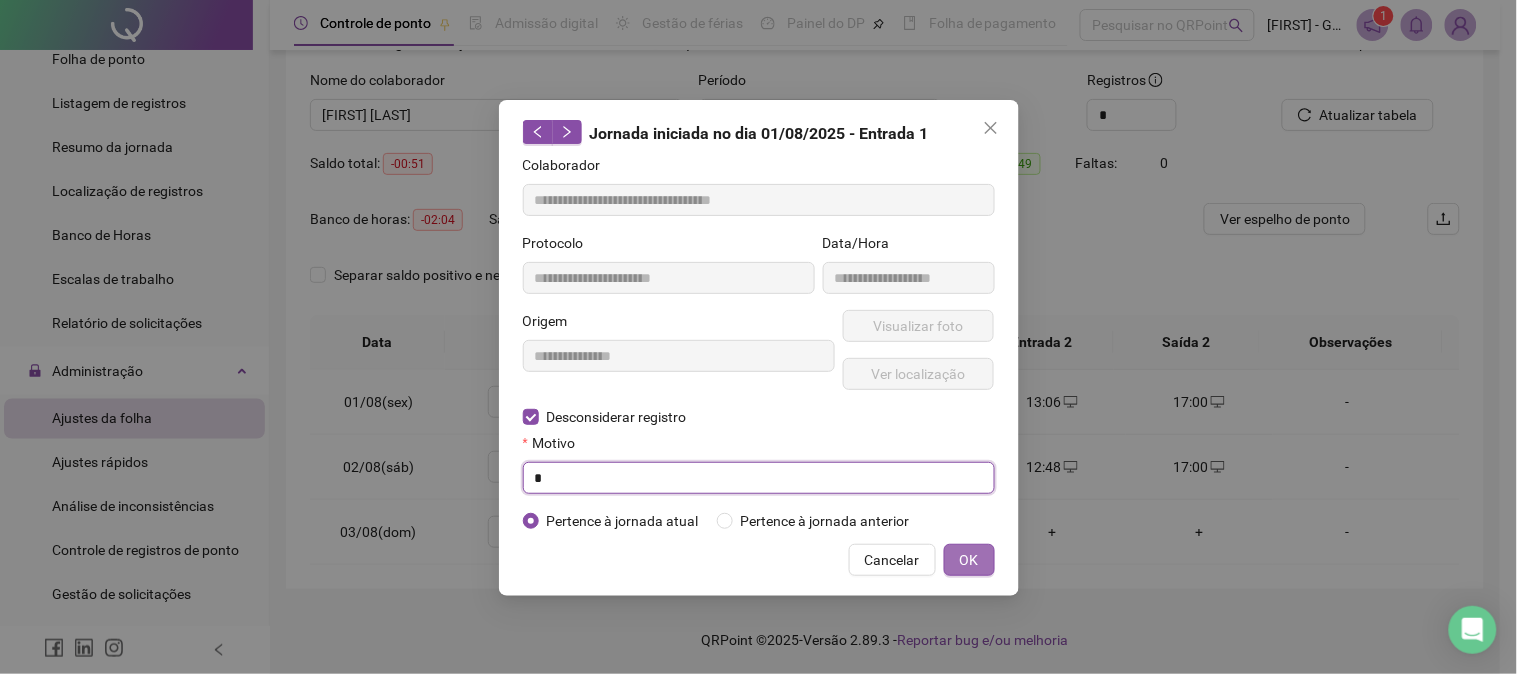 type on "*" 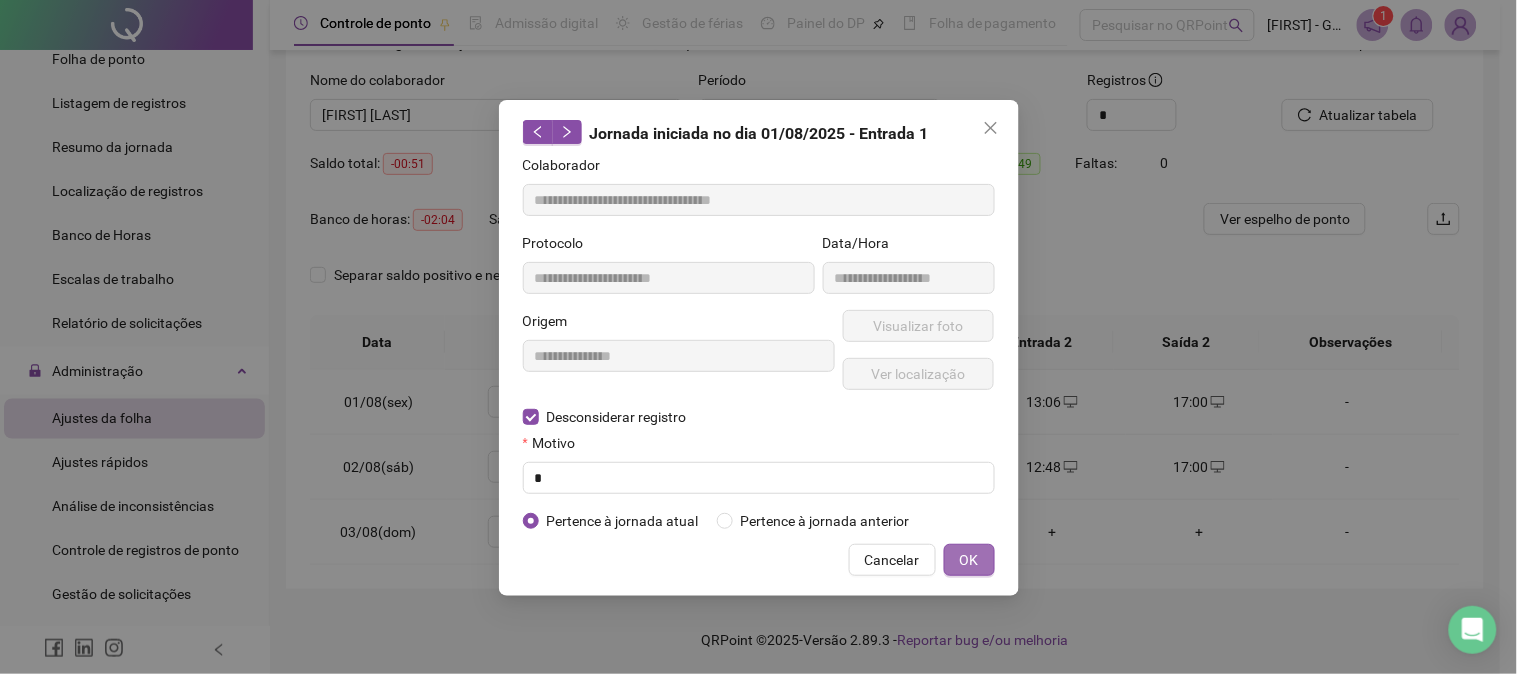 click on "OK" at bounding box center [969, 560] 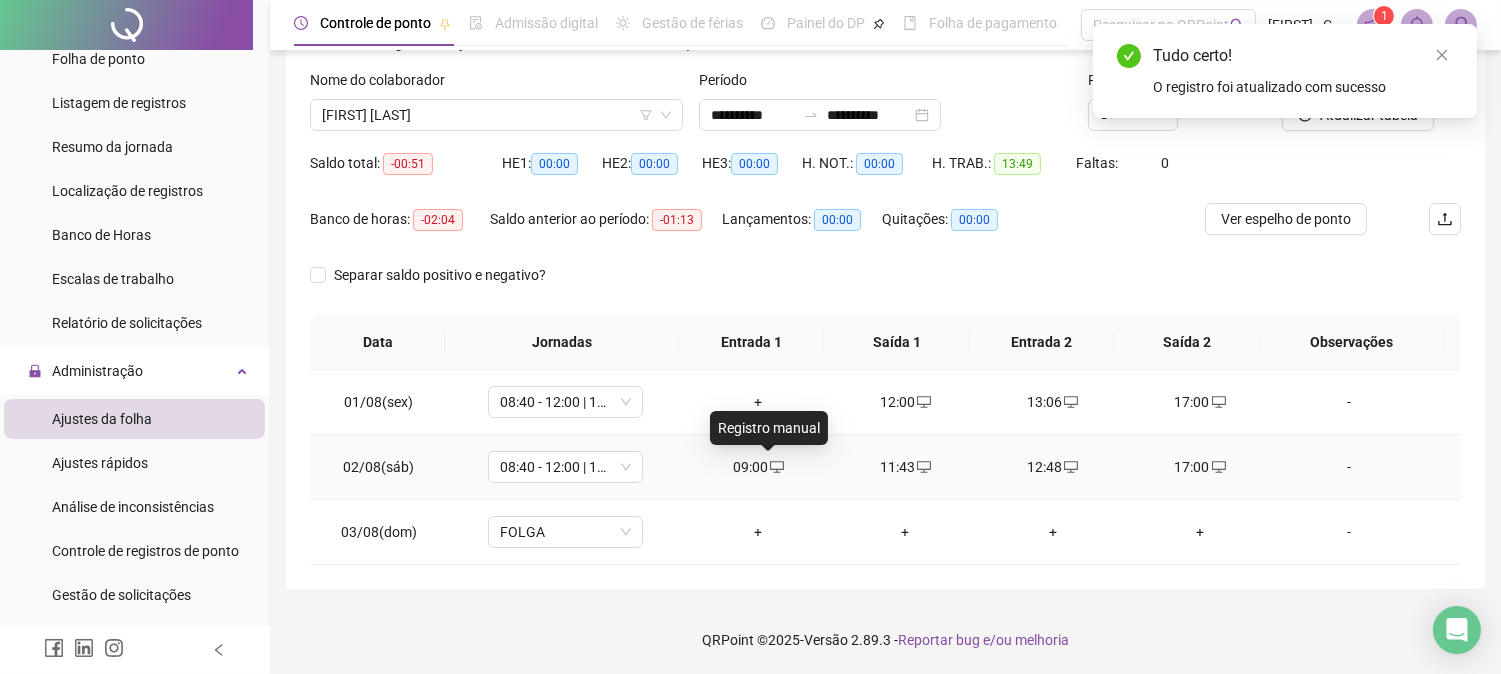 click 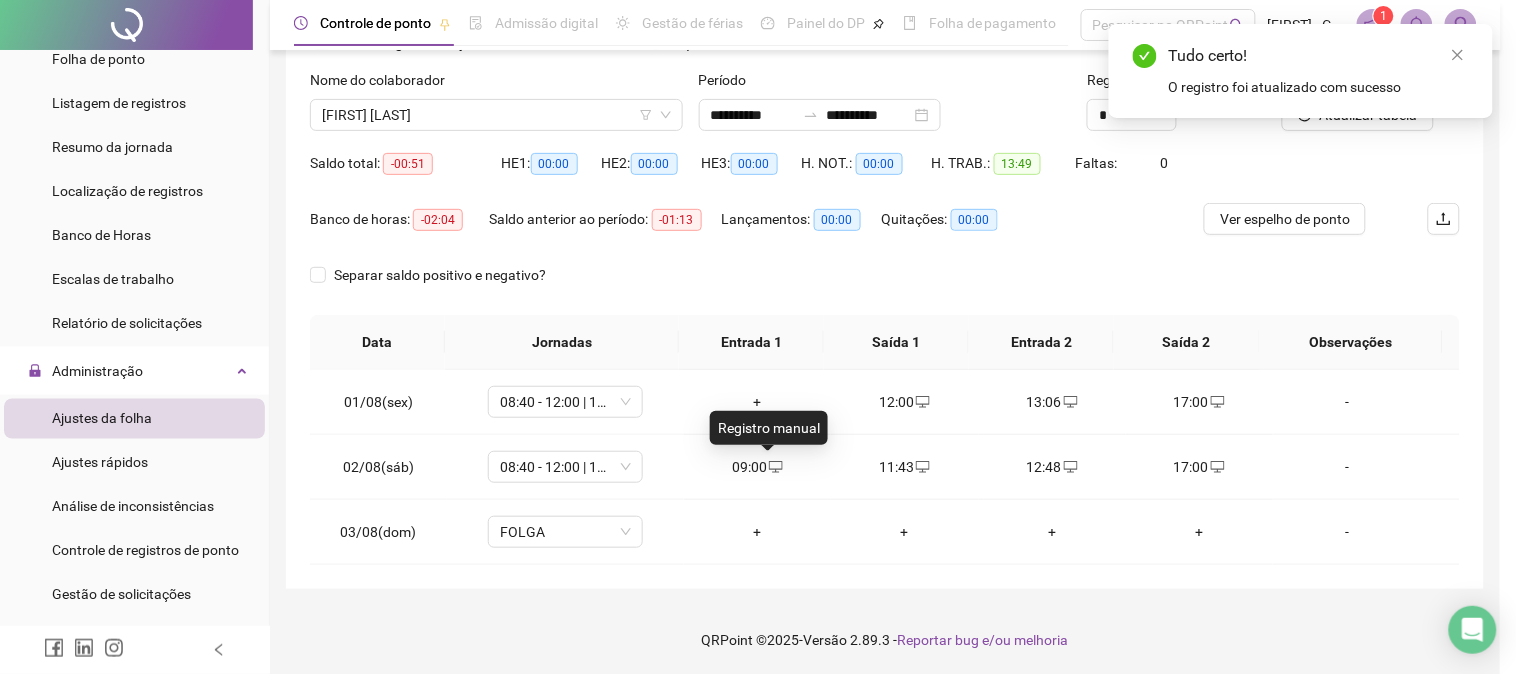 type on "**********" 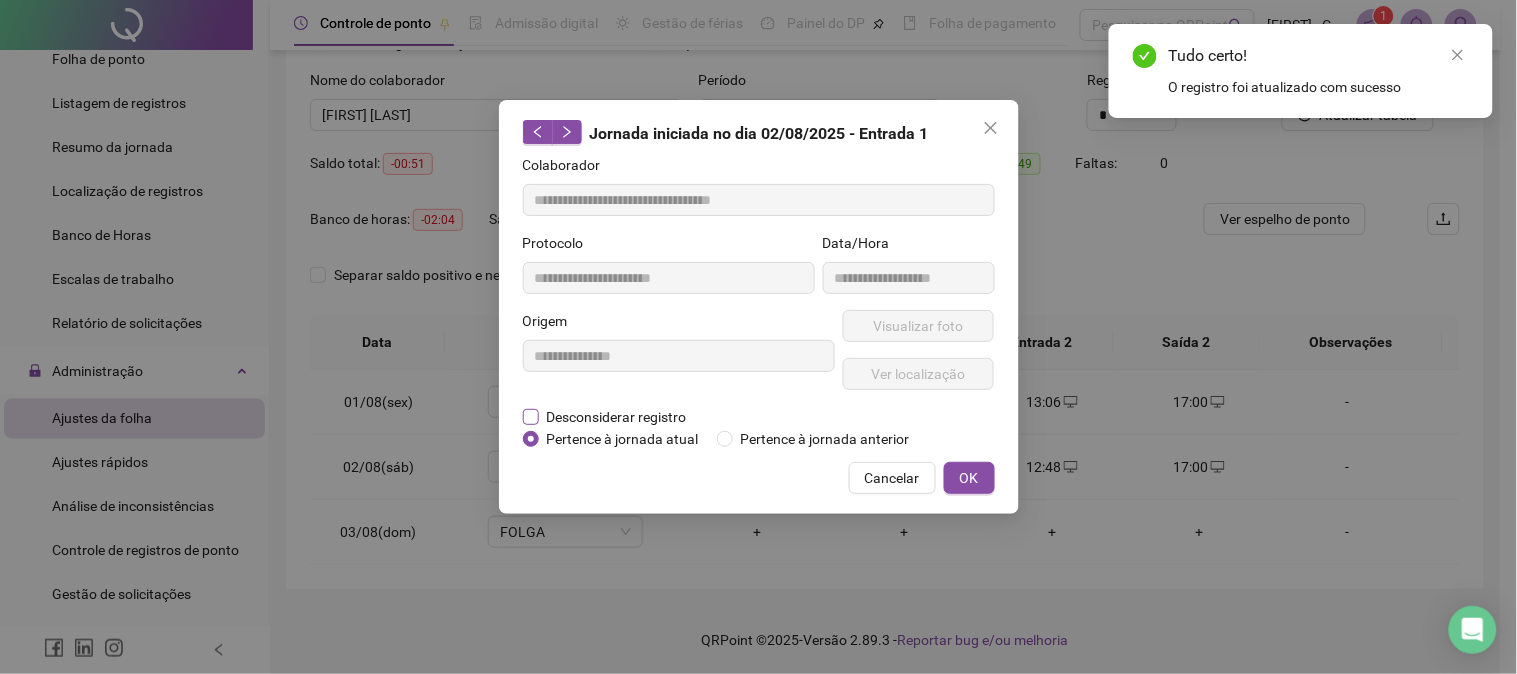 click on "Desconsiderar registro" at bounding box center (617, 417) 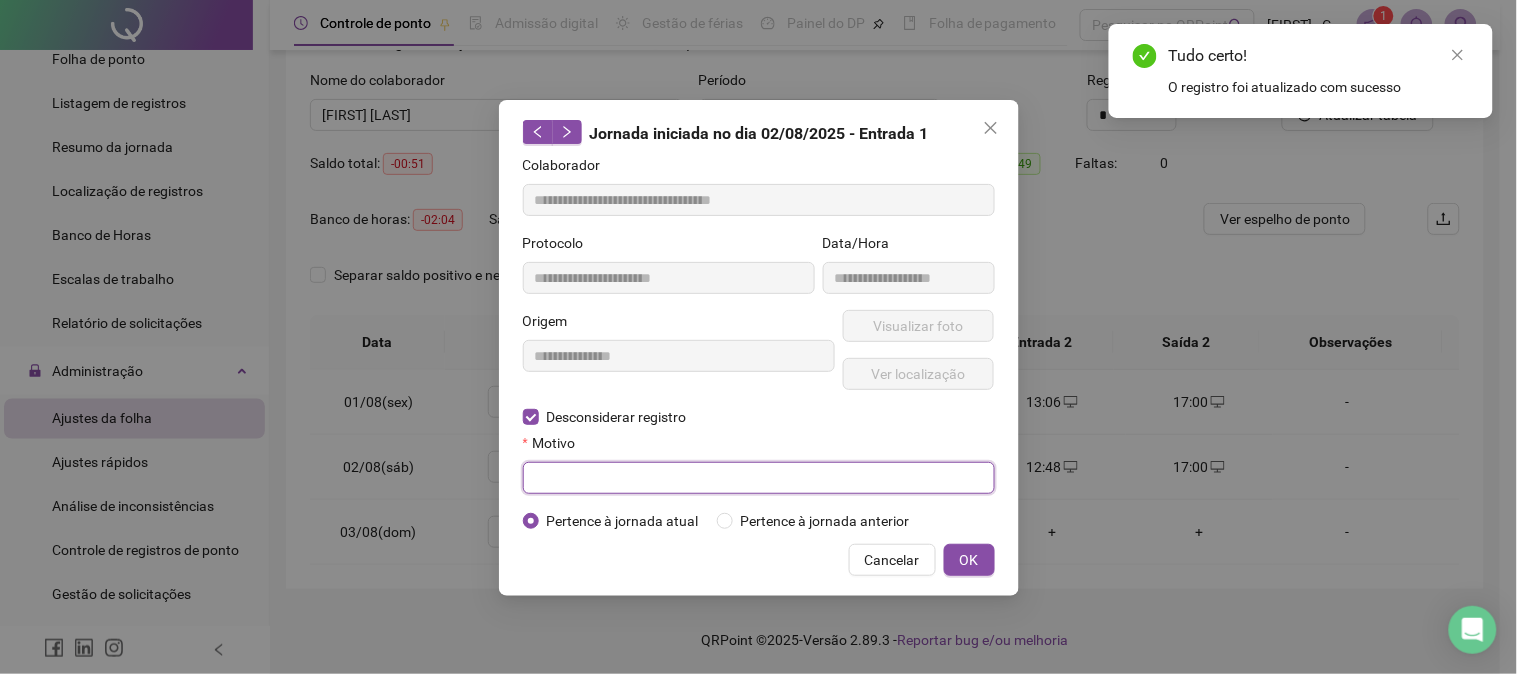 click at bounding box center [759, 478] 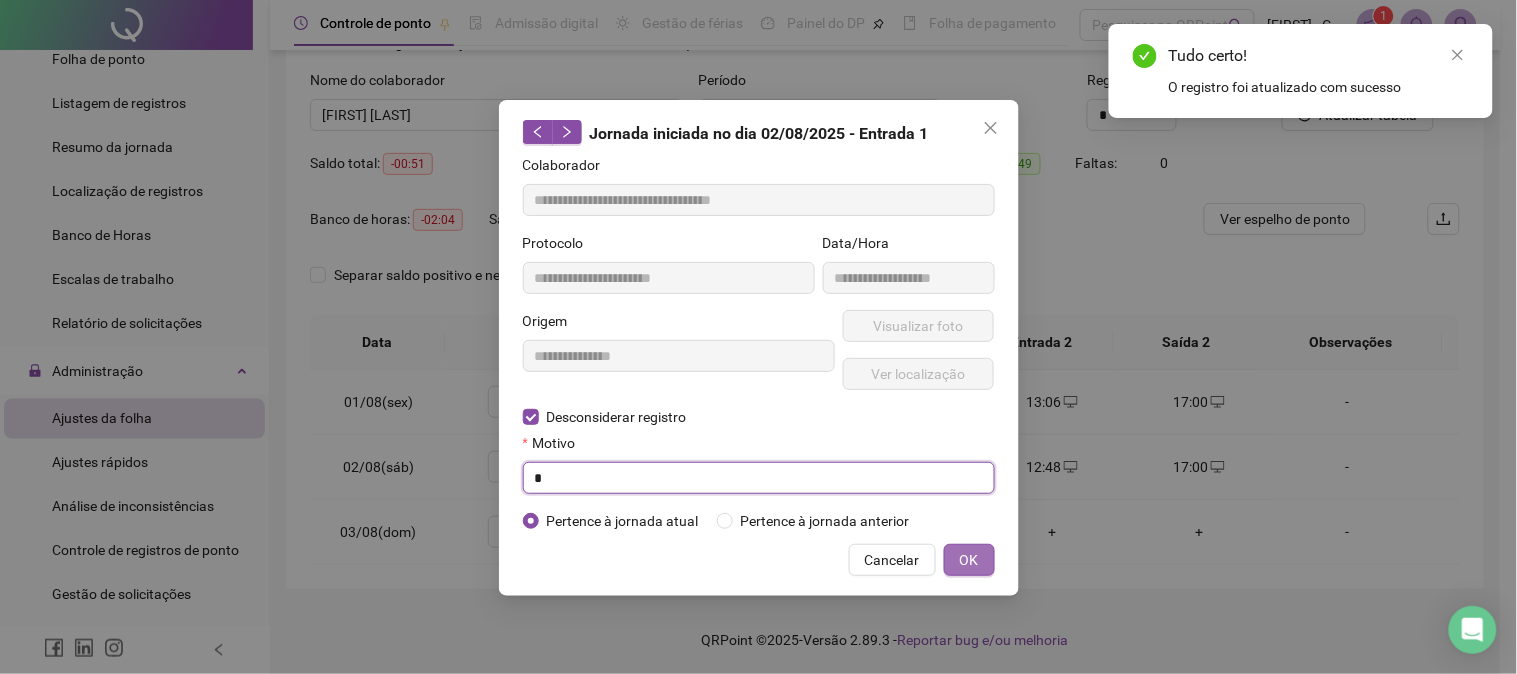 type on "*" 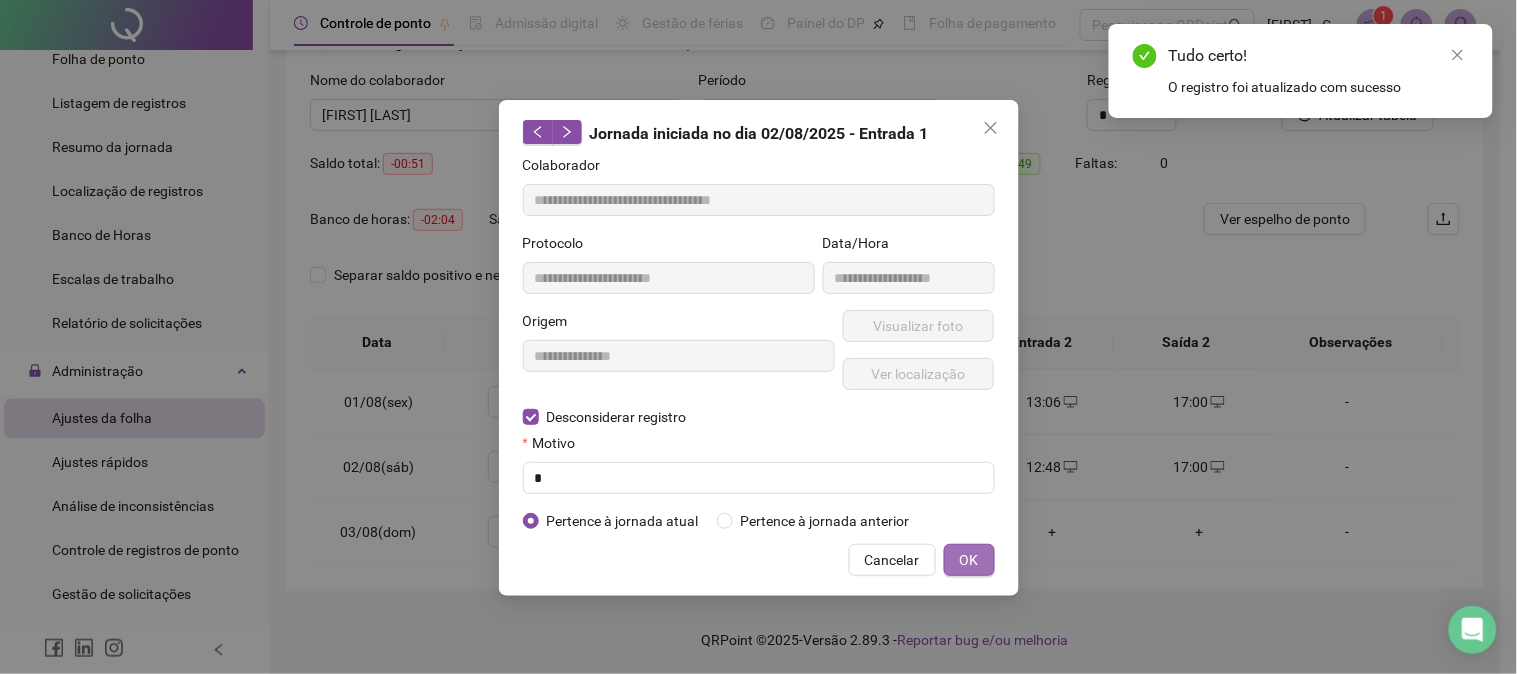 click on "OK" at bounding box center (969, 560) 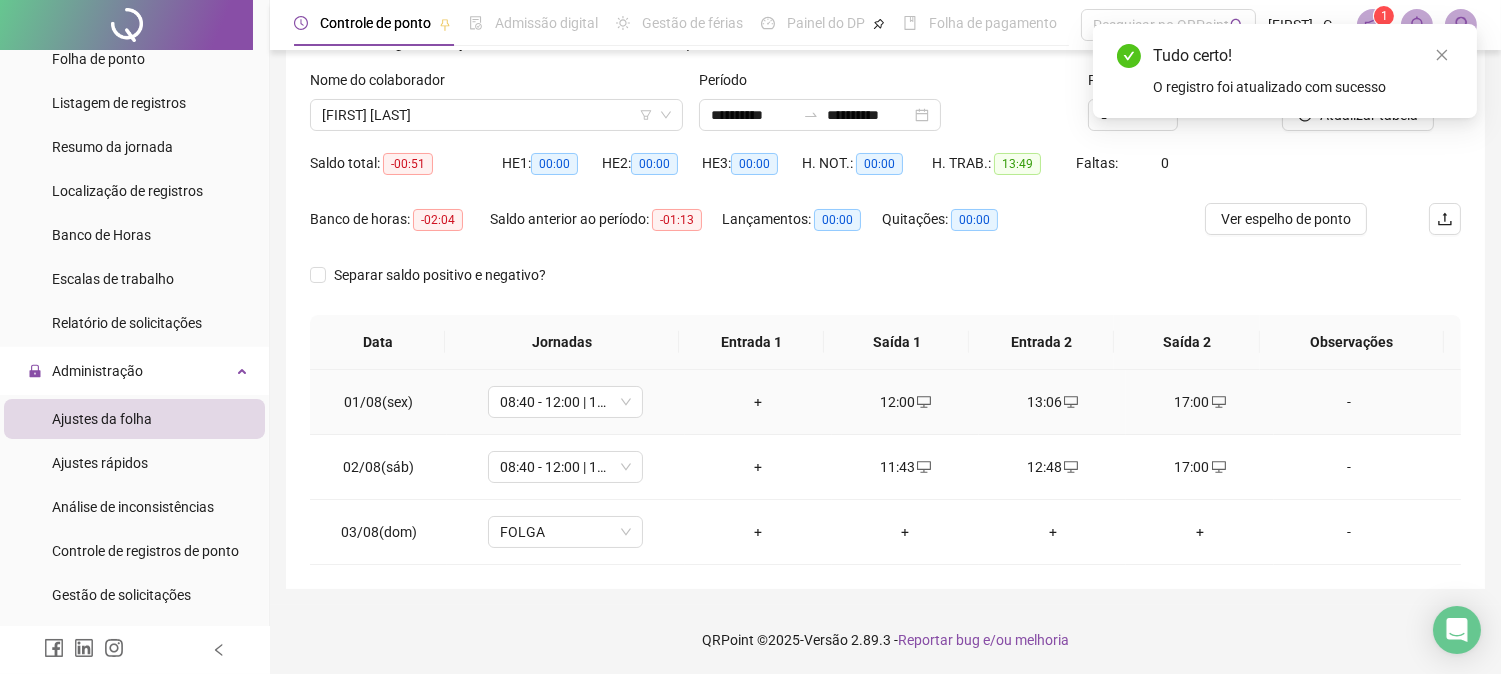 click on "+" at bounding box center [758, 402] 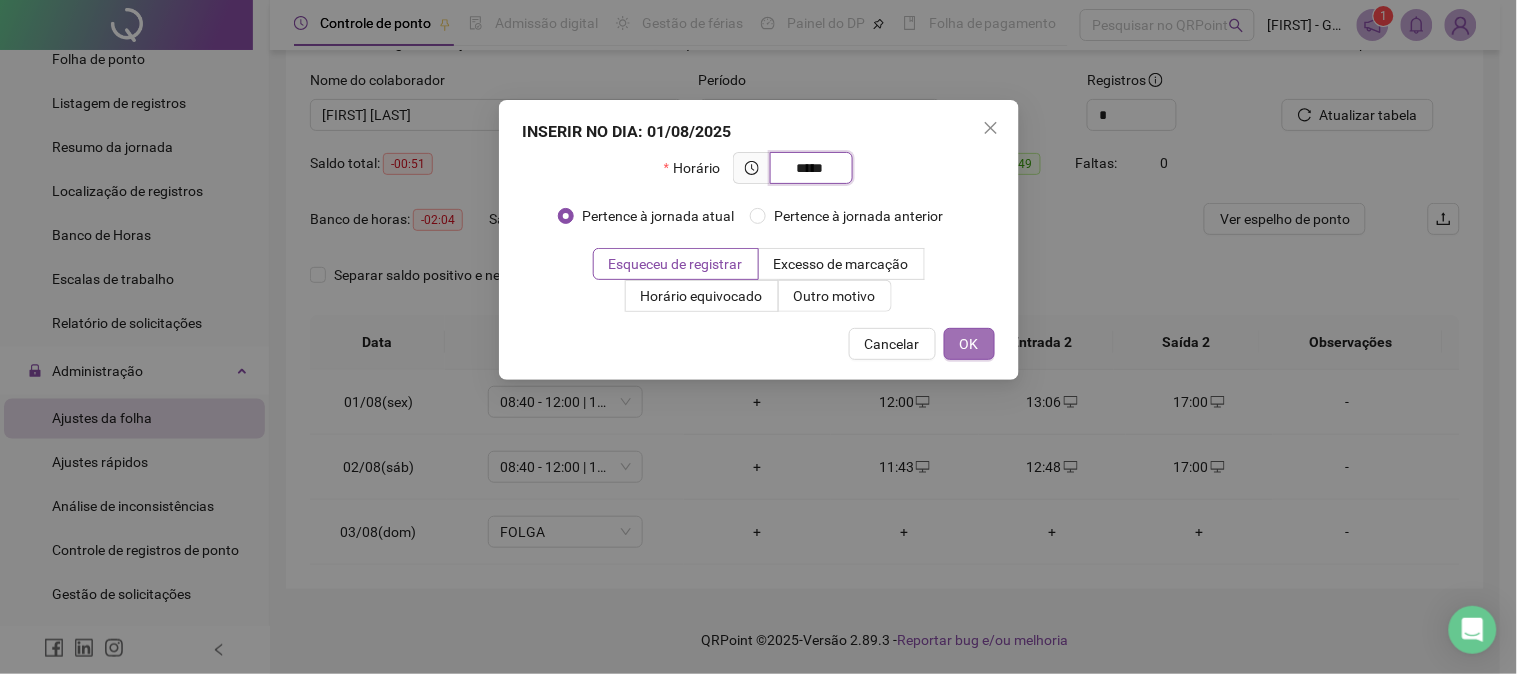 type on "*****" 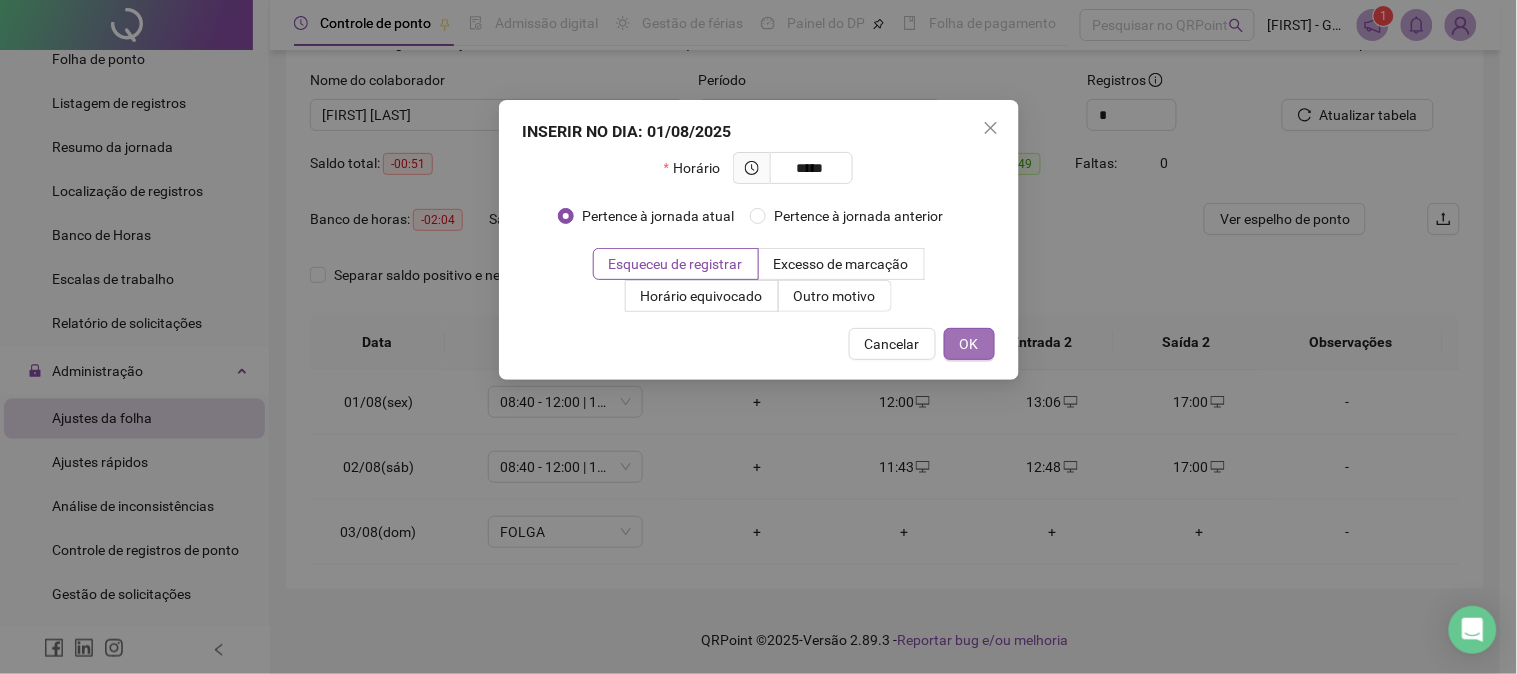 click on "OK" at bounding box center (969, 344) 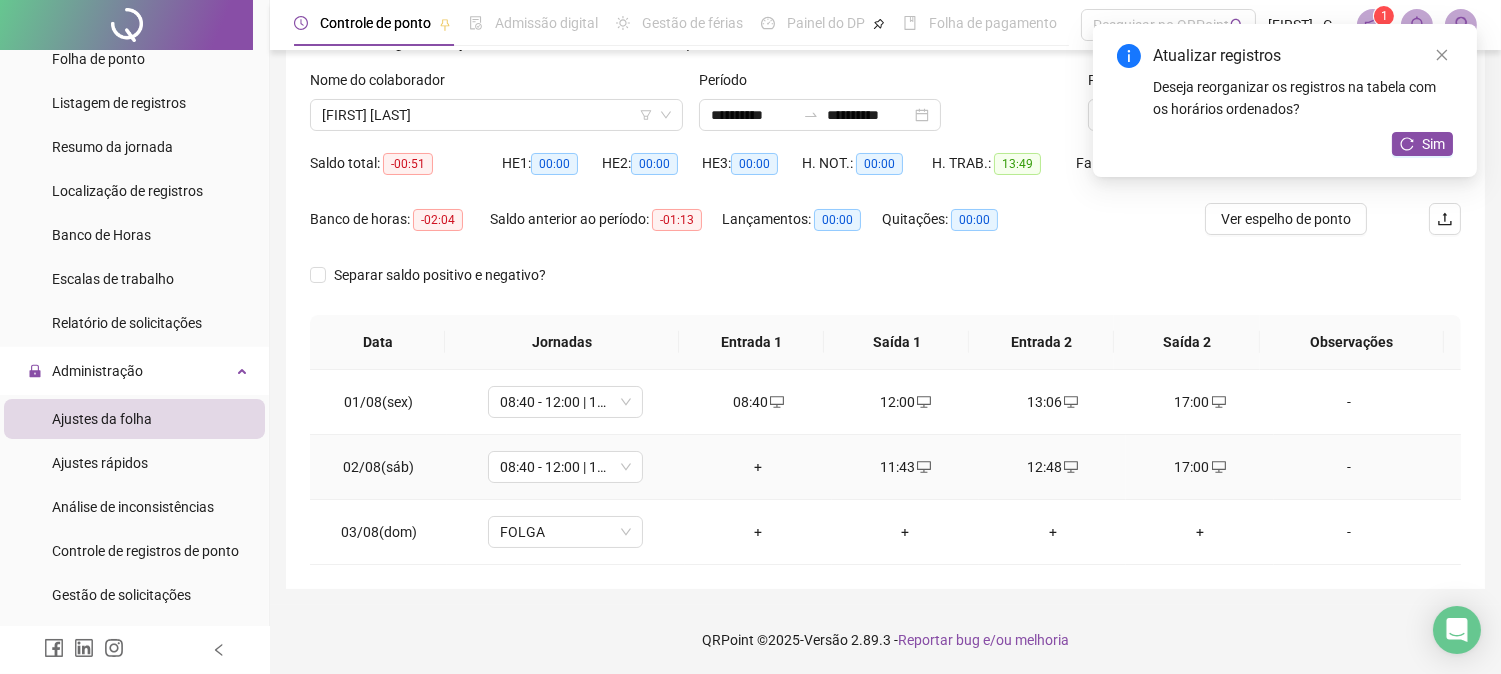 click on "+" at bounding box center [758, 467] 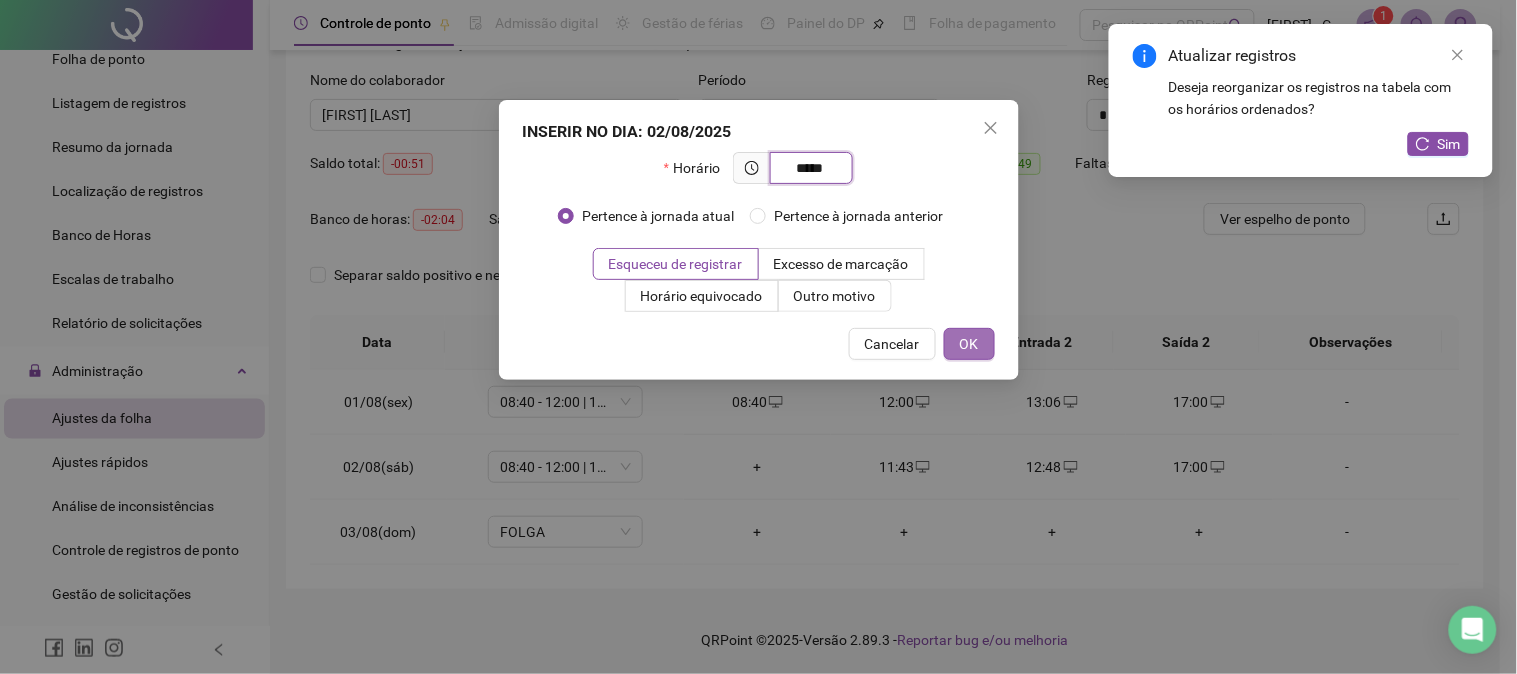 type on "*****" 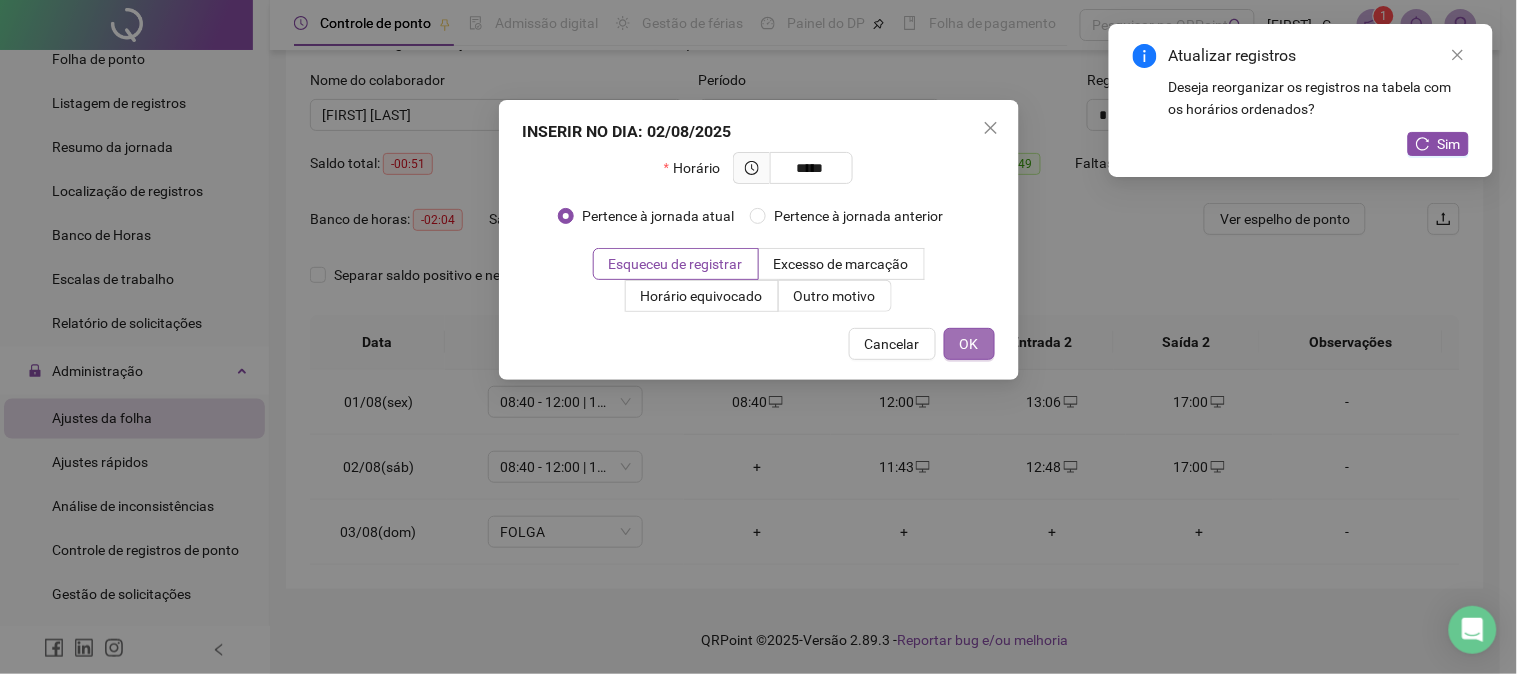click on "OK" at bounding box center [969, 344] 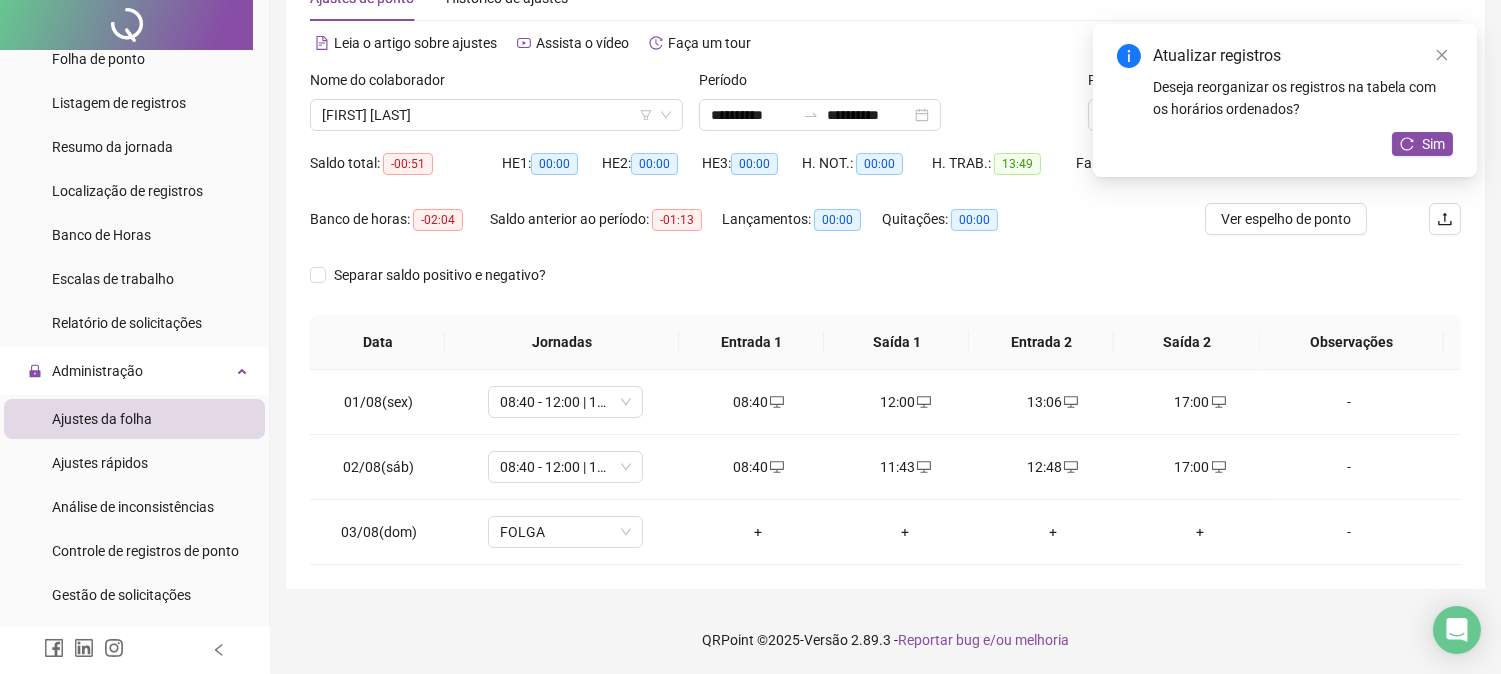 scroll, scrollTop: 0, scrollLeft: 0, axis: both 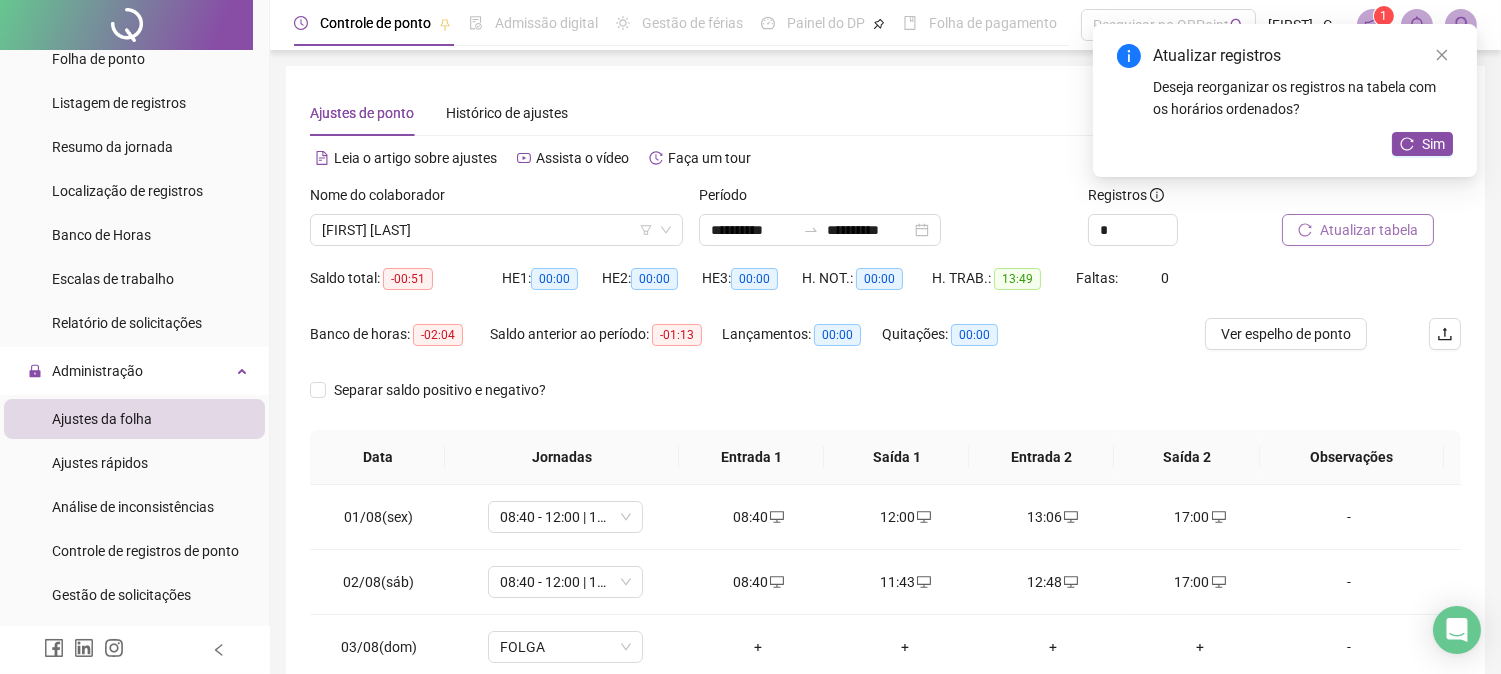 click on "Atualizar tabela" at bounding box center [1369, 230] 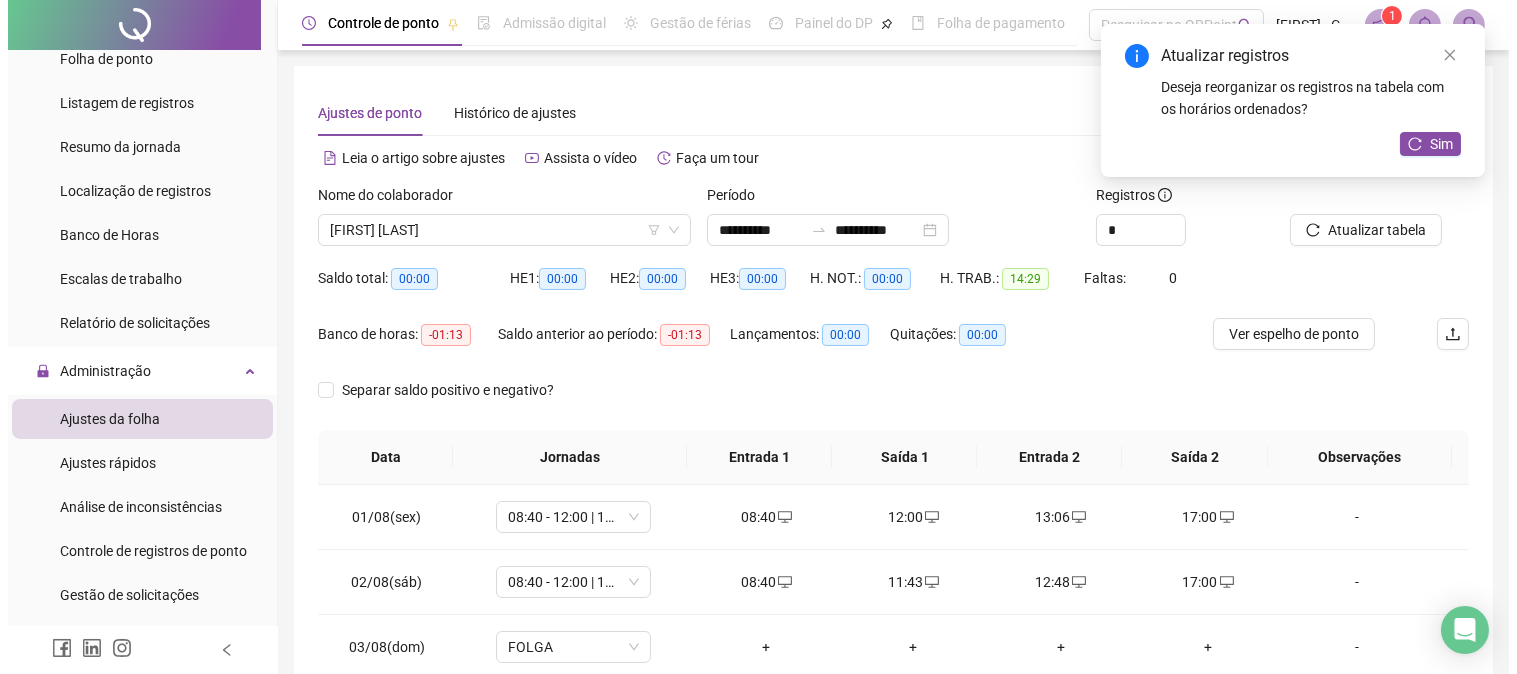 scroll, scrollTop: 67, scrollLeft: 0, axis: vertical 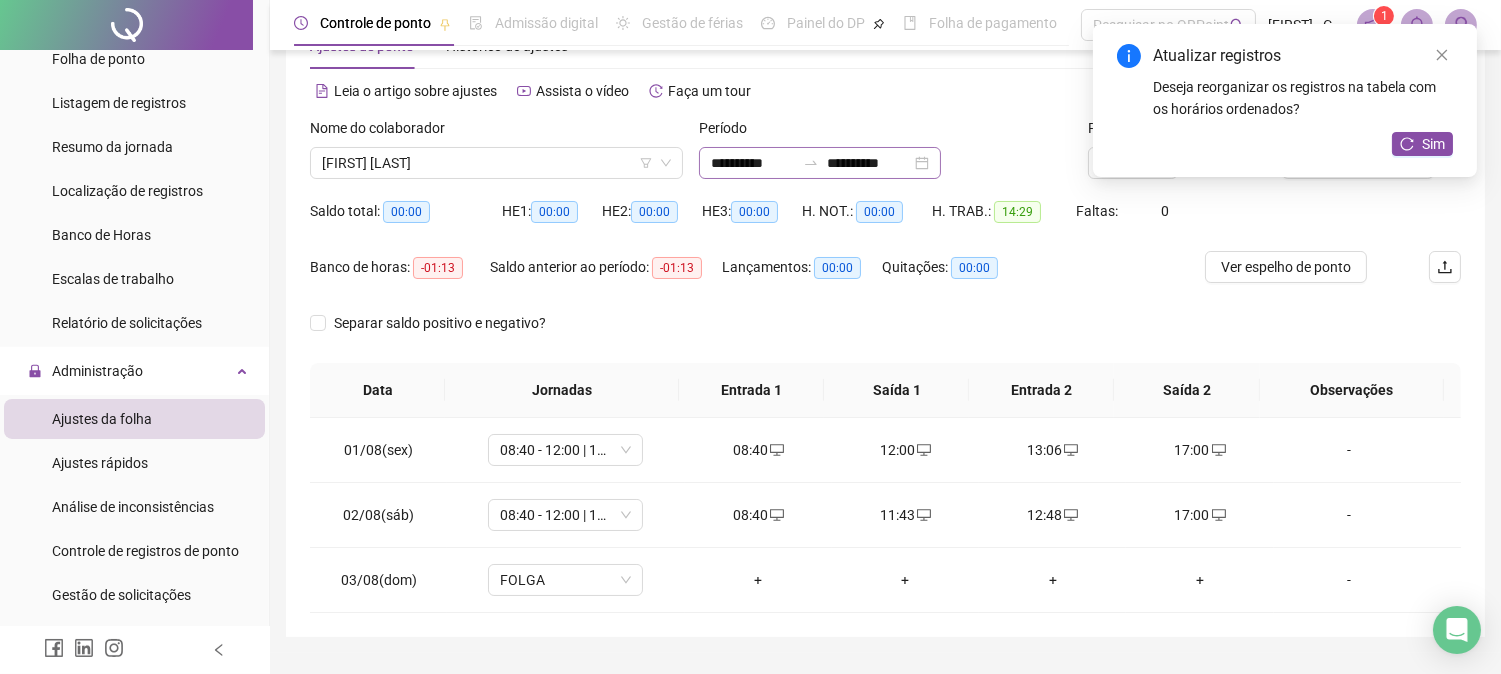 click on "**********" at bounding box center [820, 163] 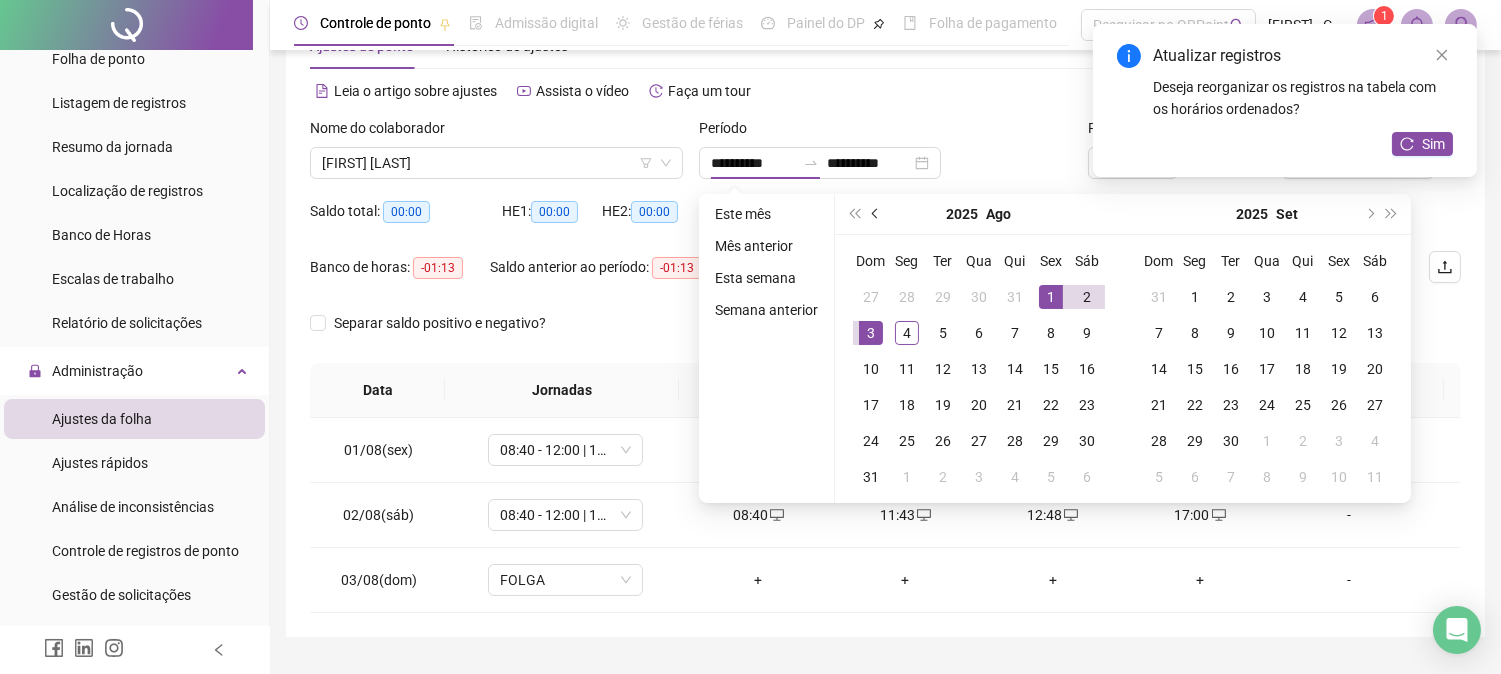 click at bounding box center (877, 214) 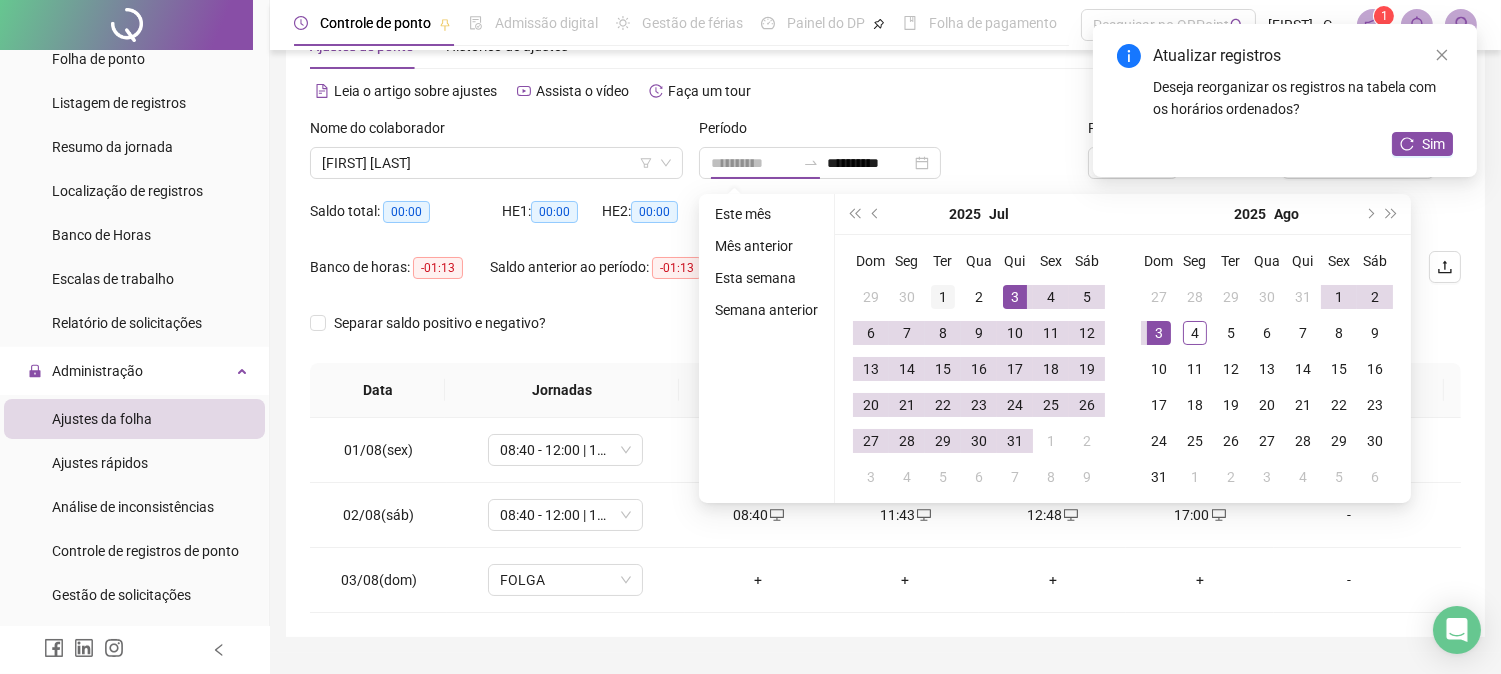 type on "**********" 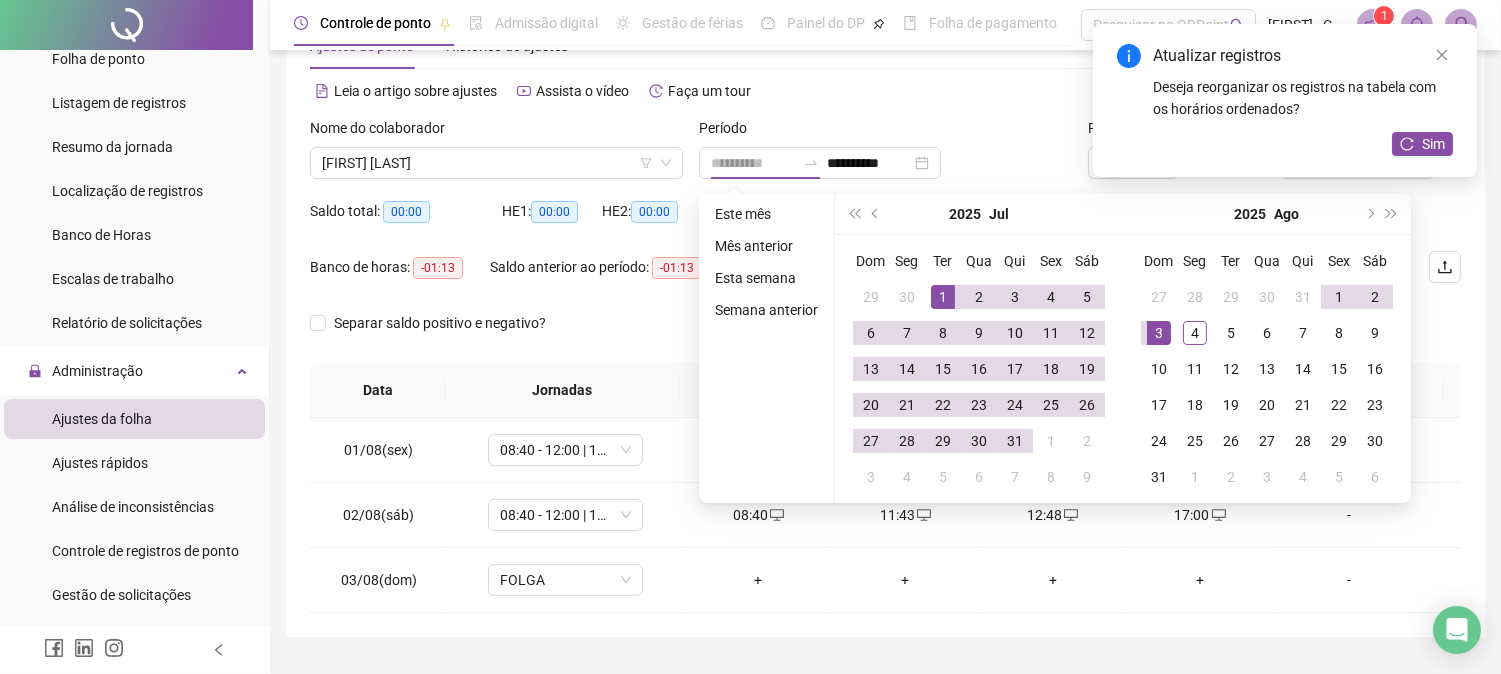 click on "1" at bounding box center [943, 297] 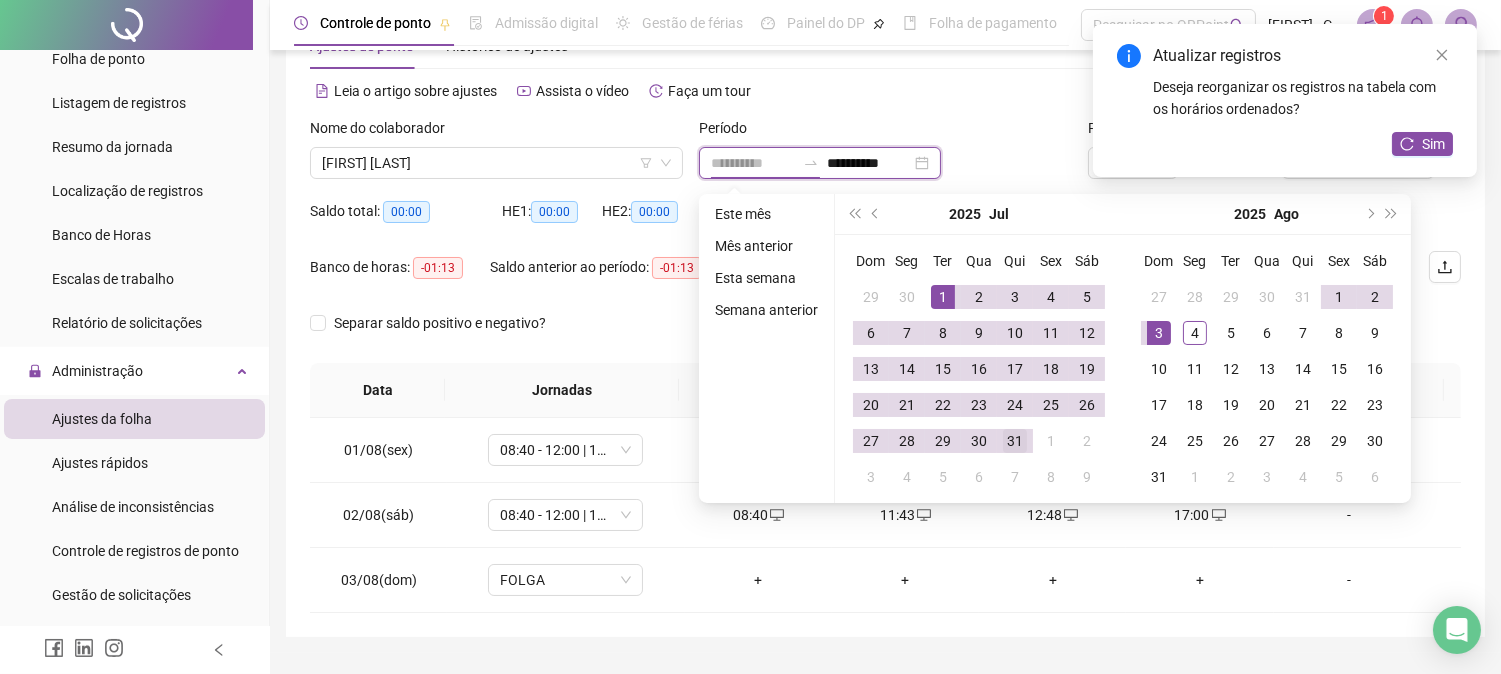 type on "**********" 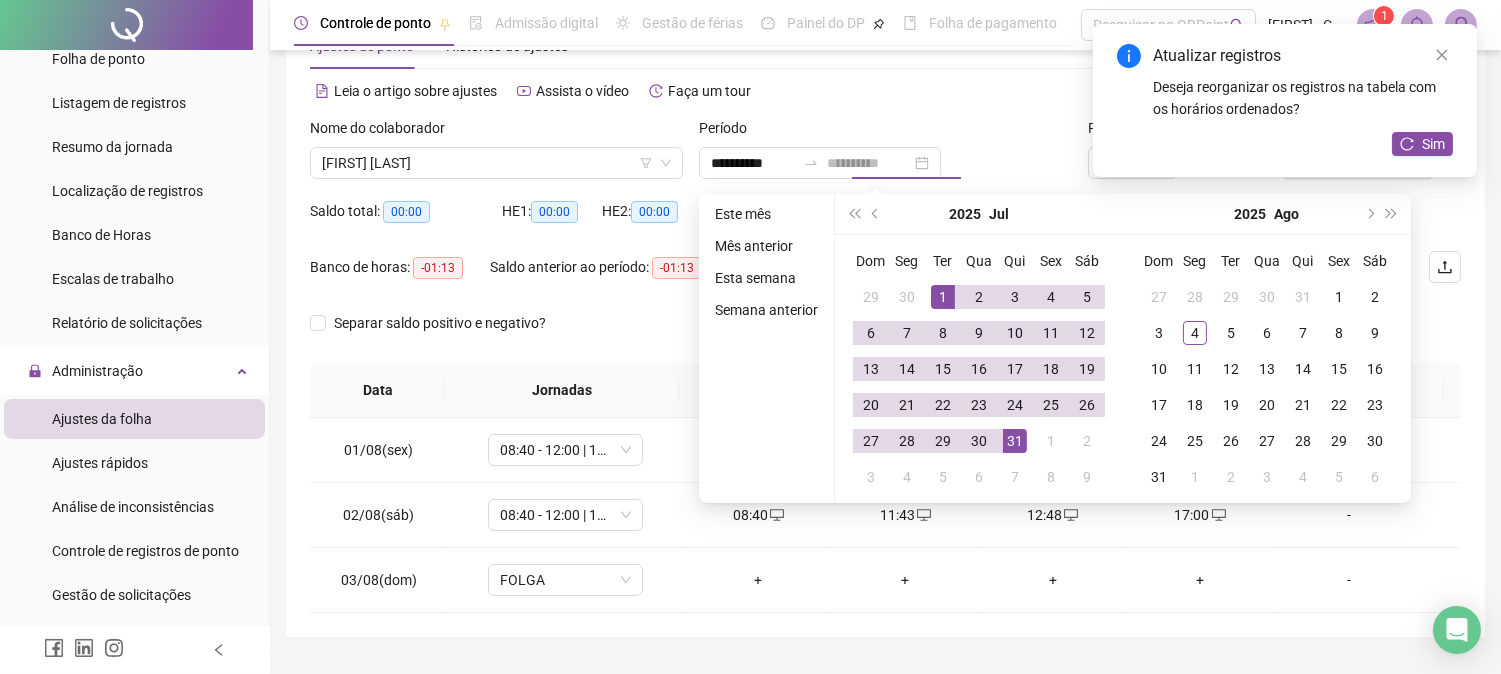 click on "31" at bounding box center [1015, 441] 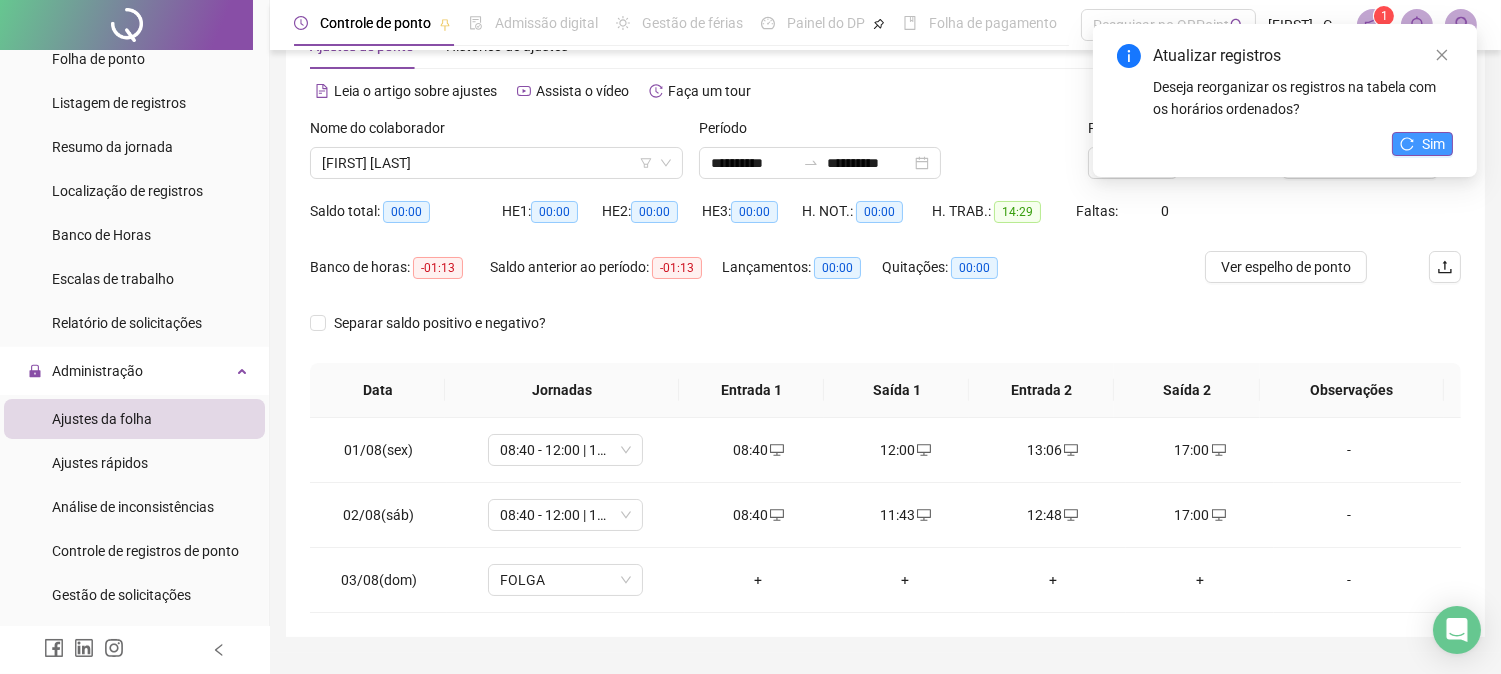 click on "Sim" at bounding box center [1422, 144] 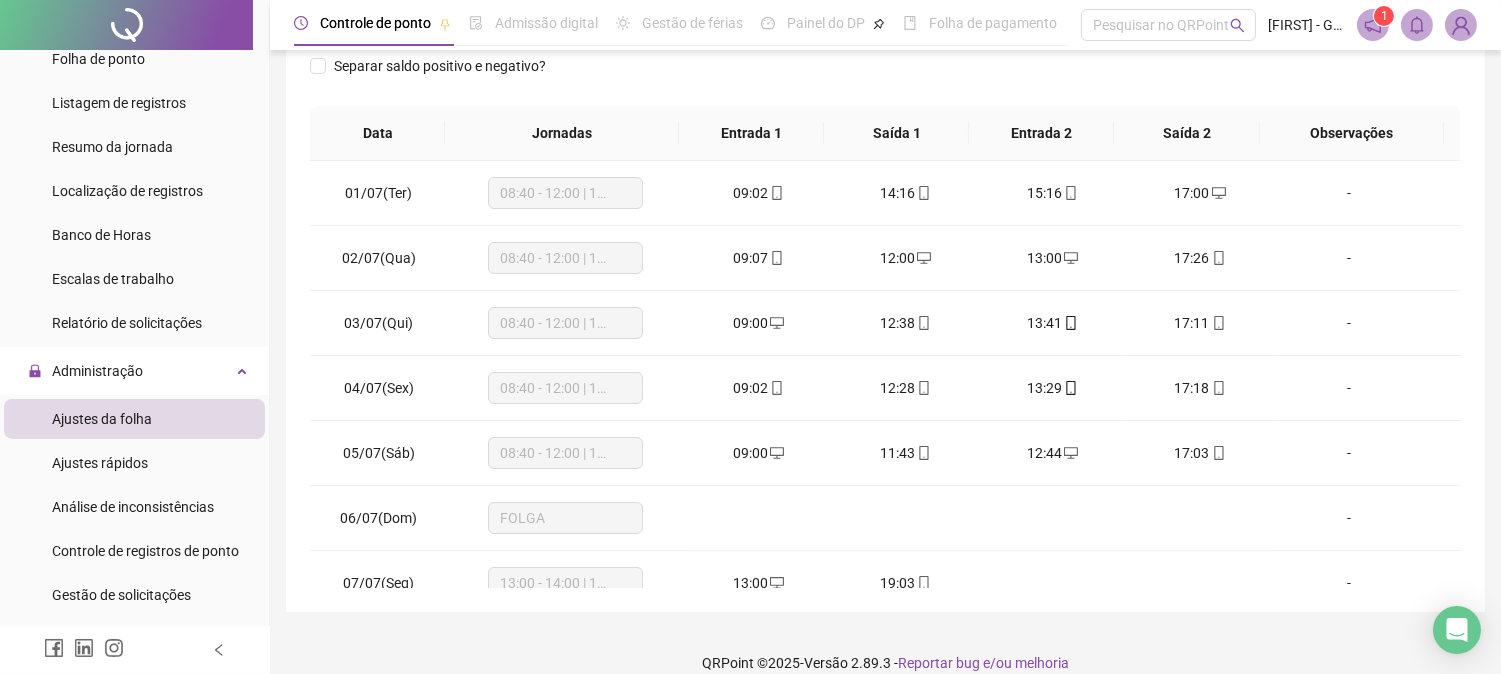 scroll, scrollTop: 347, scrollLeft: 0, axis: vertical 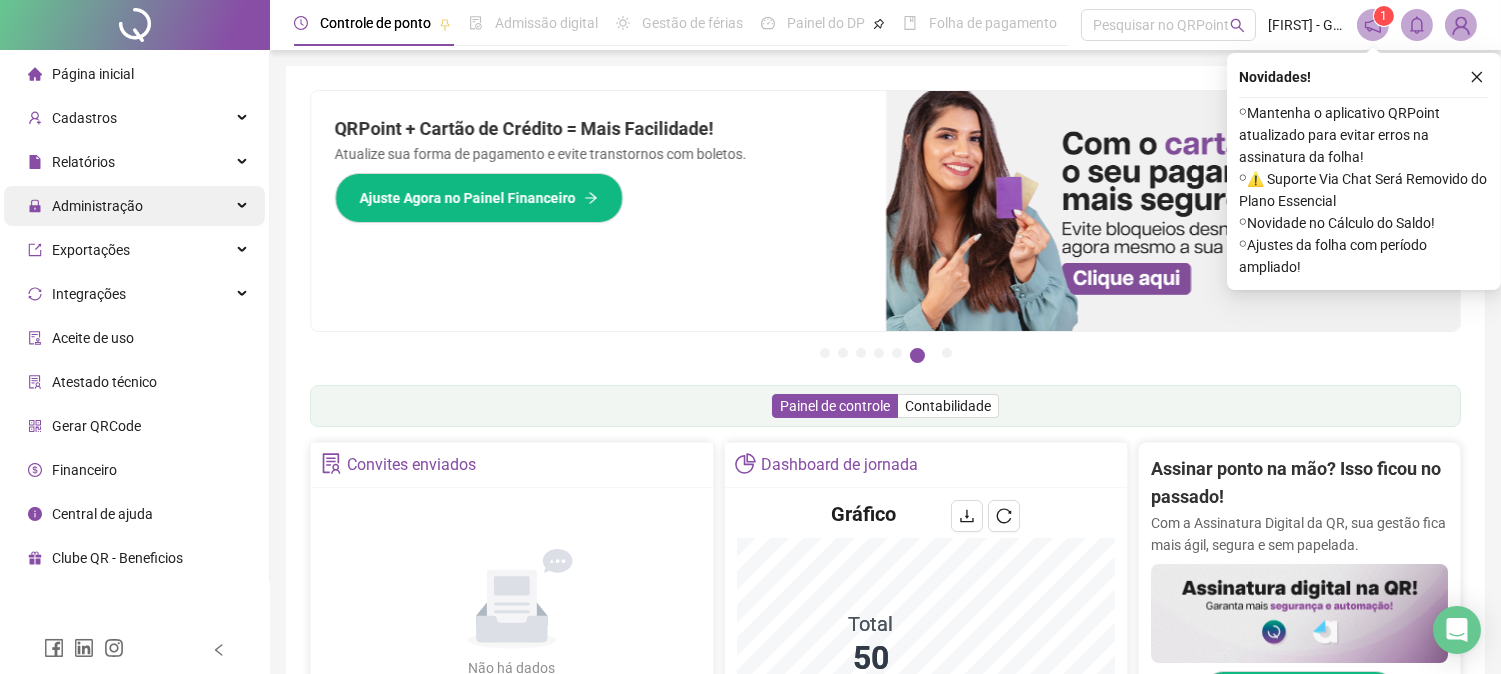 click on "Administração" at bounding box center [134, 206] 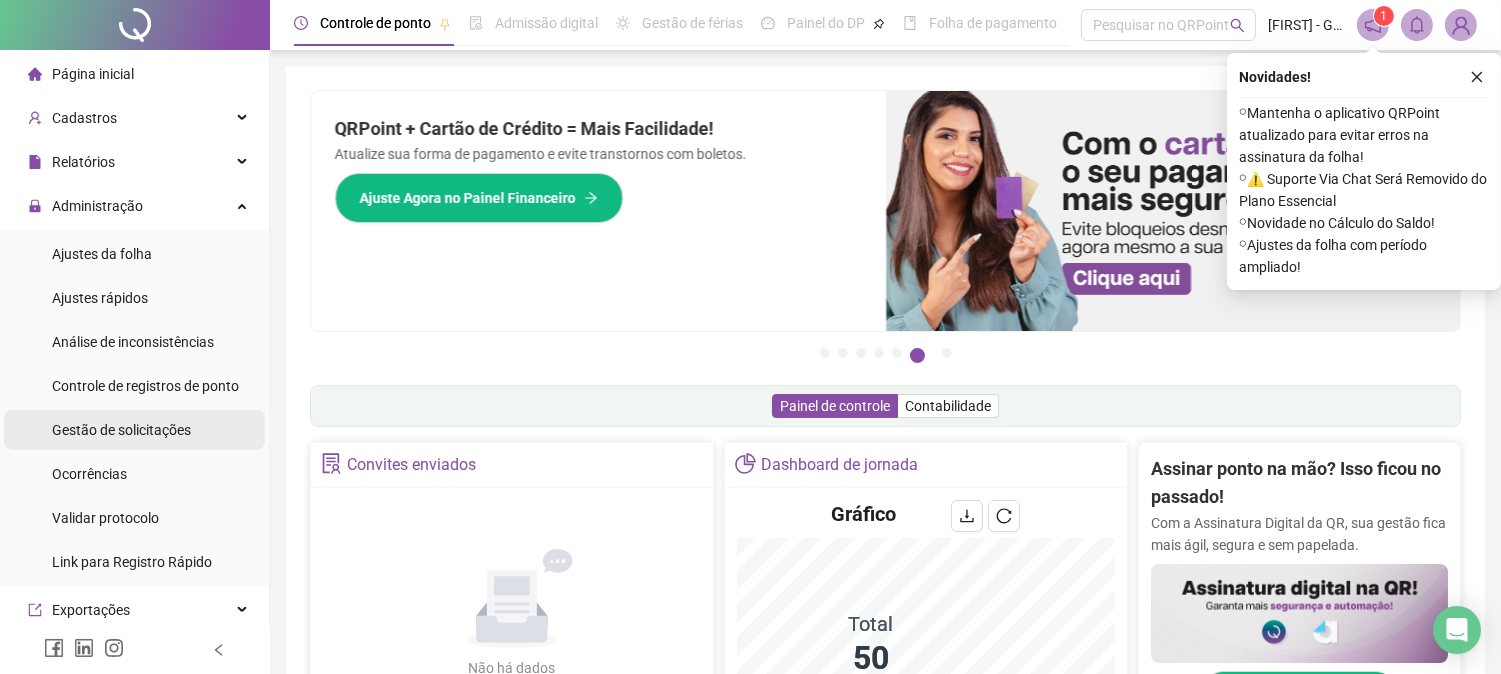 click on "Gestão de solicitações" at bounding box center [121, 430] 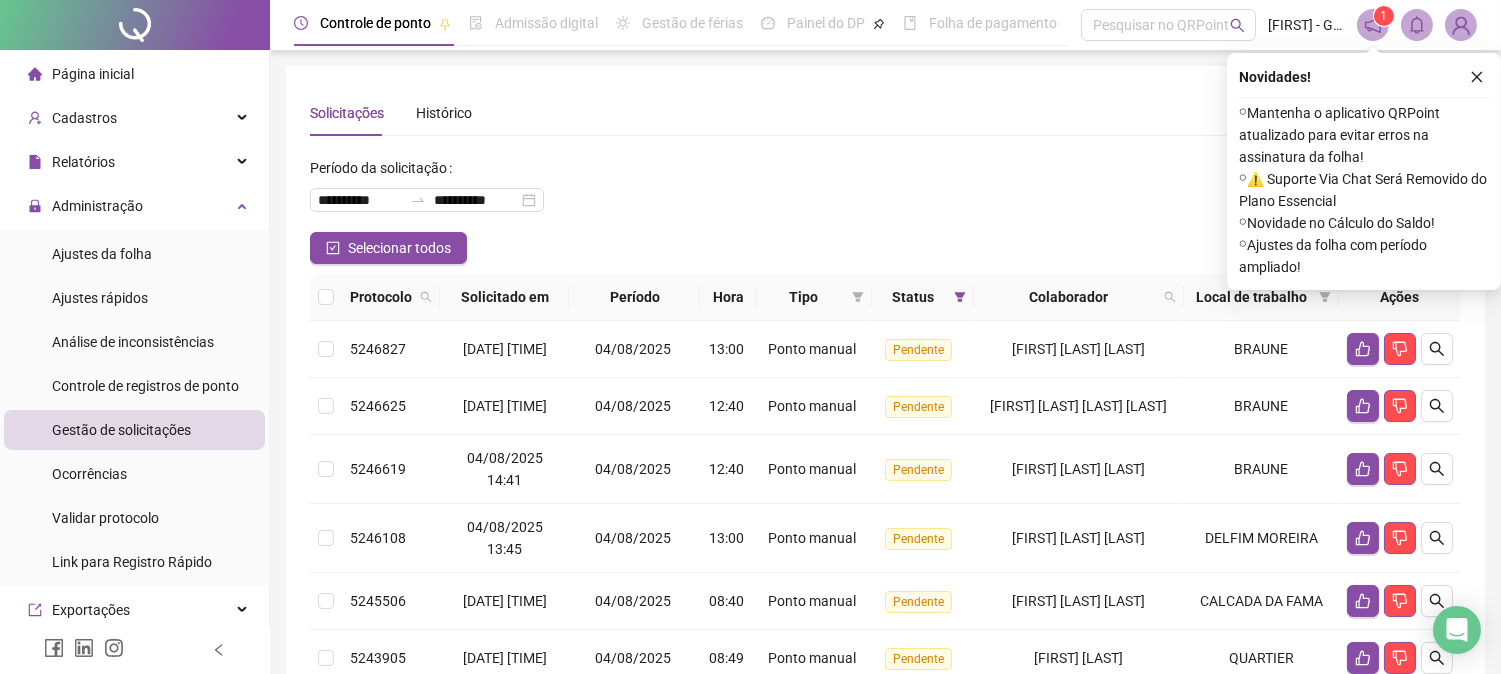 click 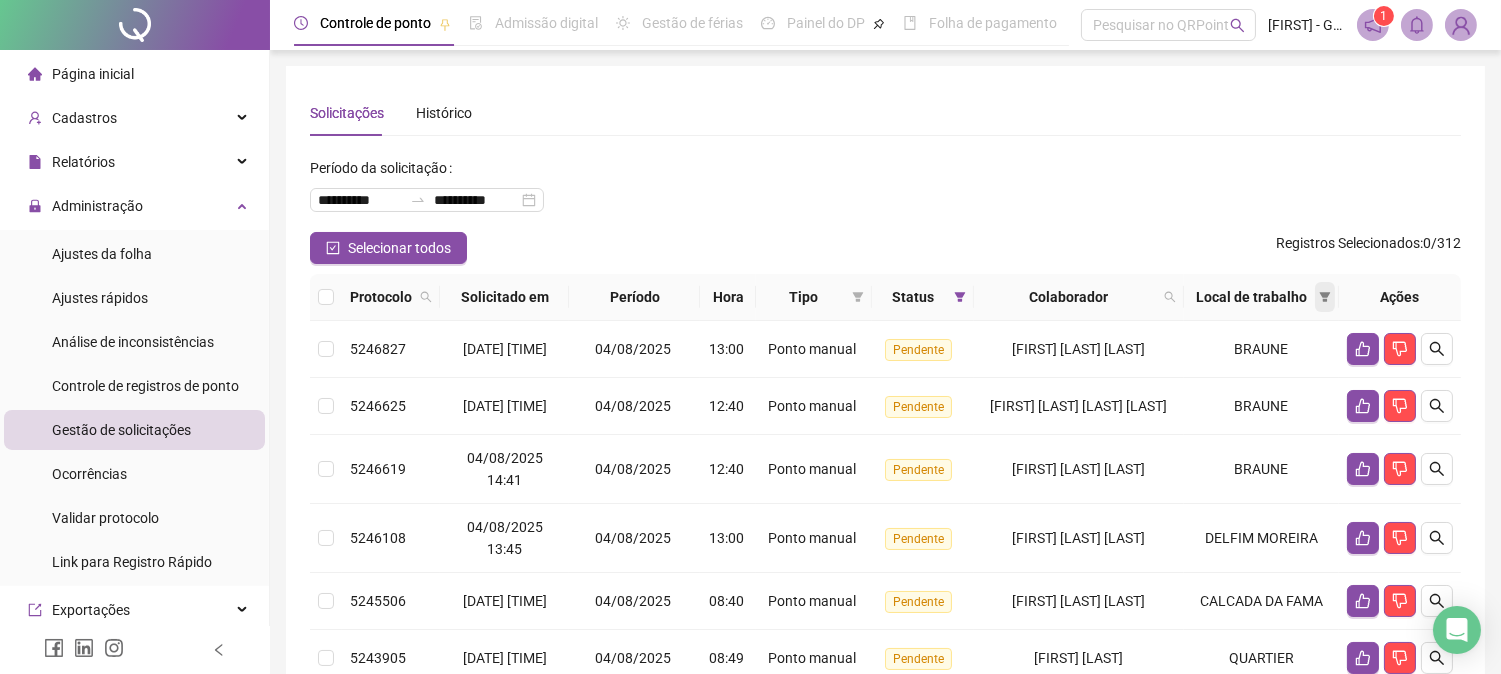 click 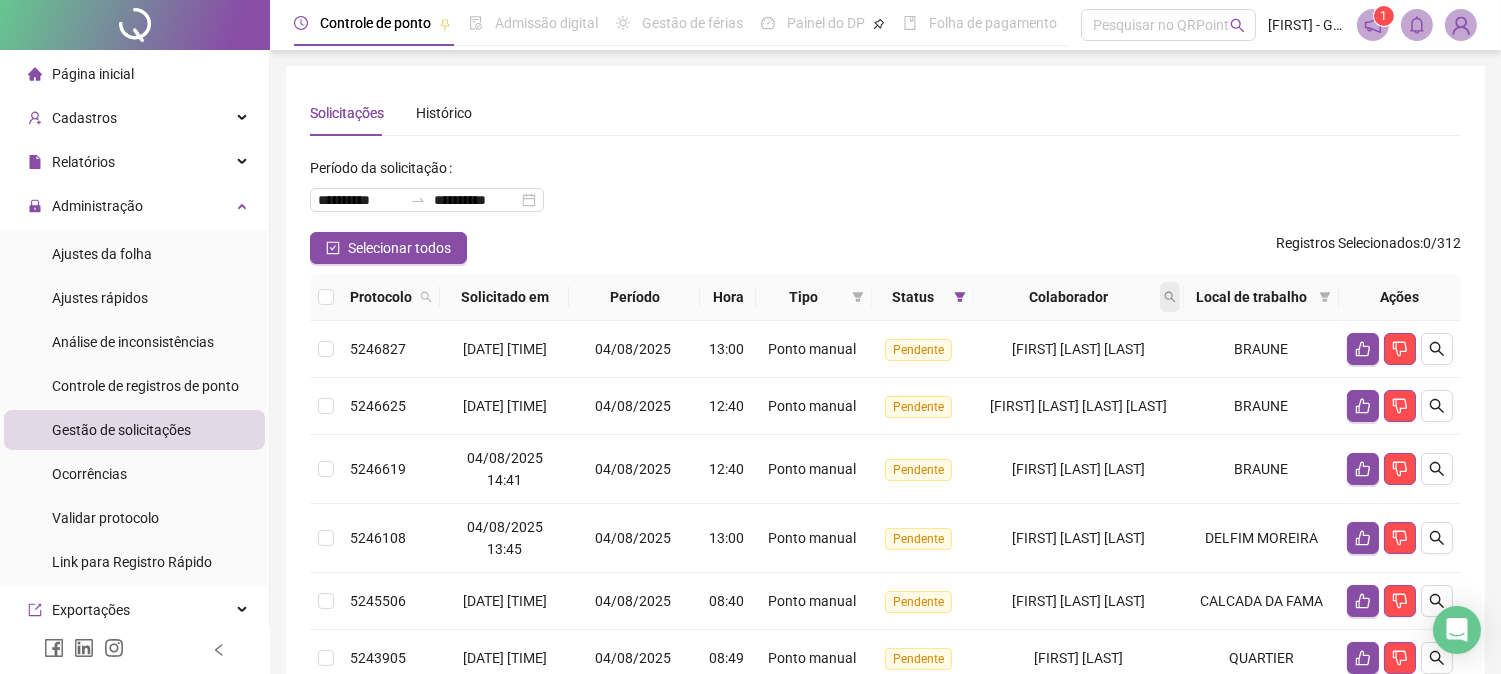 click 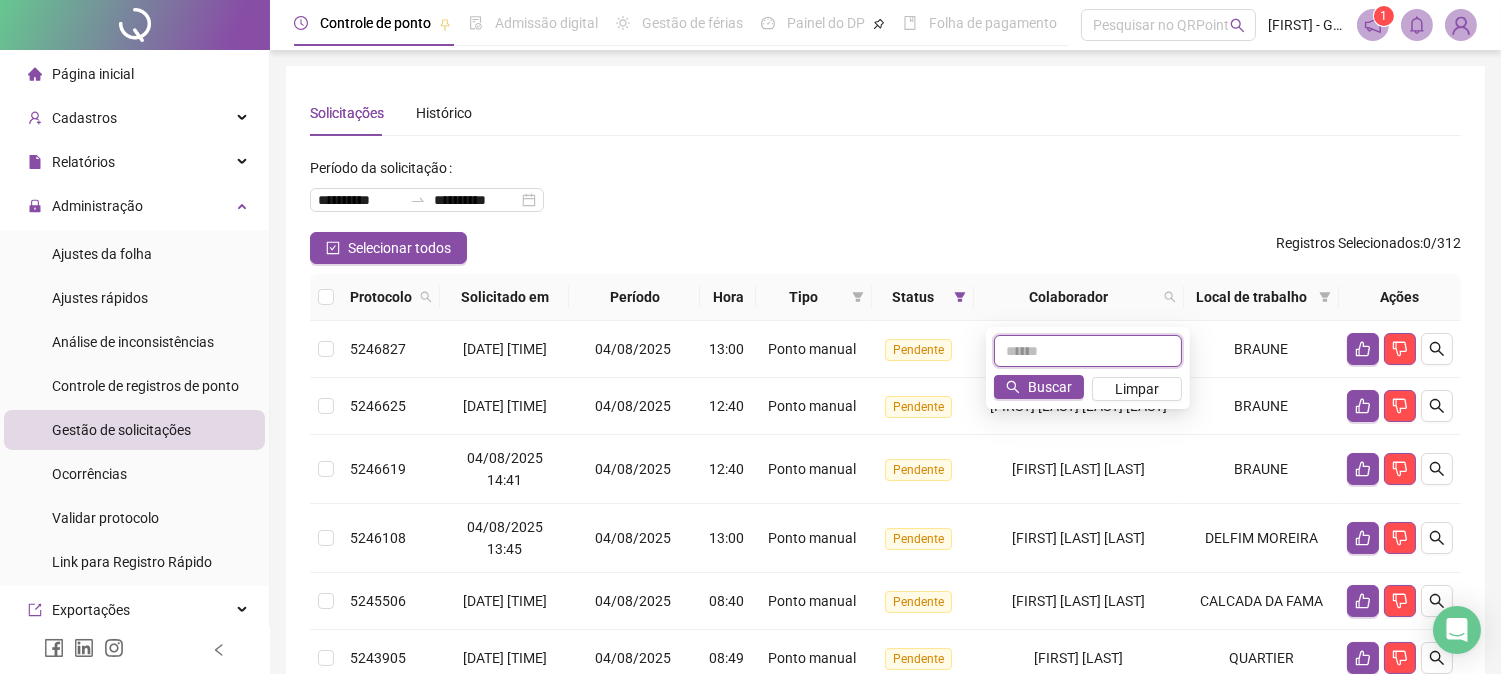 drag, startPoint x: 1108, startPoint y: 348, endPoint x: 1108, endPoint y: 253, distance: 95 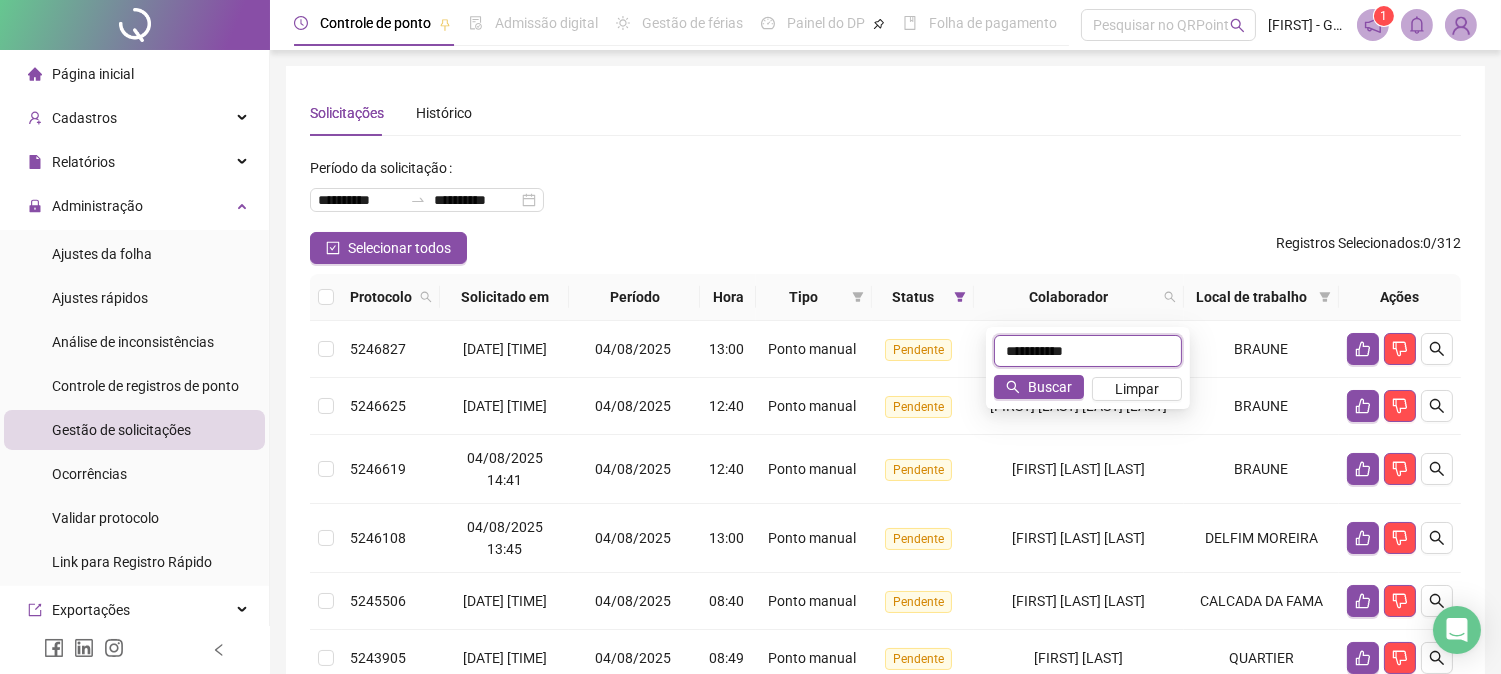 type on "**********" 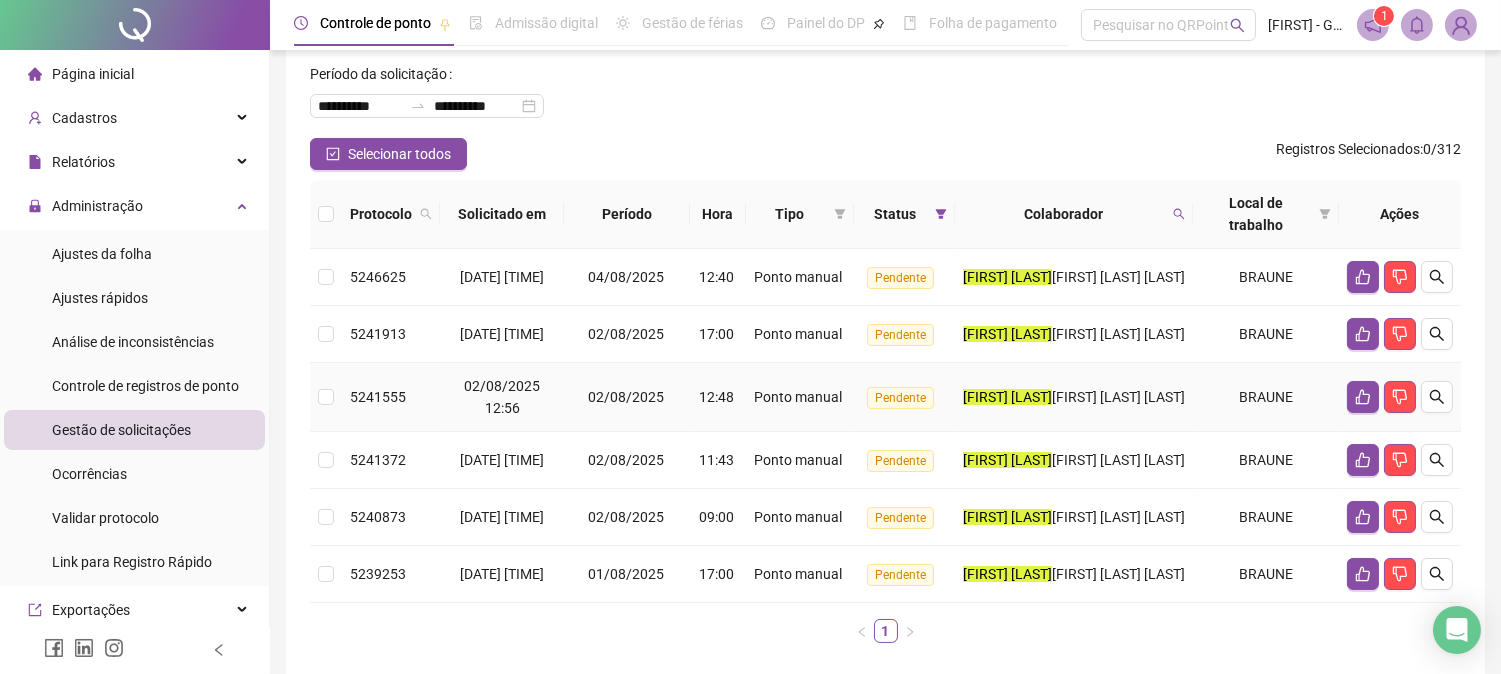 scroll, scrollTop: 222, scrollLeft: 0, axis: vertical 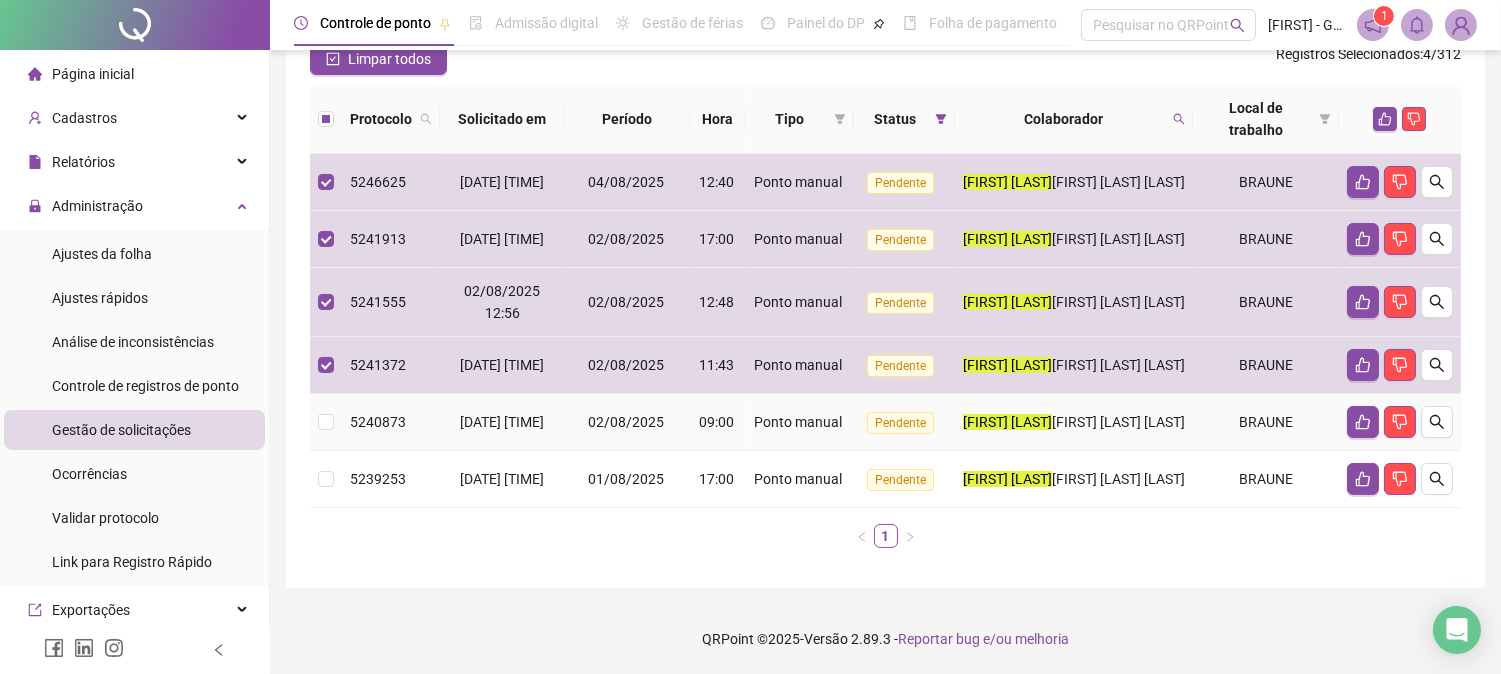 click at bounding box center [326, 422] 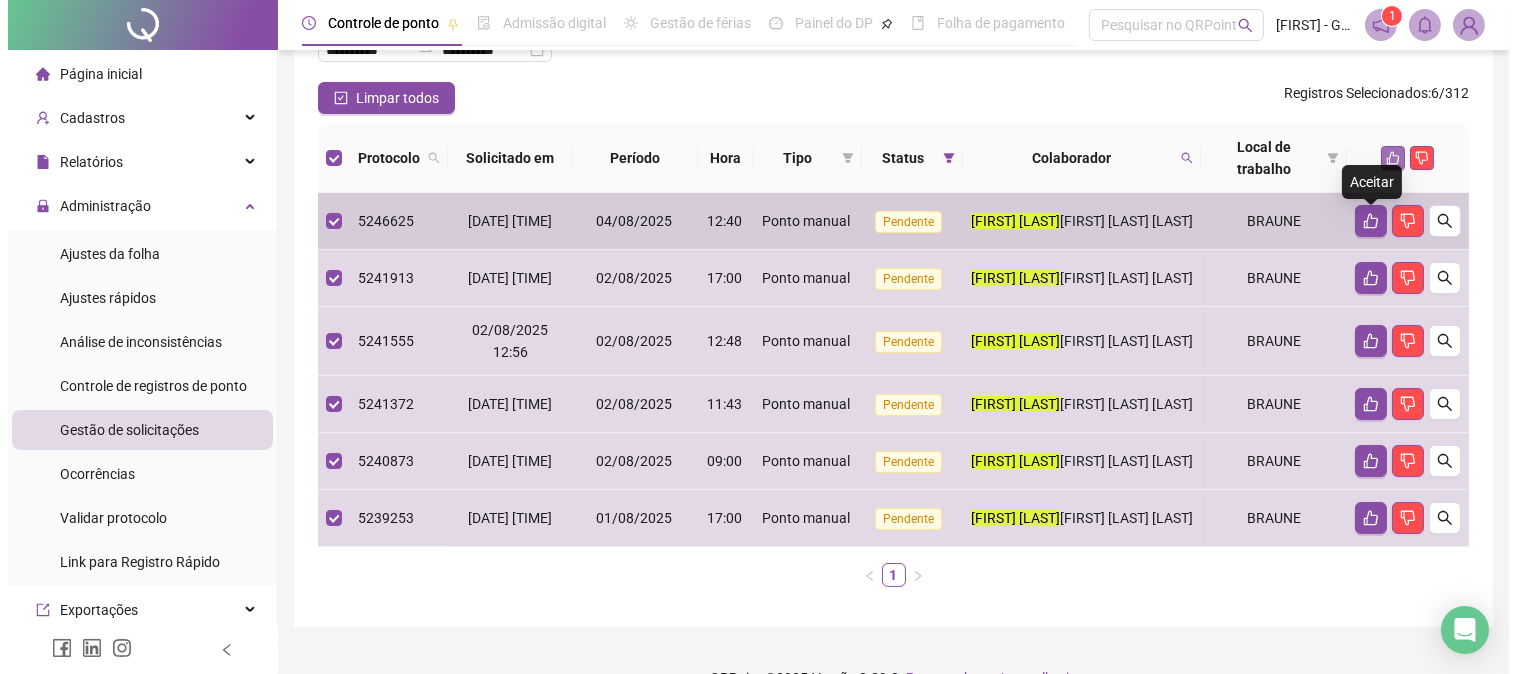 scroll, scrollTop: 111, scrollLeft: 0, axis: vertical 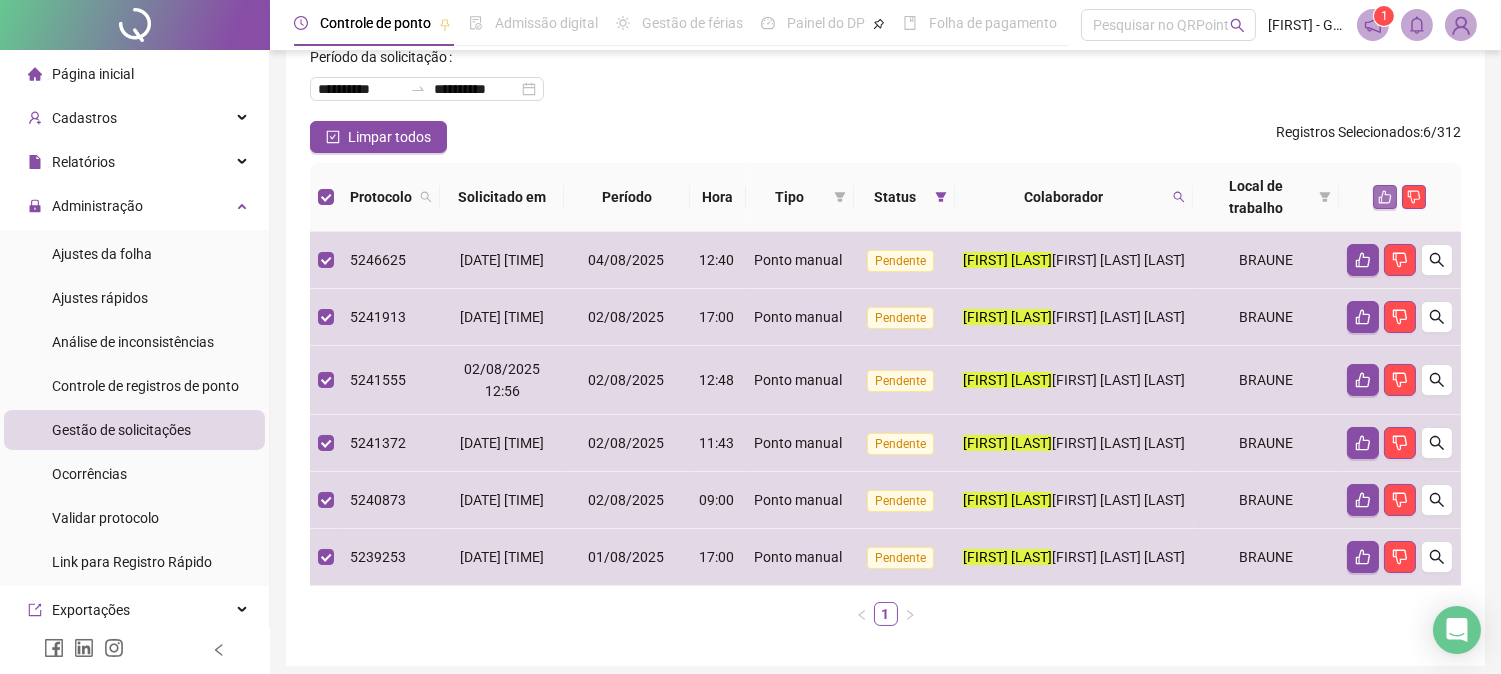 click 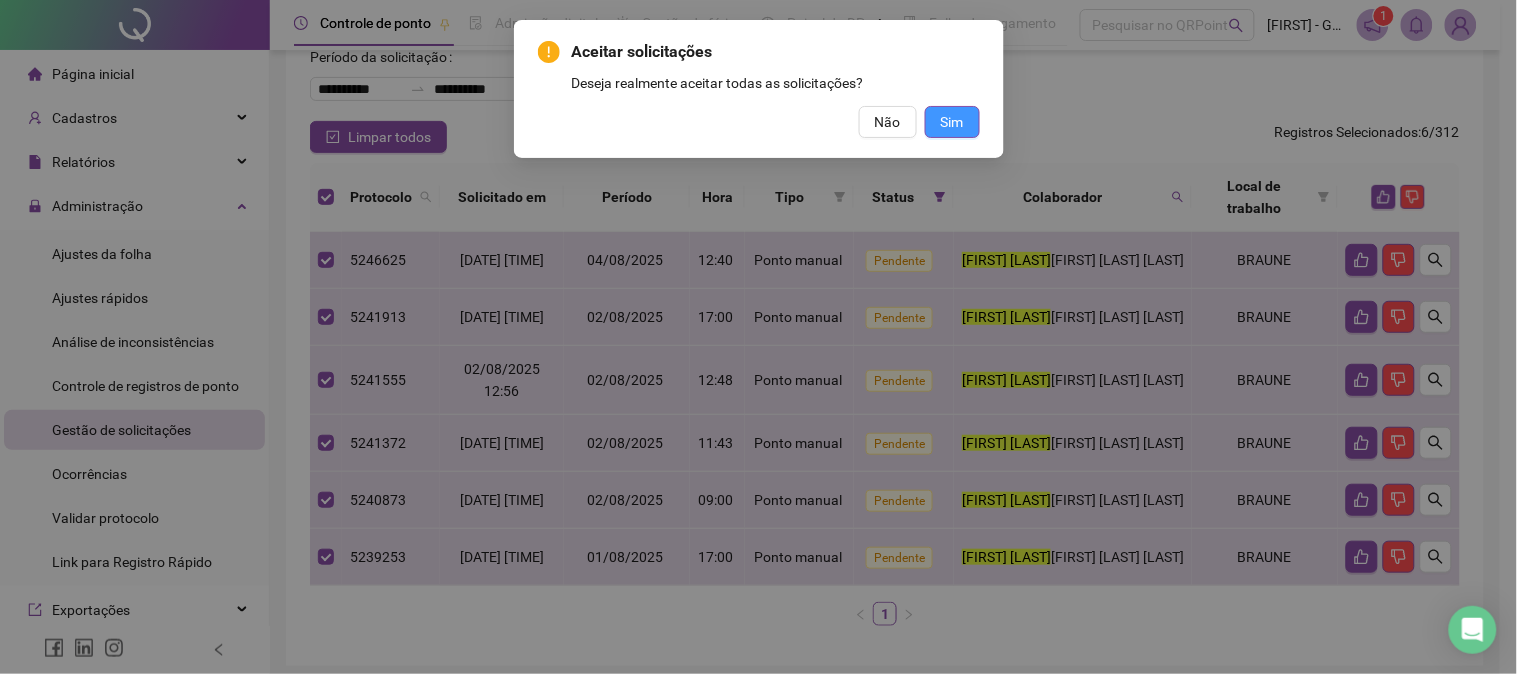 click on "Sim" at bounding box center [952, 122] 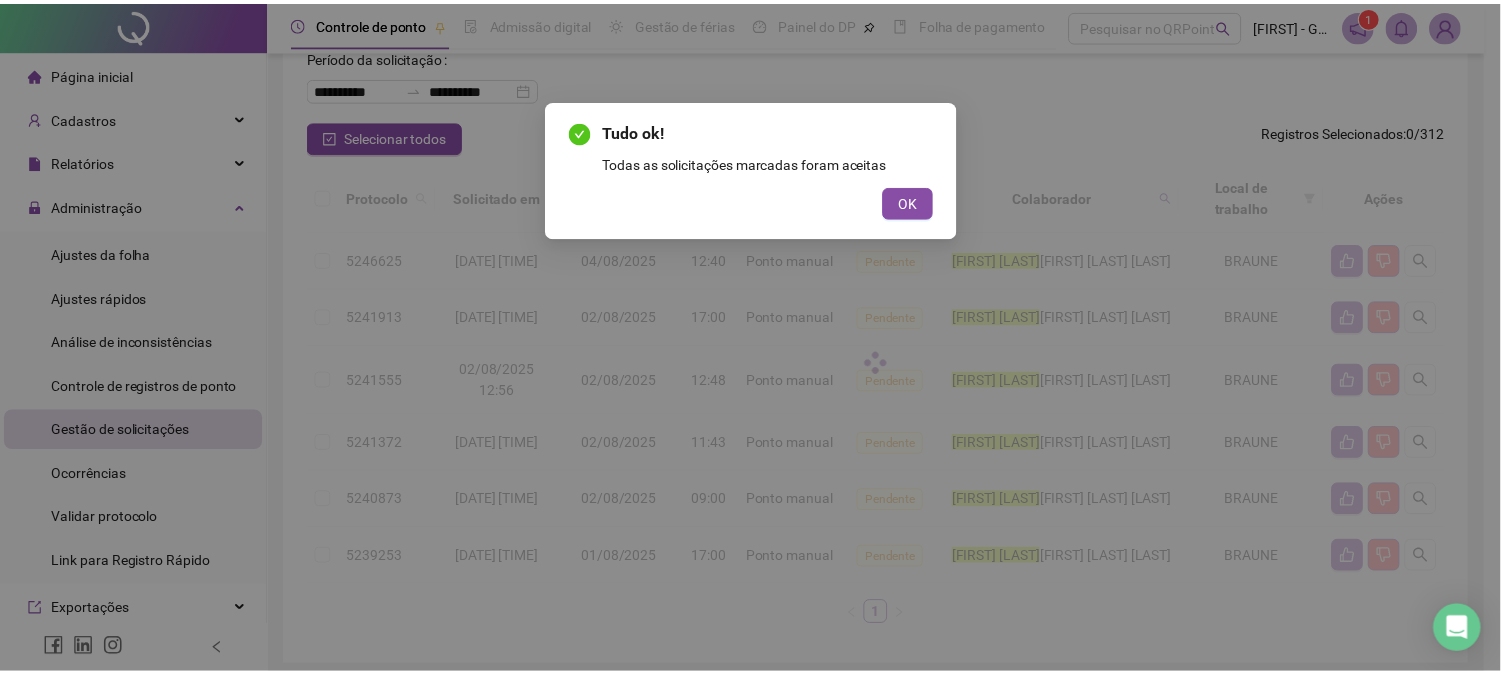 scroll, scrollTop: 0, scrollLeft: 0, axis: both 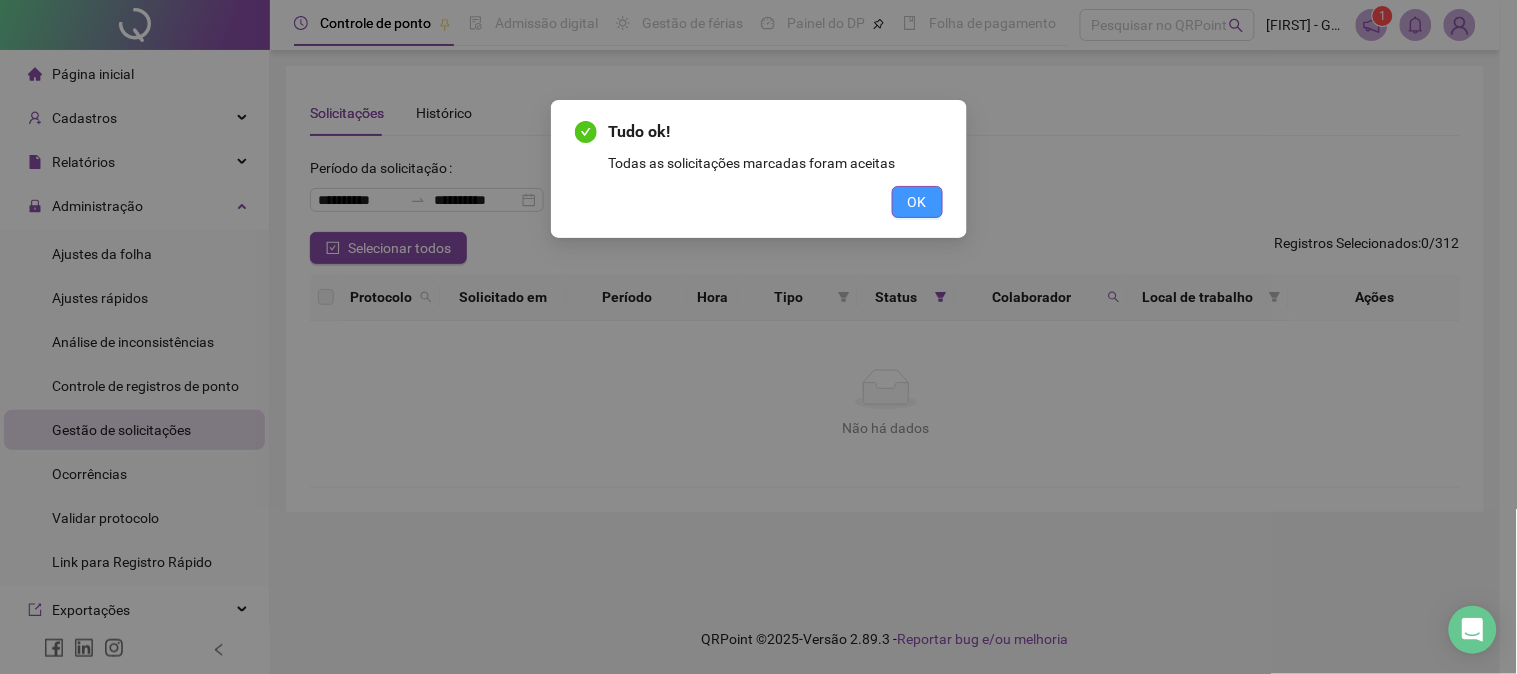 click on "OK" at bounding box center [917, 202] 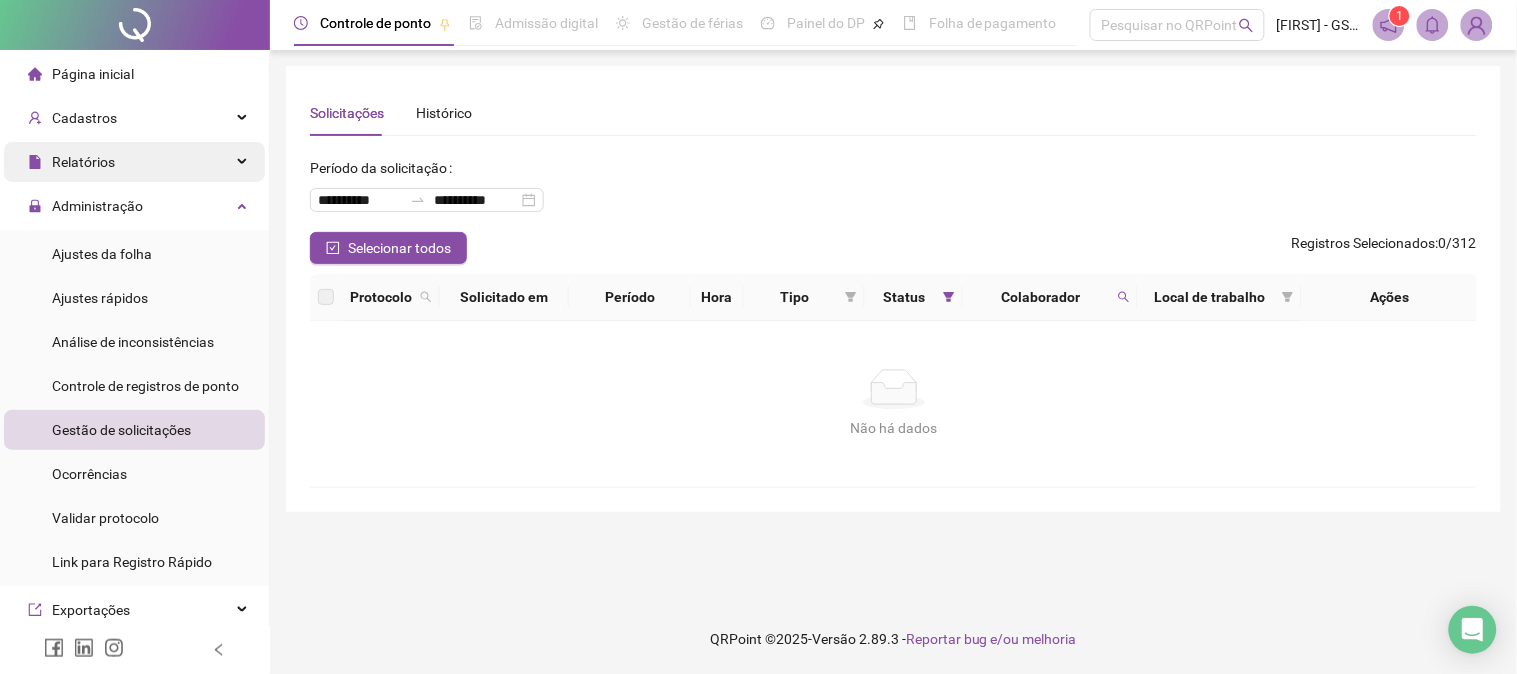 click on "Relatórios" at bounding box center [134, 162] 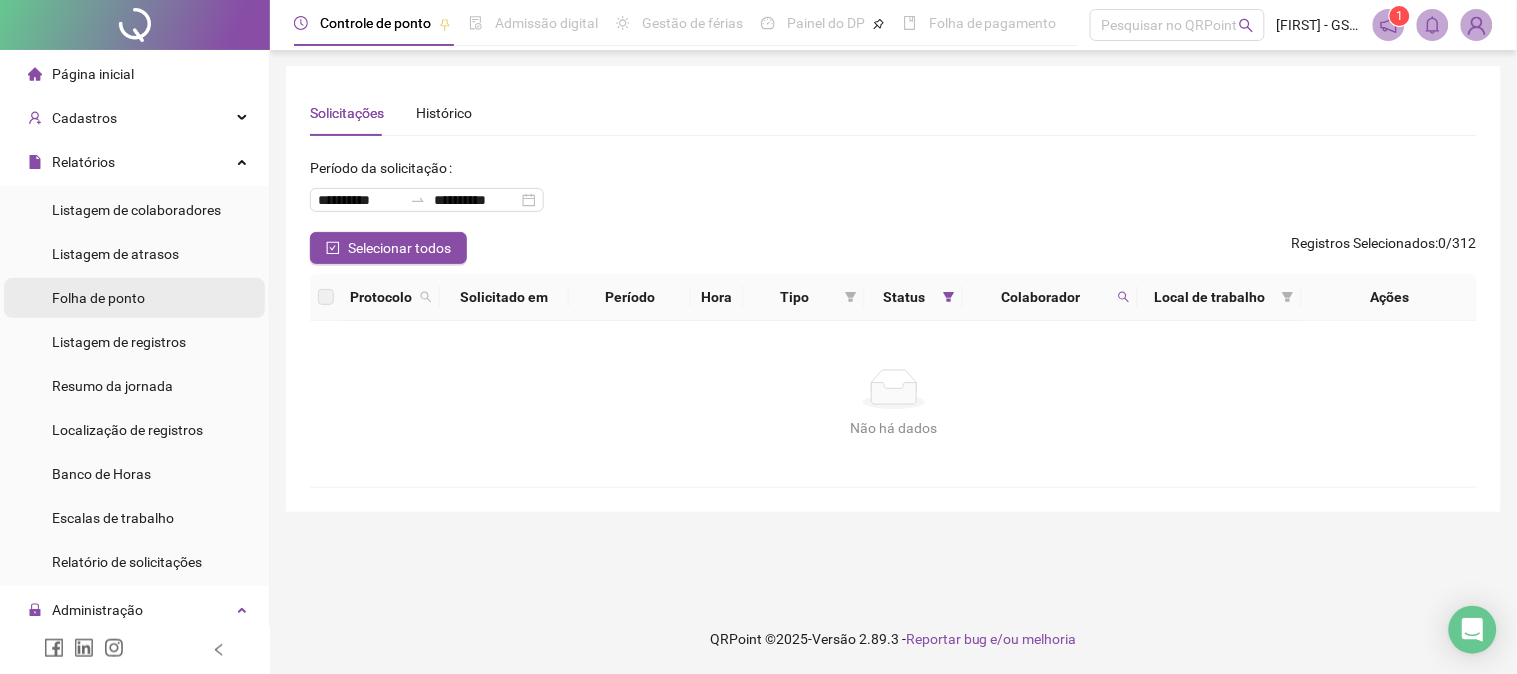 click on "Folha de ponto" at bounding box center (98, 298) 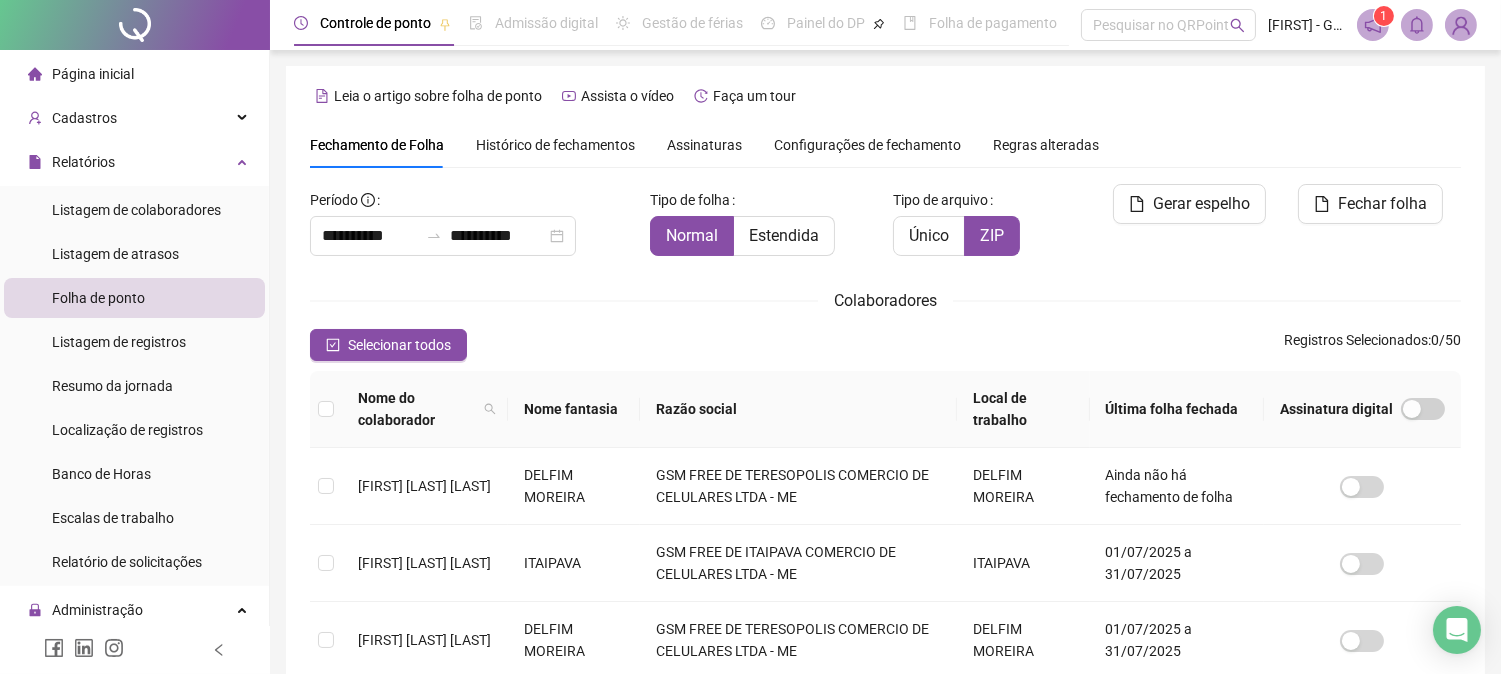 click on "Histórico de fechamentos" at bounding box center [555, 145] 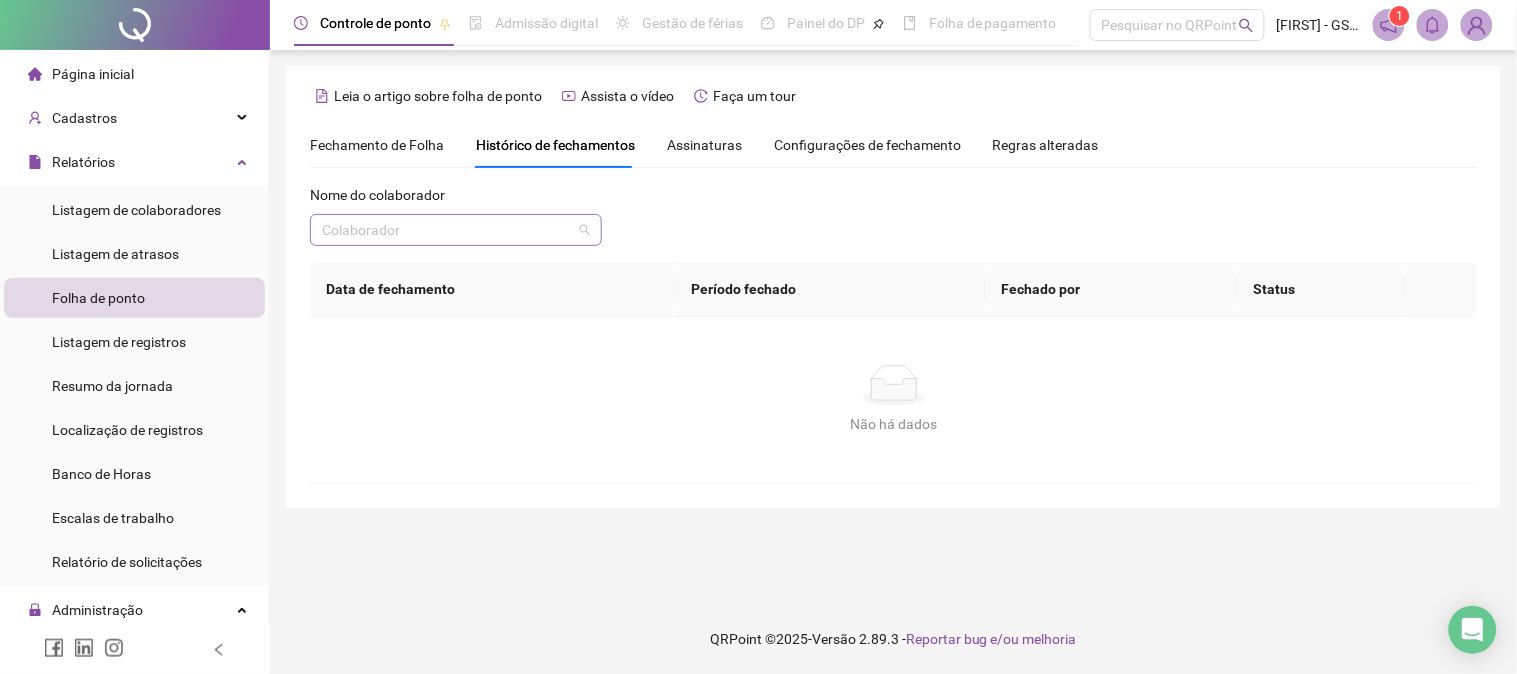 click at bounding box center (447, 230) 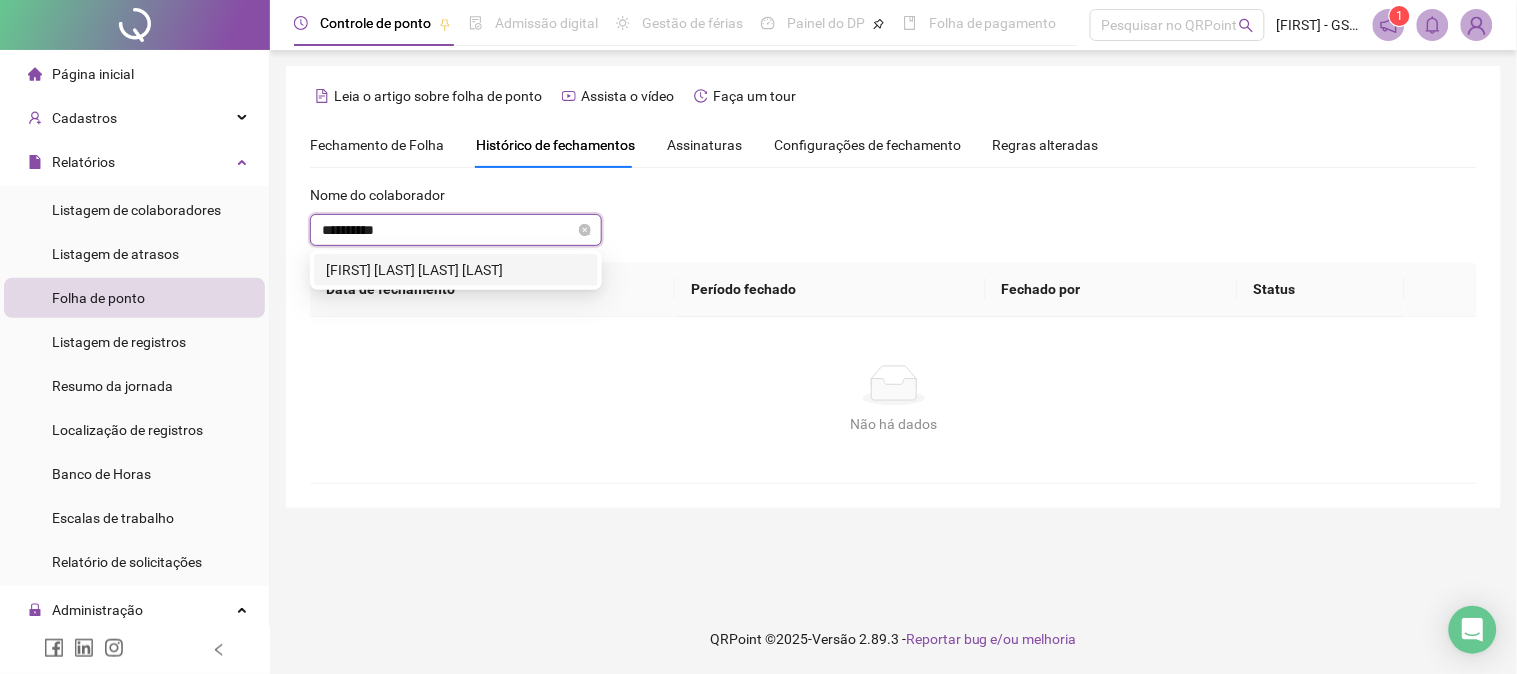 type on "**********" 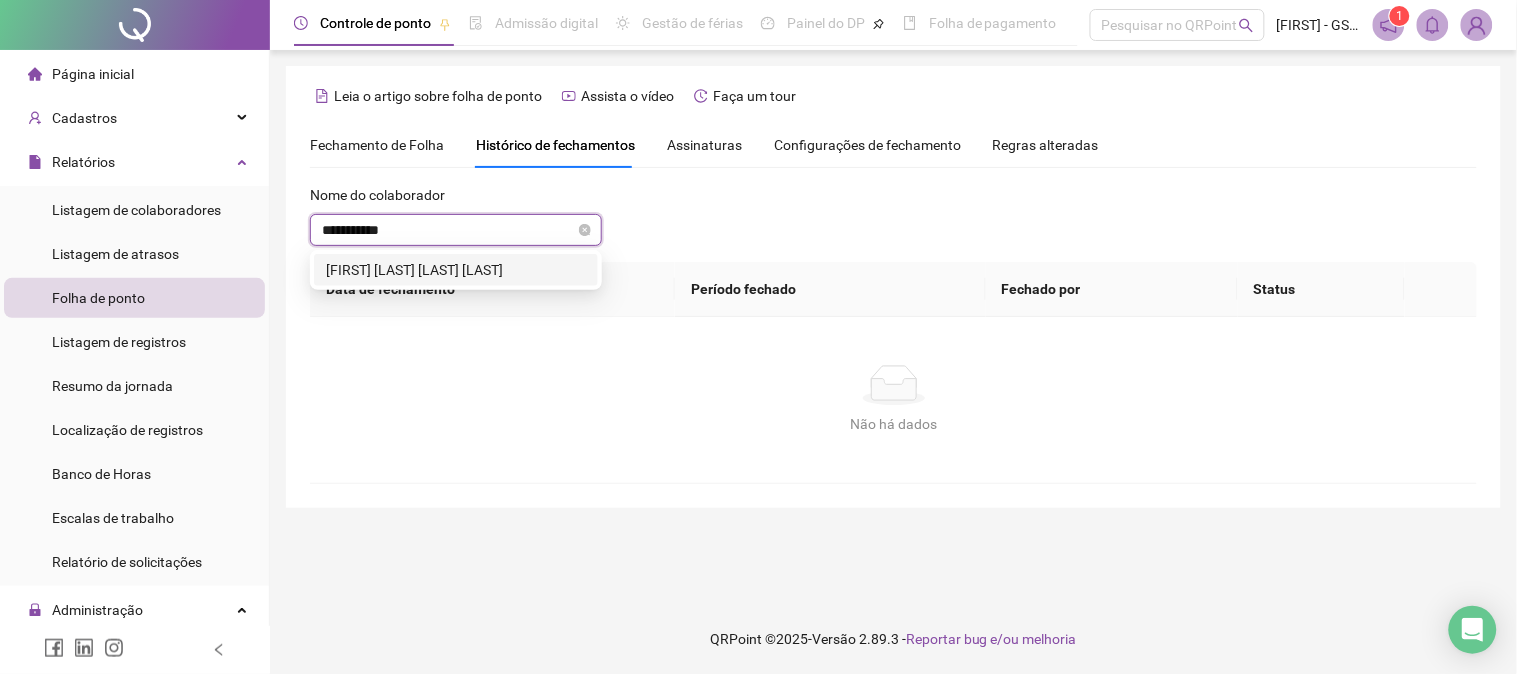 type 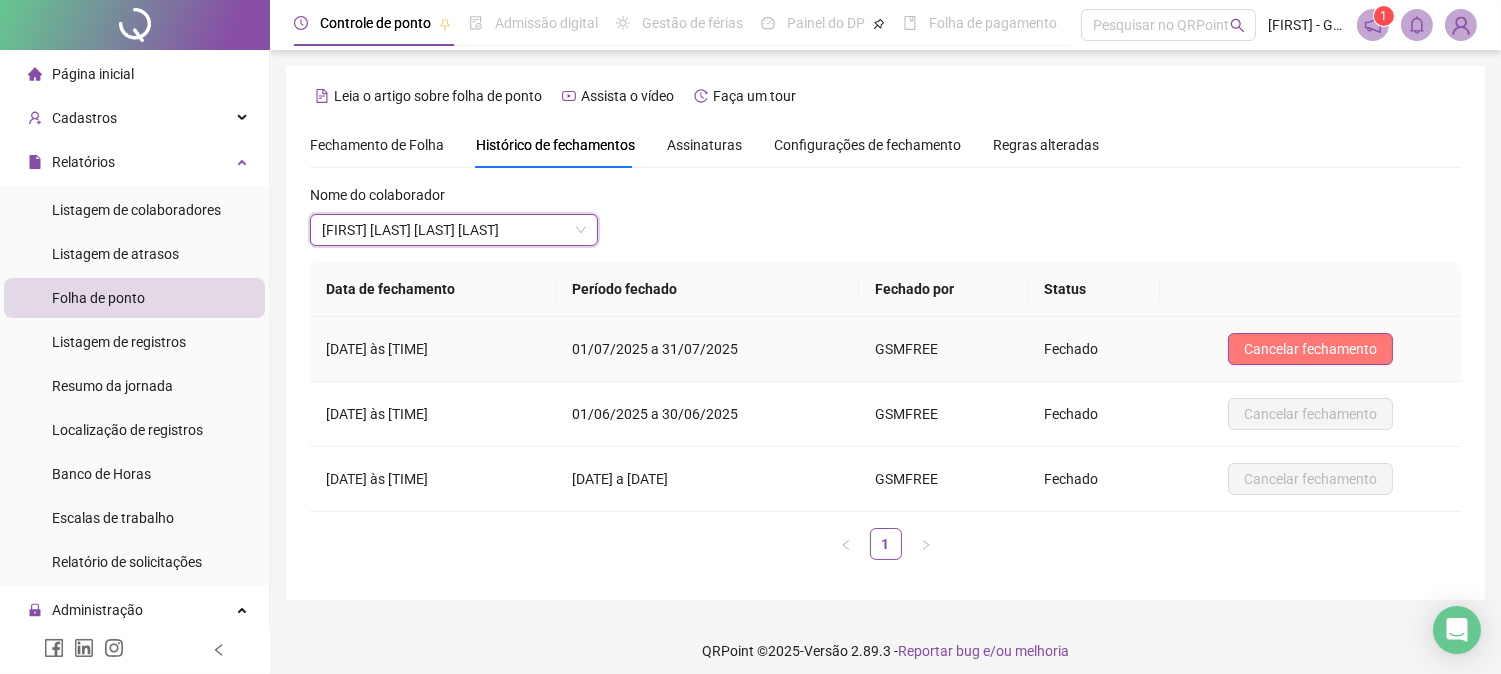 click on "Cancelar fechamento" at bounding box center (1310, 349) 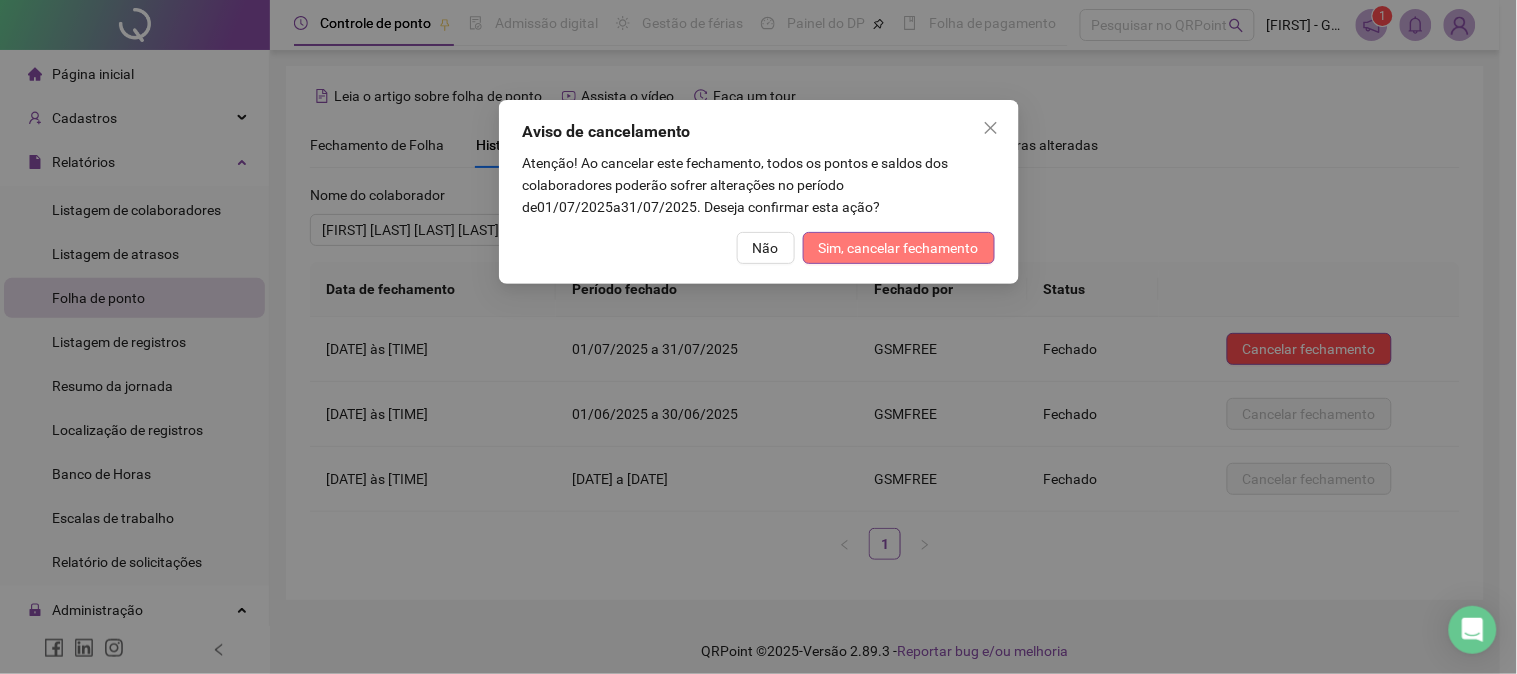 click on "Sim, cancelar fechamento" at bounding box center (899, 248) 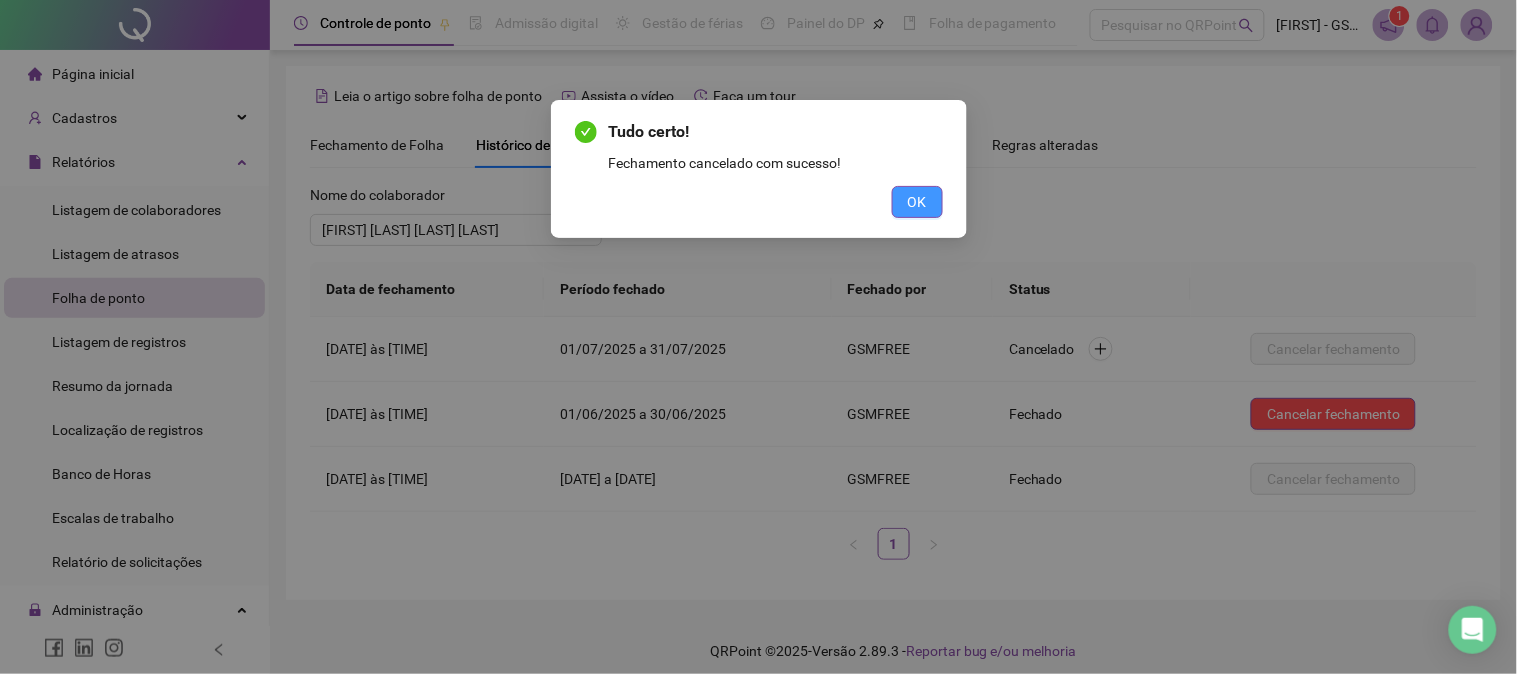 click on "OK" at bounding box center [917, 202] 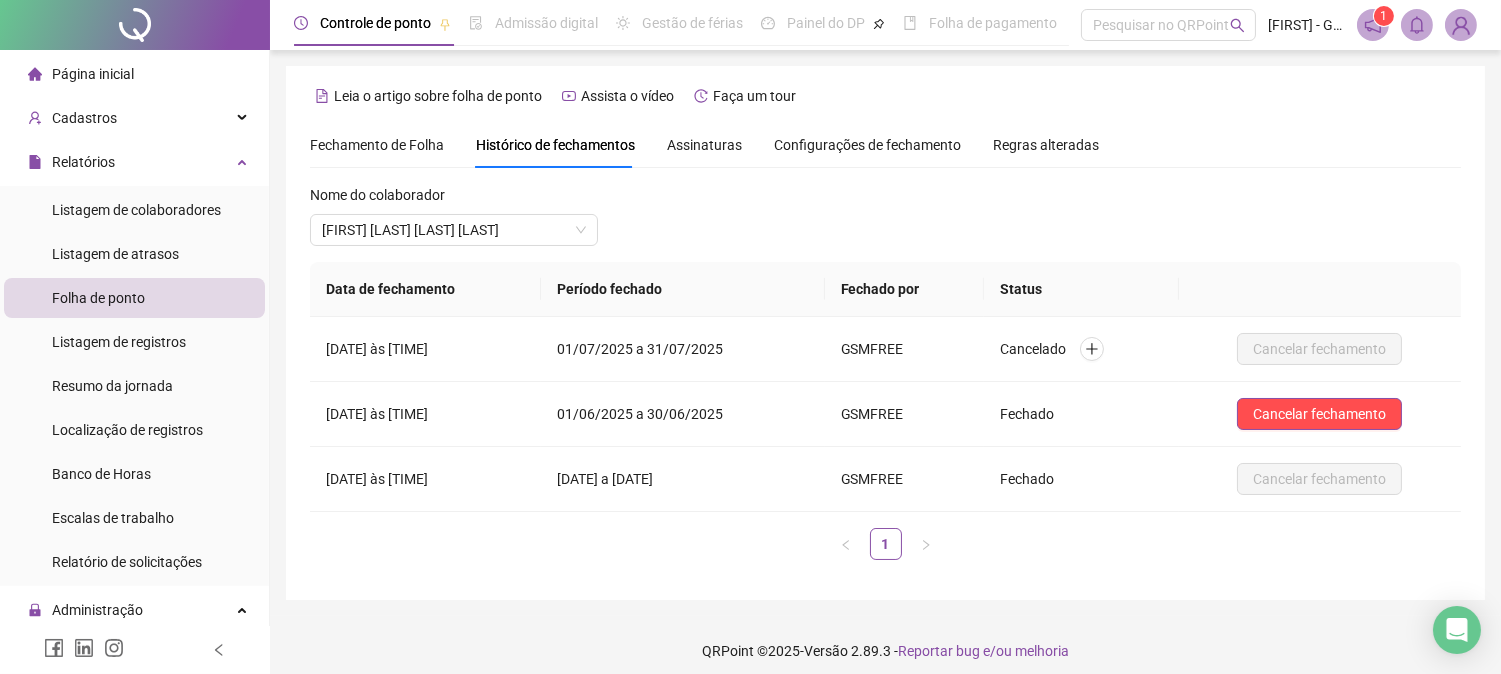 click on "Fechamento de Folha" at bounding box center [377, 145] 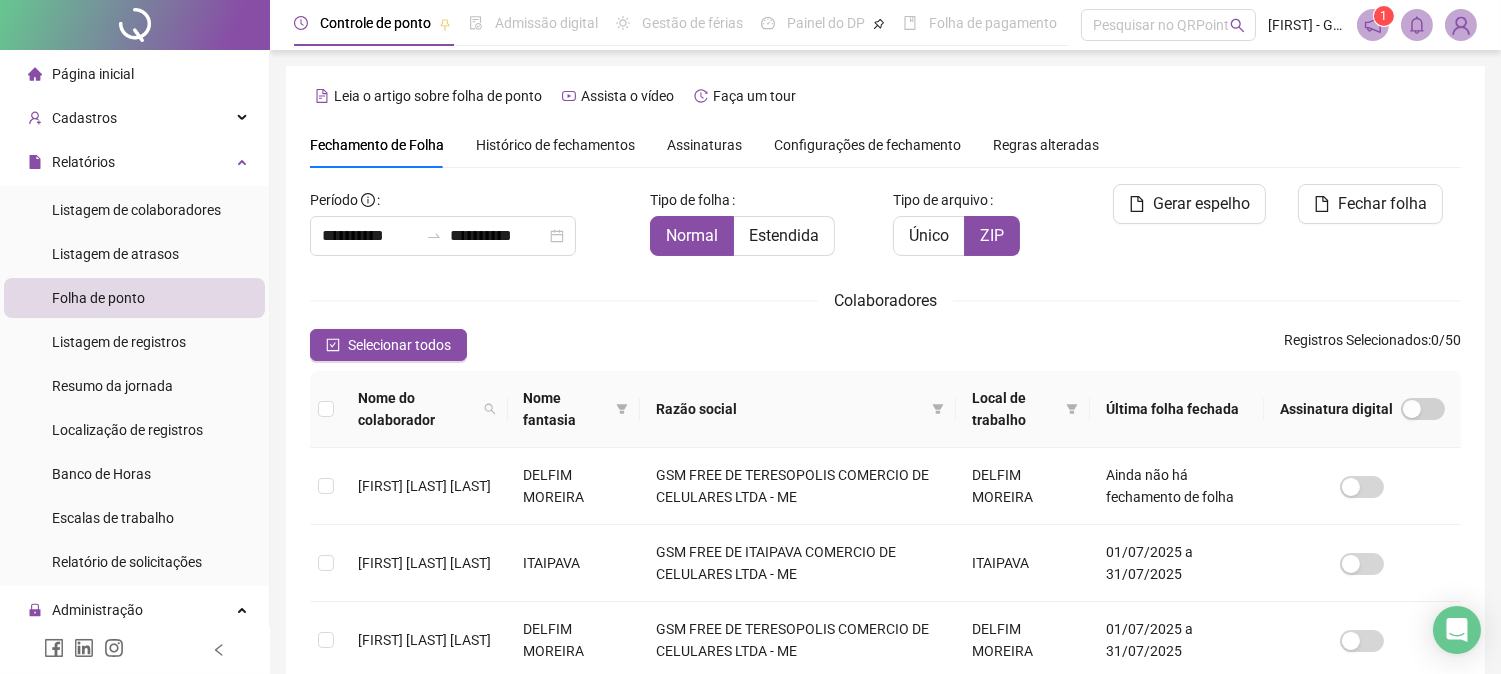 click on "Nome do colaborador" at bounding box center [417, 409] 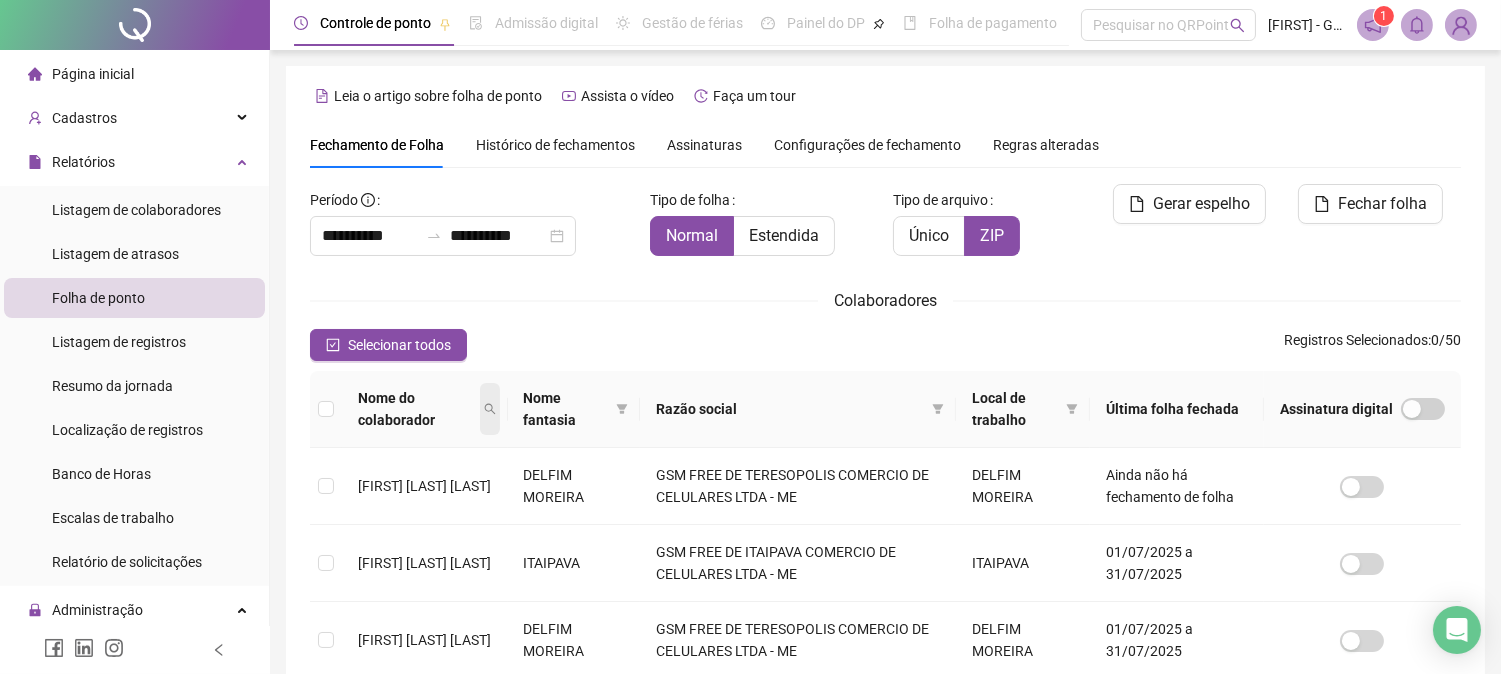 click 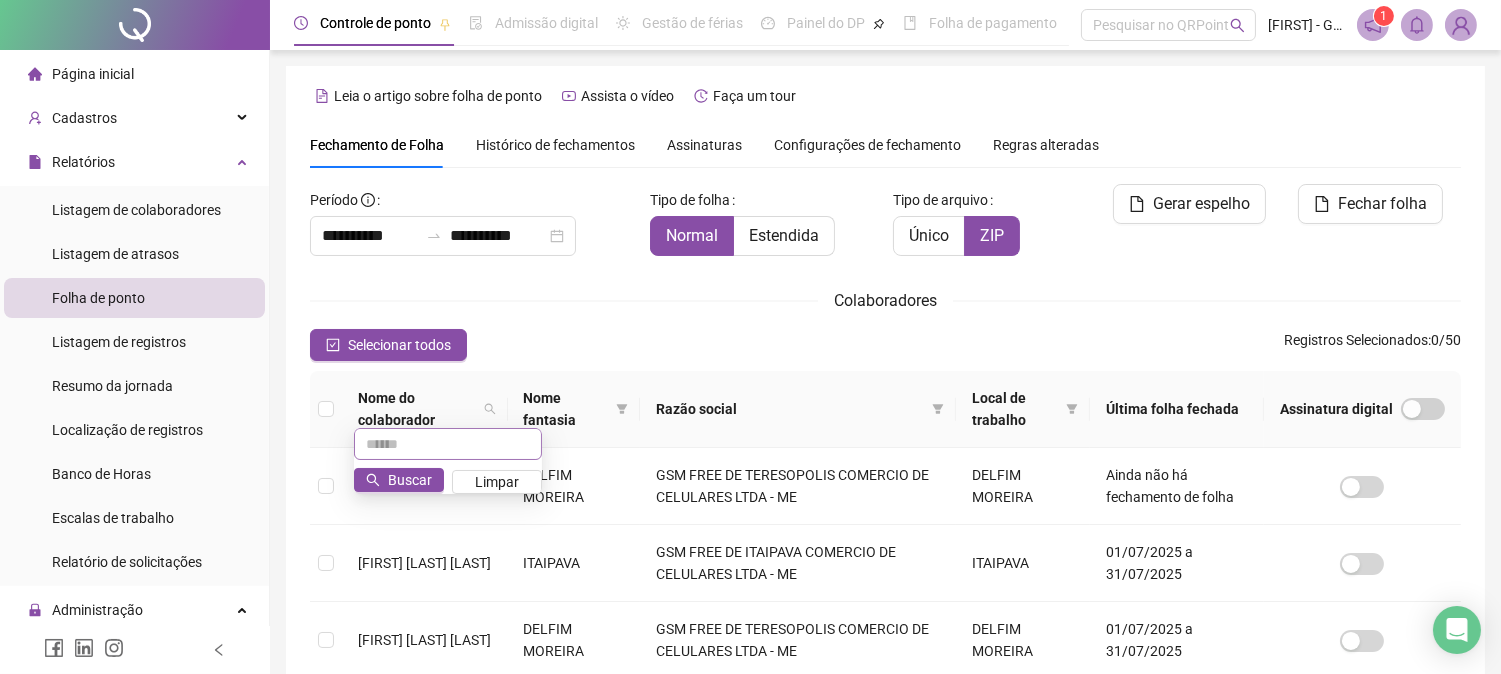 click at bounding box center (448, 444) 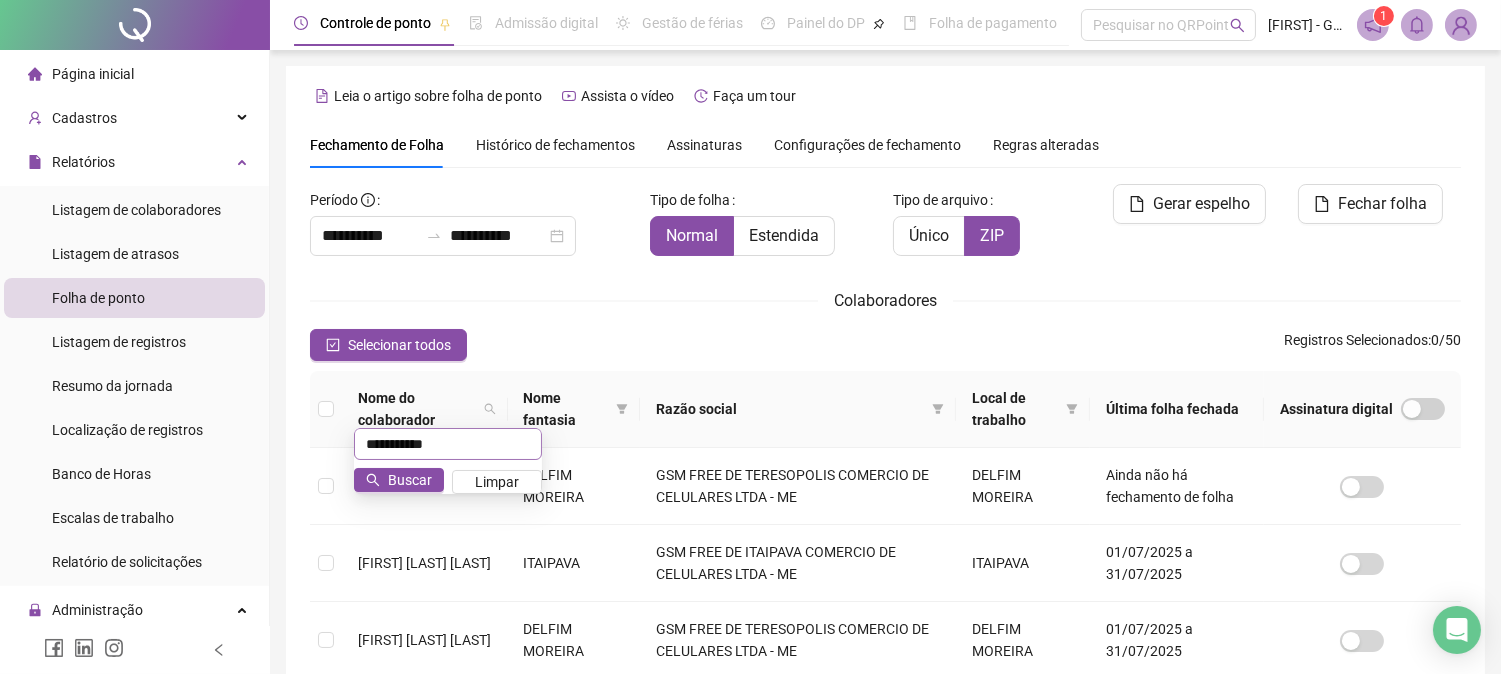 type on "**********" 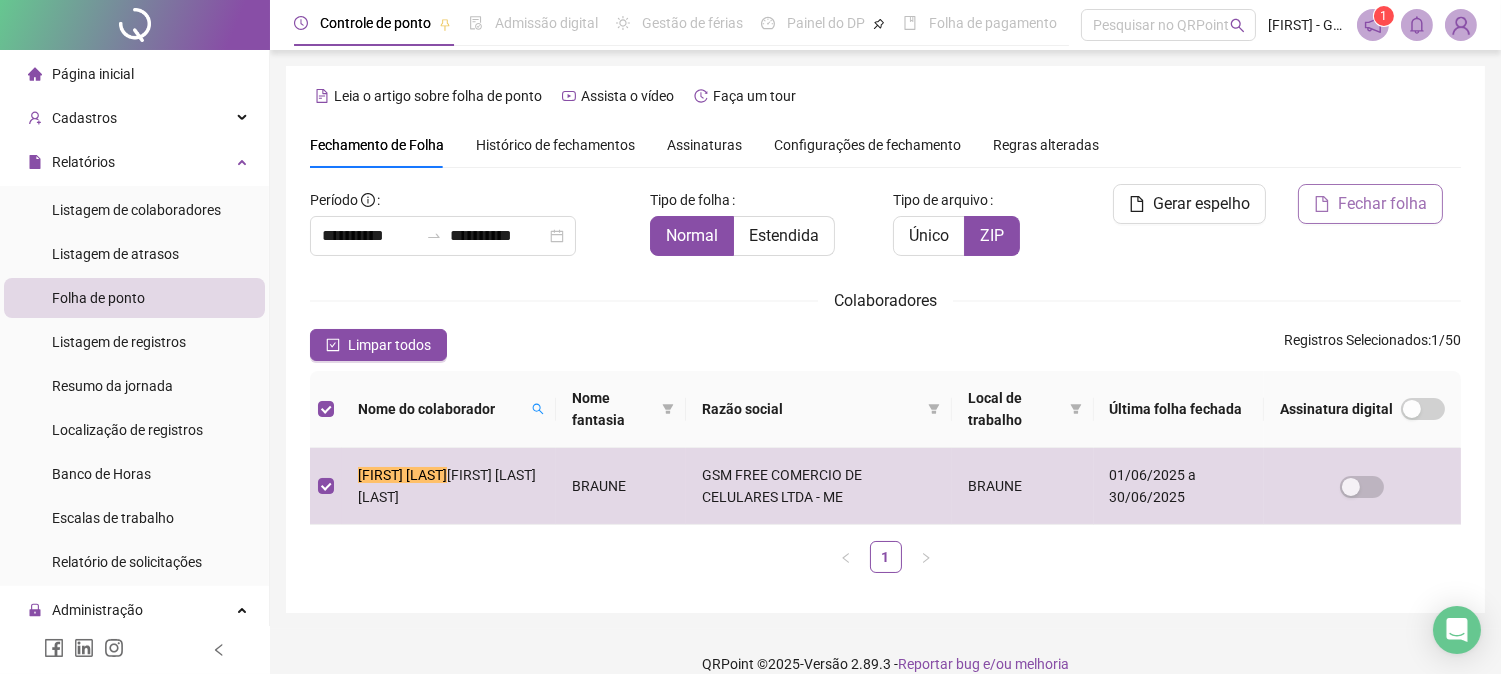 click on "Fechar folha" at bounding box center [1382, 204] 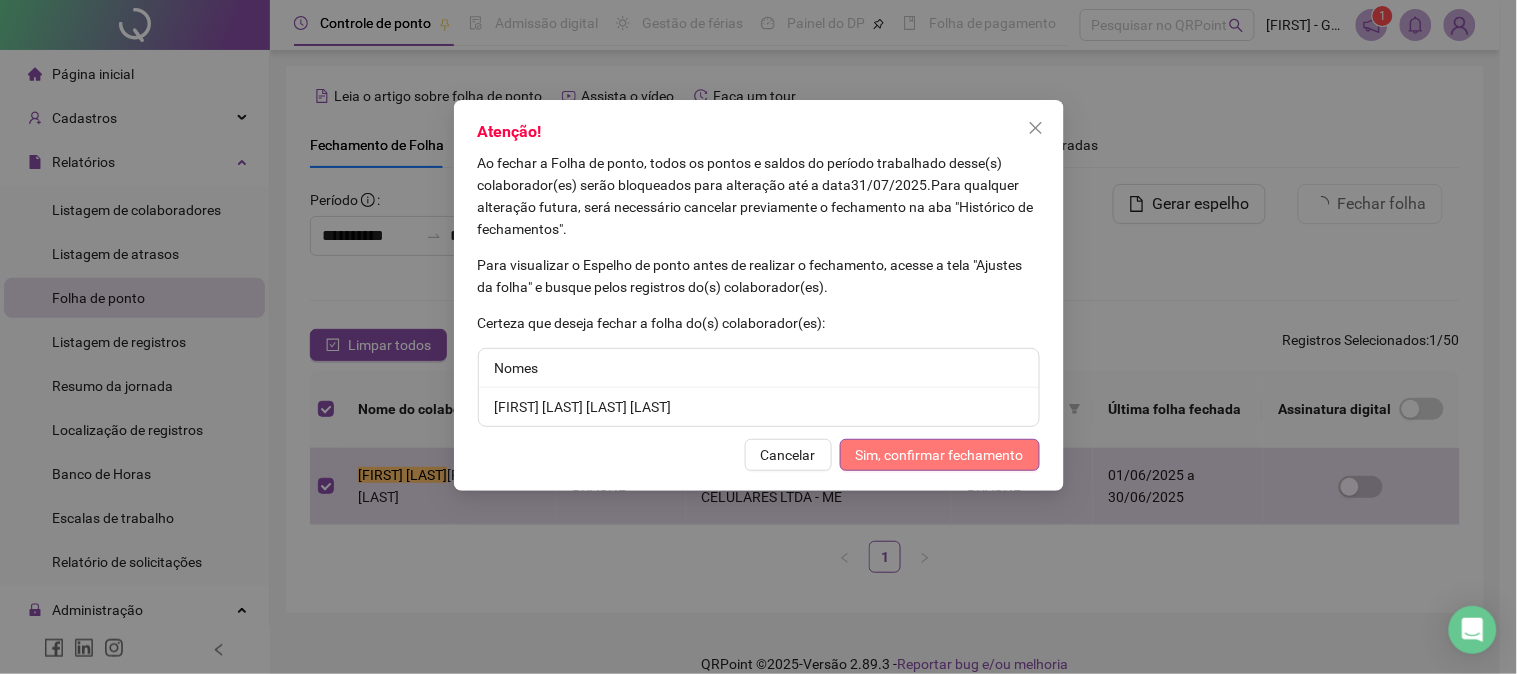click on "Sim, confirmar fechamento" at bounding box center (940, 455) 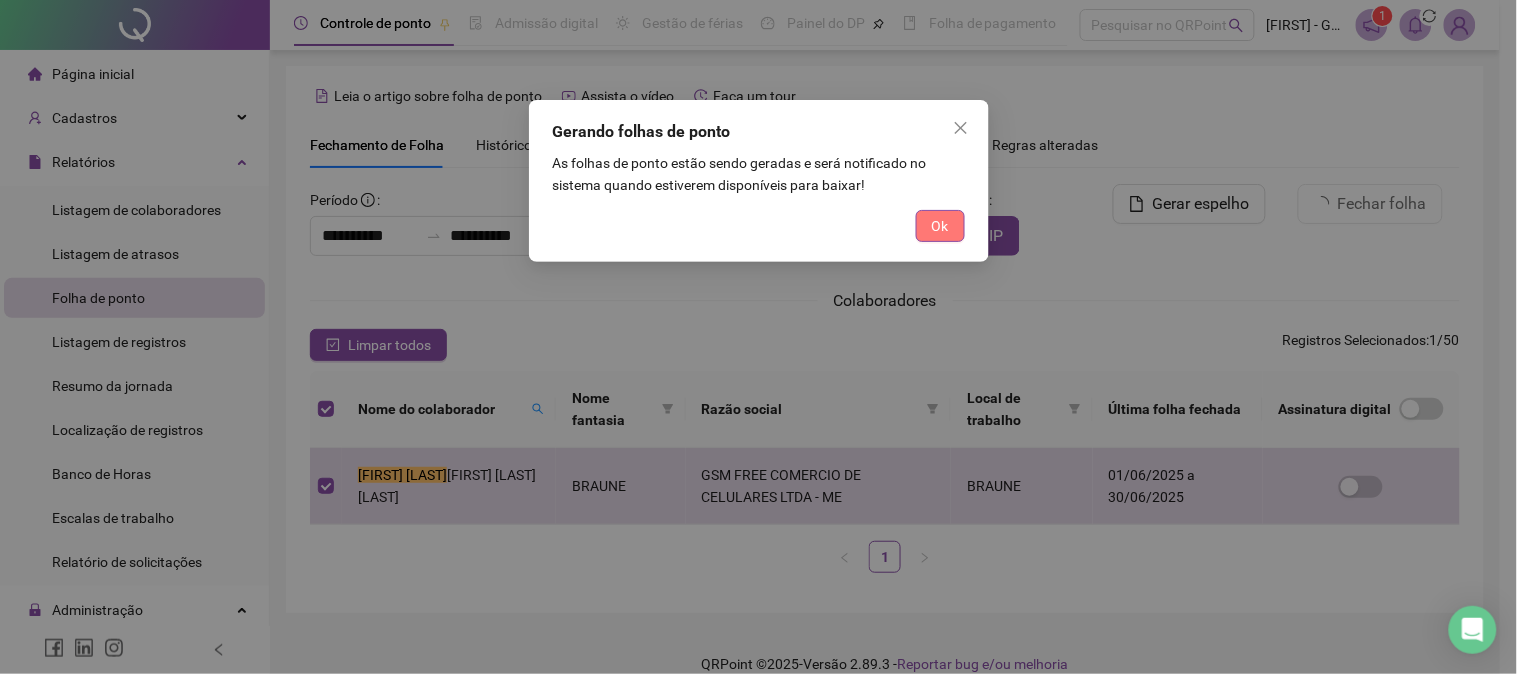click on "Ok" at bounding box center [940, 226] 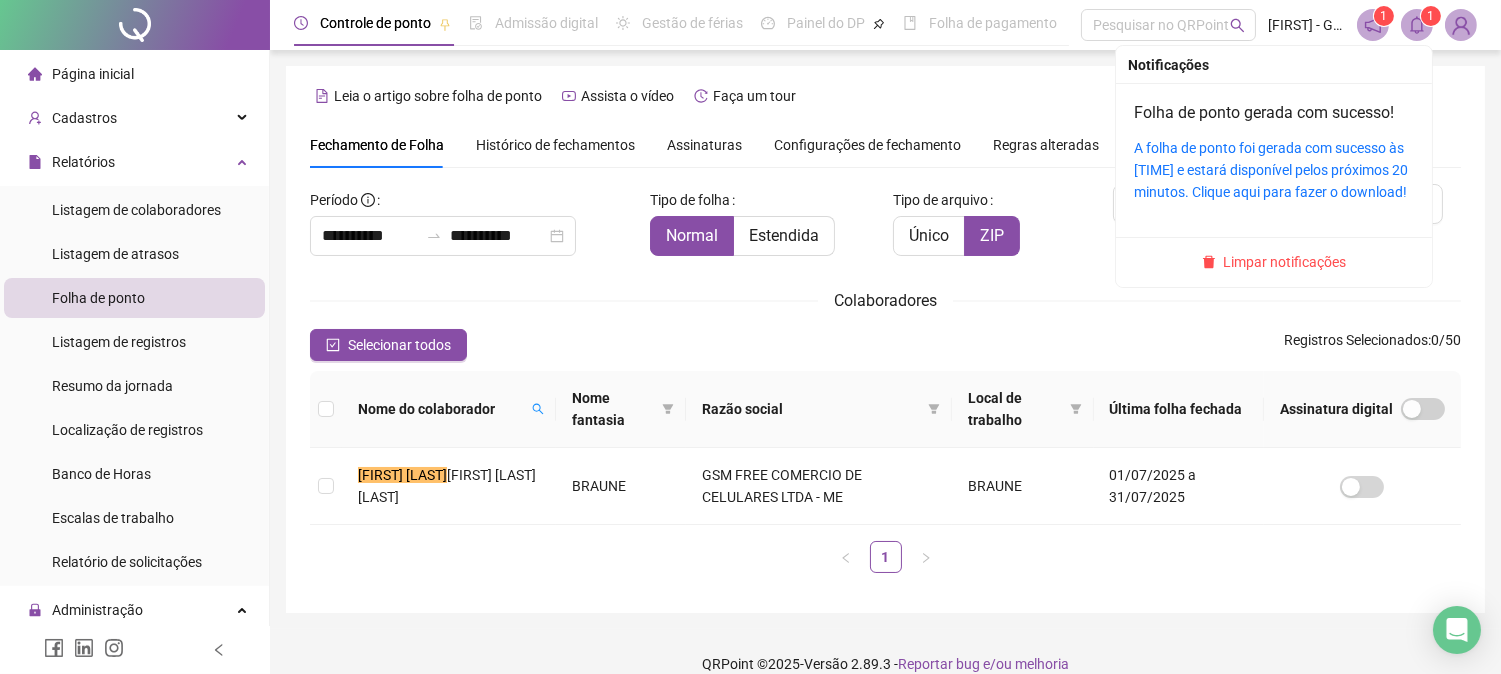 click at bounding box center [1417, 25] 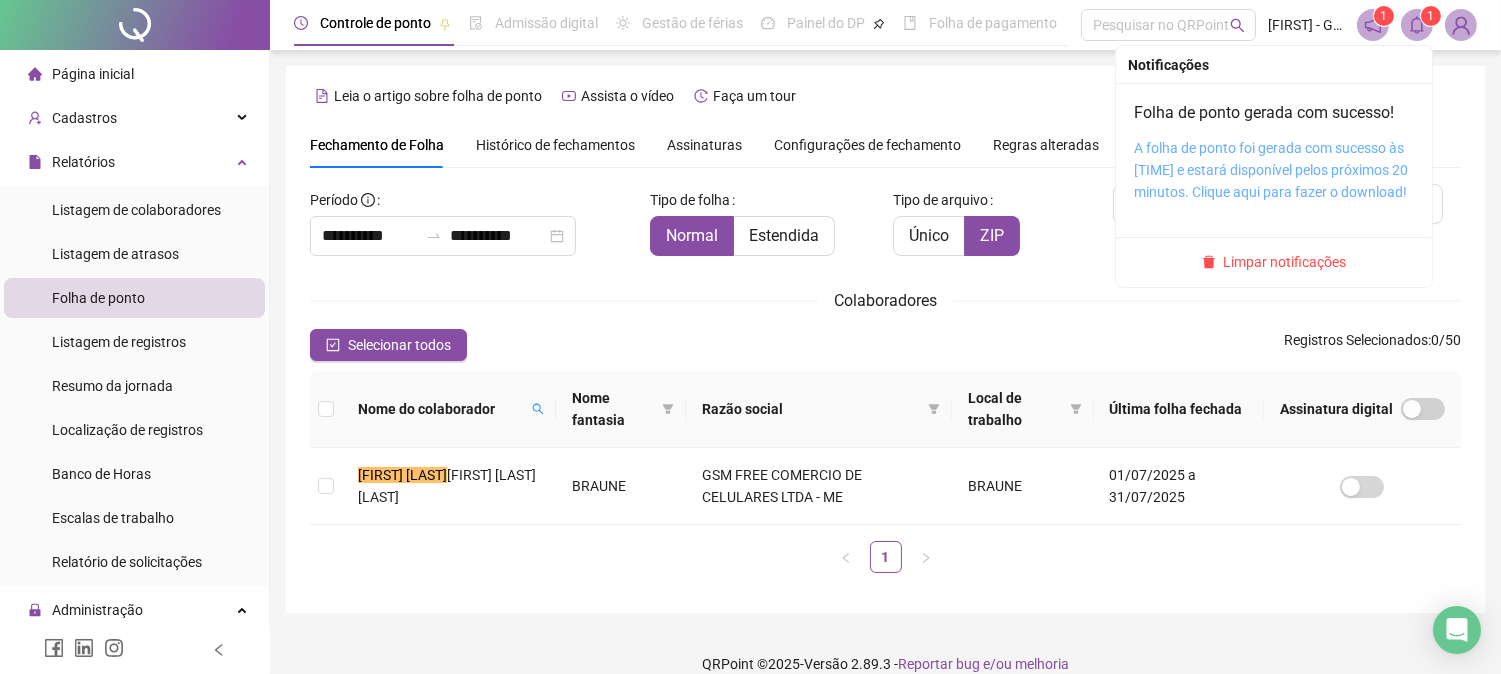 click on "A folha de ponto foi gerada com sucesso às 17:01:45 e estará disponível pelos próximos 20 minutos.
Clique aqui para fazer o download!" at bounding box center (1271, 170) 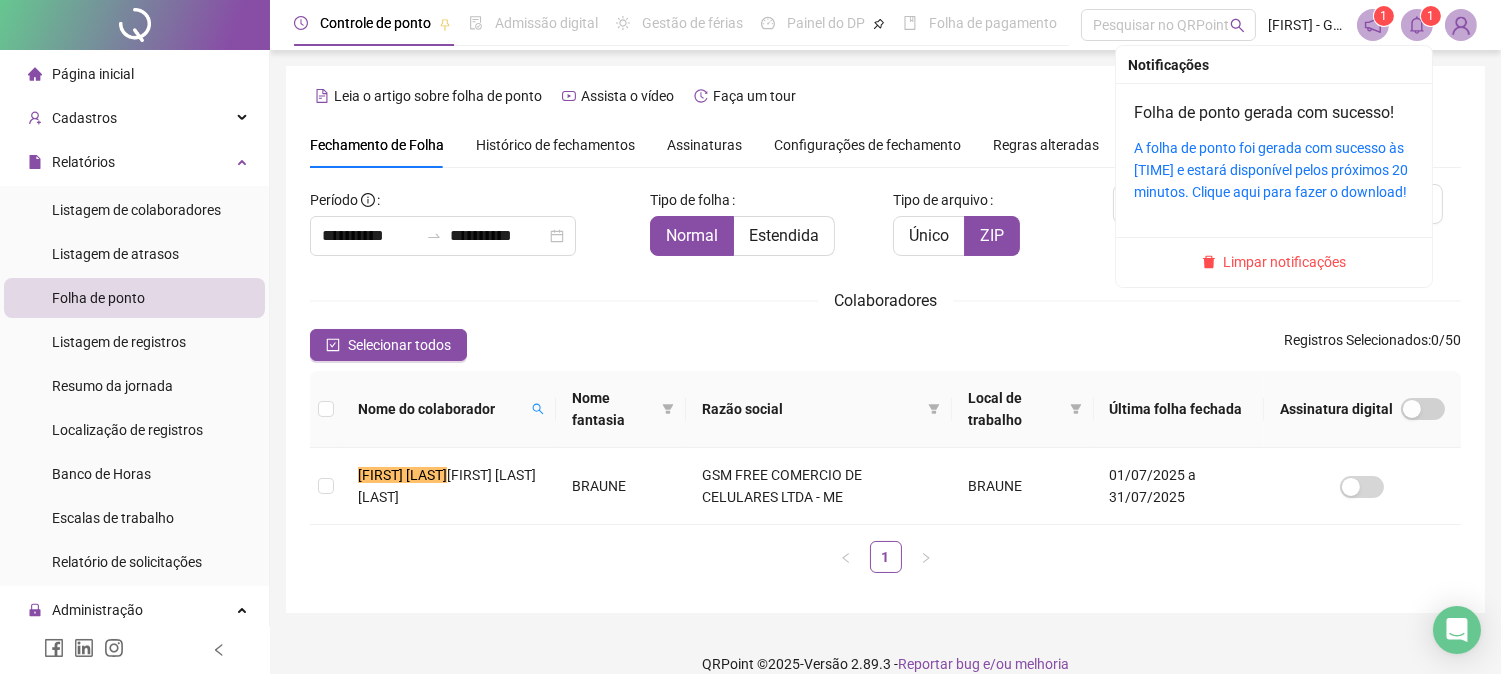 click 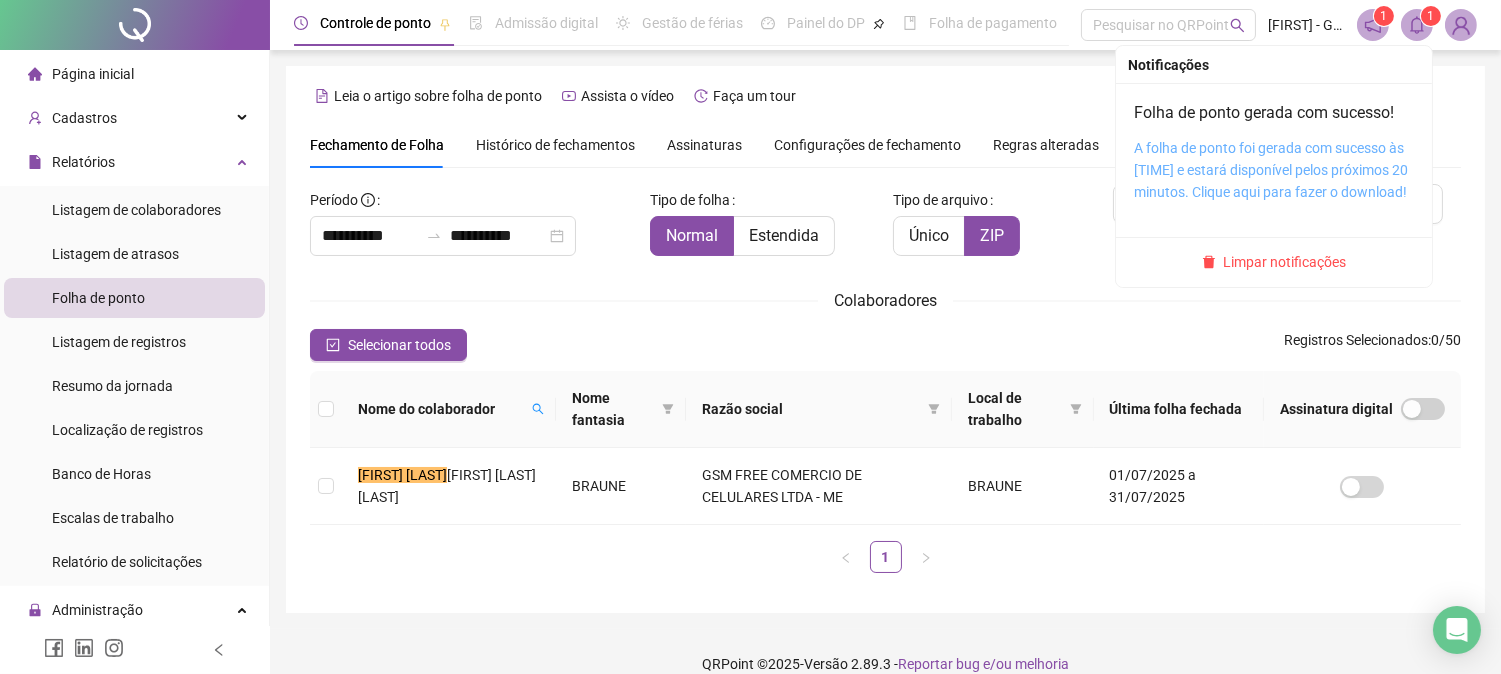 click on "A folha de ponto foi gerada com sucesso às 17:01:45 e estará disponível pelos próximos 20 minutos.
Clique aqui para fazer o download!" at bounding box center [1271, 170] 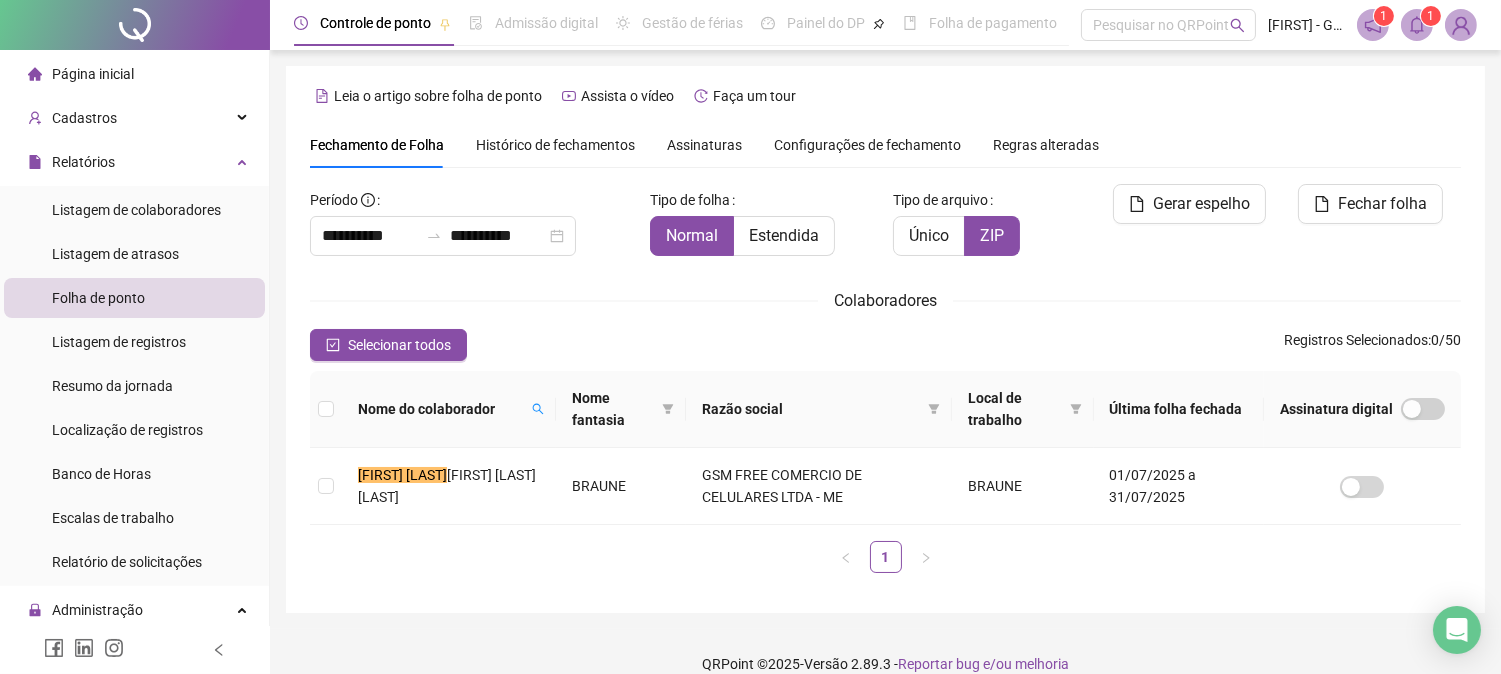 click on "1" at bounding box center (1431, 16) 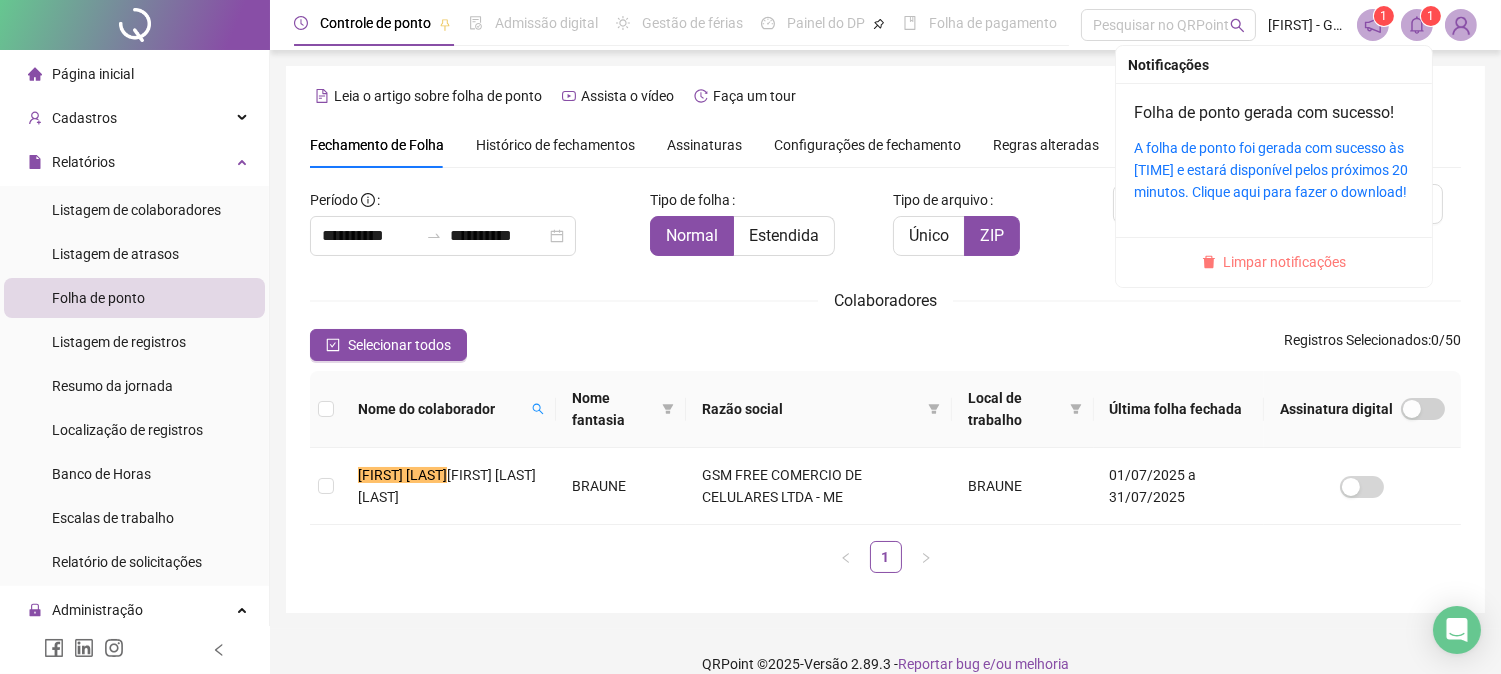 click on "Limpar notificações" at bounding box center [1285, 262] 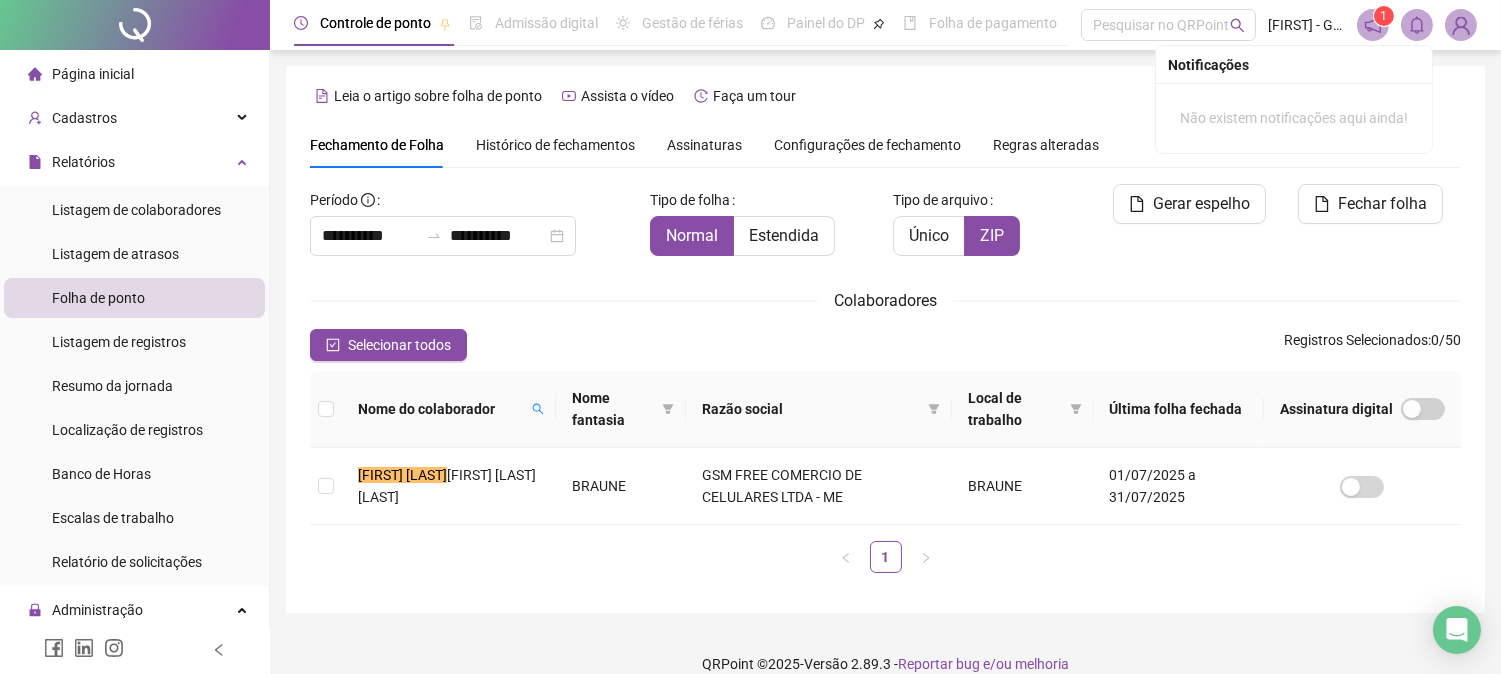 click on "Página inicial" at bounding box center (93, 74) 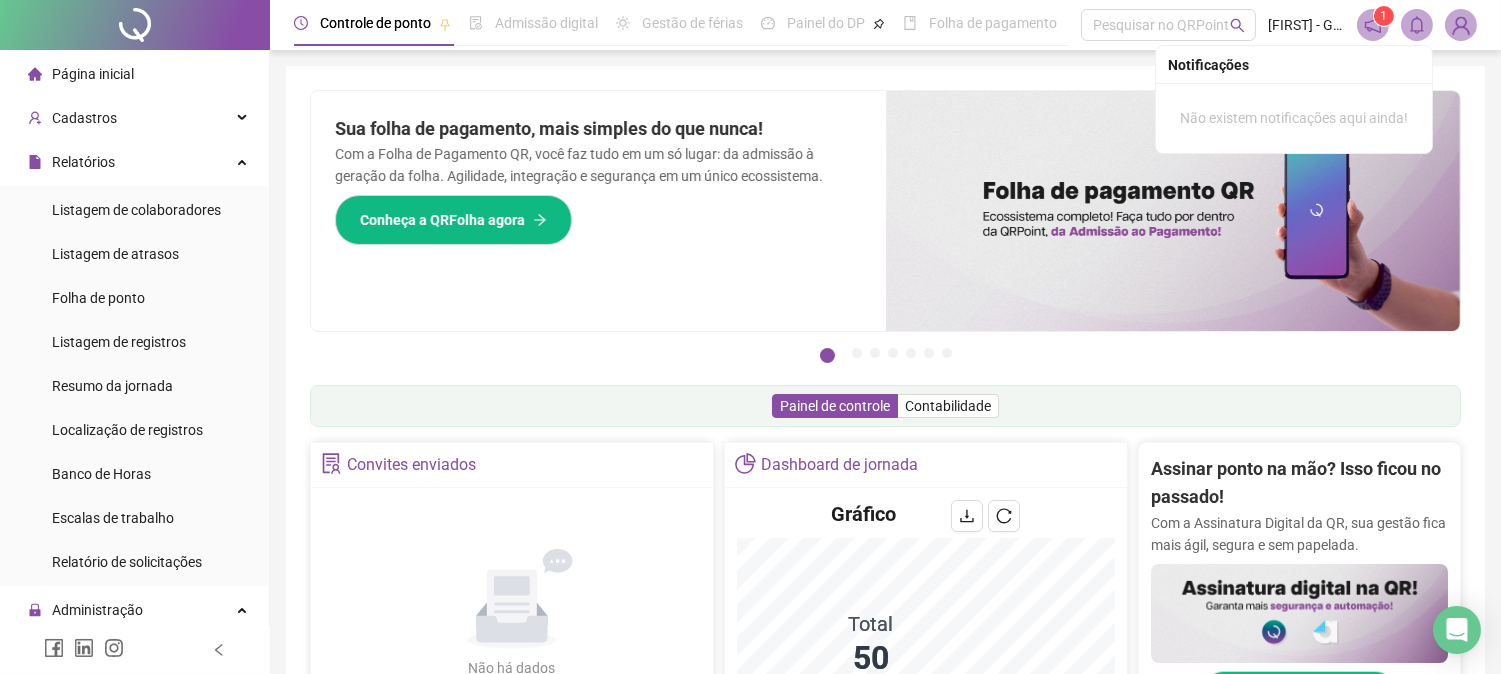 click on "Página inicial" at bounding box center (93, 74) 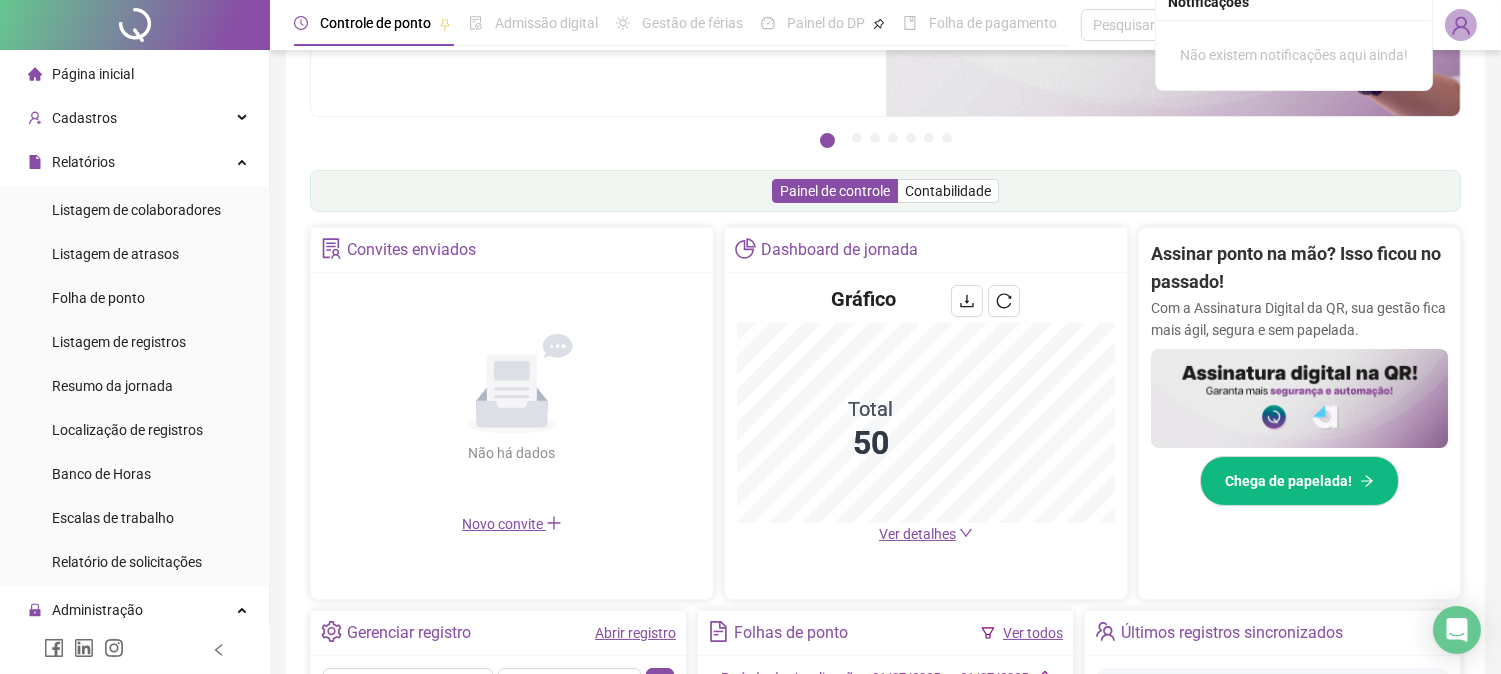 scroll, scrollTop: 222, scrollLeft: 0, axis: vertical 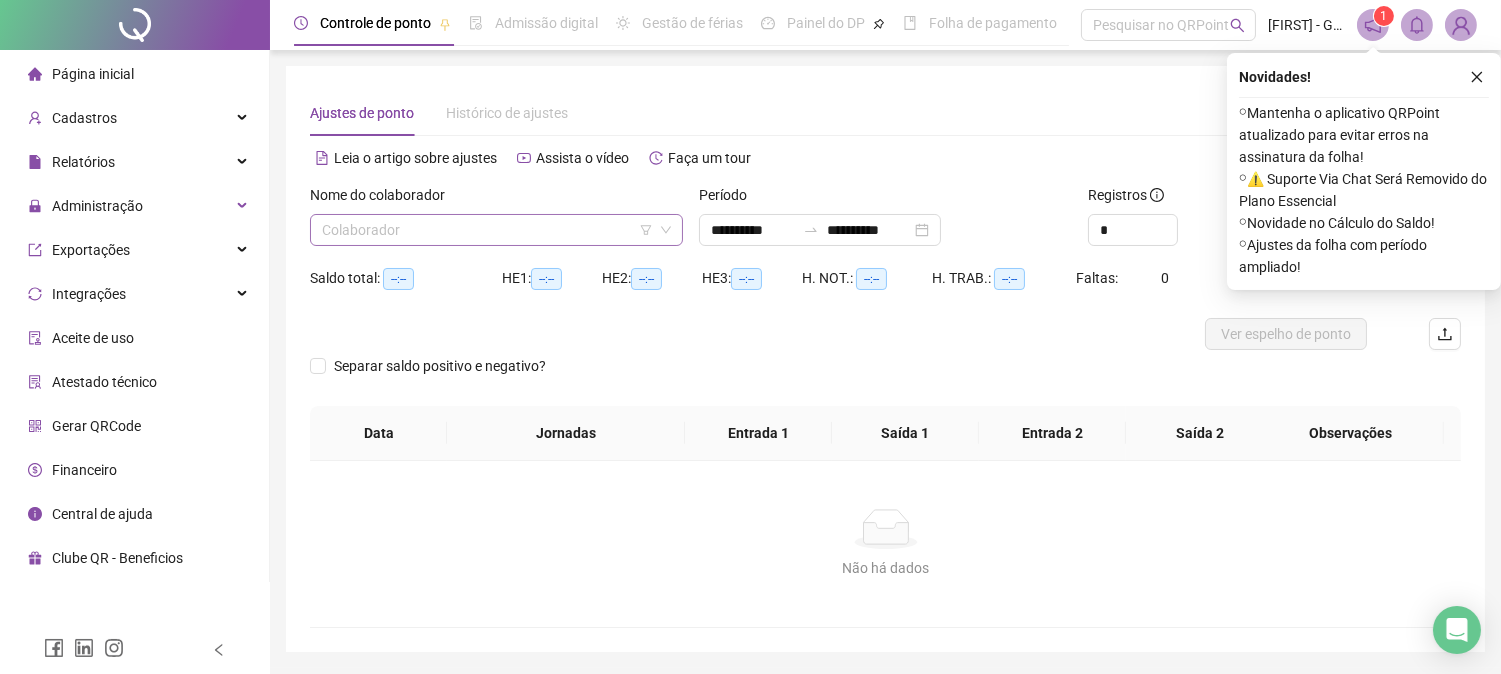 click at bounding box center [487, 230] 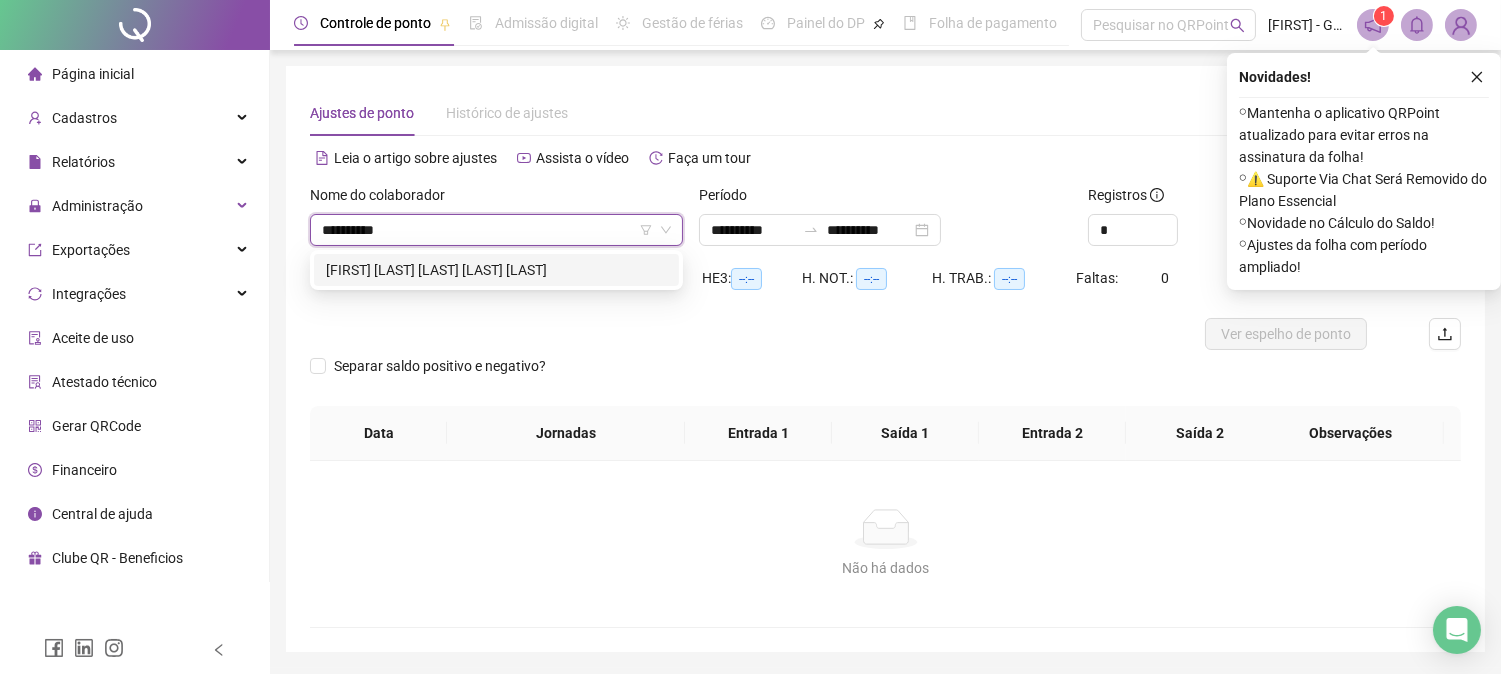 type on "**********" 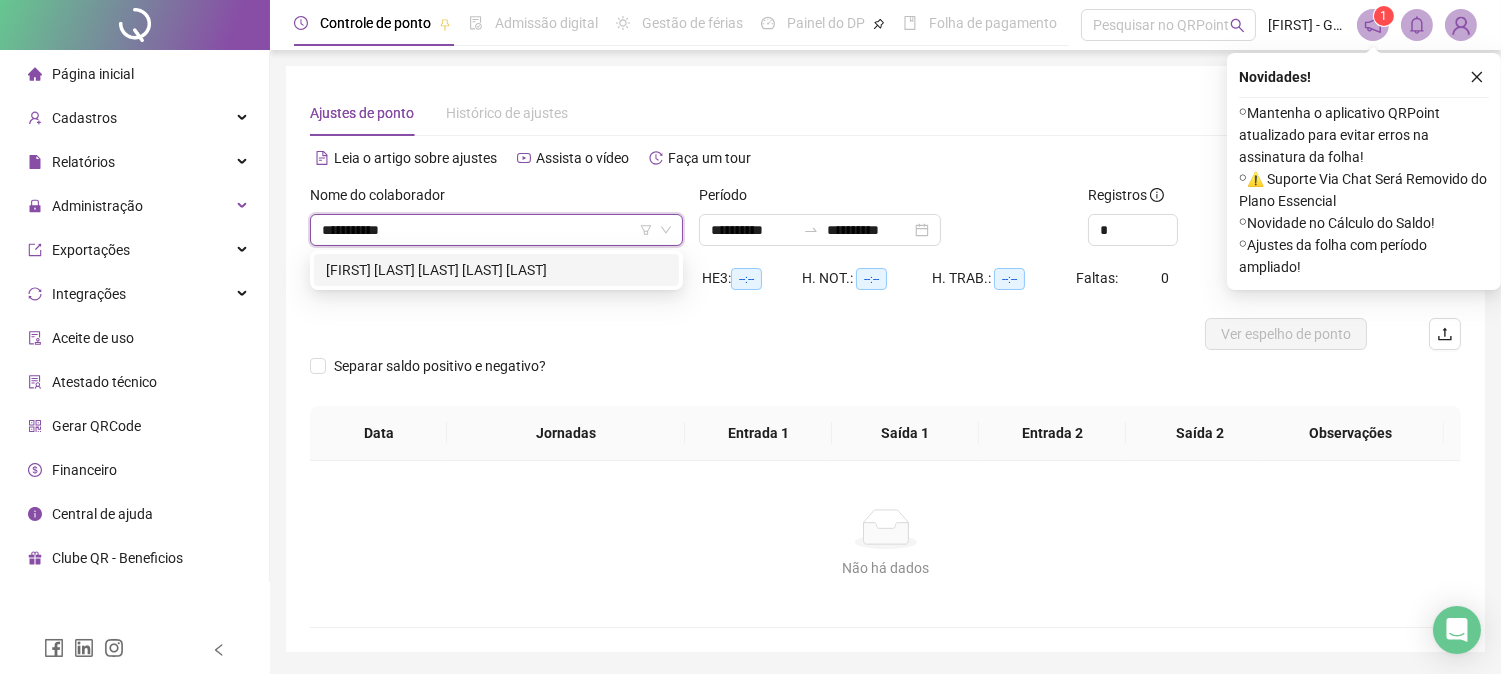 type 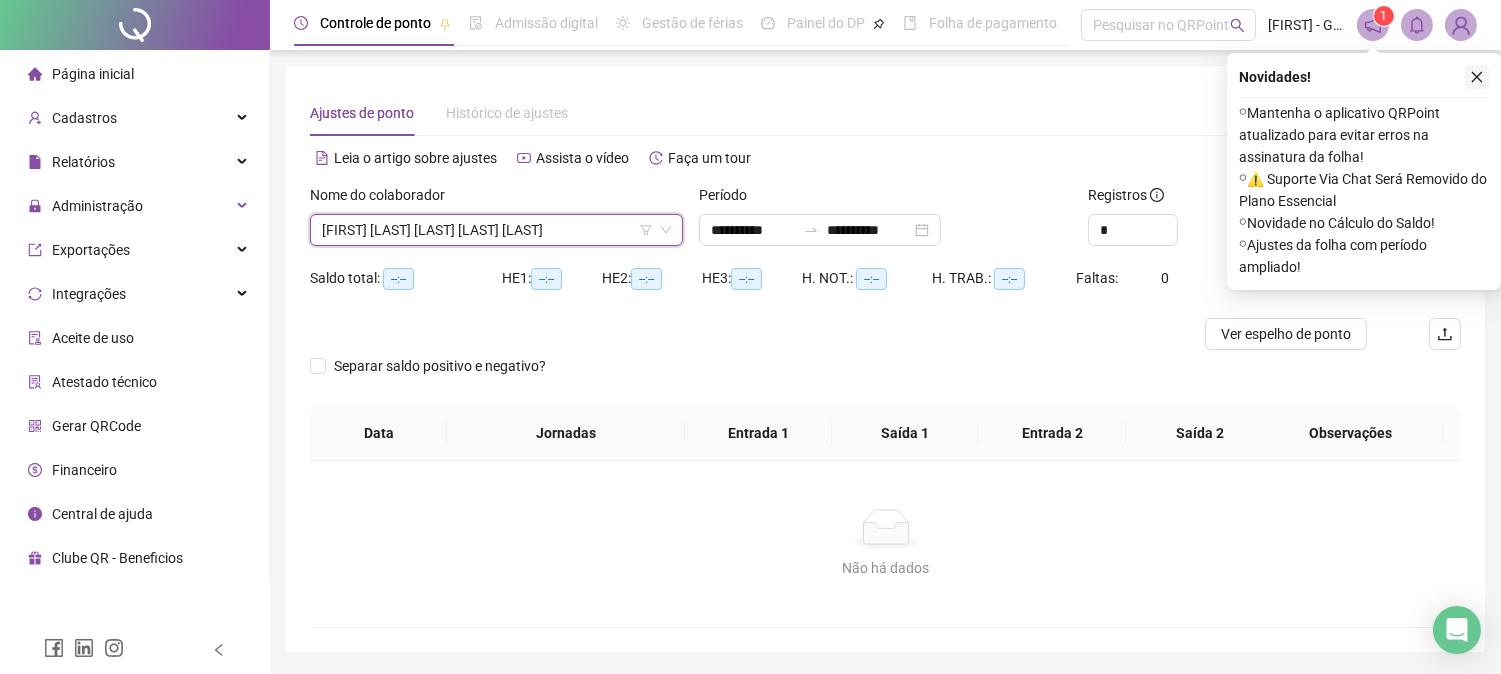click 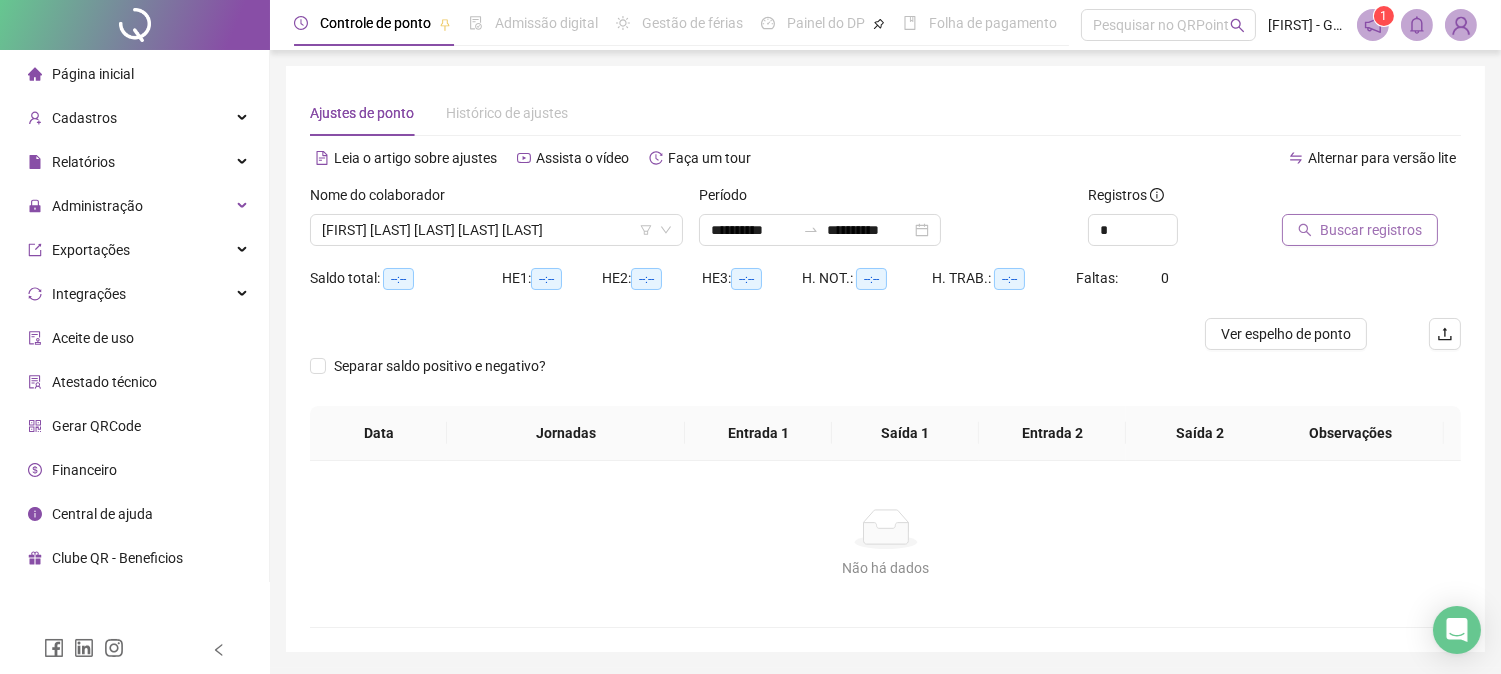 click on "Buscar registros" at bounding box center (1371, 230) 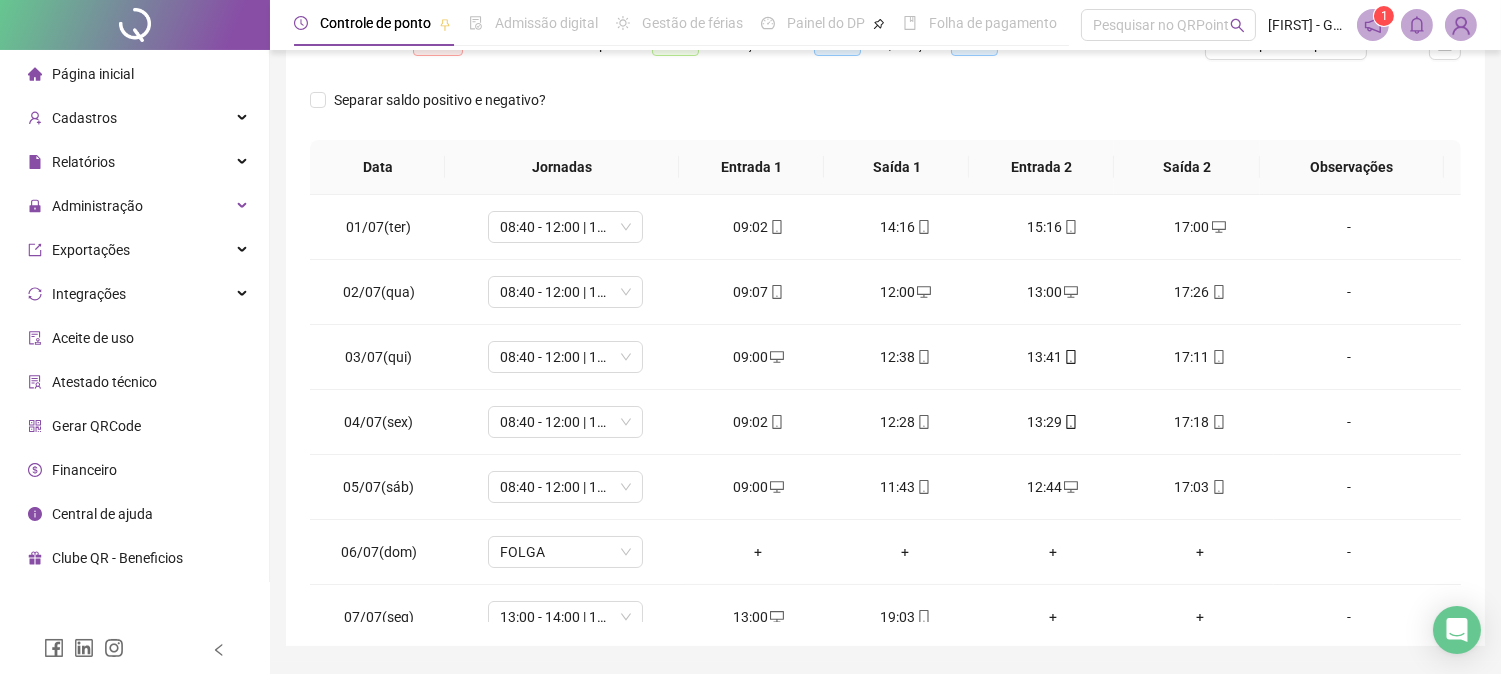 scroll, scrollTop: 347, scrollLeft: 0, axis: vertical 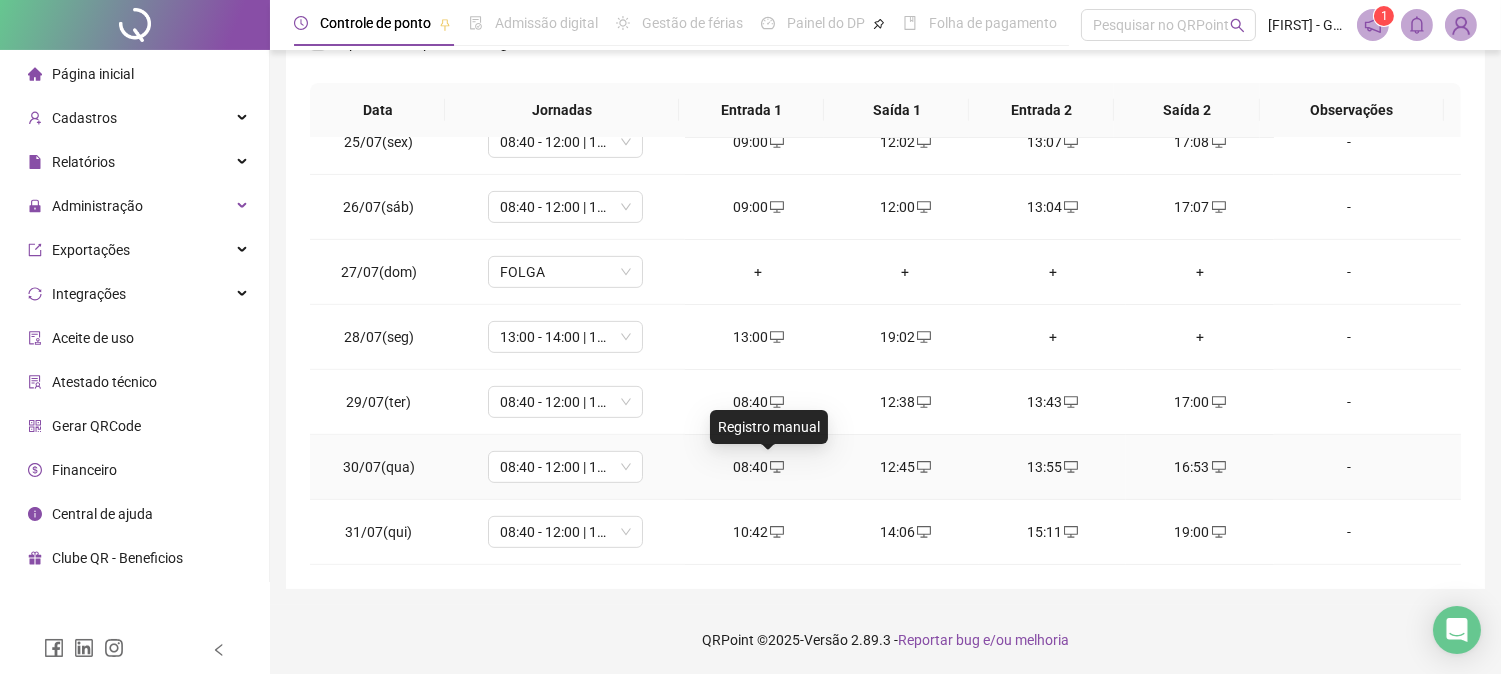 click 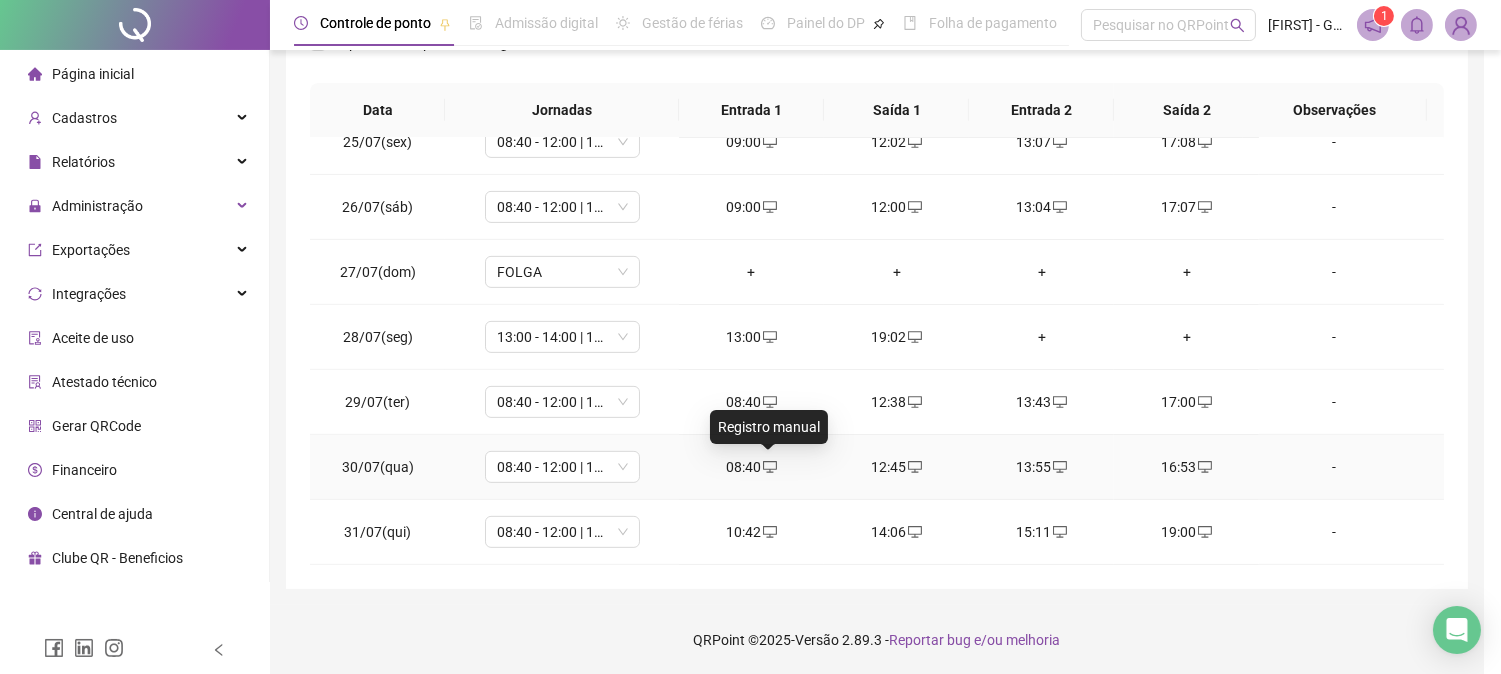 type on "**********" 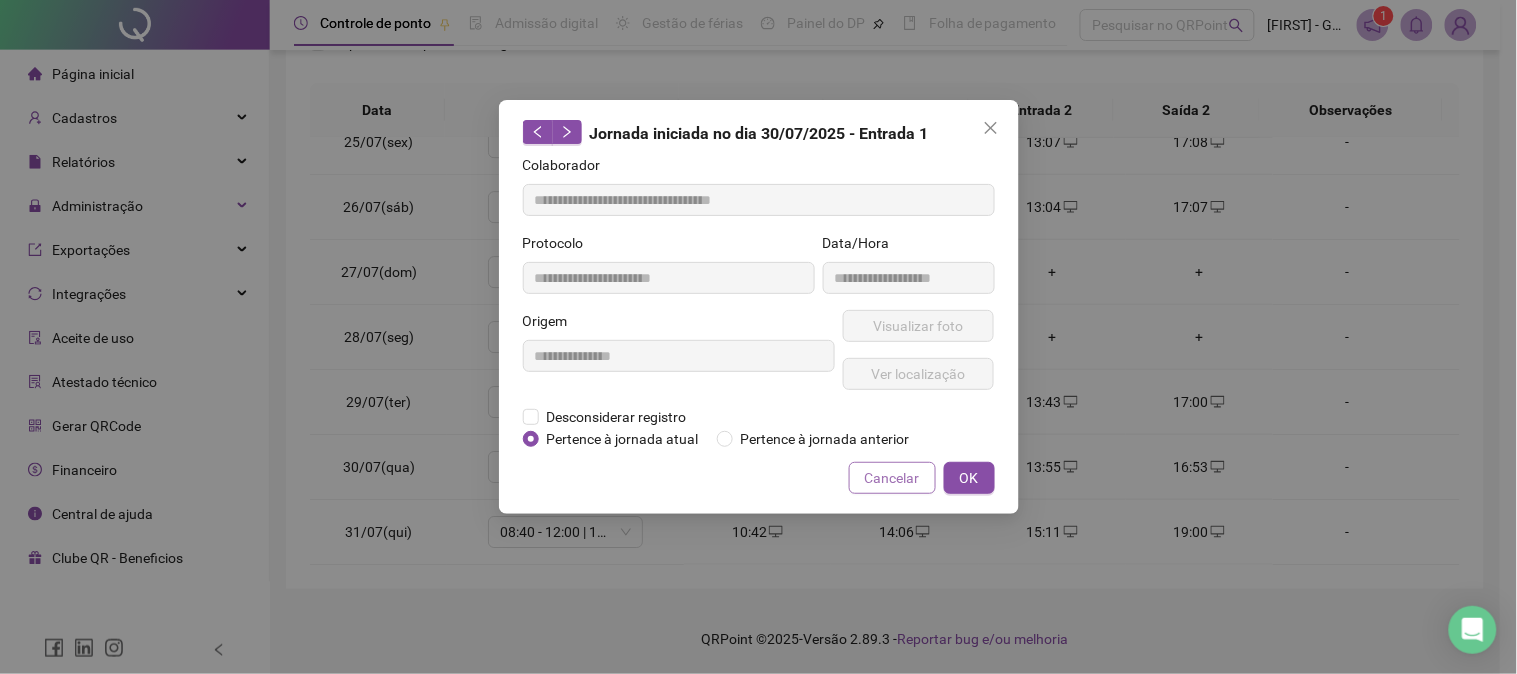 click on "Cancelar" at bounding box center [892, 478] 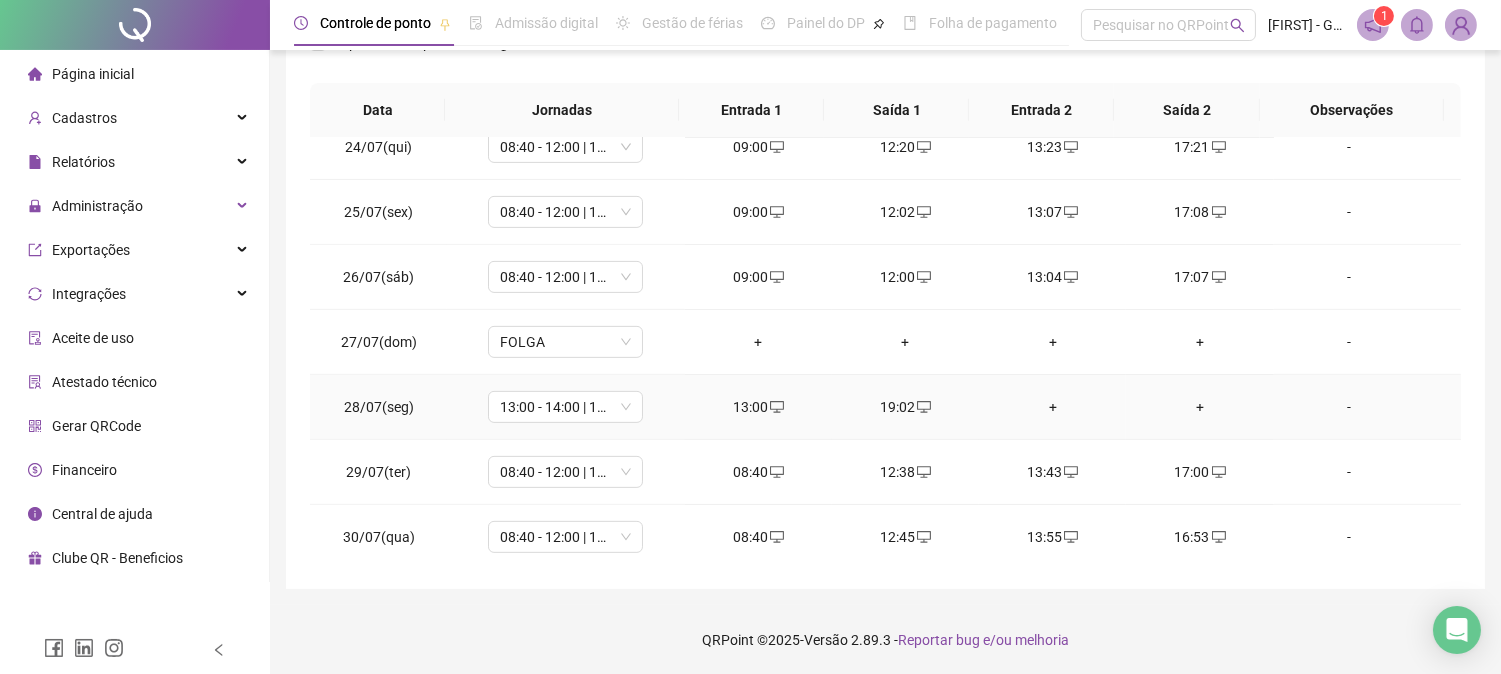 scroll, scrollTop: 1480, scrollLeft: 0, axis: vertical 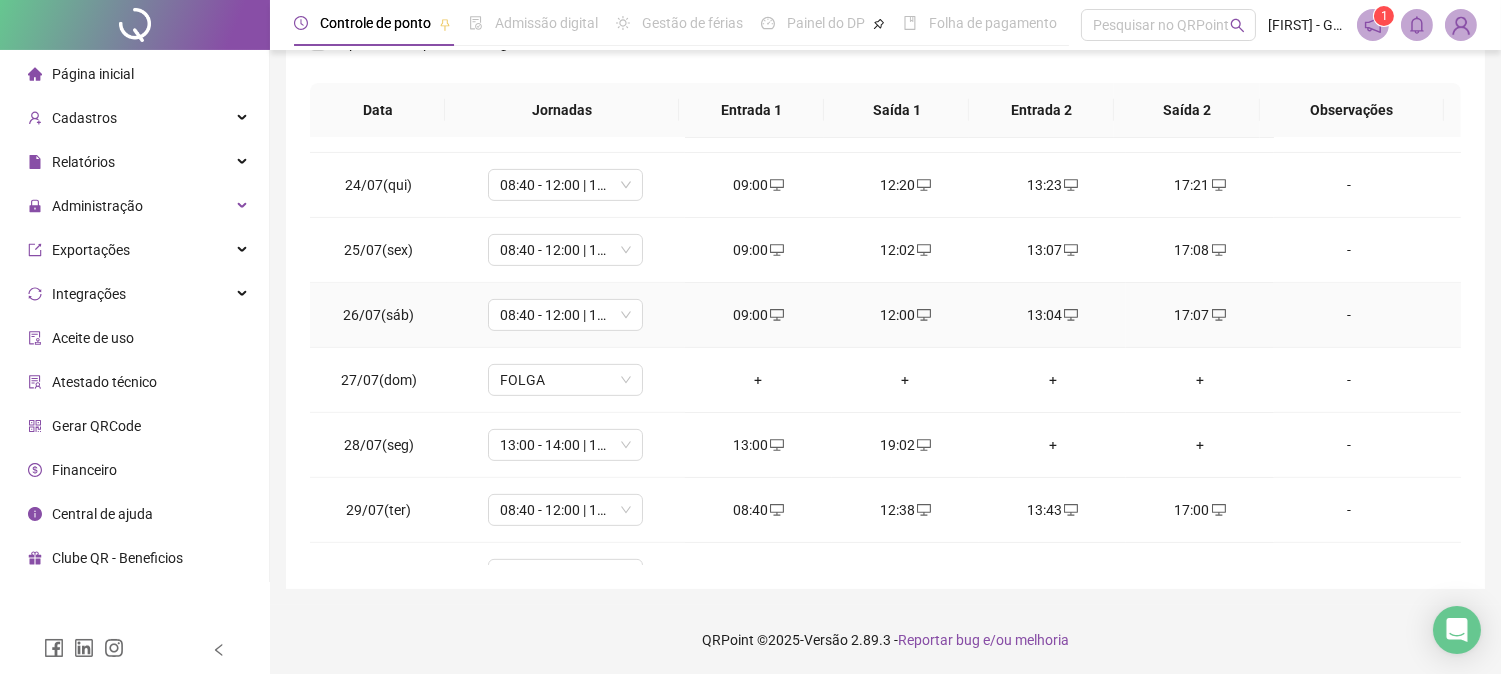 click 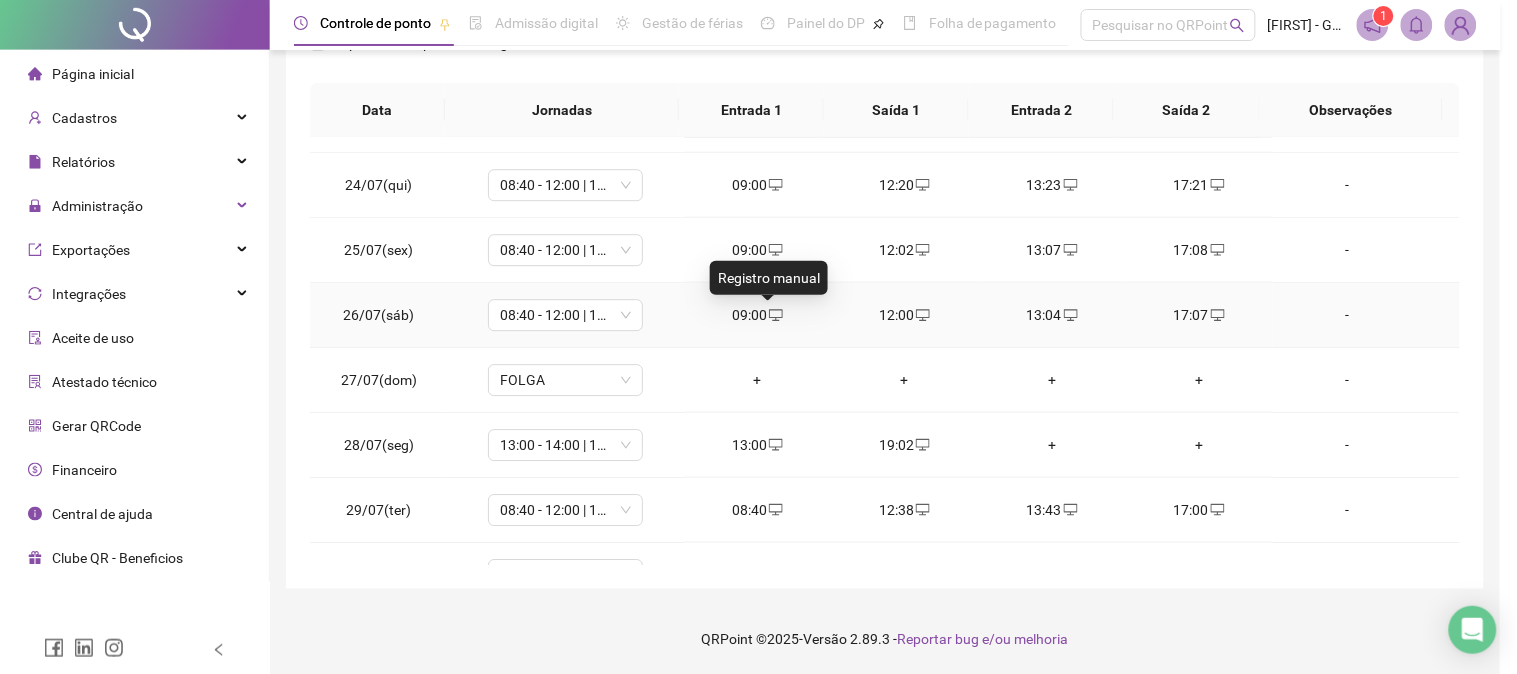 type on "**********" 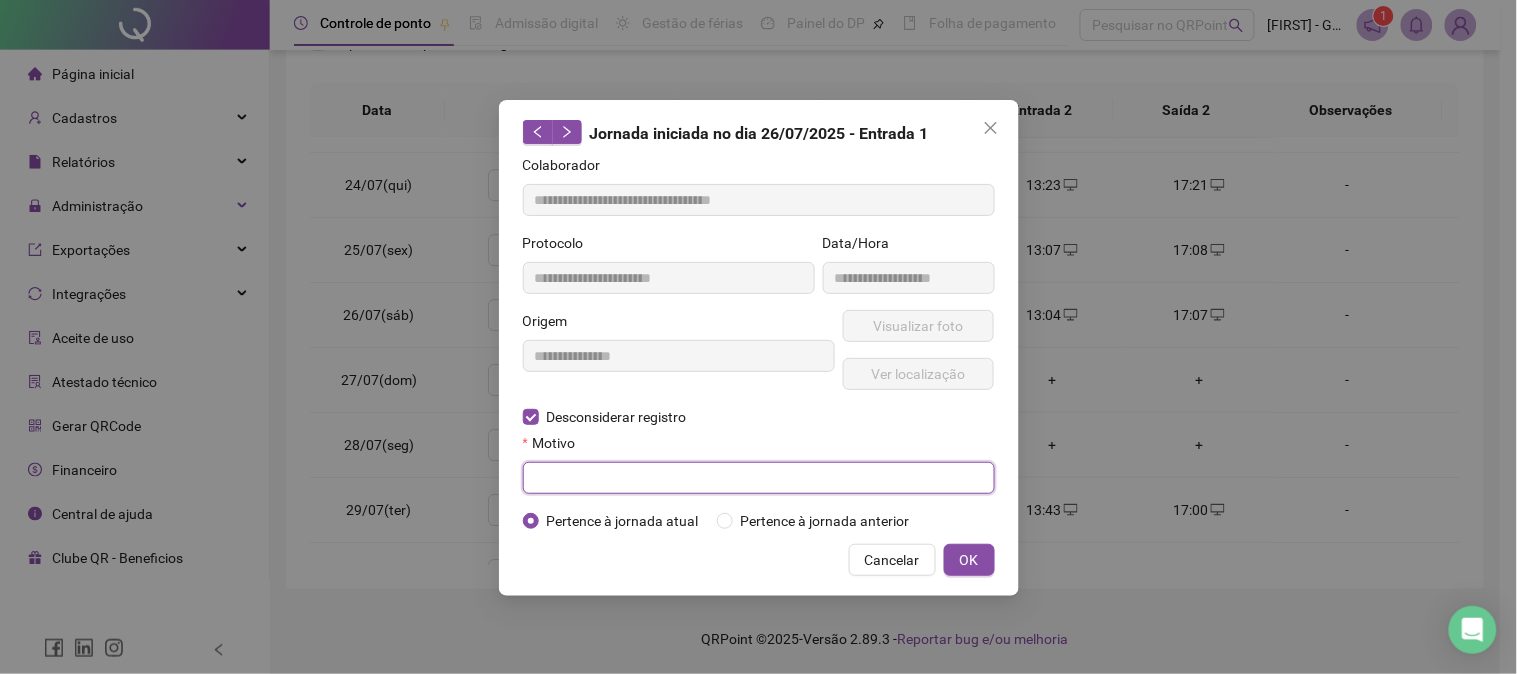 click at bounding box center (759, 478) 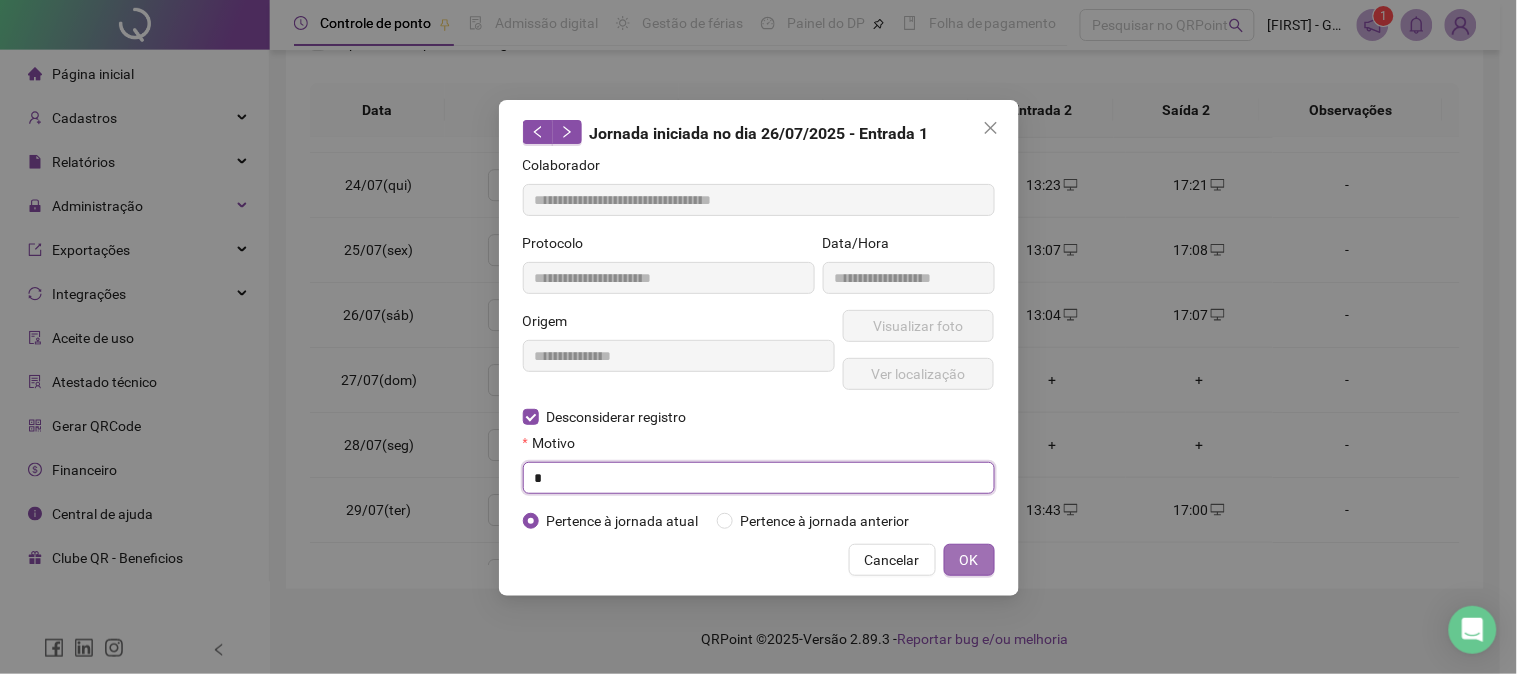 type on "*" 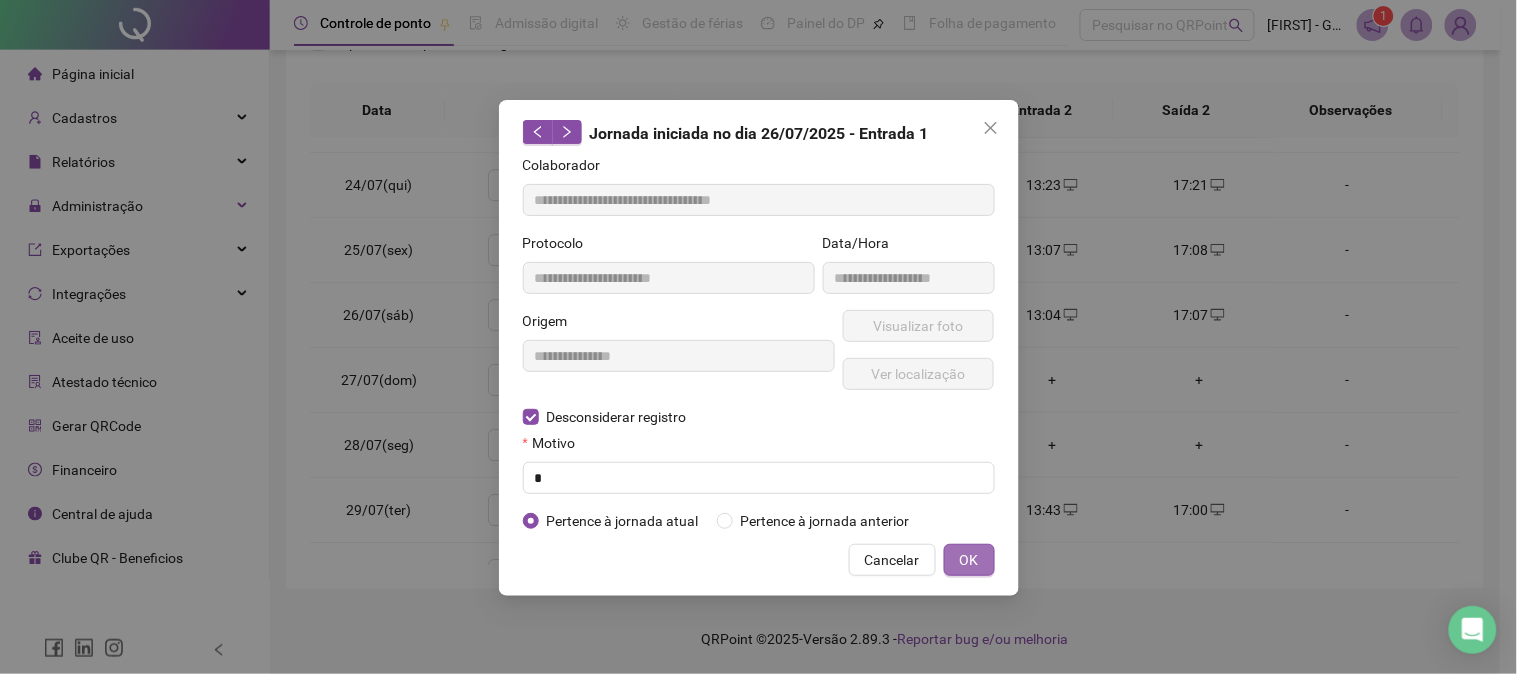 click on "OK" at bounding box center (969, 560) 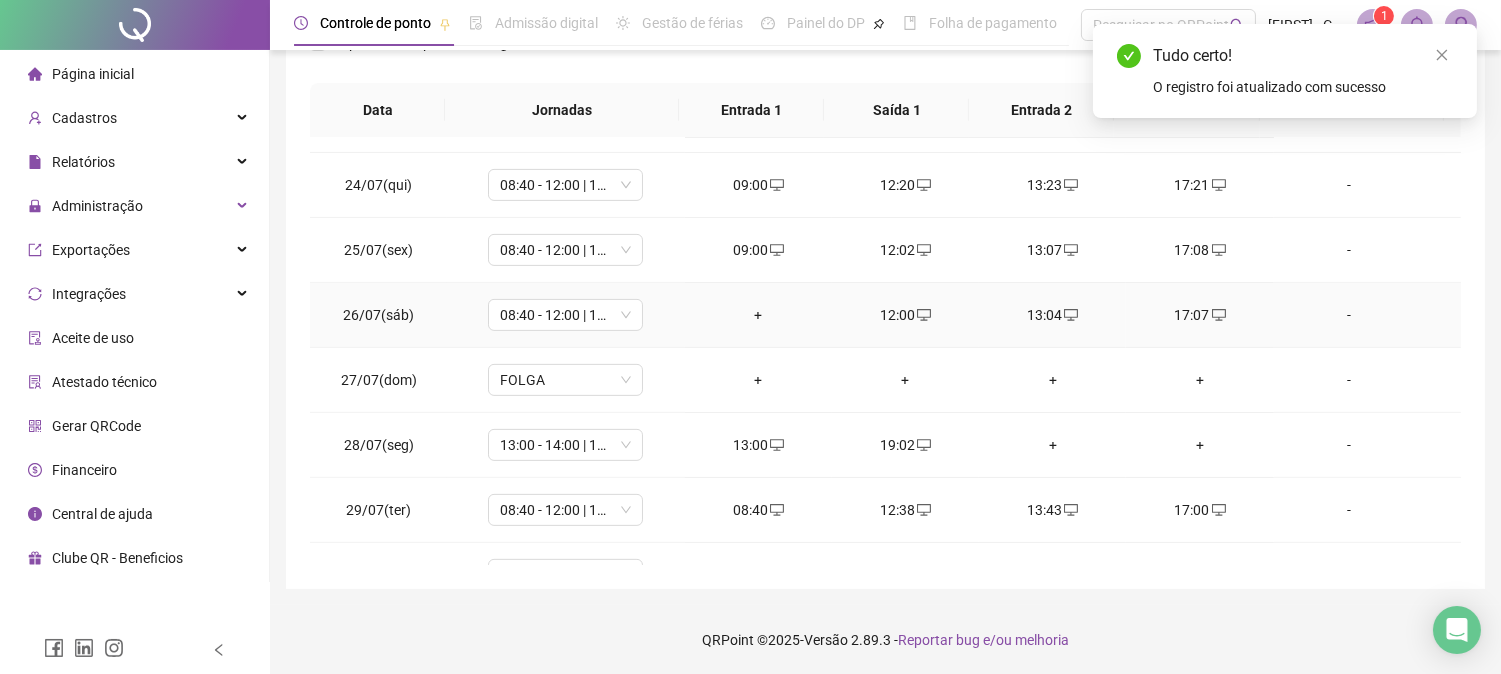 click on "+" at bounding box center [758, 315] 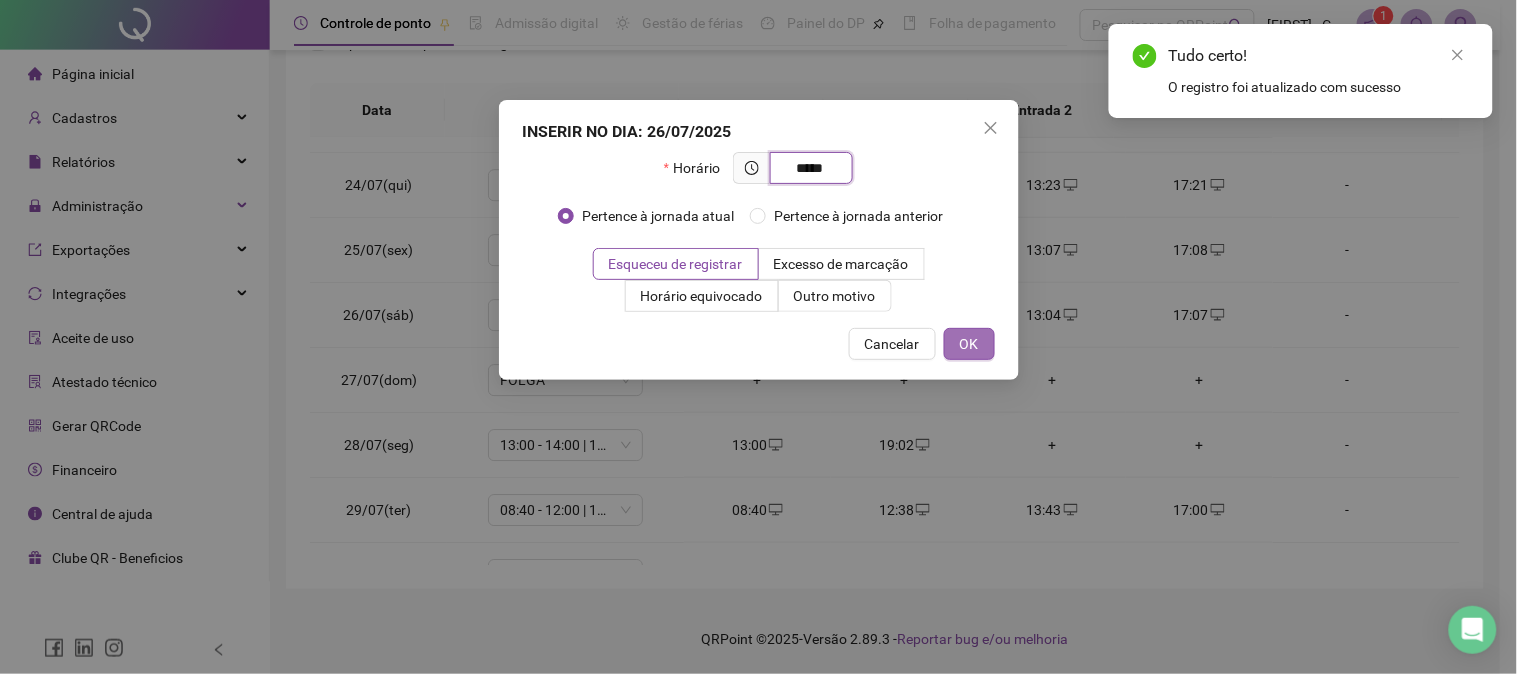 type on "*****" 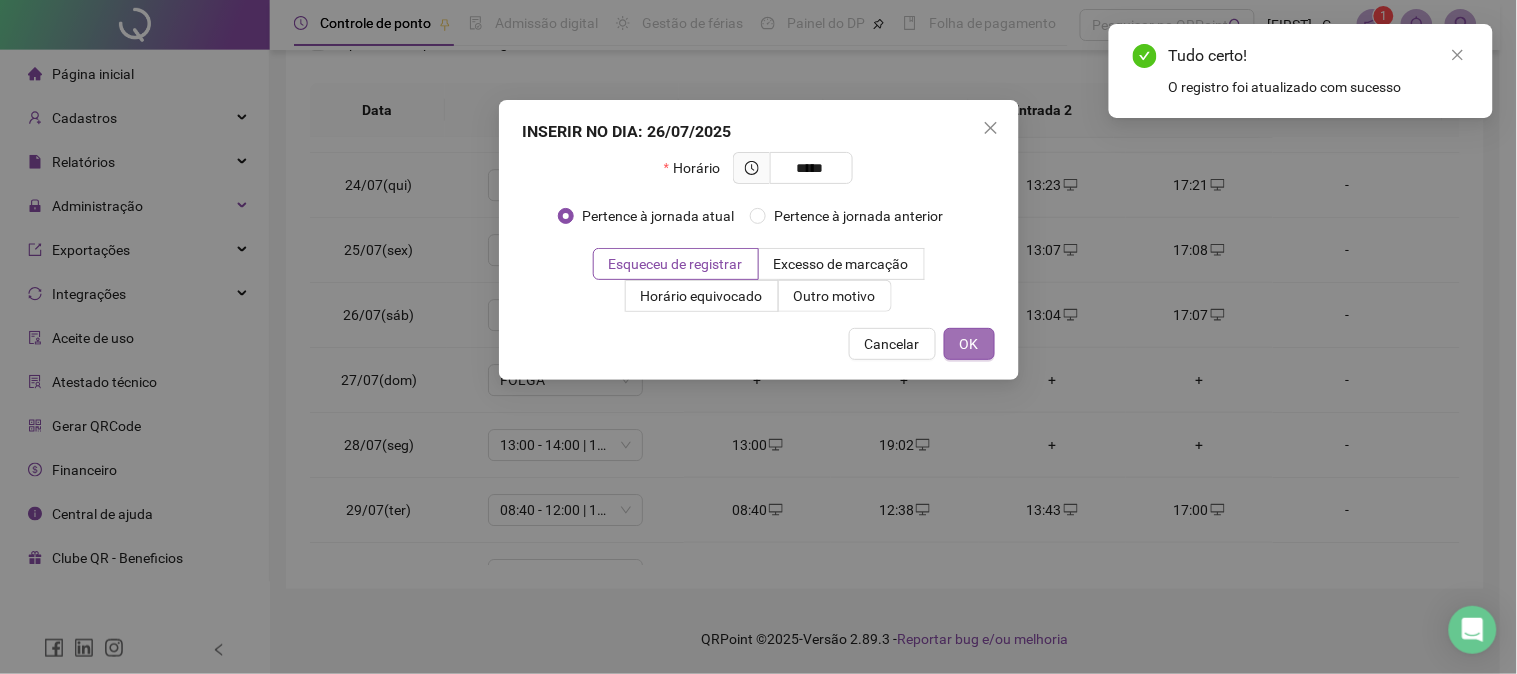 click on "OK" at bounding box center (969, 344) 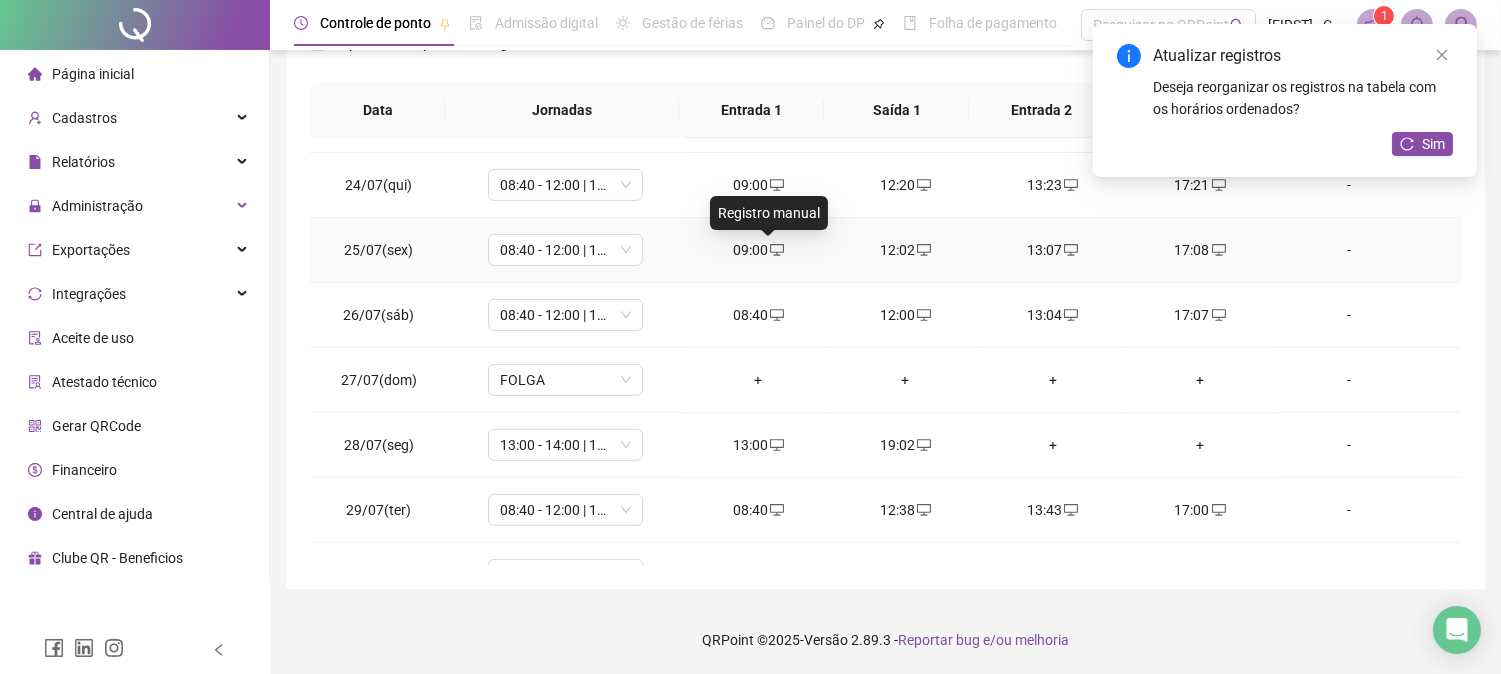 click 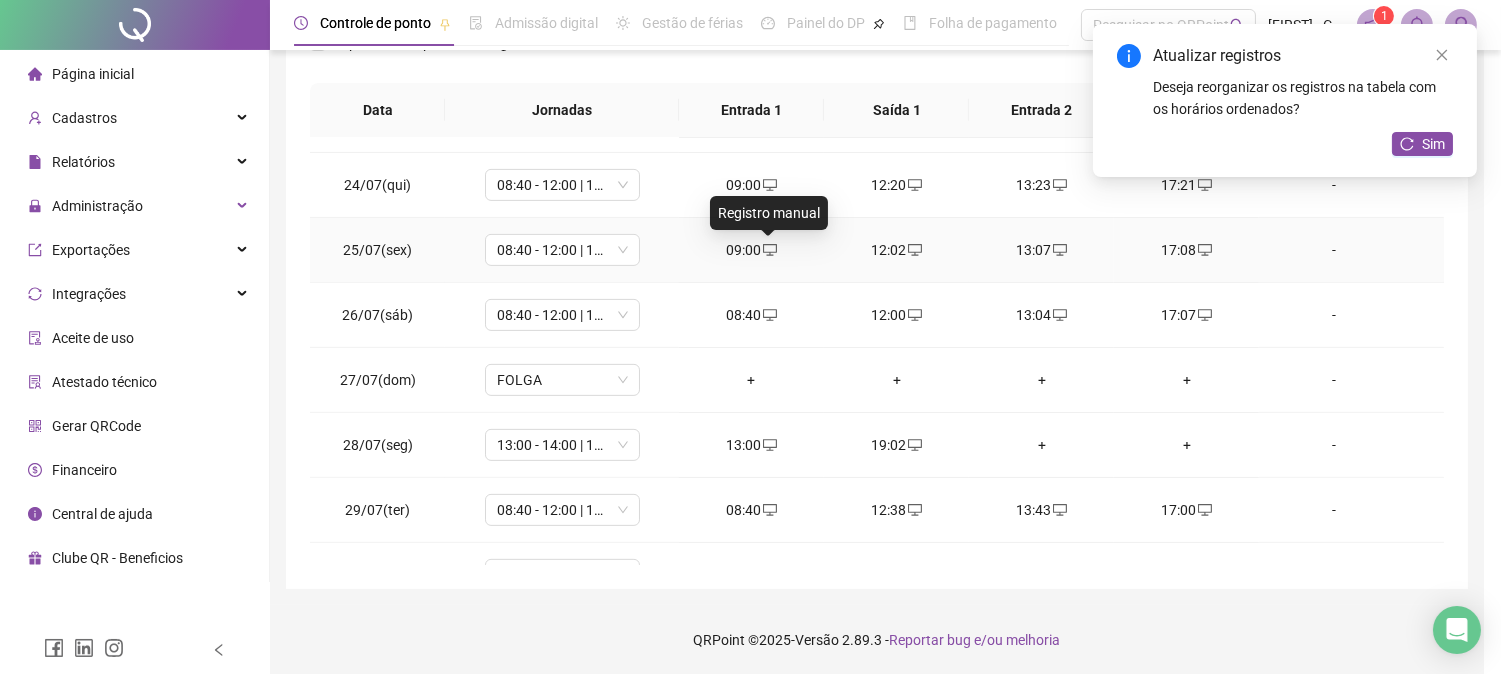type on "**********" 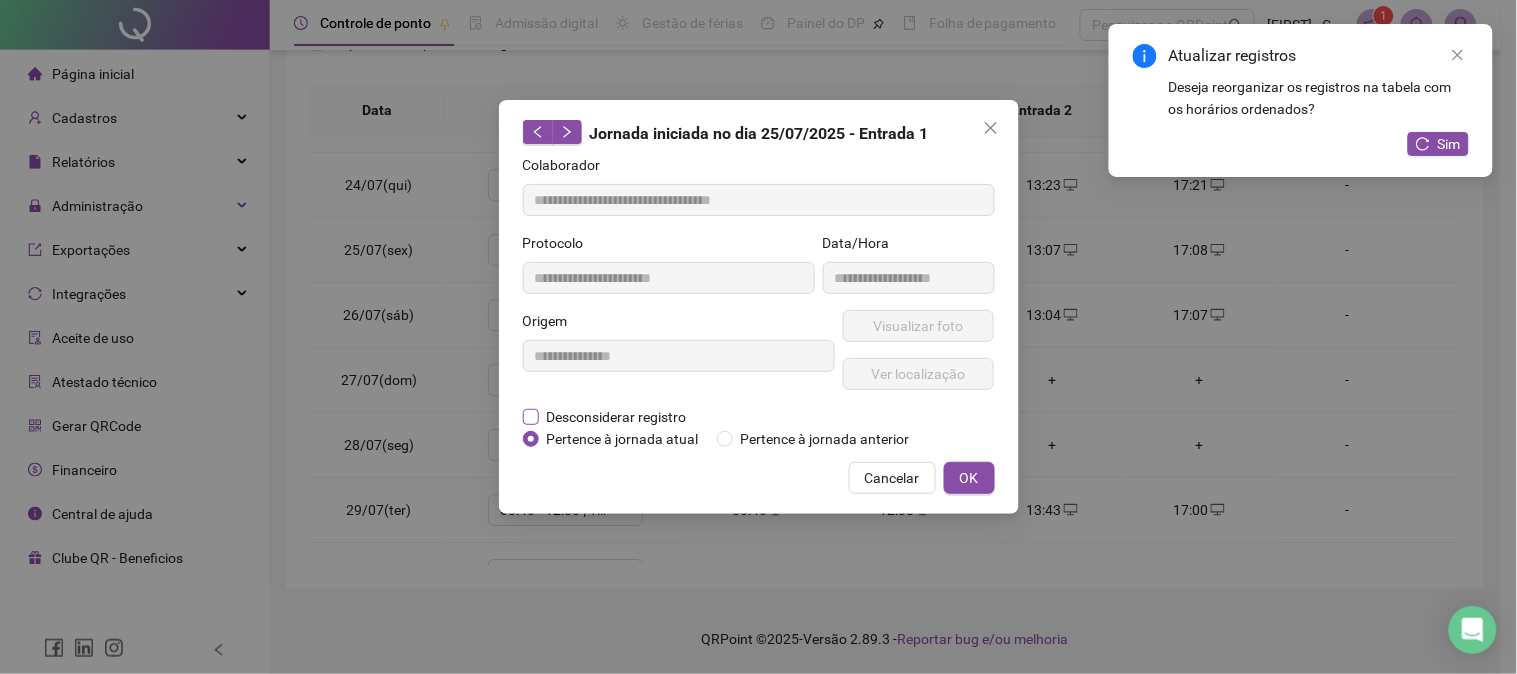 click on "Desconsiderar registro" at bounding box center (617, 417) 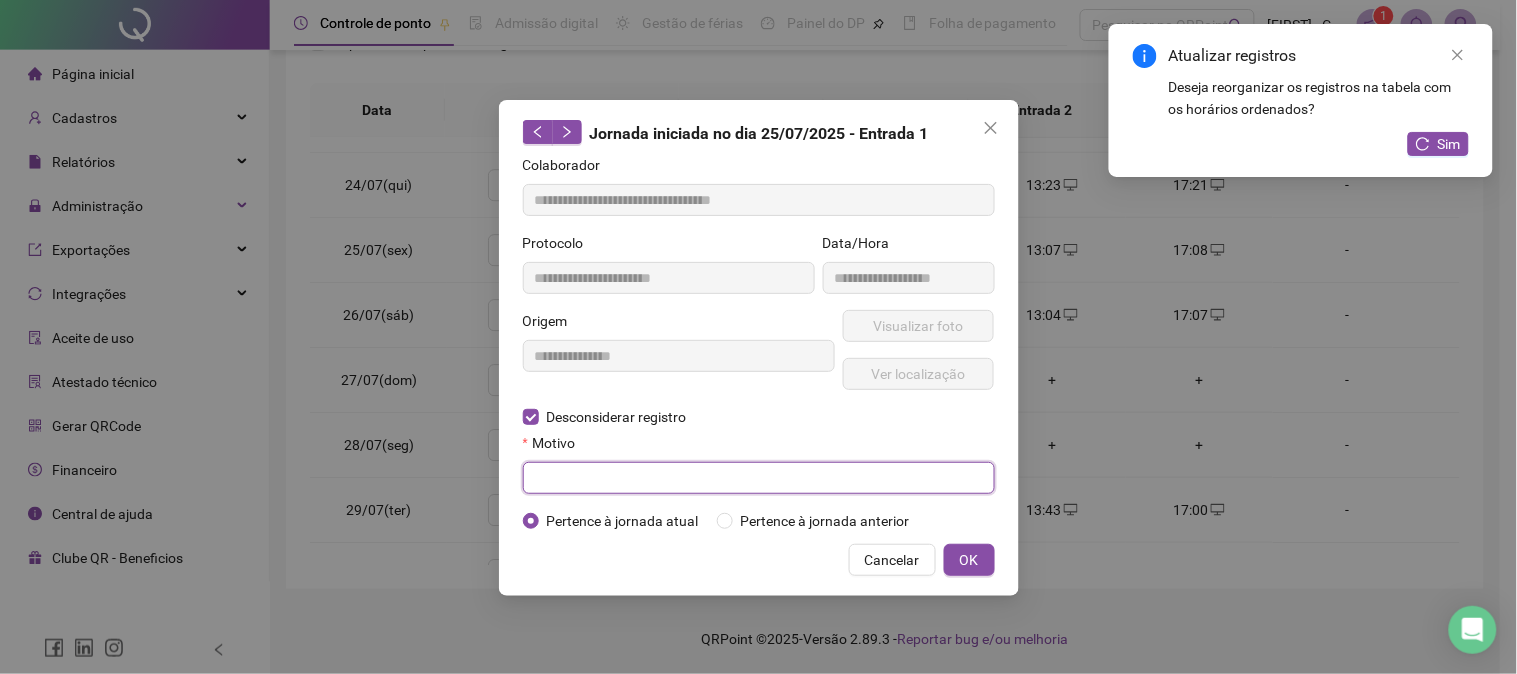 click at bounding box center (759, 478) 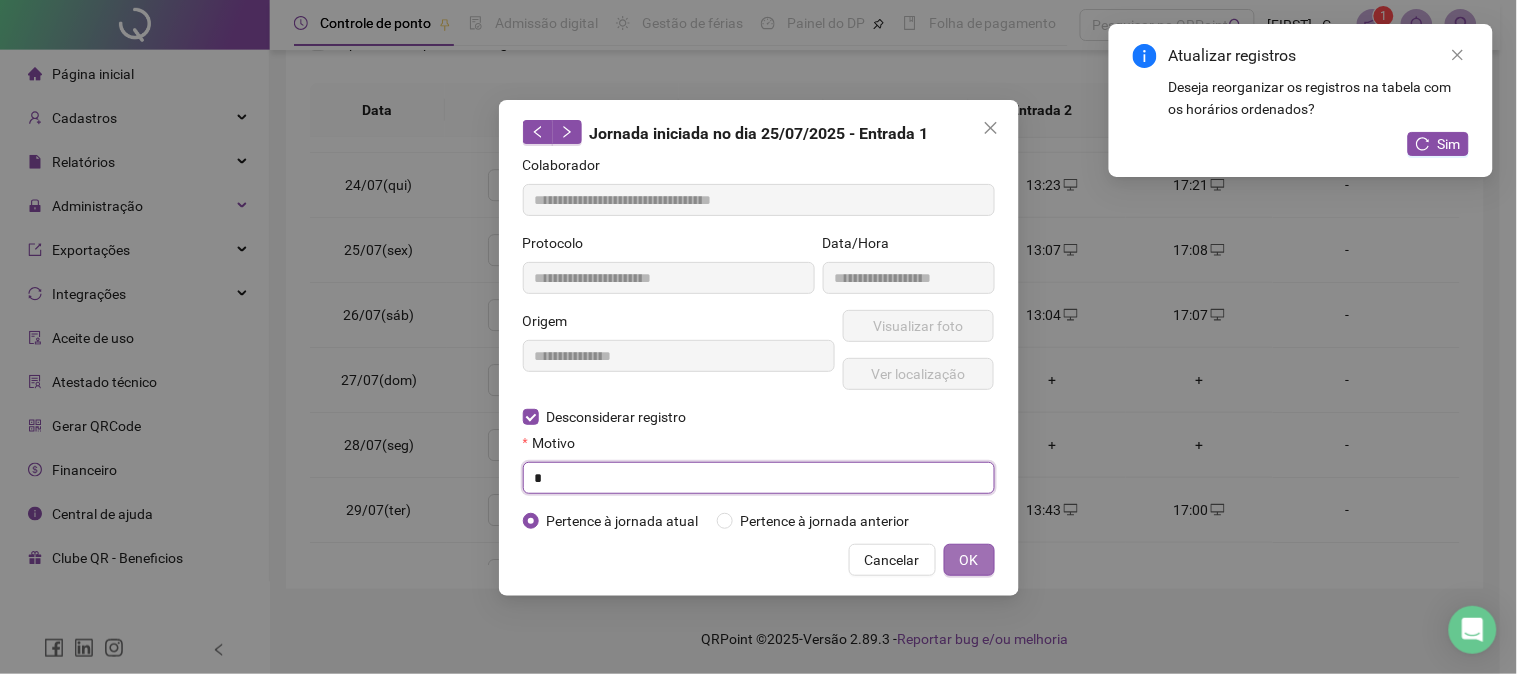 type on "*" 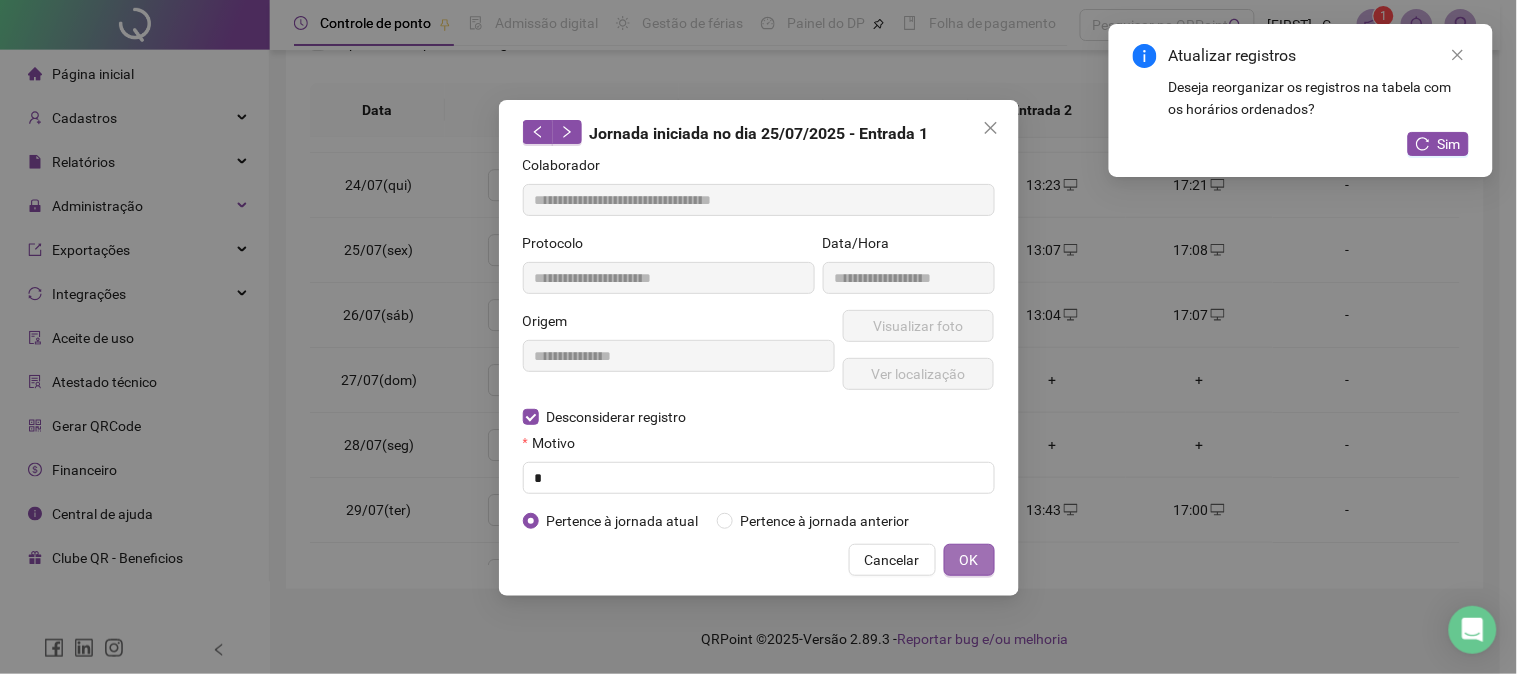 click on "OK" at bounding box center [969, 560] 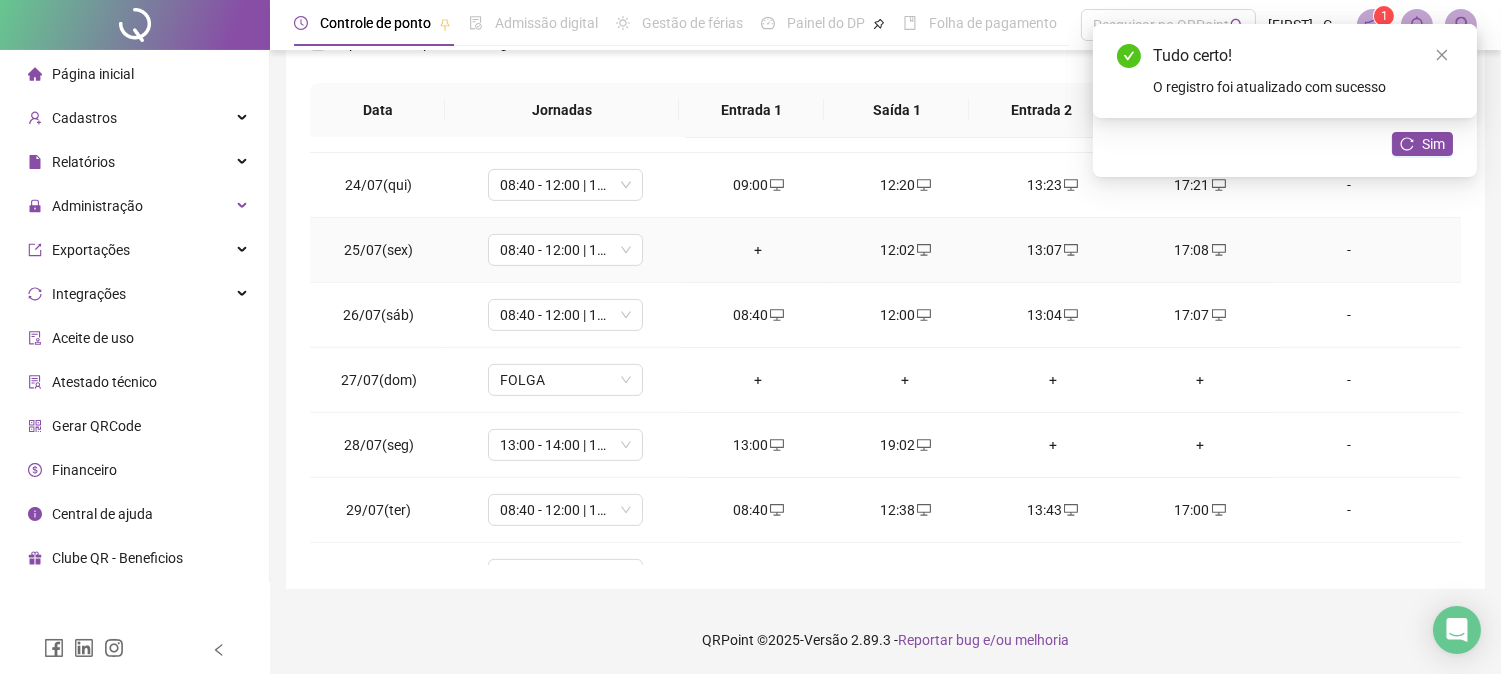 click on "+" at bounding box center (758, 250) 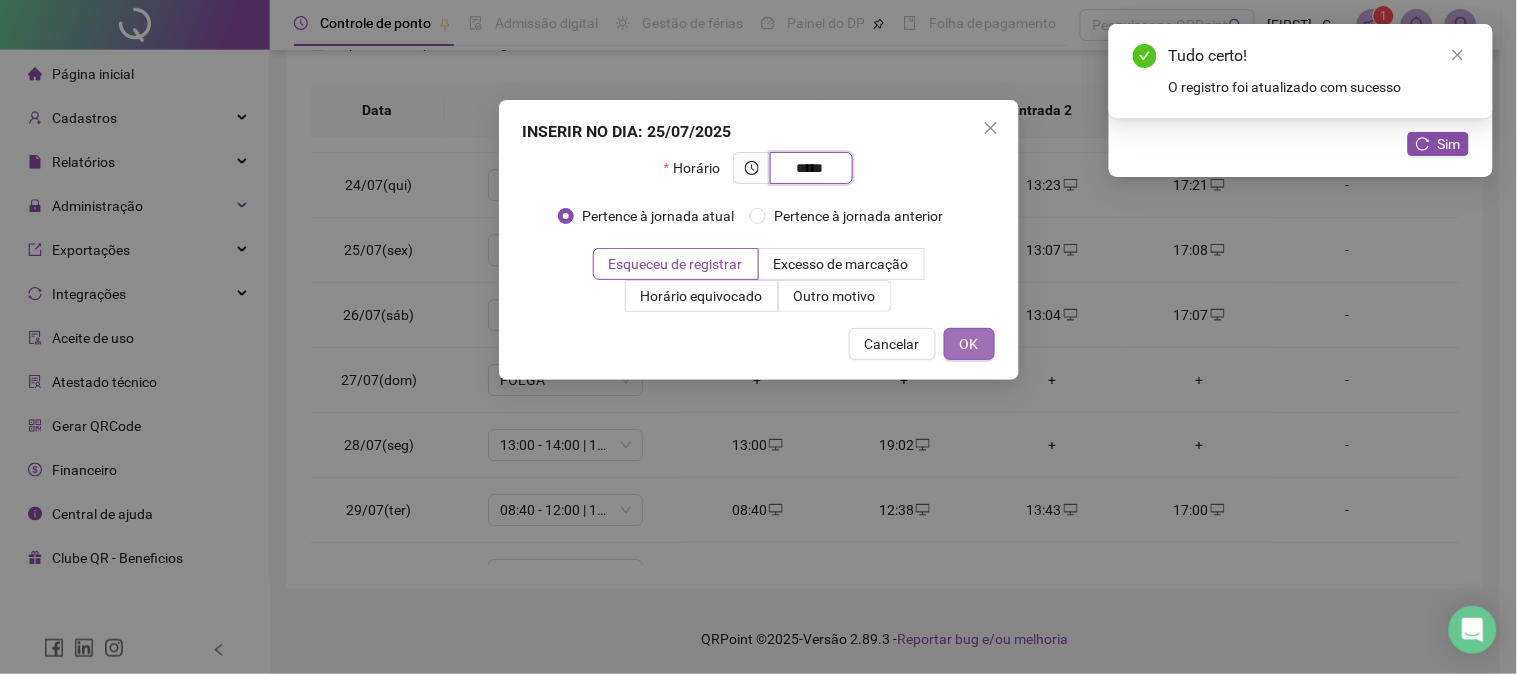 type on "*****" 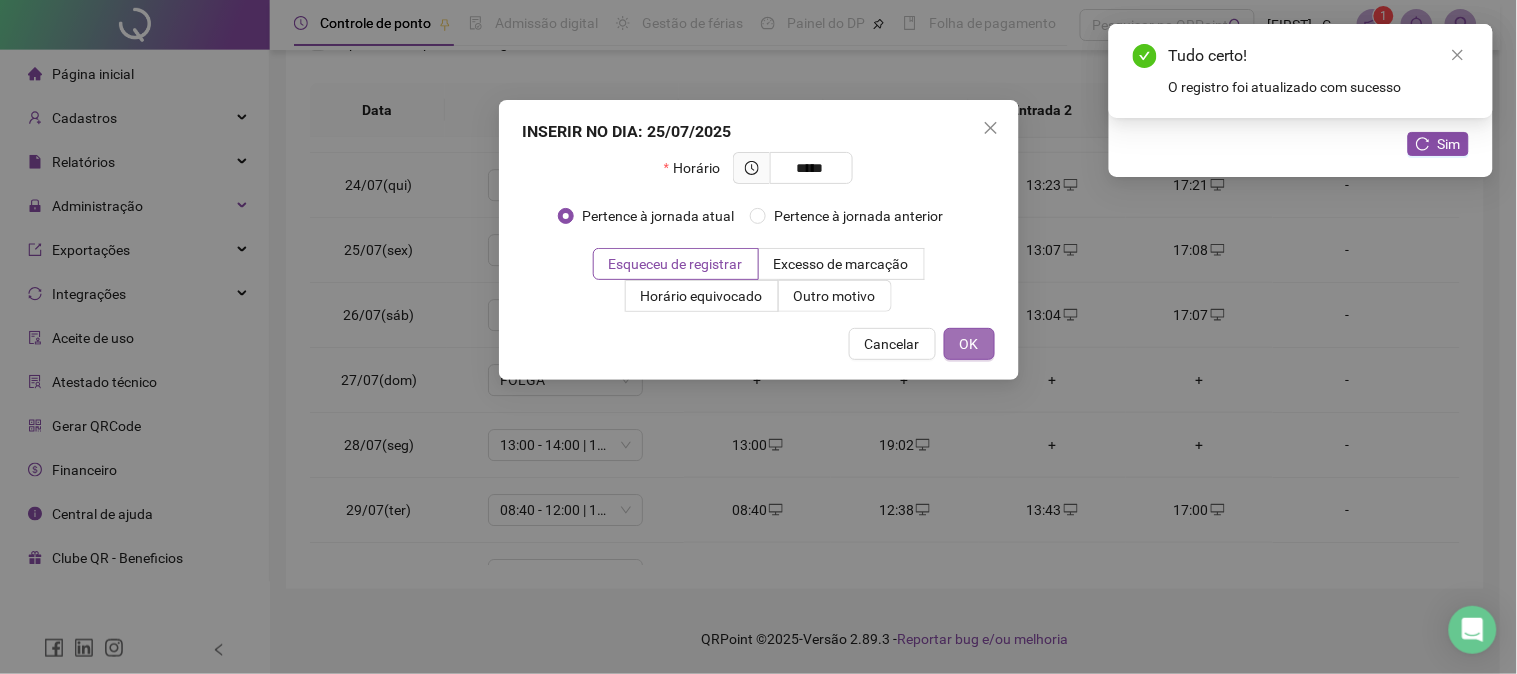 click on "OK" at bounding box center [969, 344] 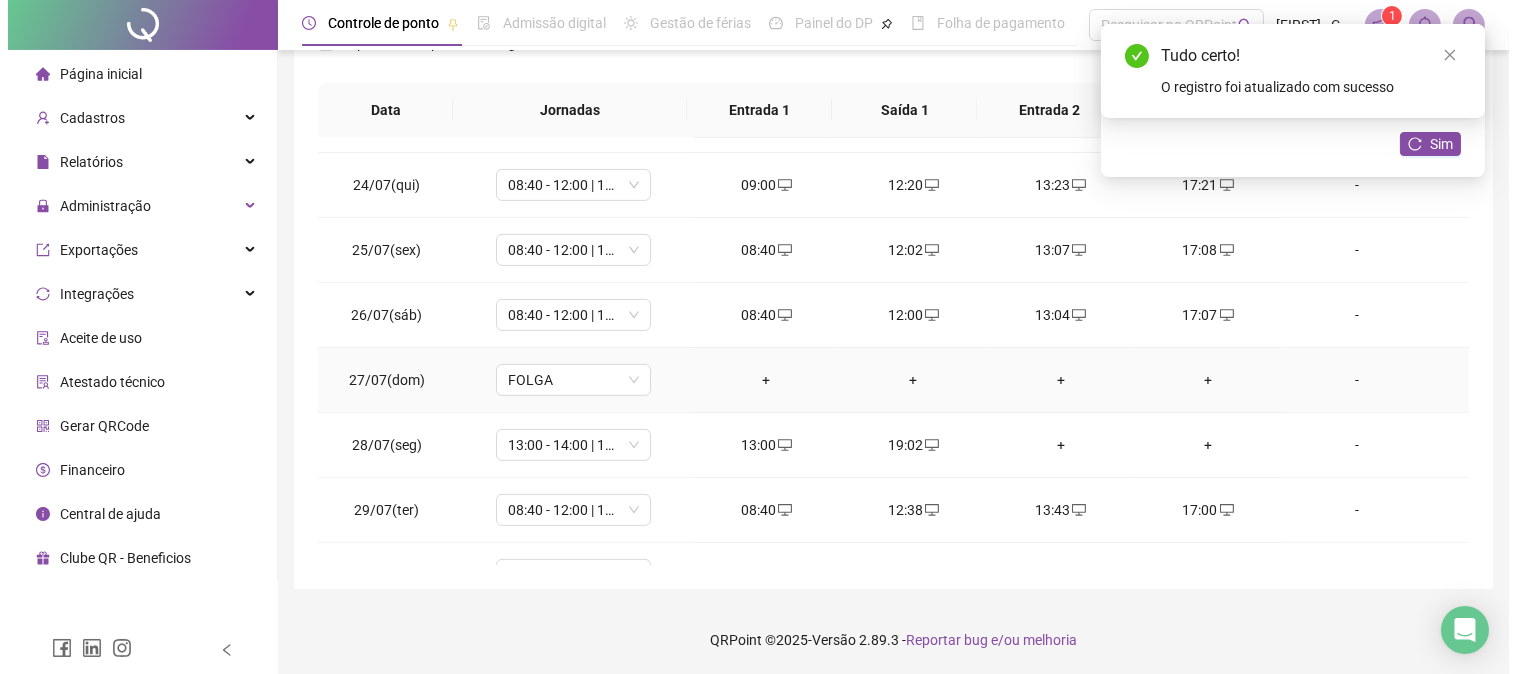 scroll, scrollTop: 1368, scrollLeft: 0, axis: vertical 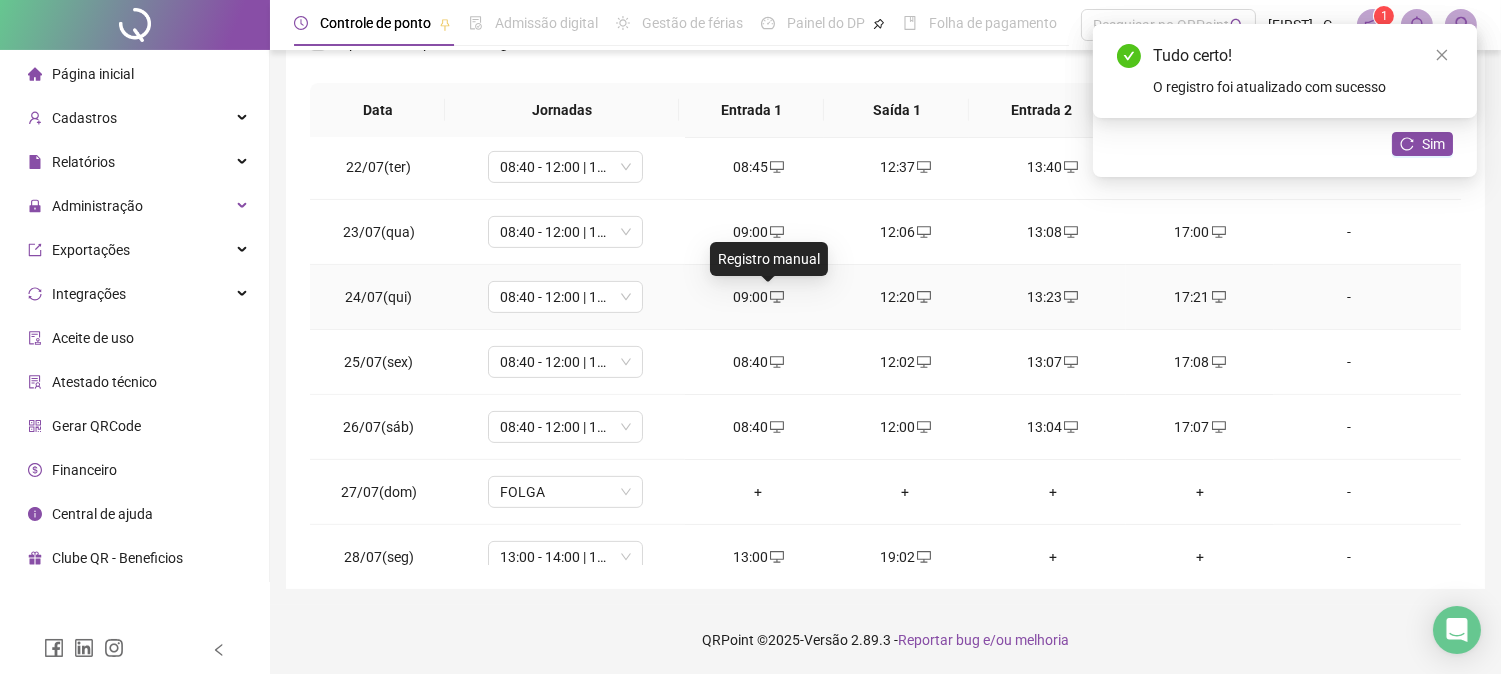 click 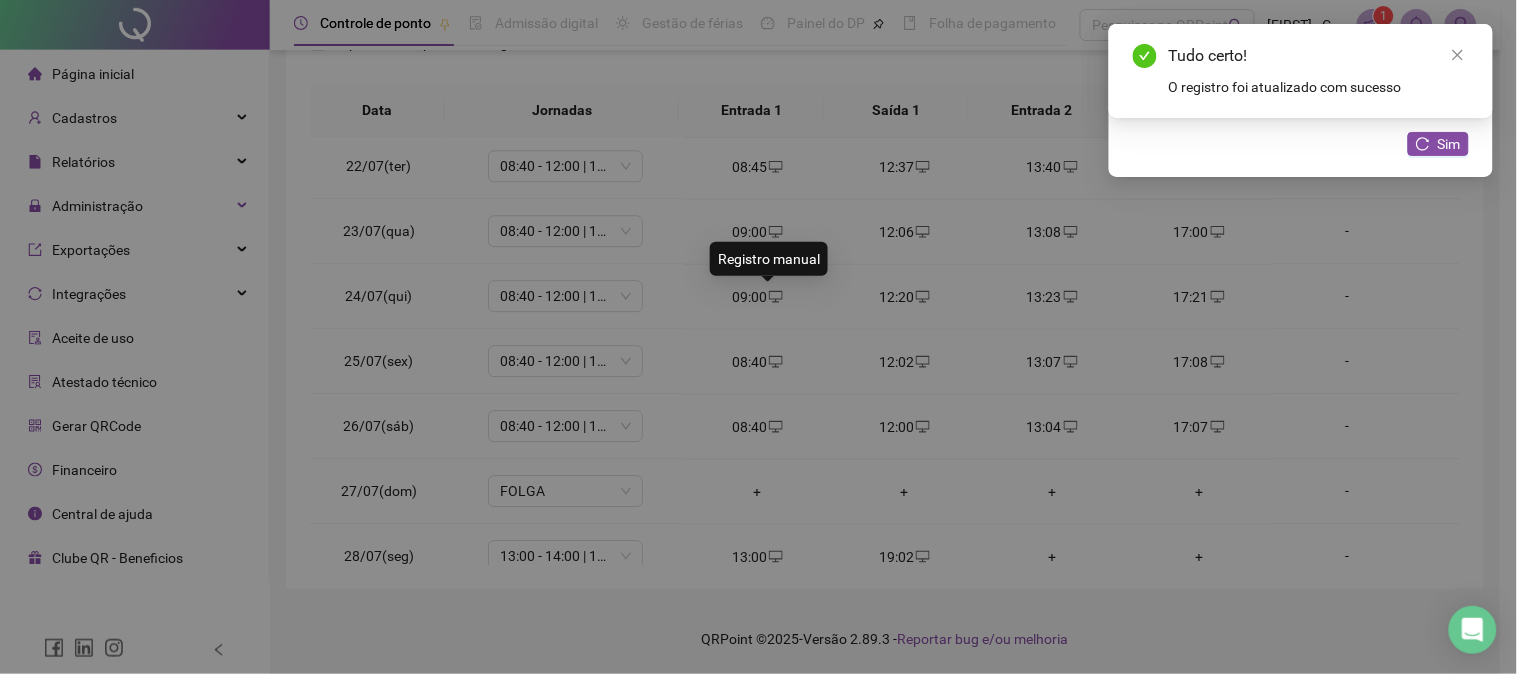 type on "**********" 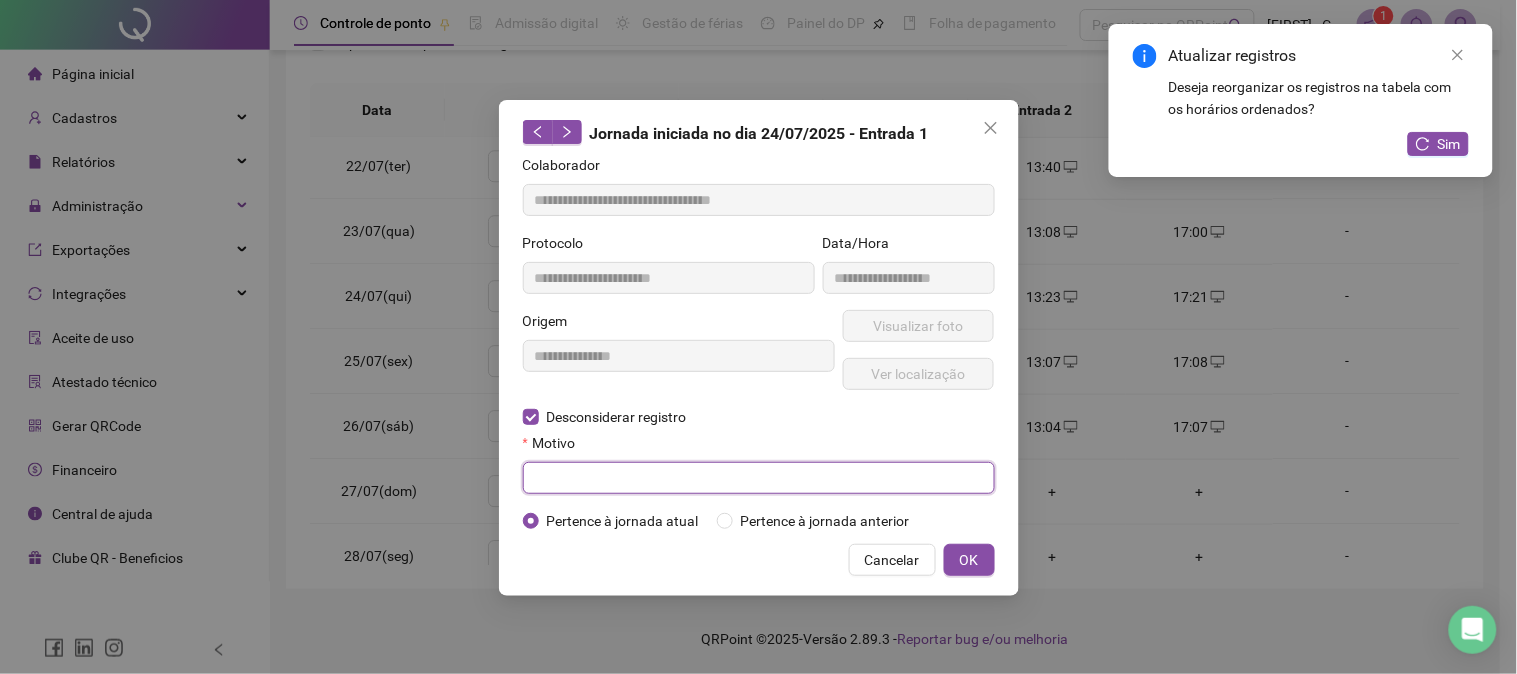 click at bounding box center [759, 478] 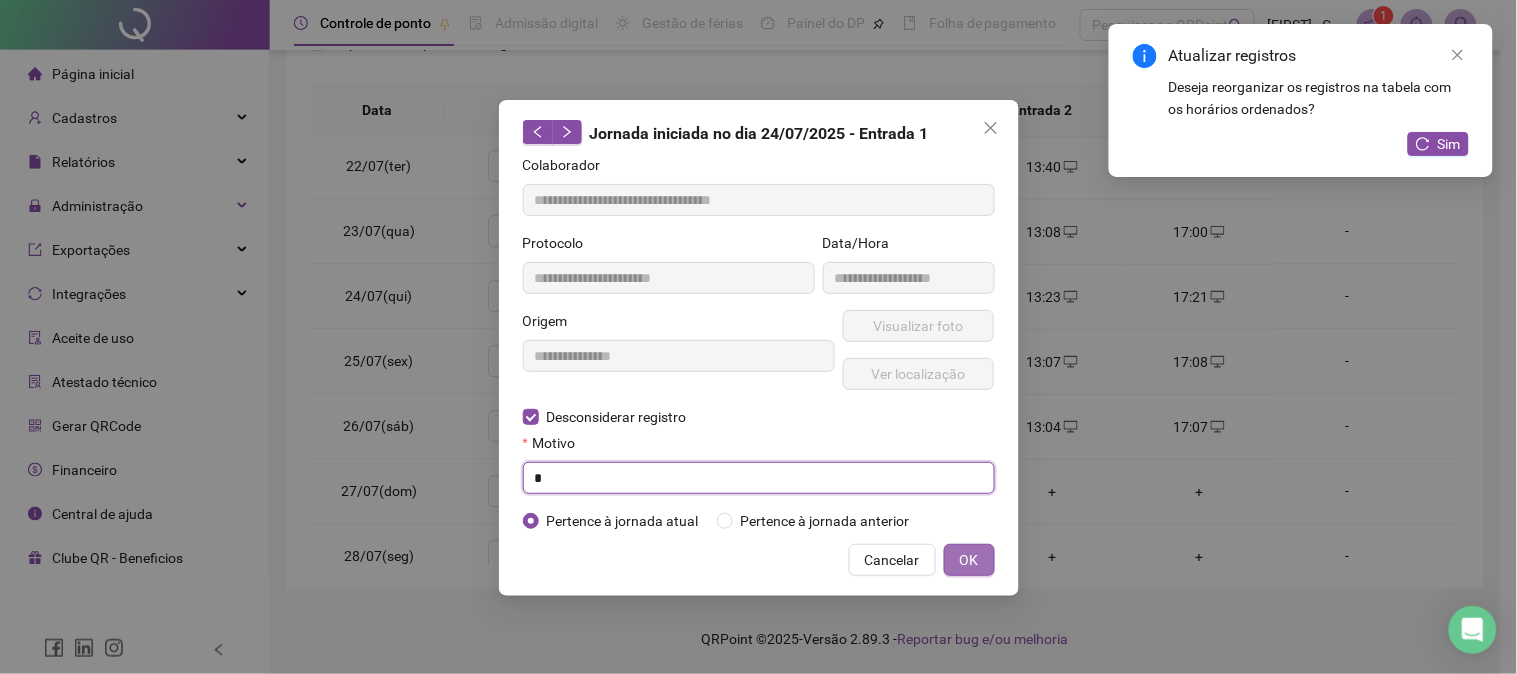 type on "*" 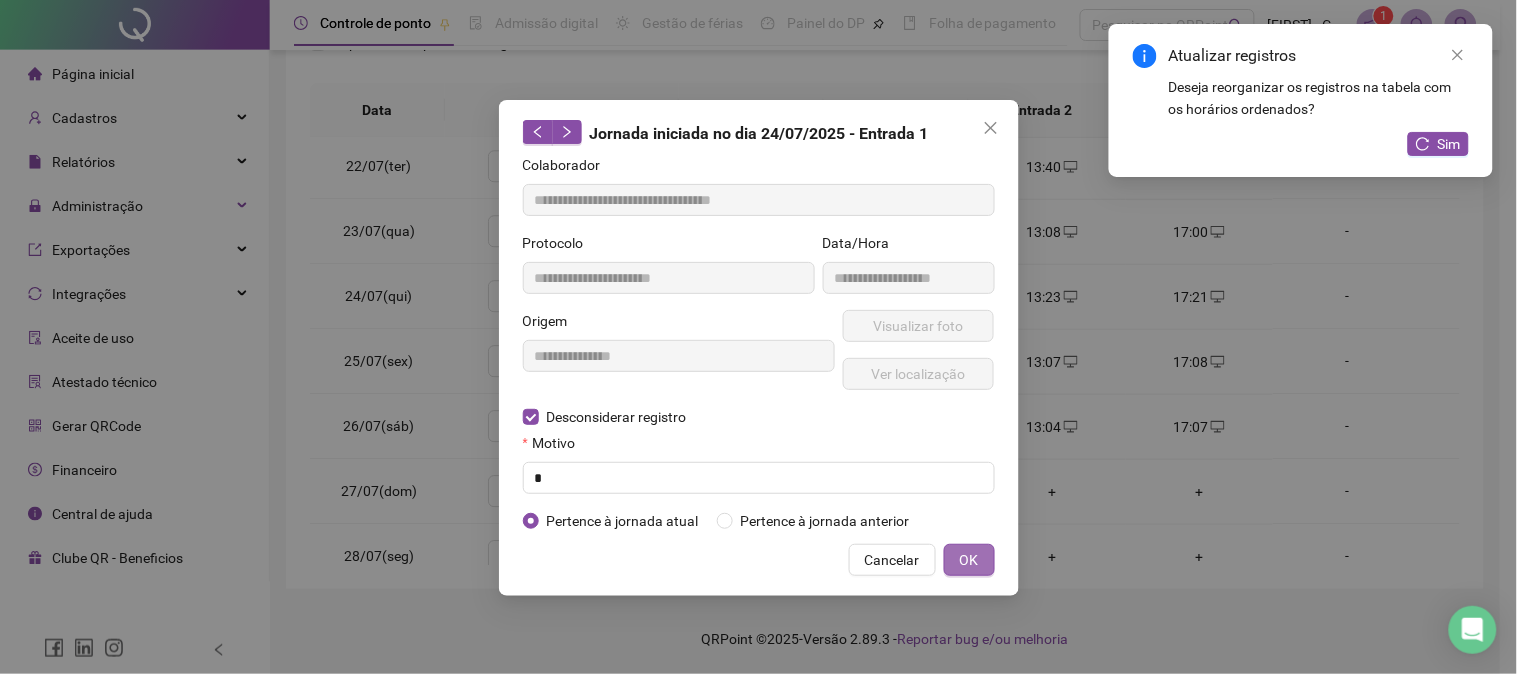 click on "OK" at bounding box center (969, 560) 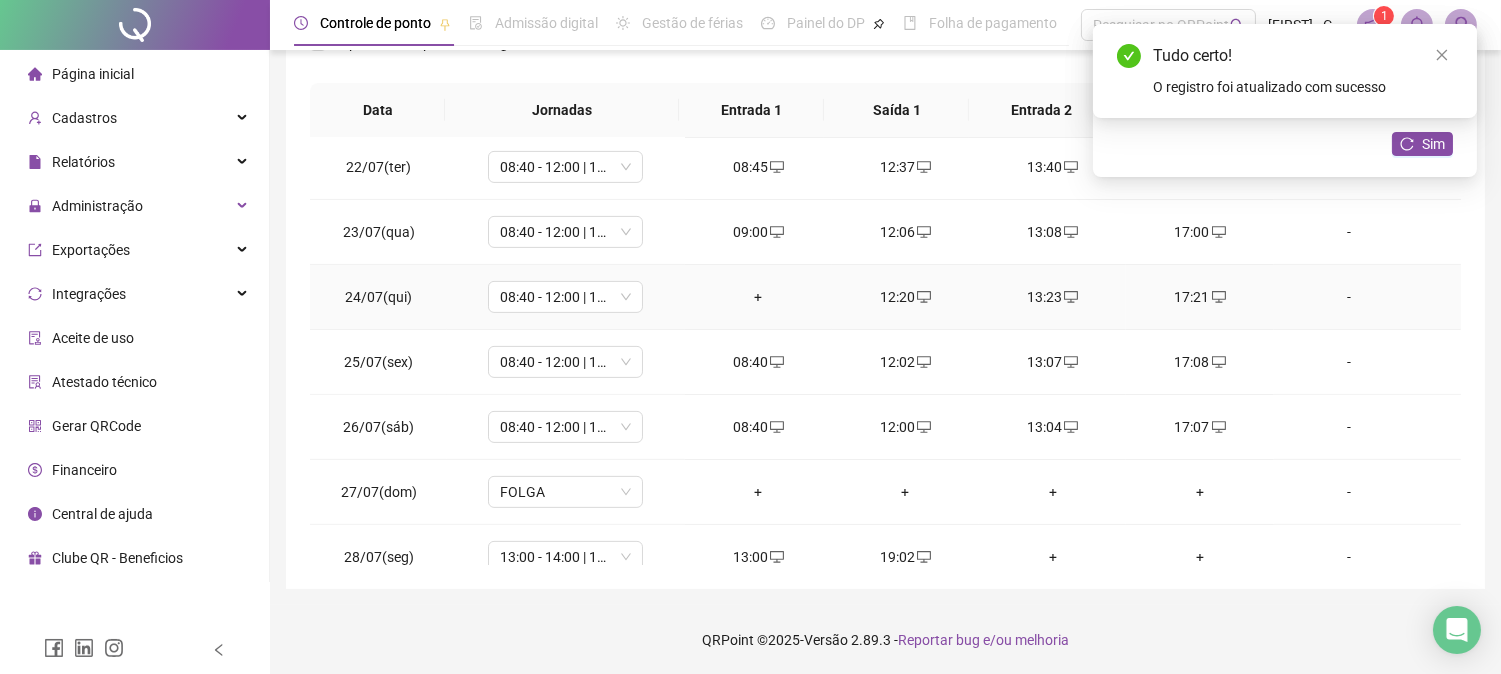 click on "+" at bounding box center [758, 297] 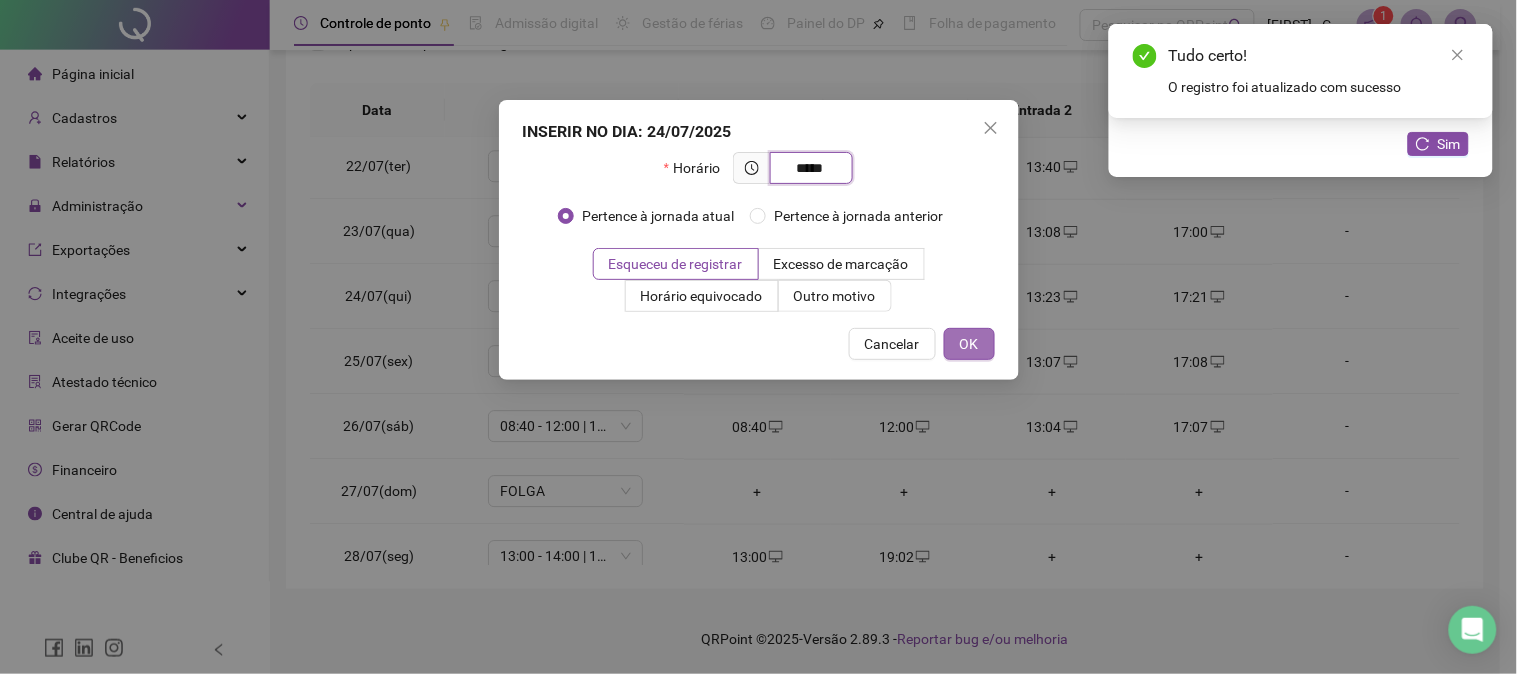 type on "*****" 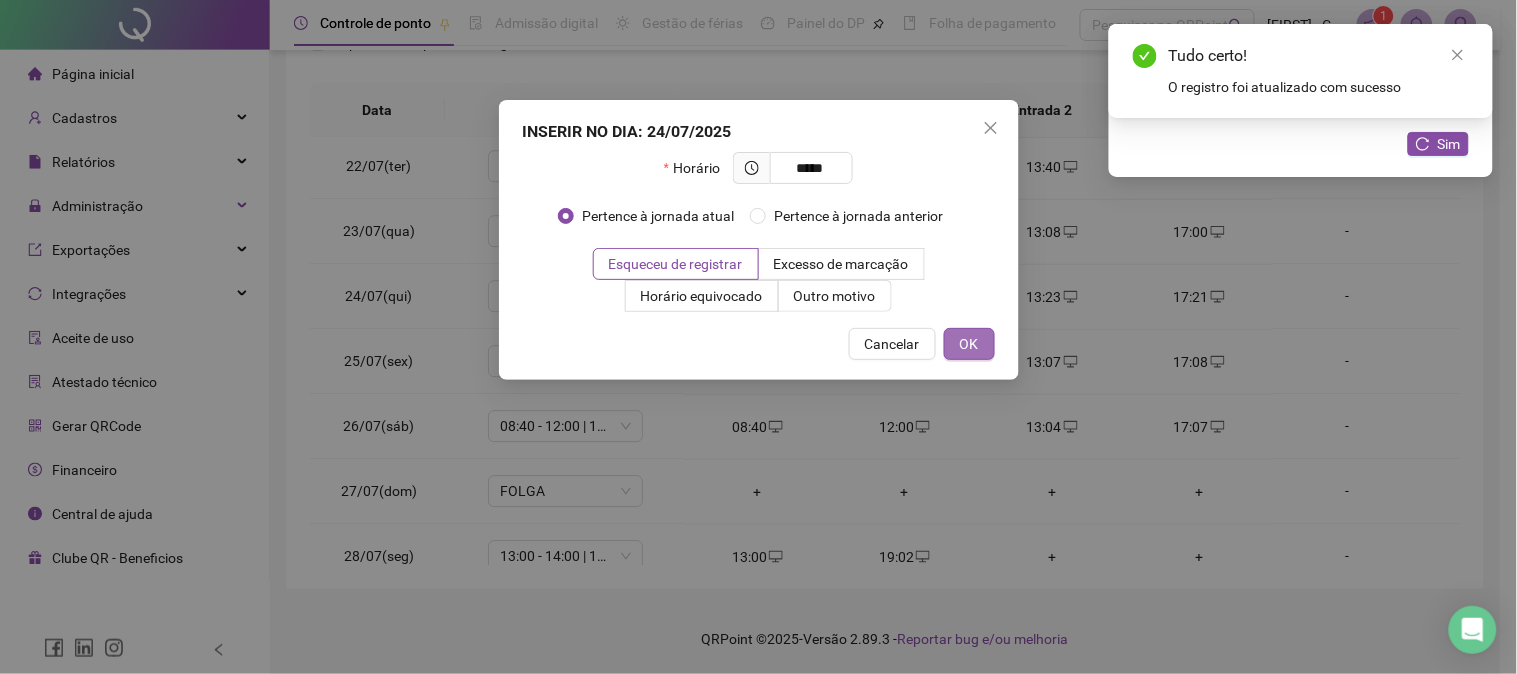 click on "OK" at bounding box center [969, 344] 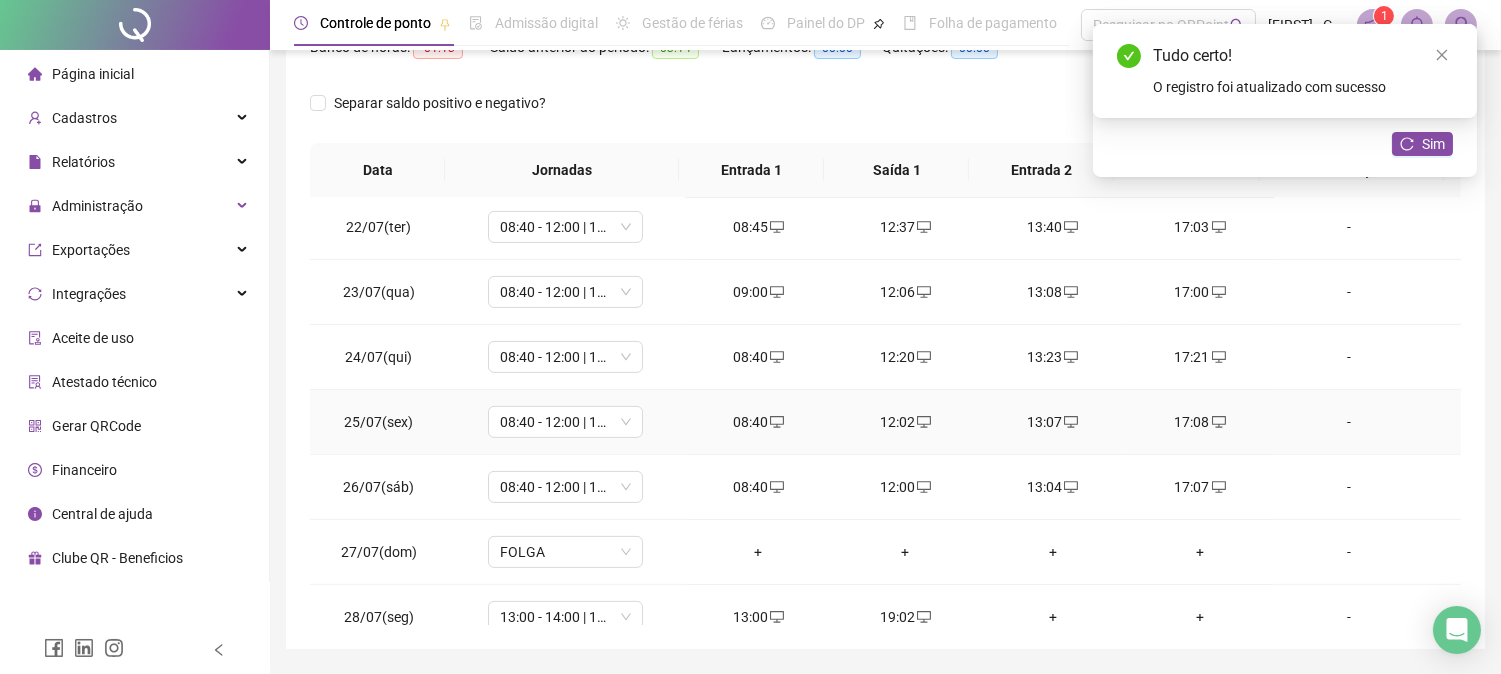 scroll, scrollTop: 236, scrollLeft: 0, axis: vertical 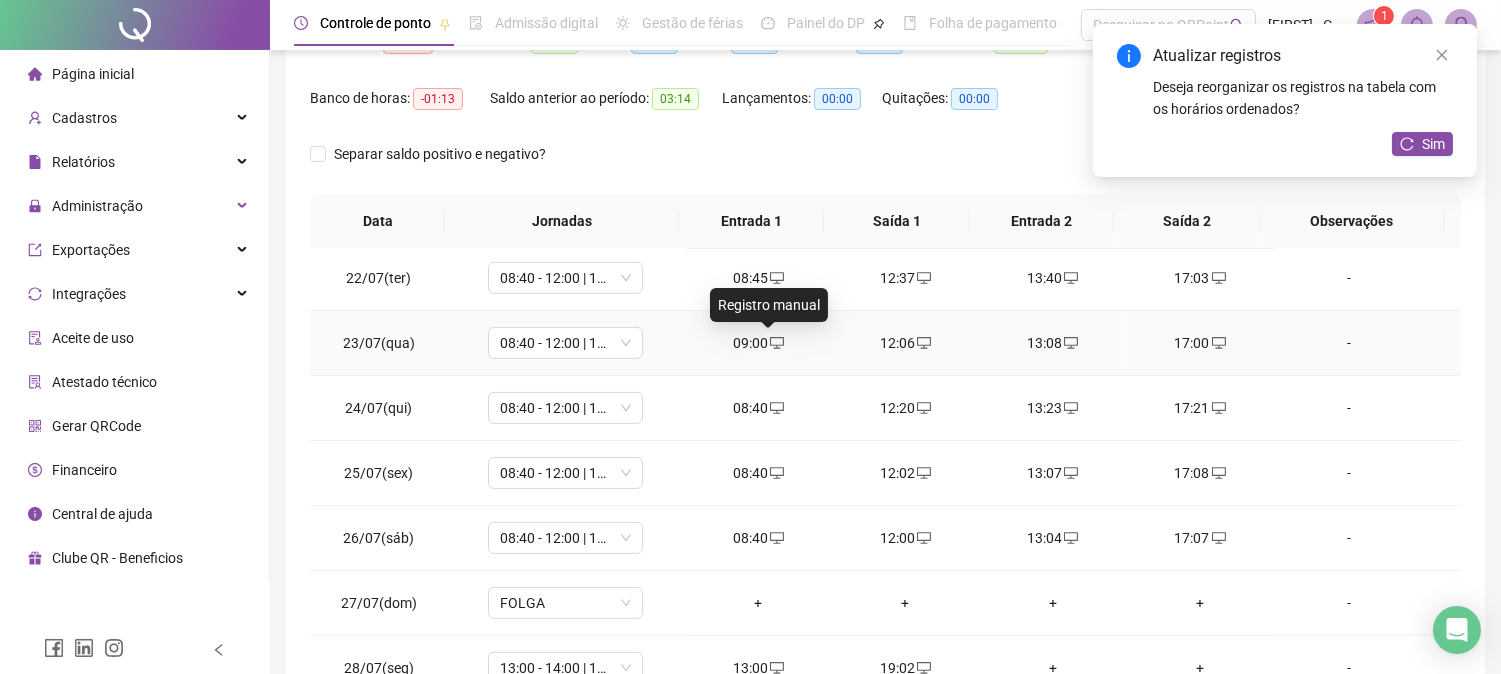 click 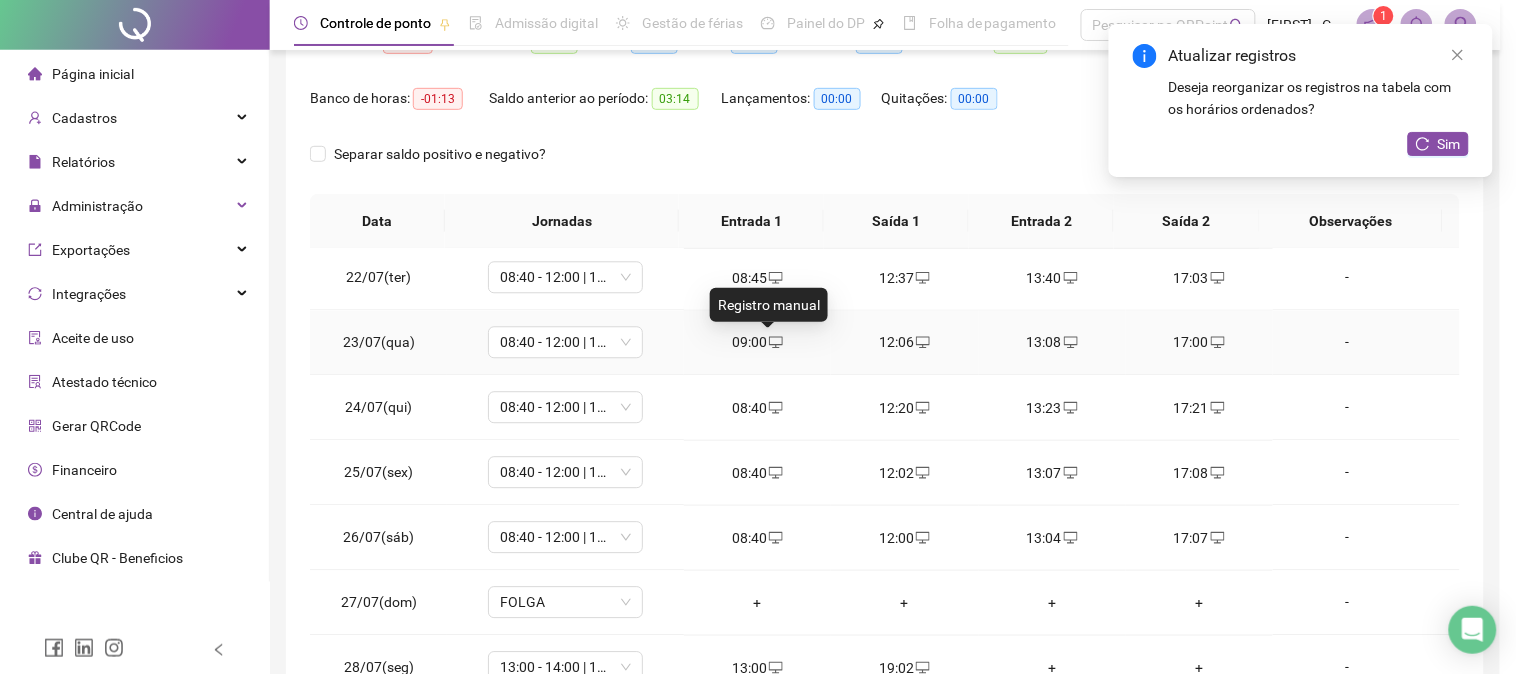 type on "**********" 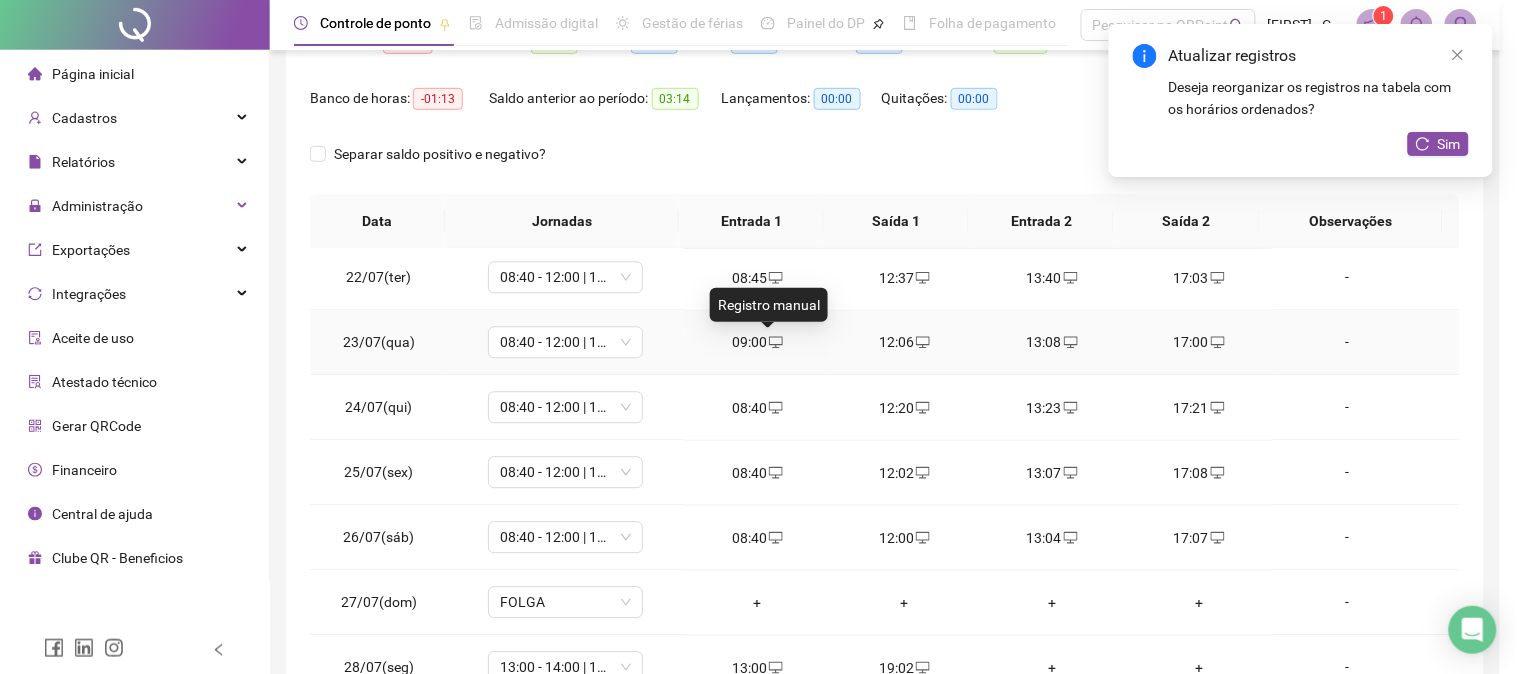 type on "**********" 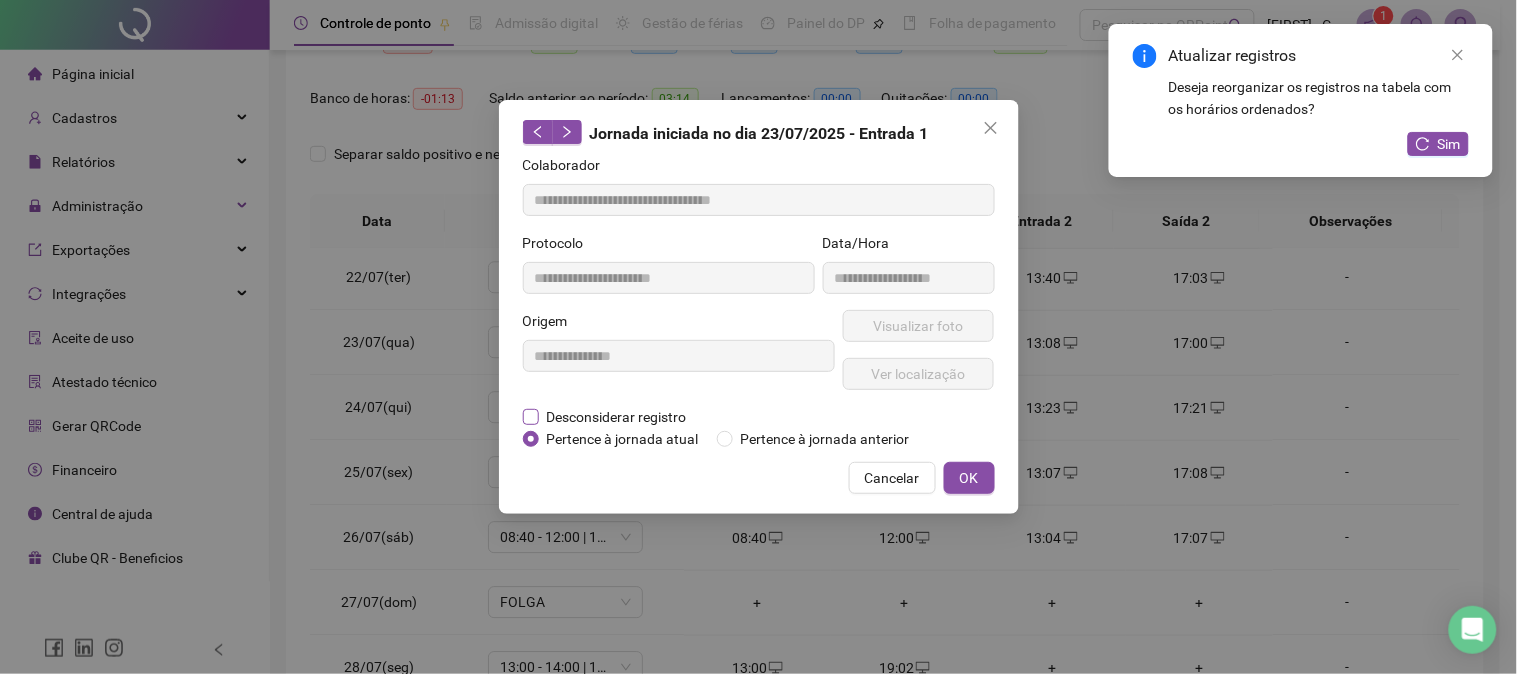 click on "Desconsiderar registro" at bounding box center [617, 417] 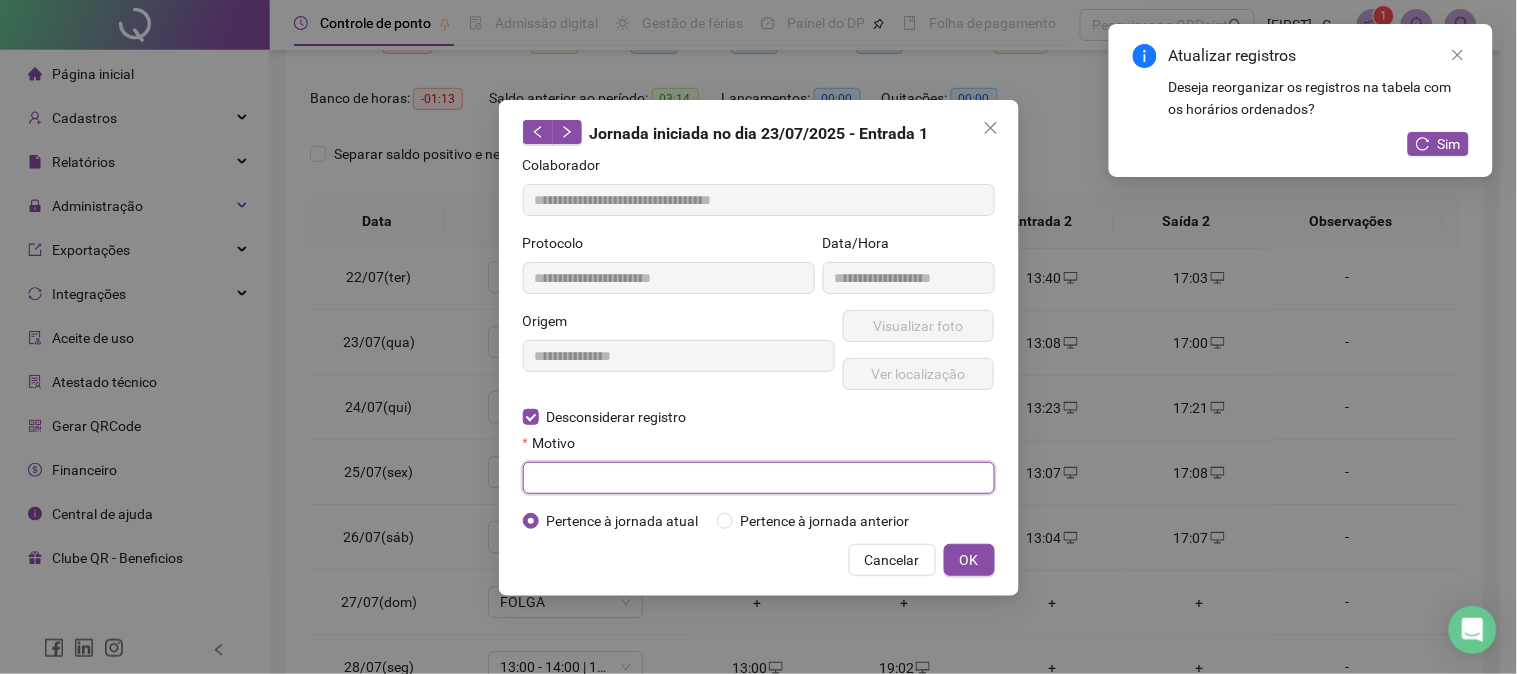 click at bounding box center [759, 478] 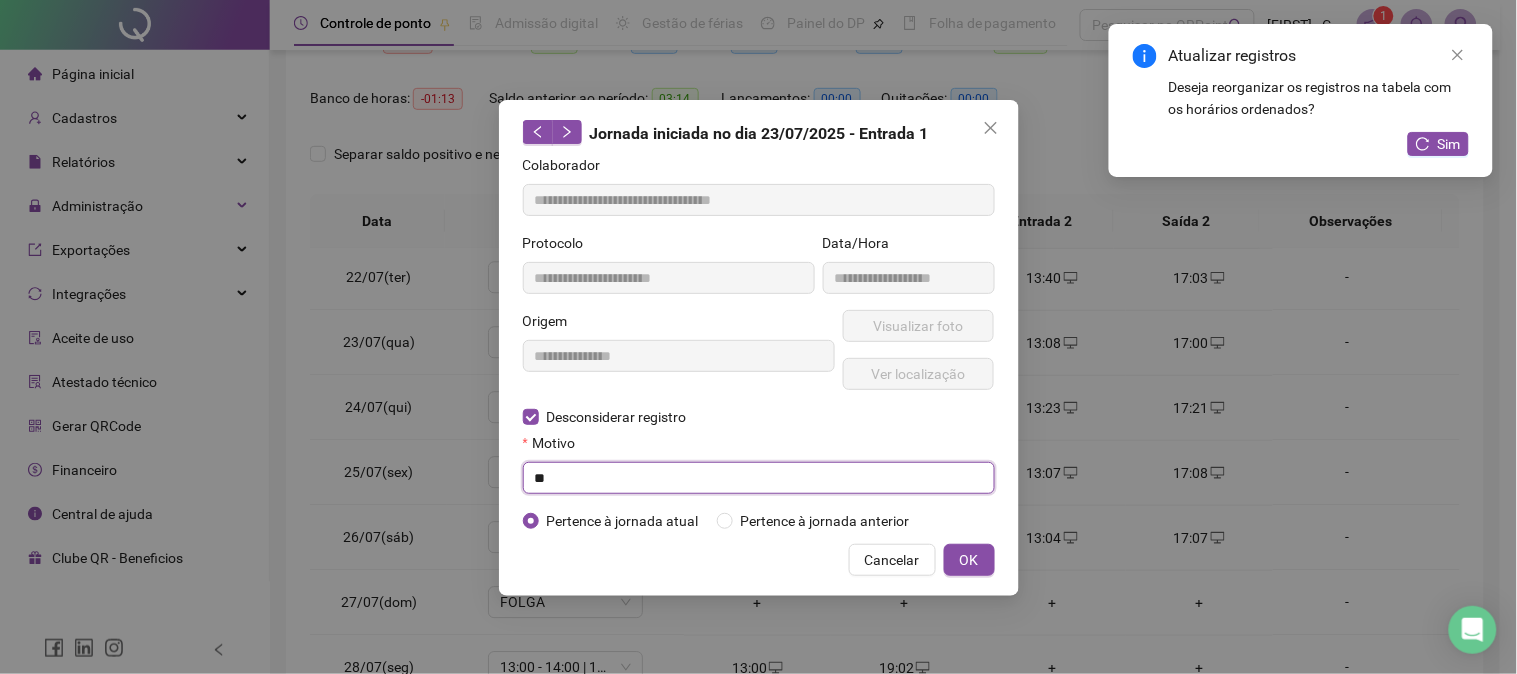 type on "*" 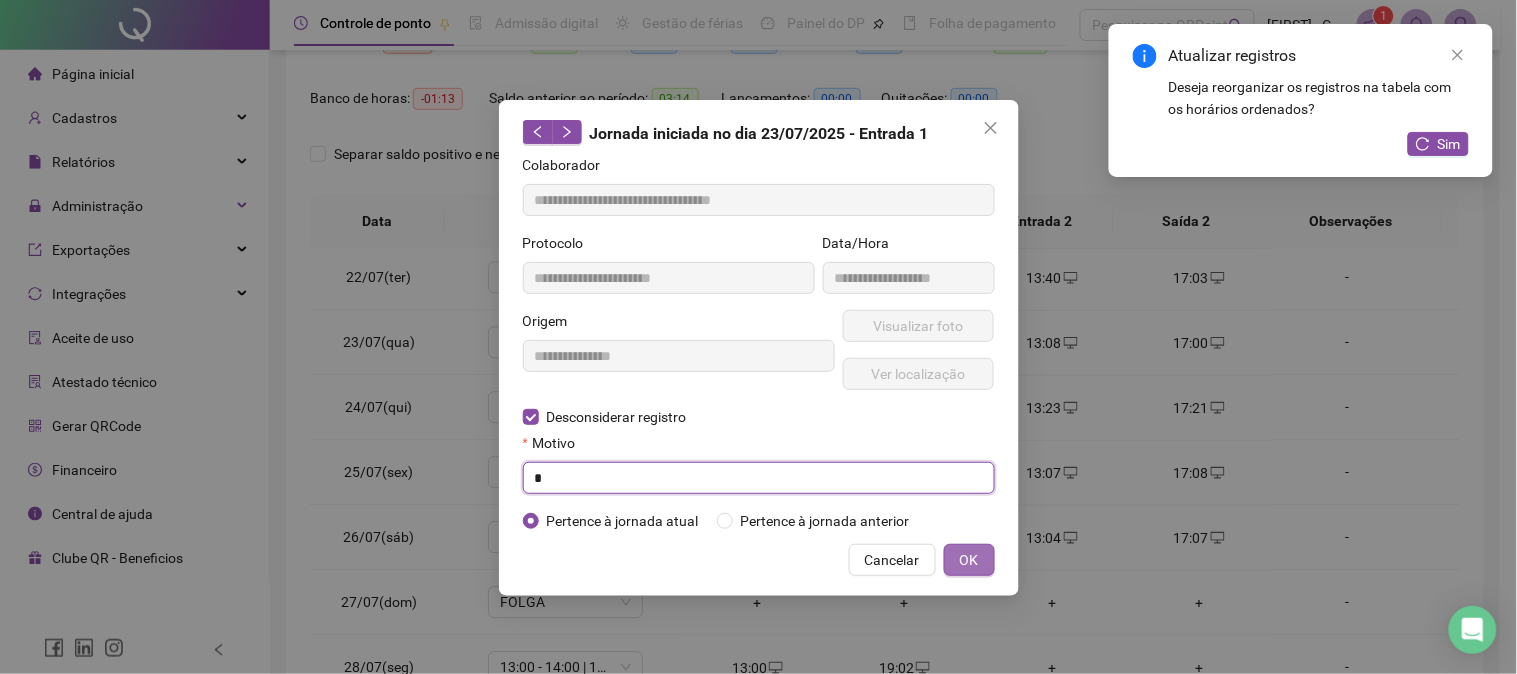 type on "*" 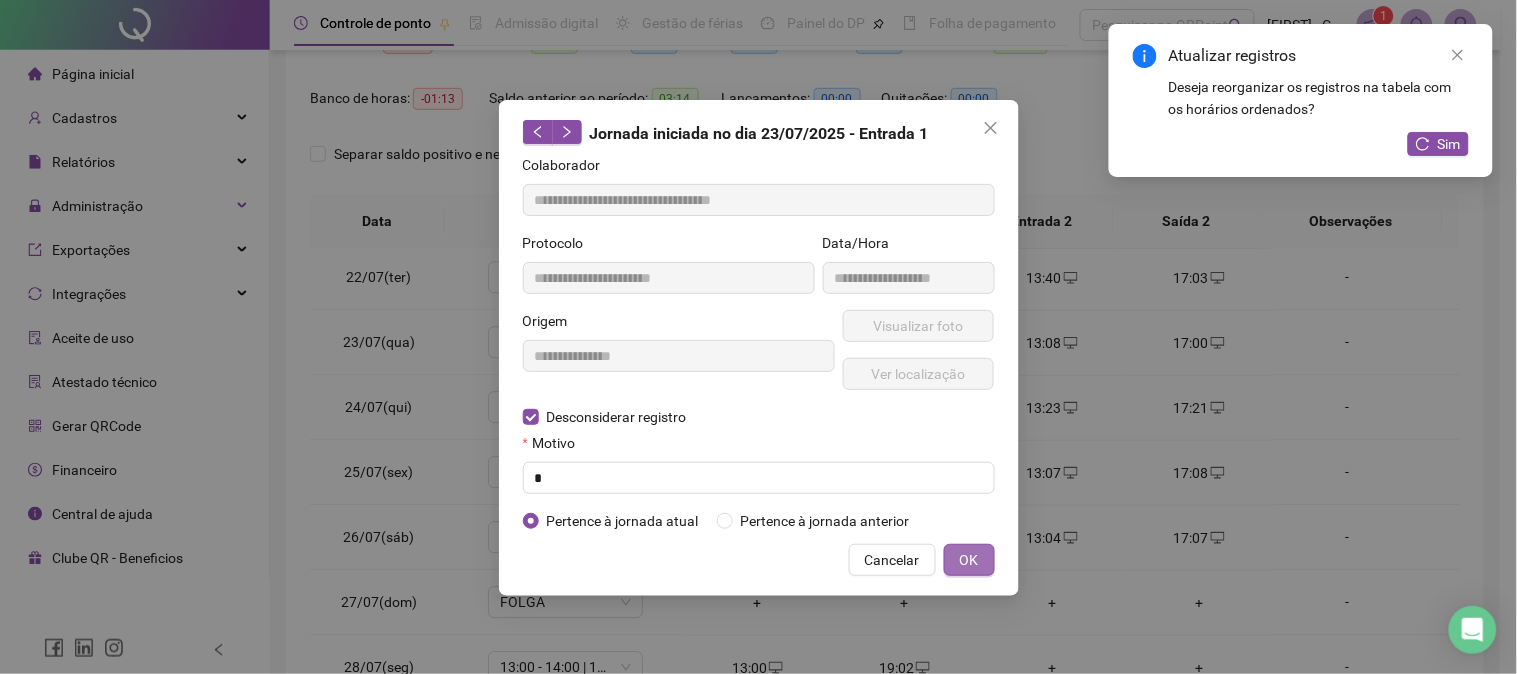 click on "OK" at bounding box center (969, 560) 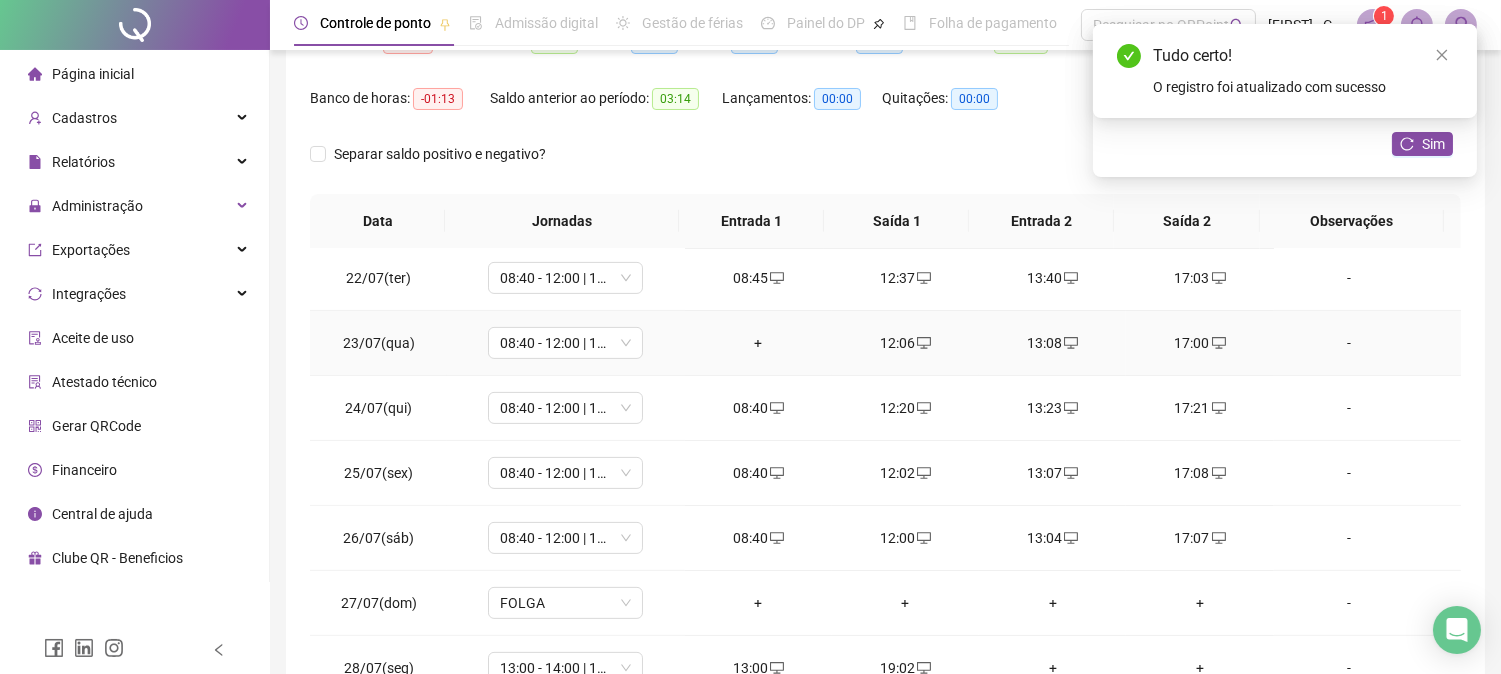 click on "+" at bounding box center [758, 343] 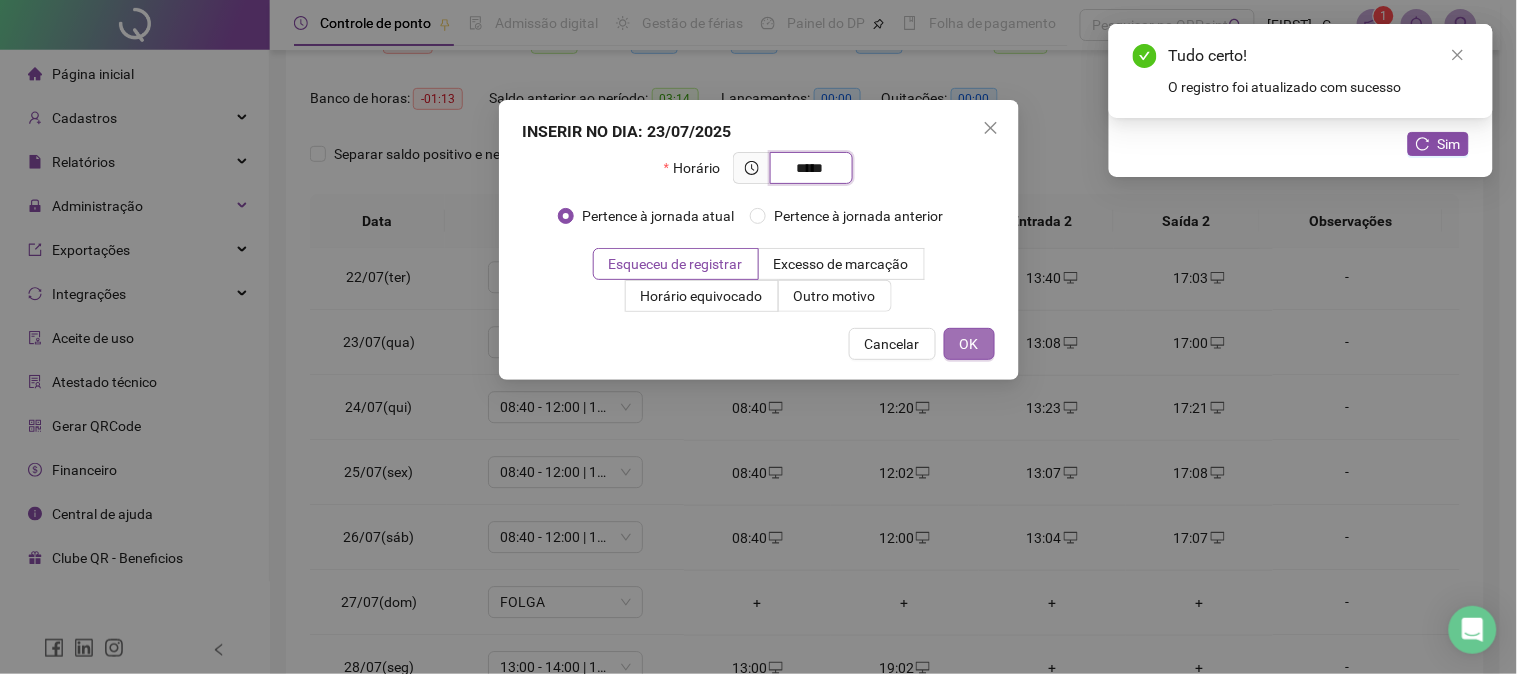 type on "*****" 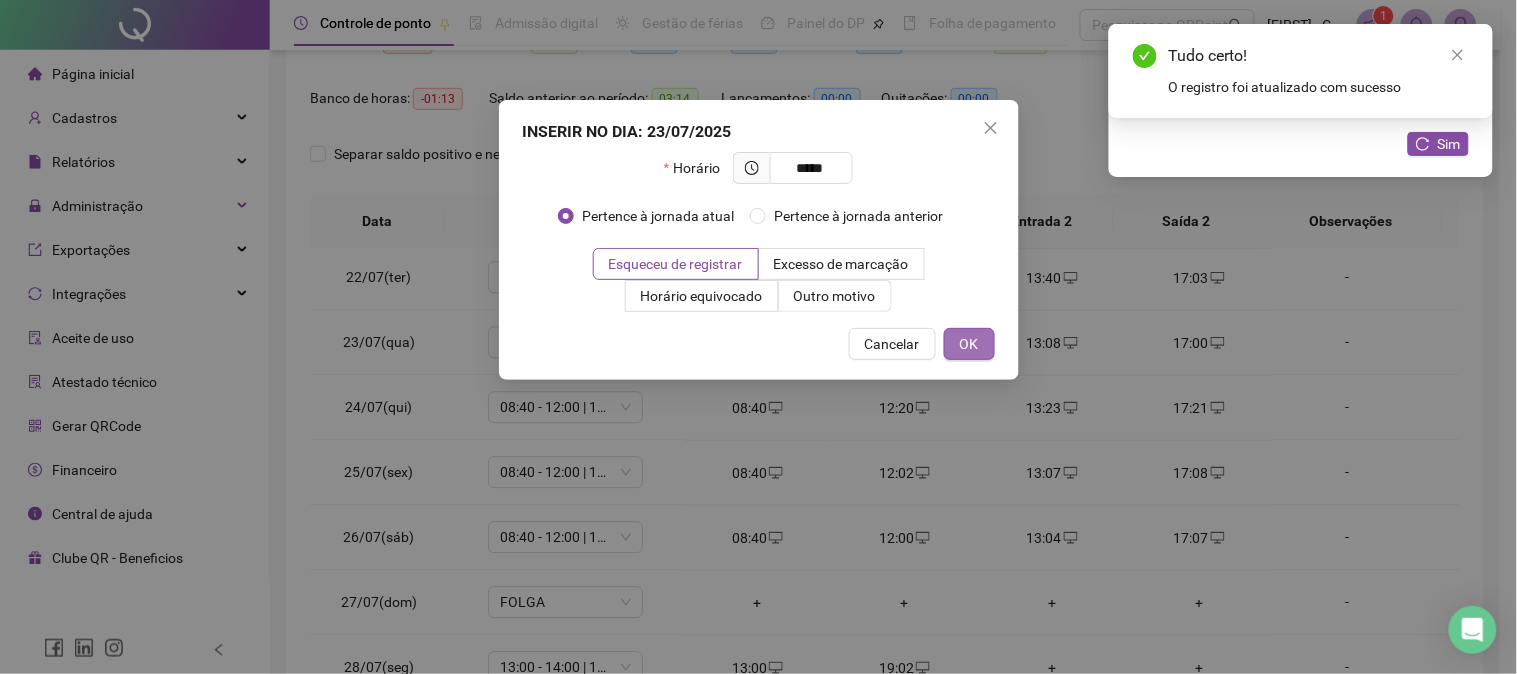click on "OK" at bounding box center (969, 344) 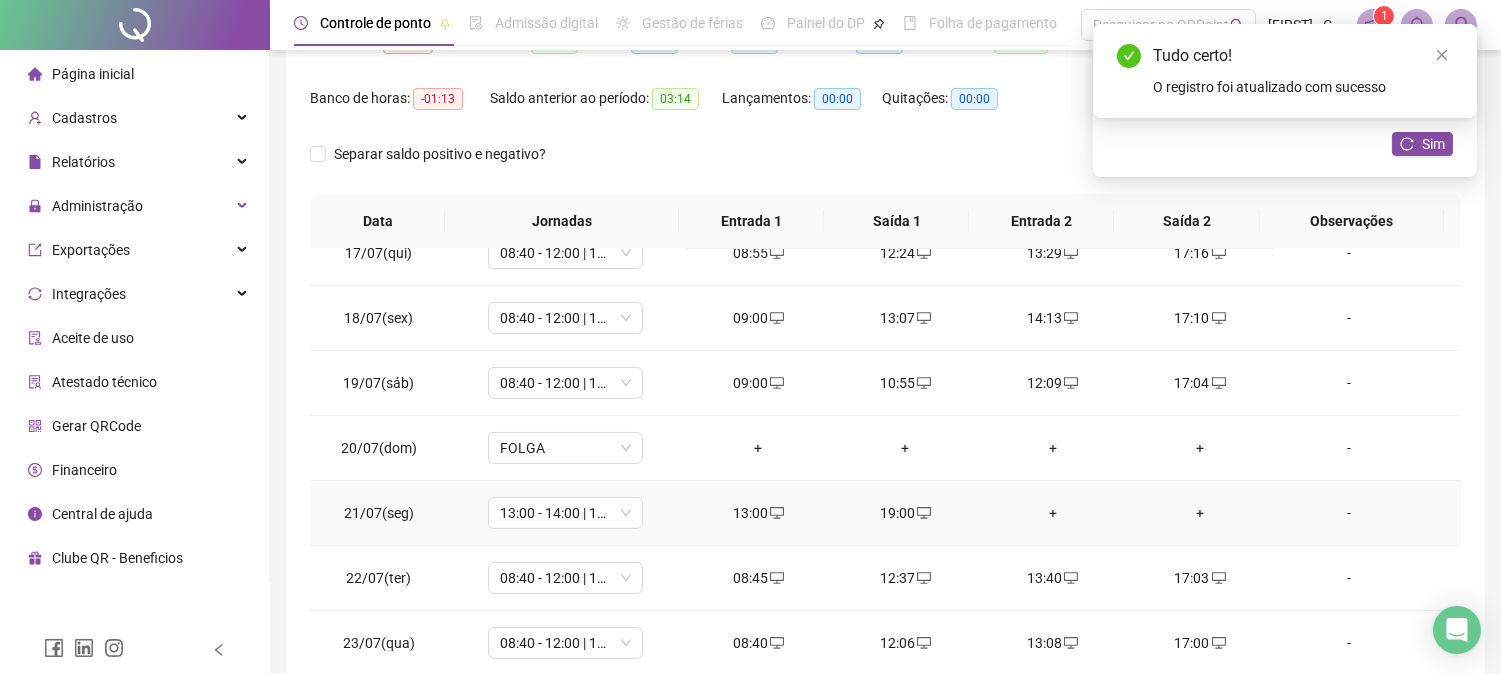 scroll, scrollTop: 1035, scrollLeft: 0, axis: vertical 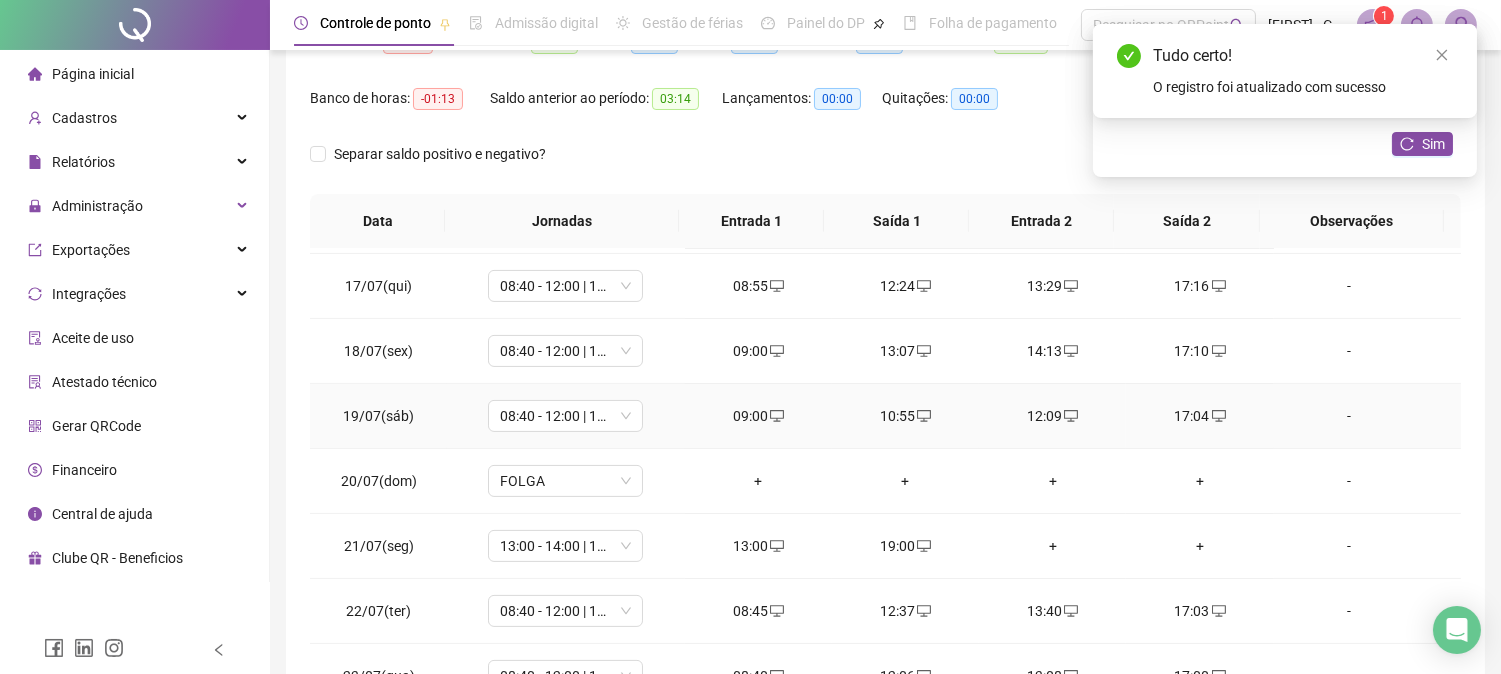click on "09:00" at bounding box center (758, 416) 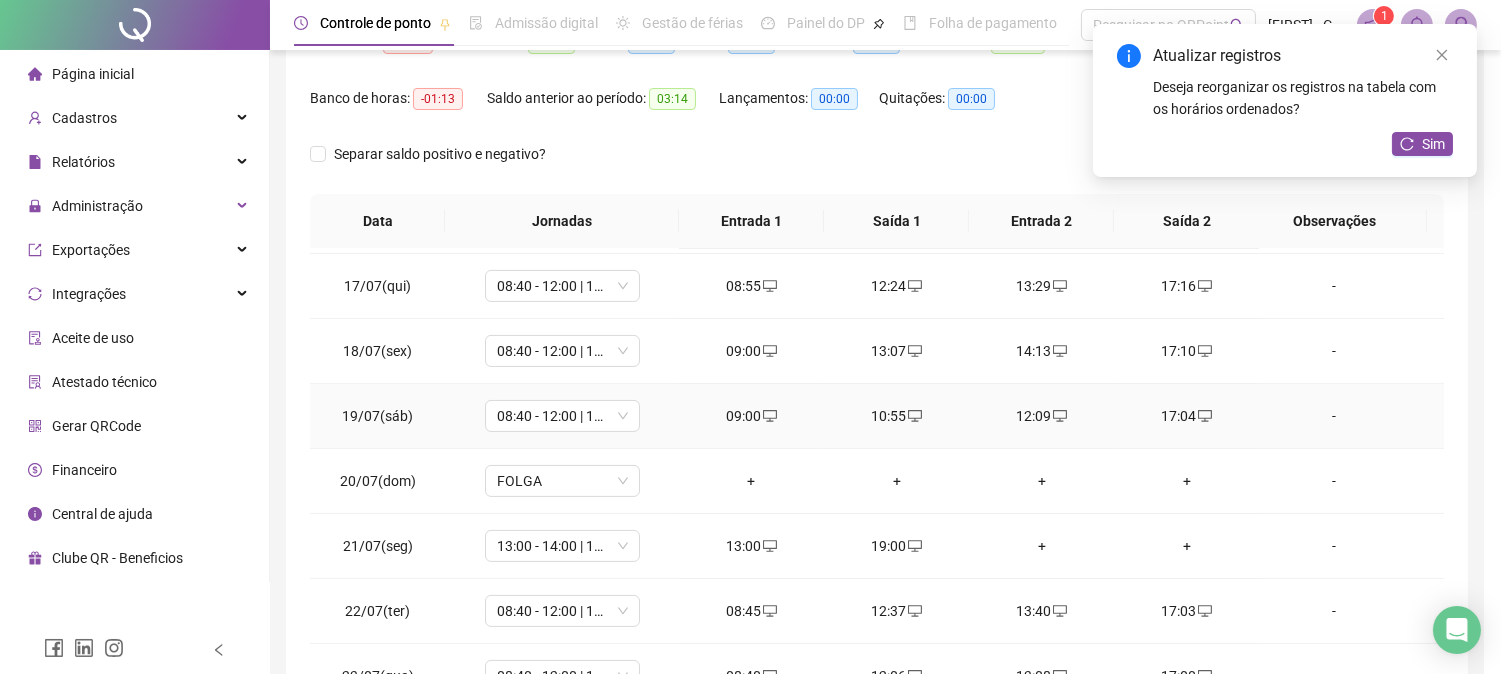 type on "**********" 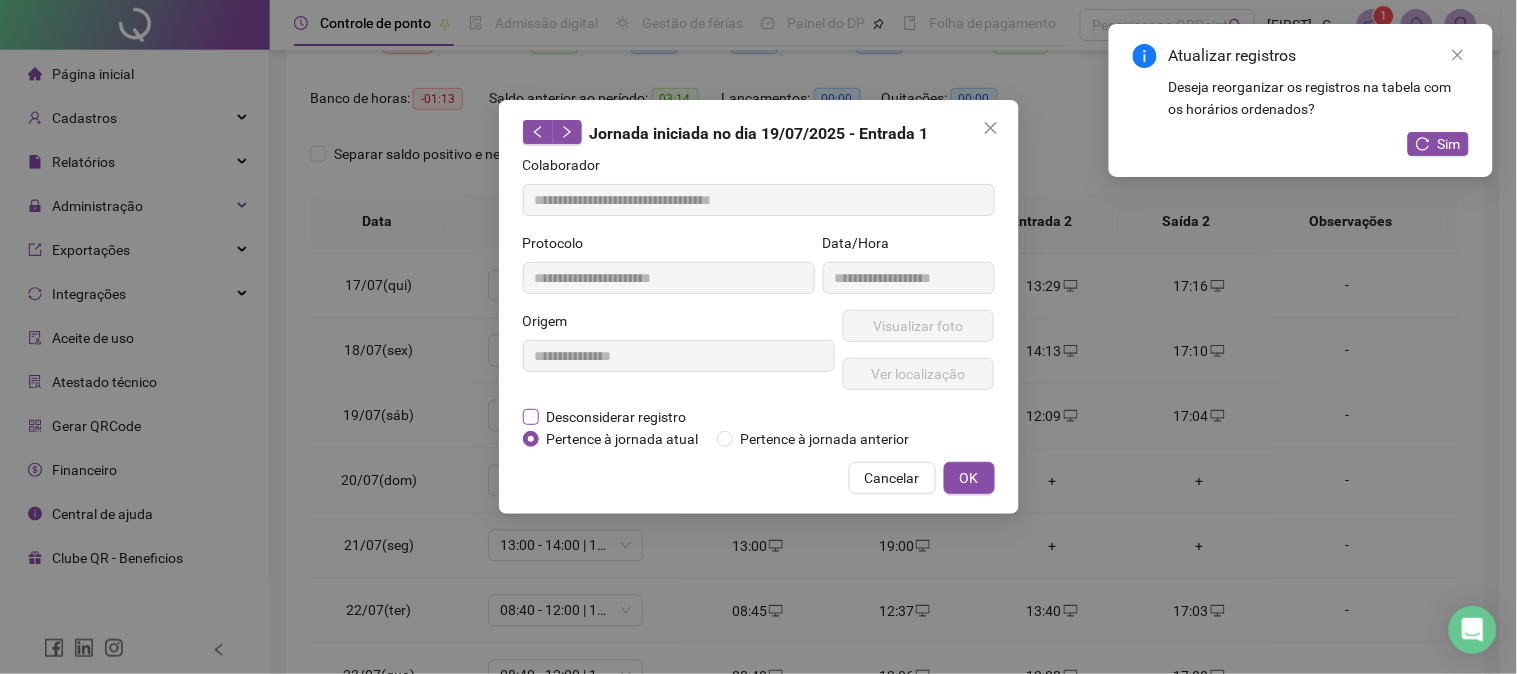 click on "Desconsiderar registro" at bounding box center [617, 417] 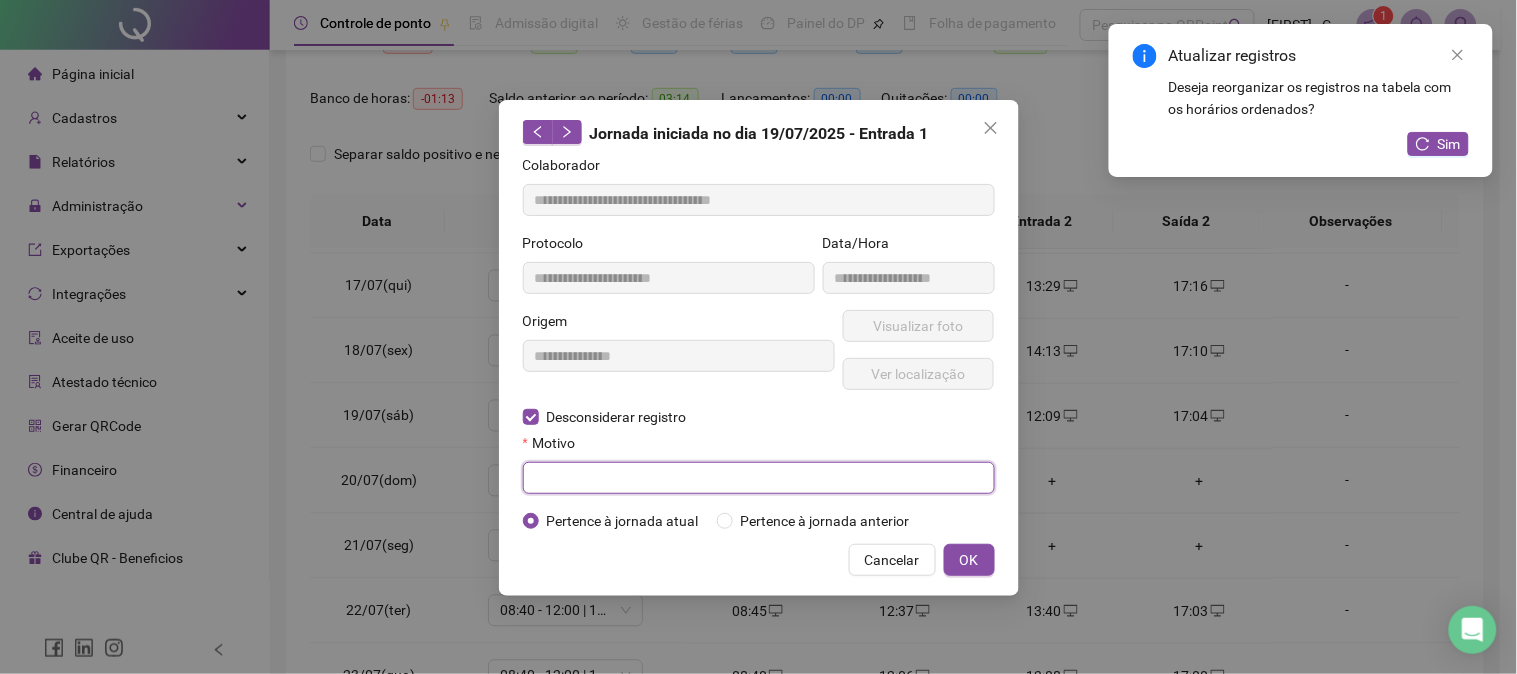 click at bounding box center [759, 478] 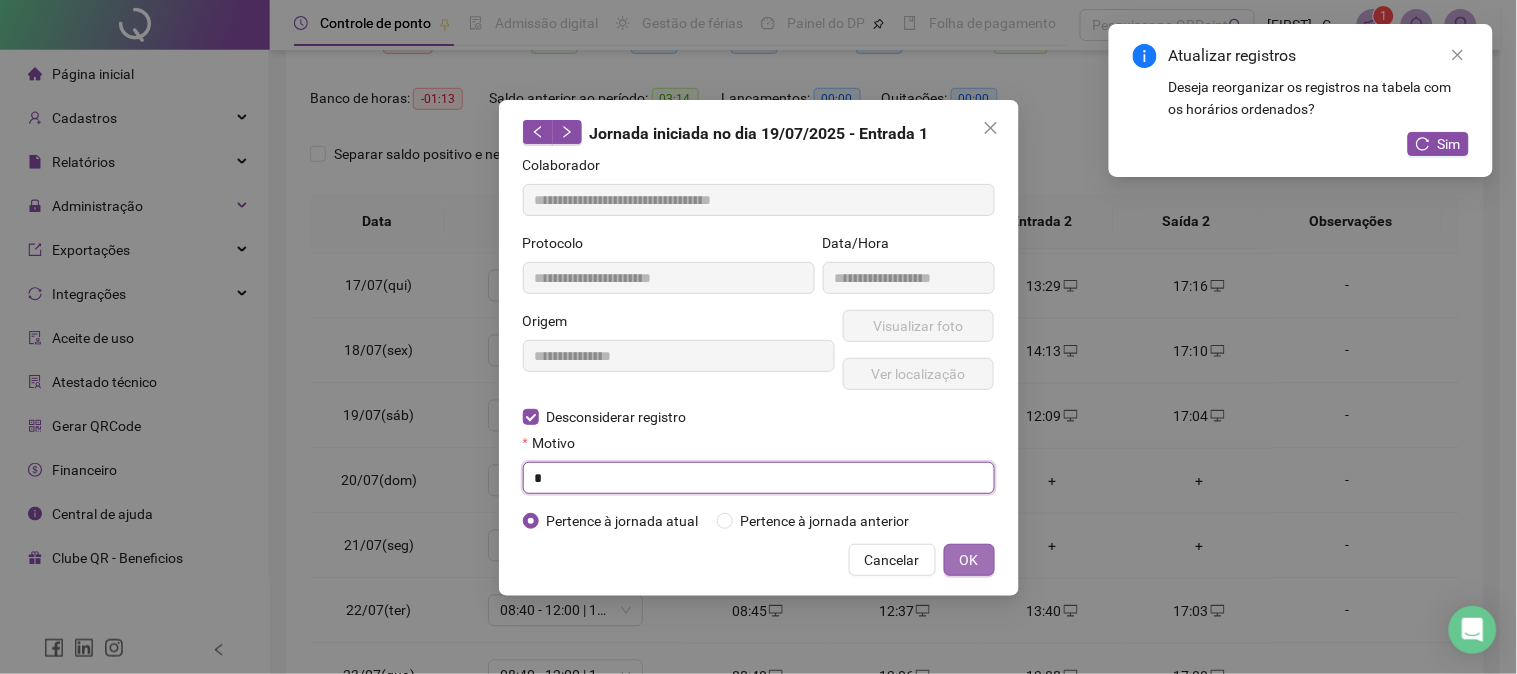 type on "*" 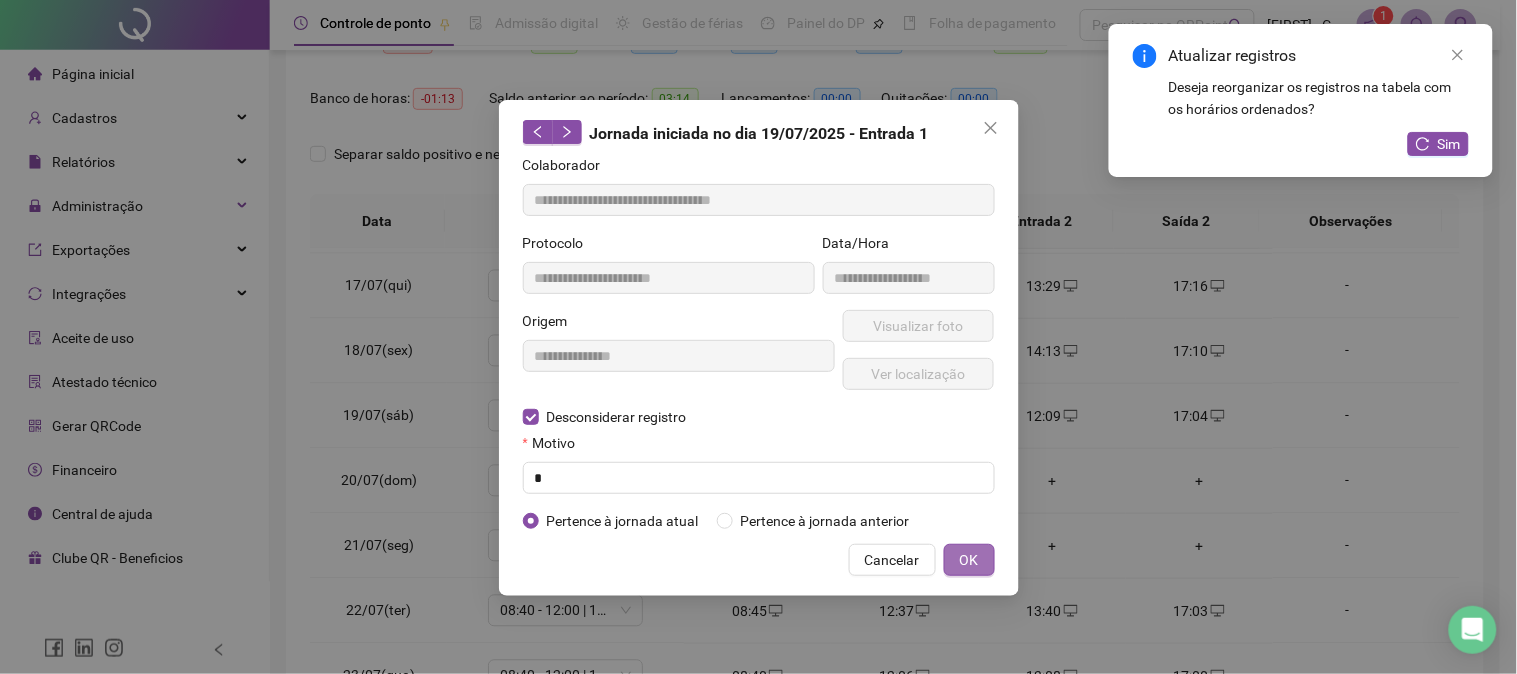 click on "OK" at bounding box center [969, 560] 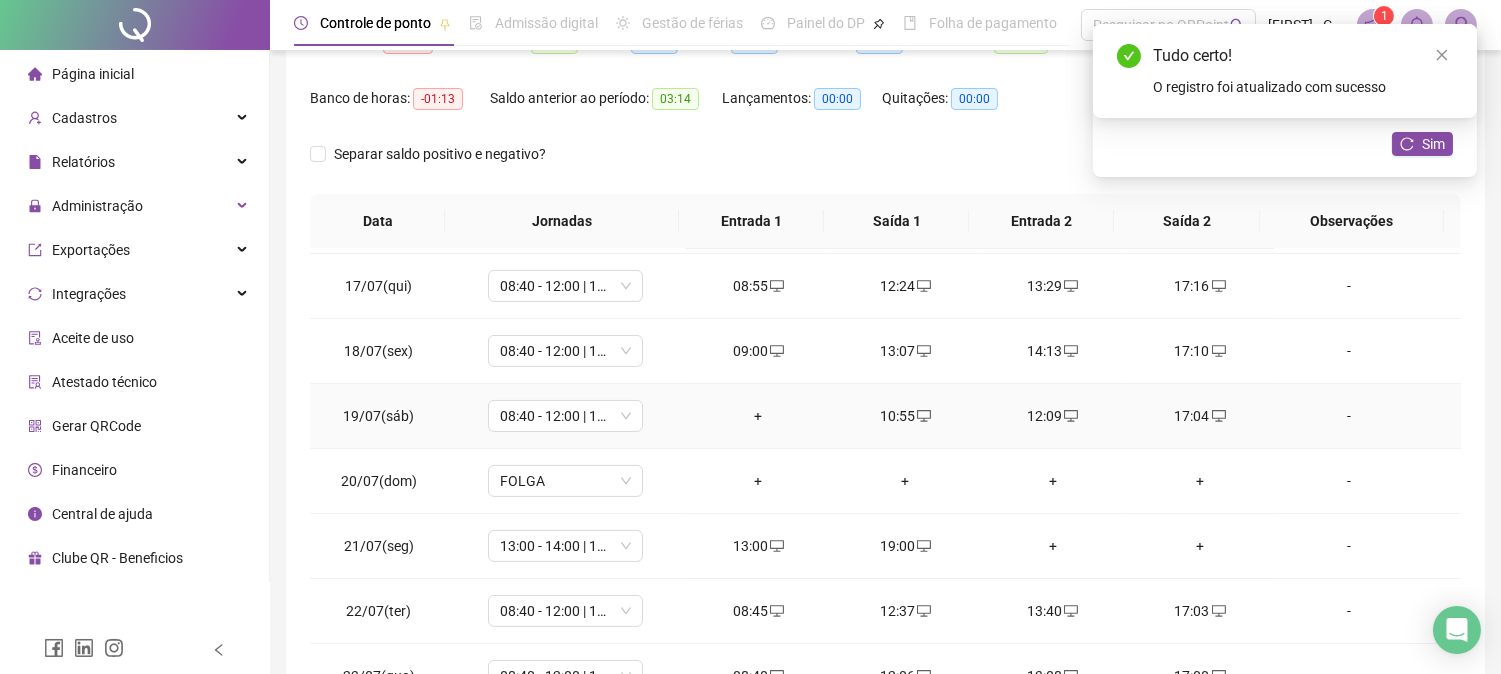 click on "+" at bounding box center (758, 416) 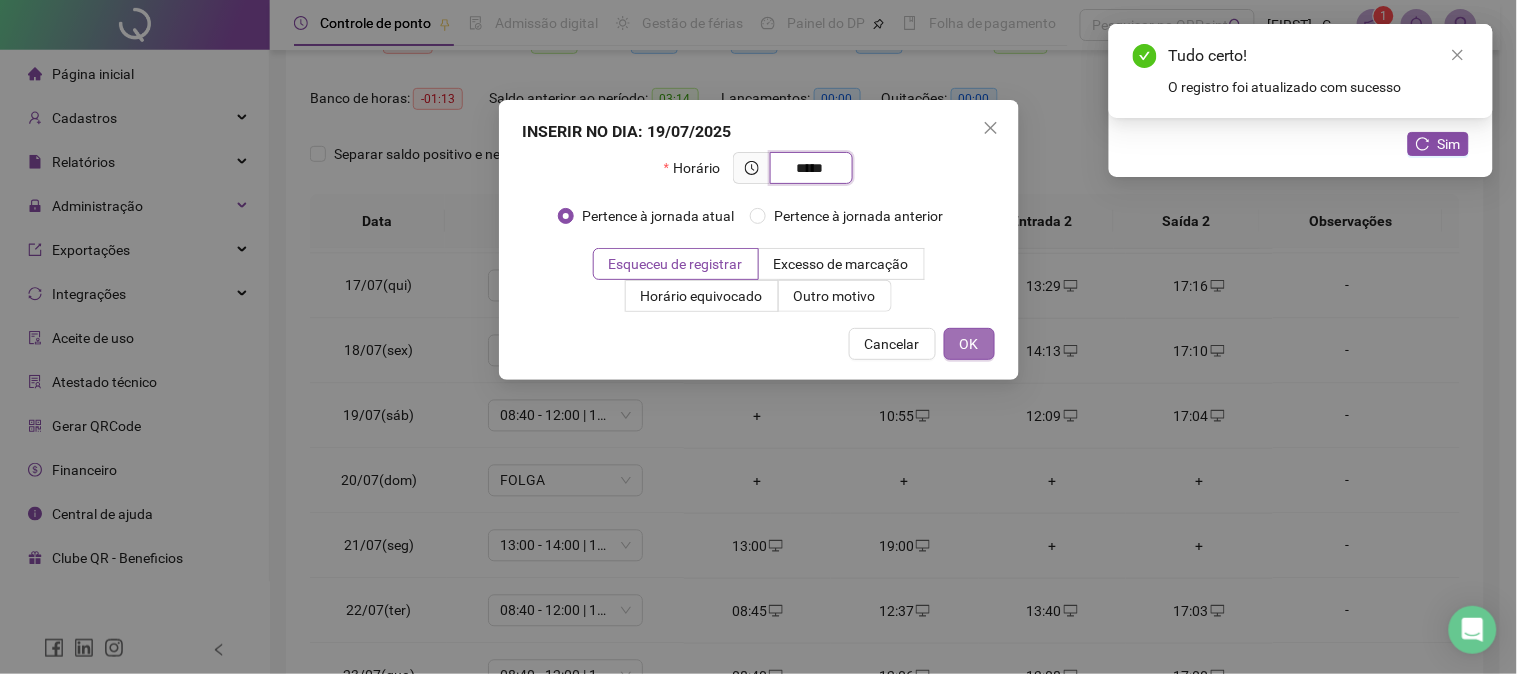 type on "*****" 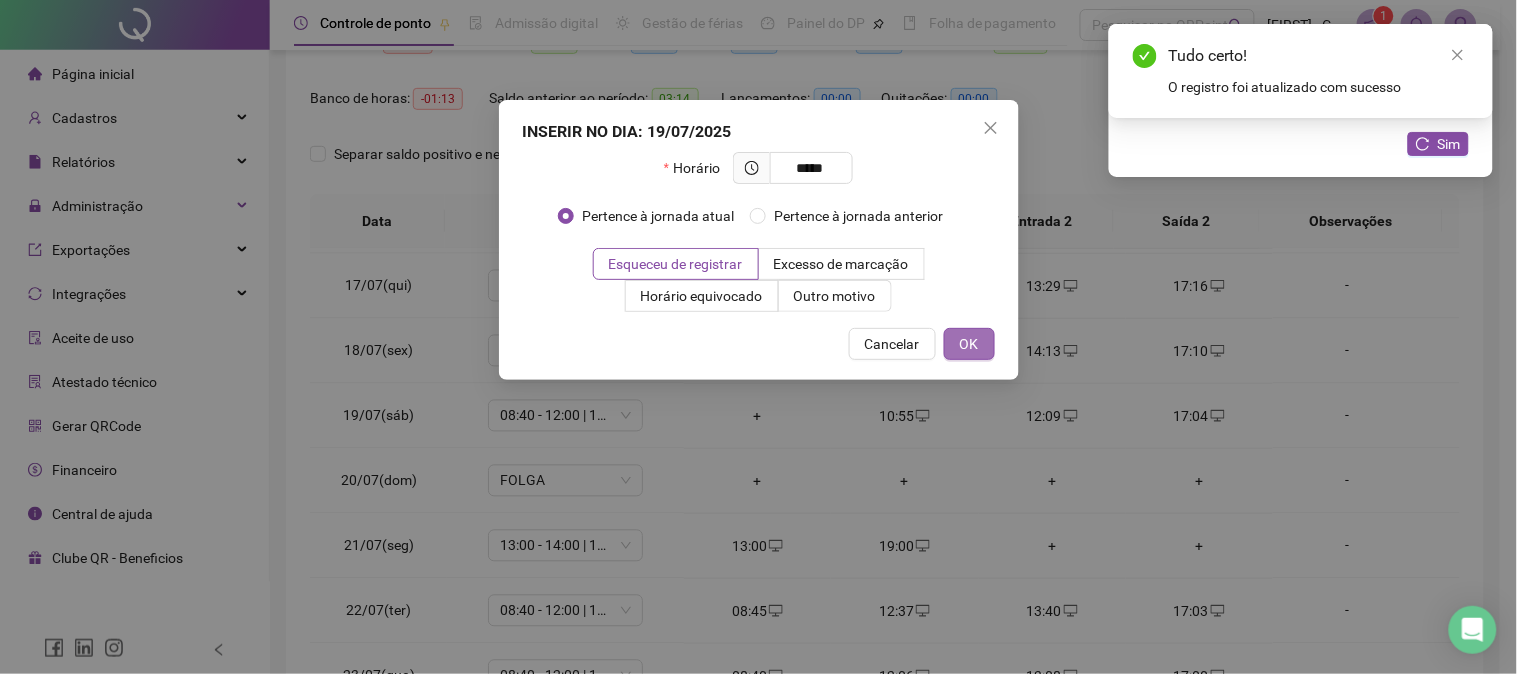 click on "OK" at bounding box center (969, 344) 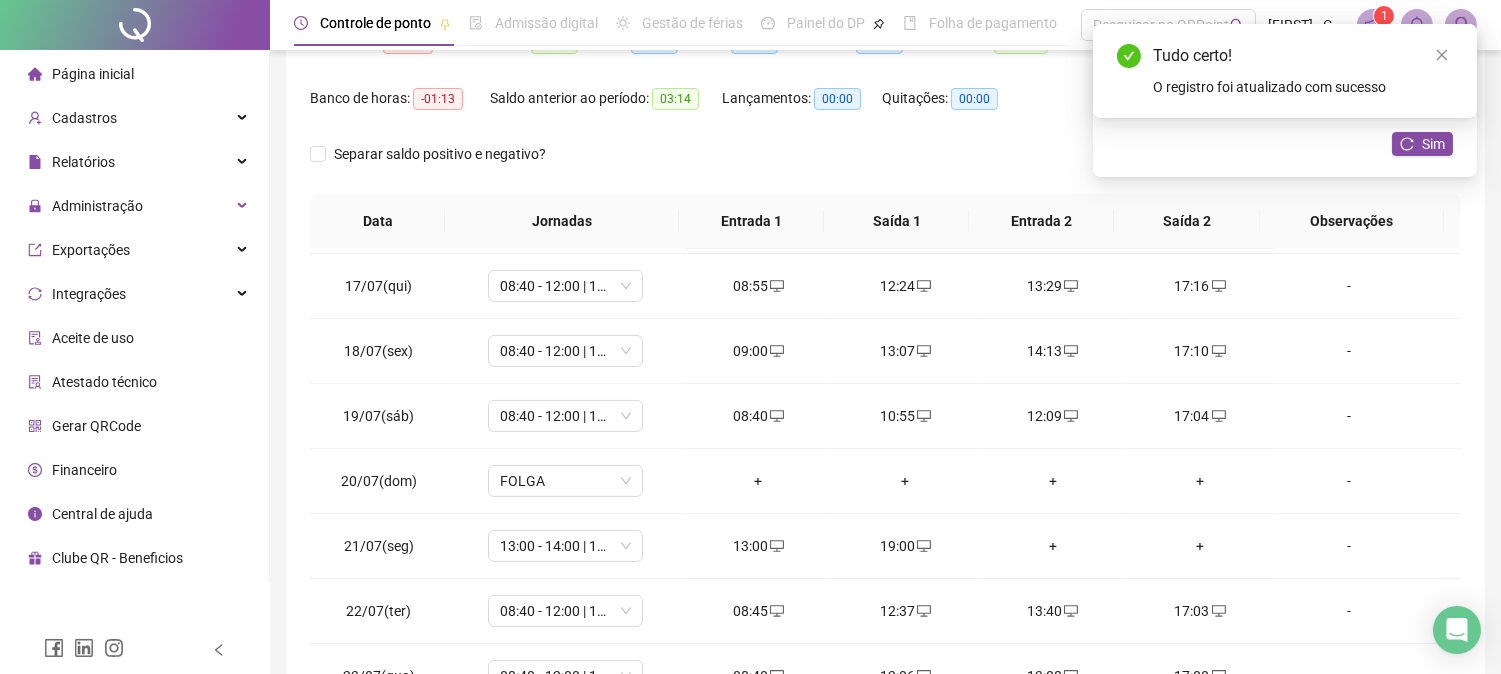 click 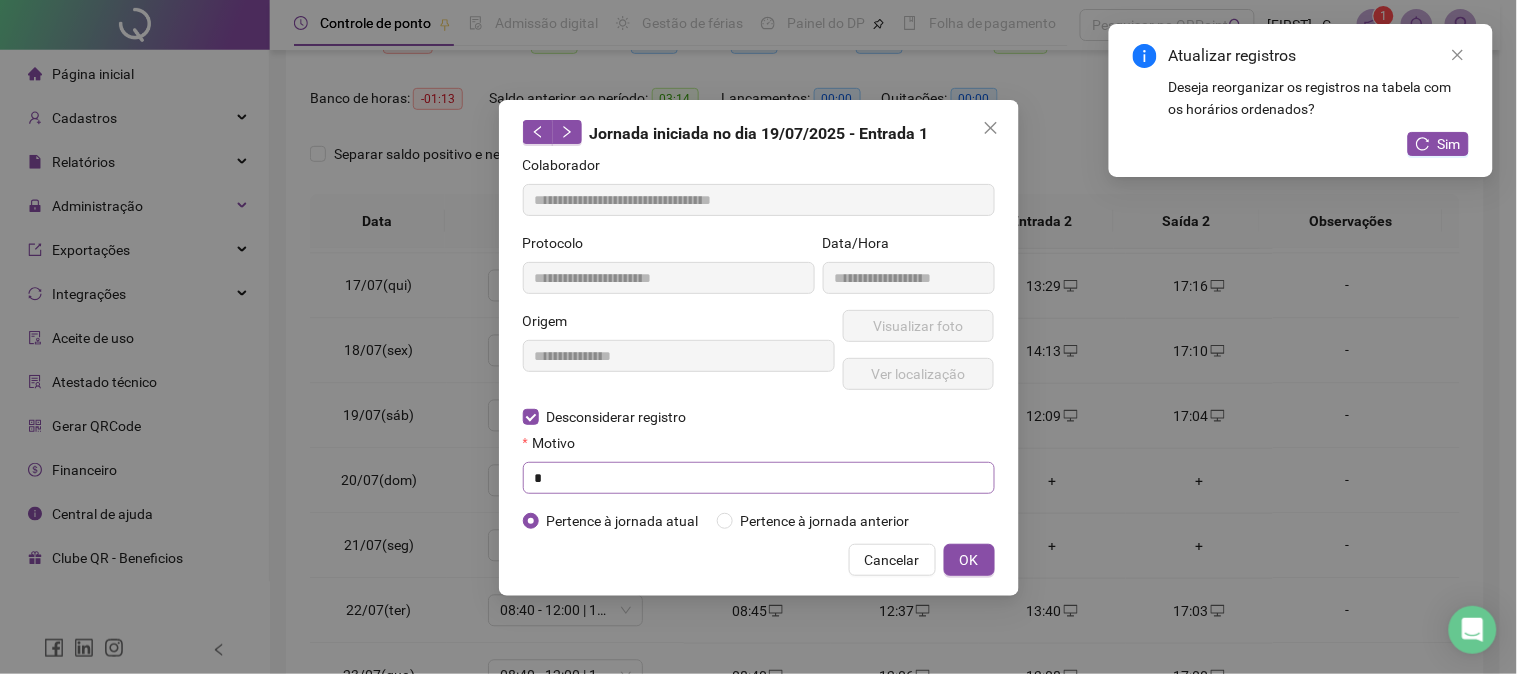 type on "**********" 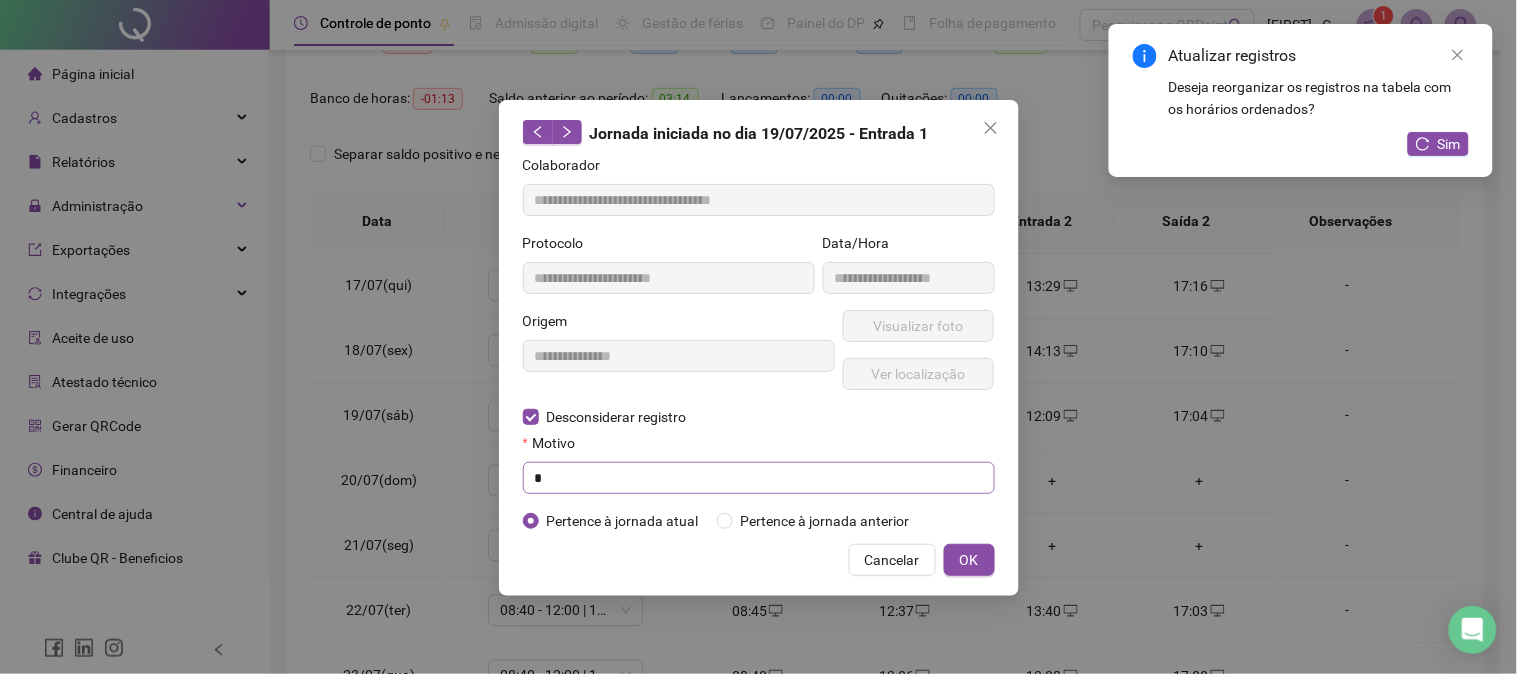 type on "**********" 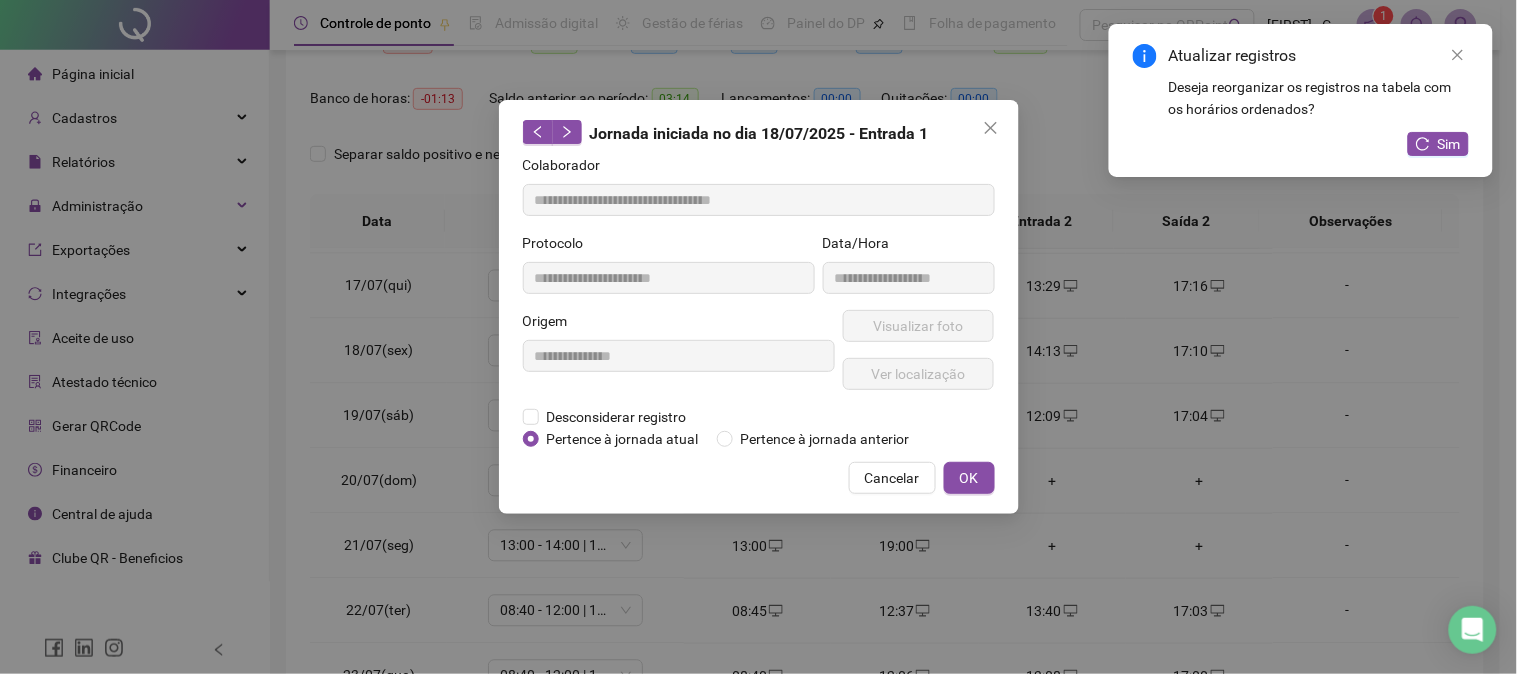 click on "Cancelar OK" at bounding box center (759, 478) 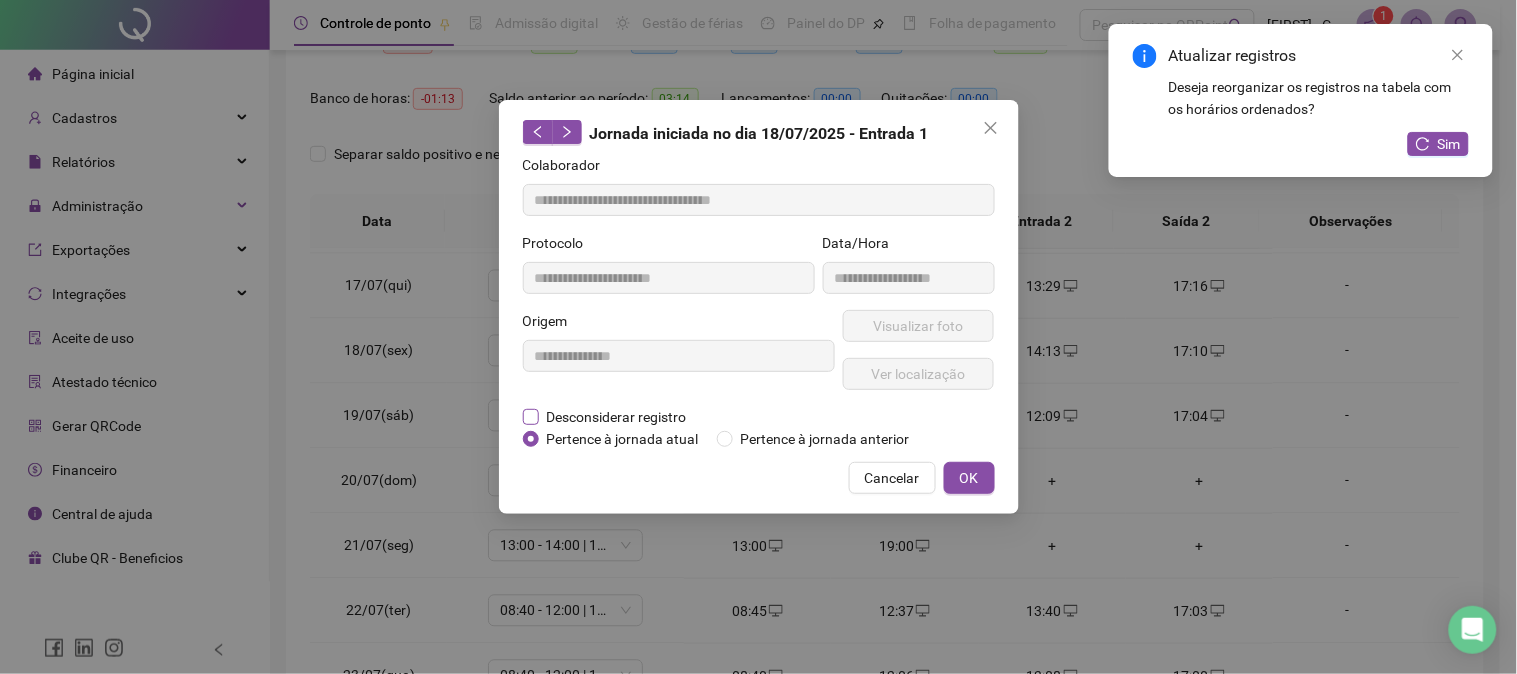 click on "Desconsiderar registro" at bounding box center [617, 417] 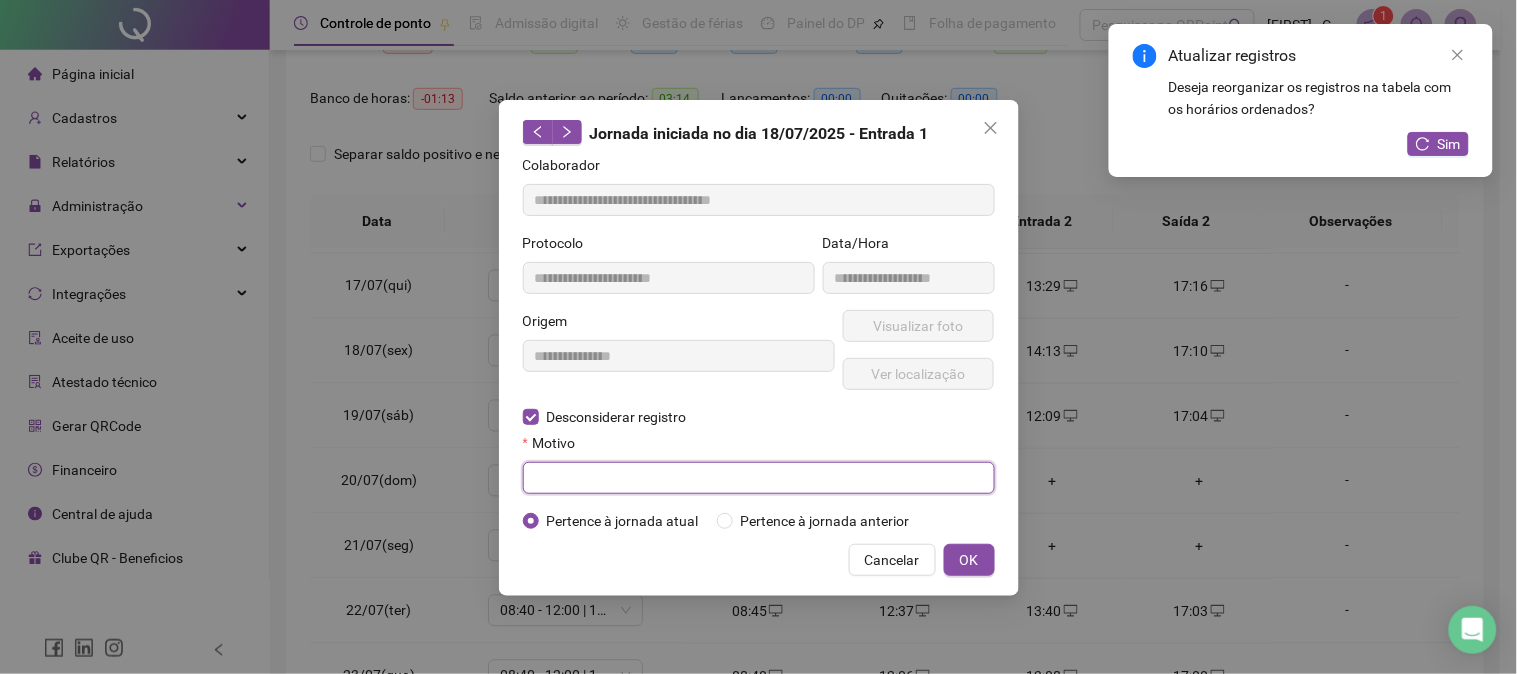click at bounding box center [759, 478] 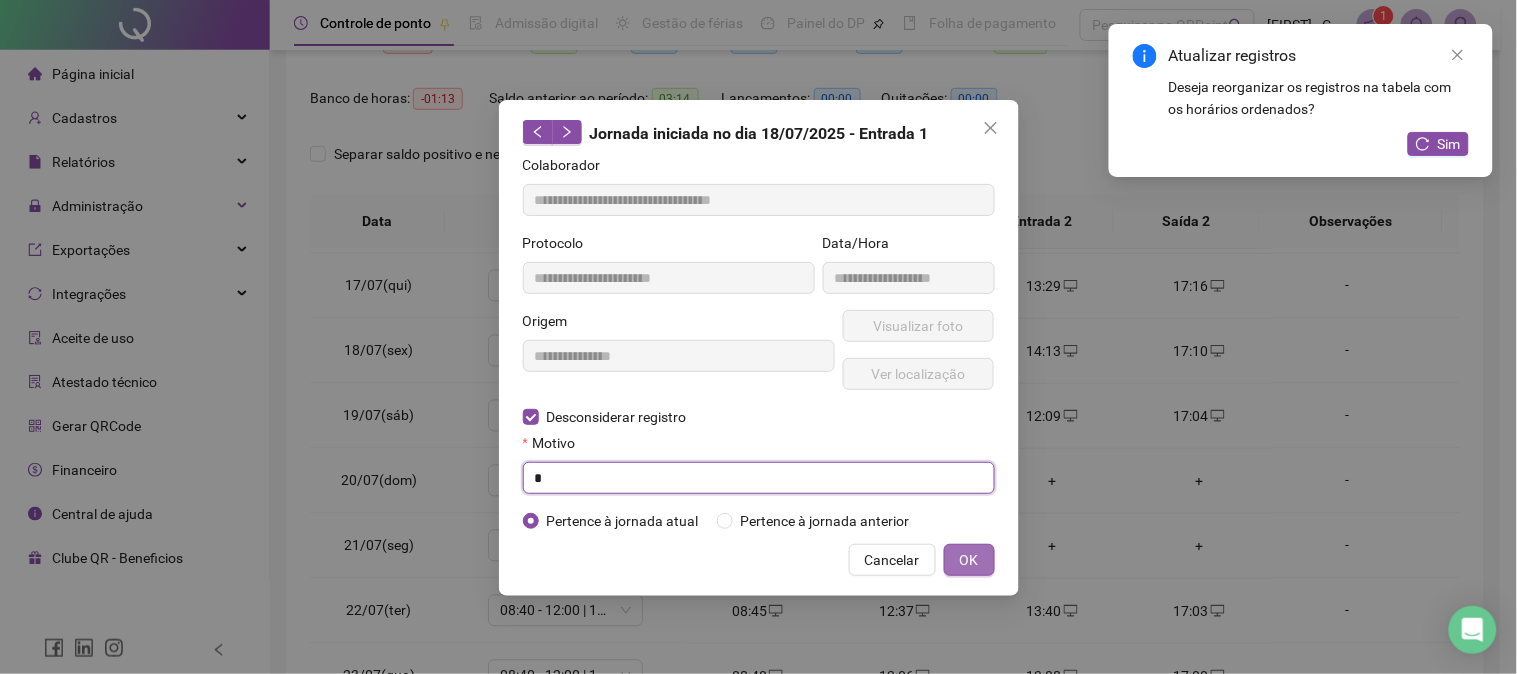 type on "*" 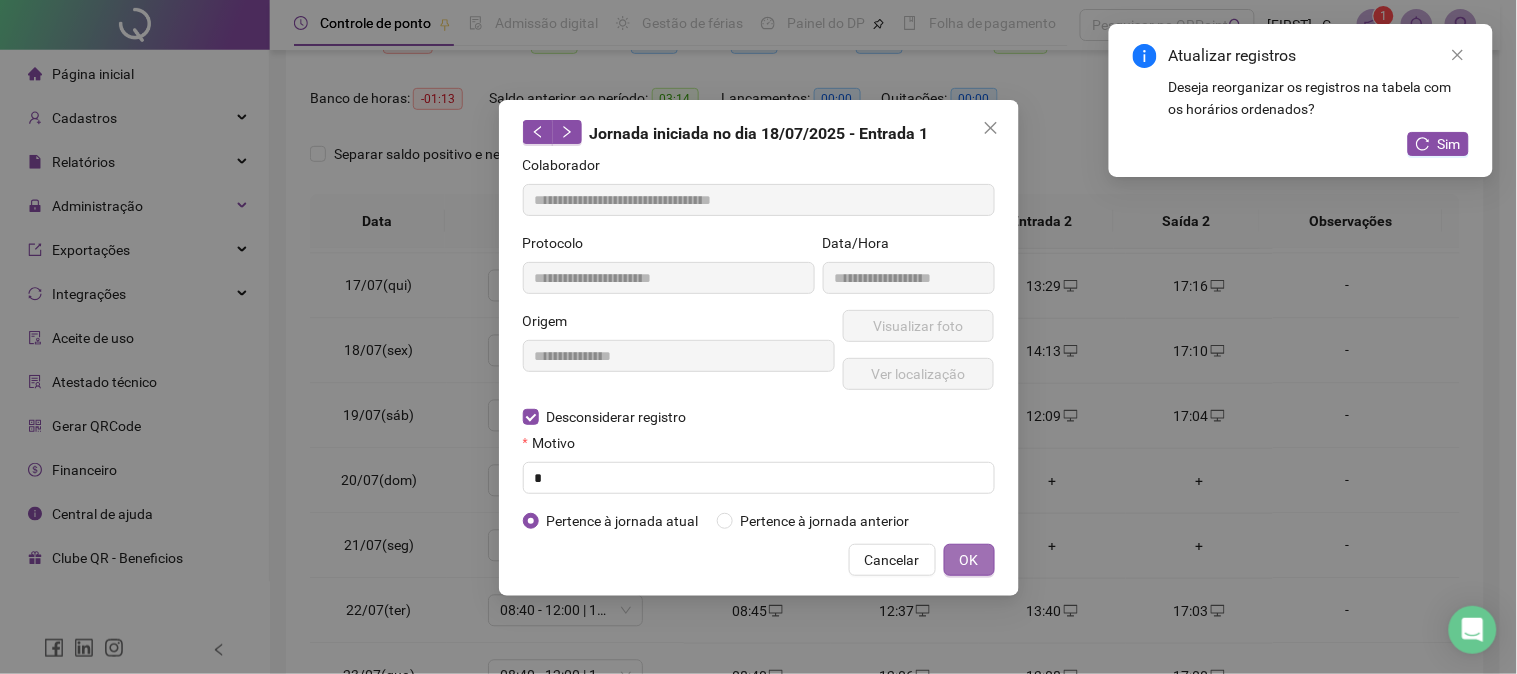 click on "OK" at bounding box center (969, 560) 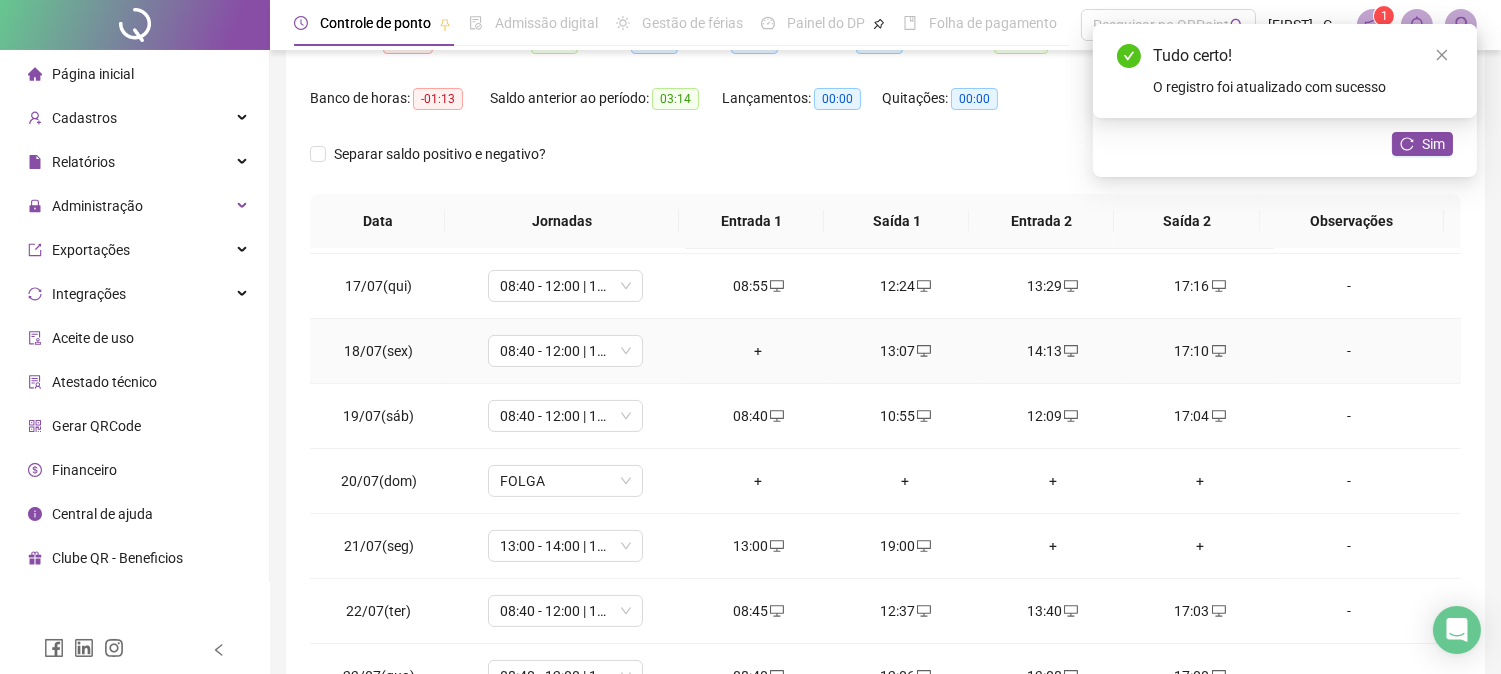 click on "+" at bounding box center [758, 351] 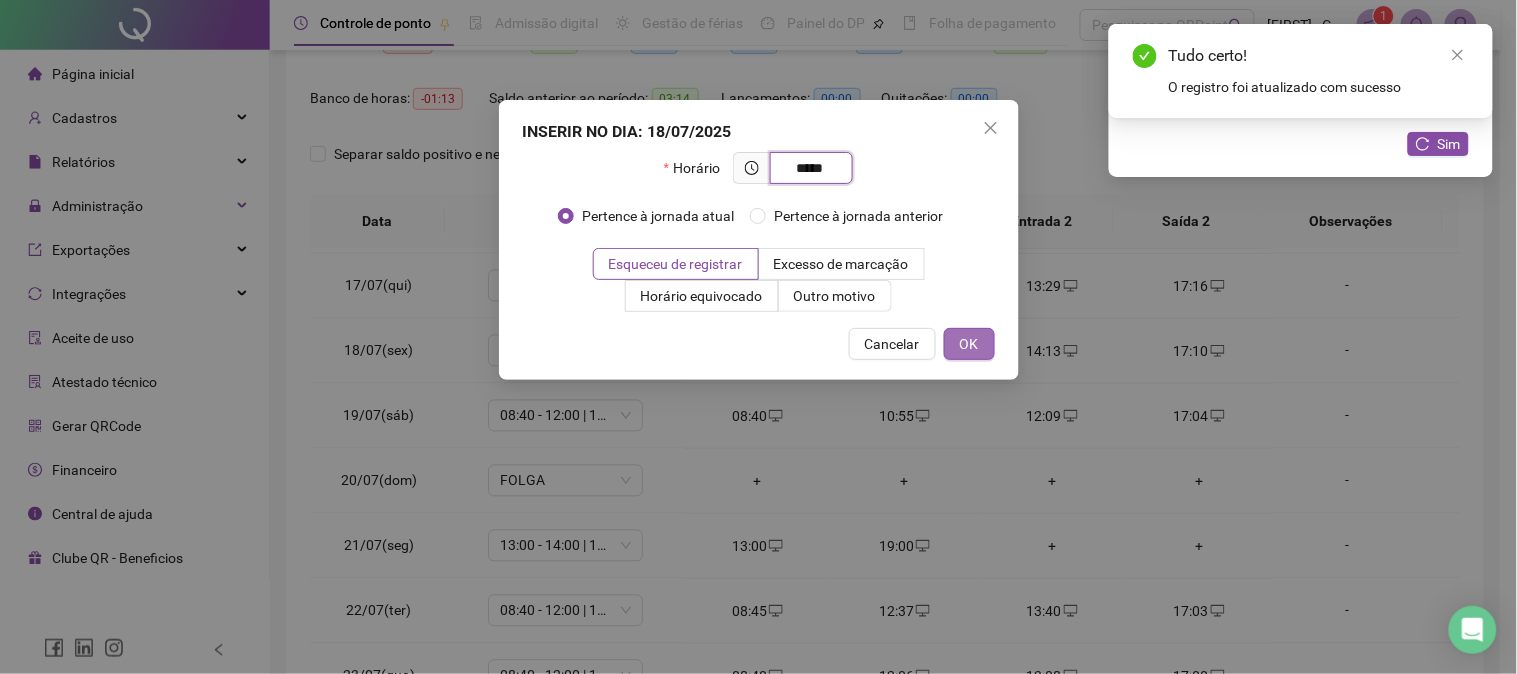 type on "*****" 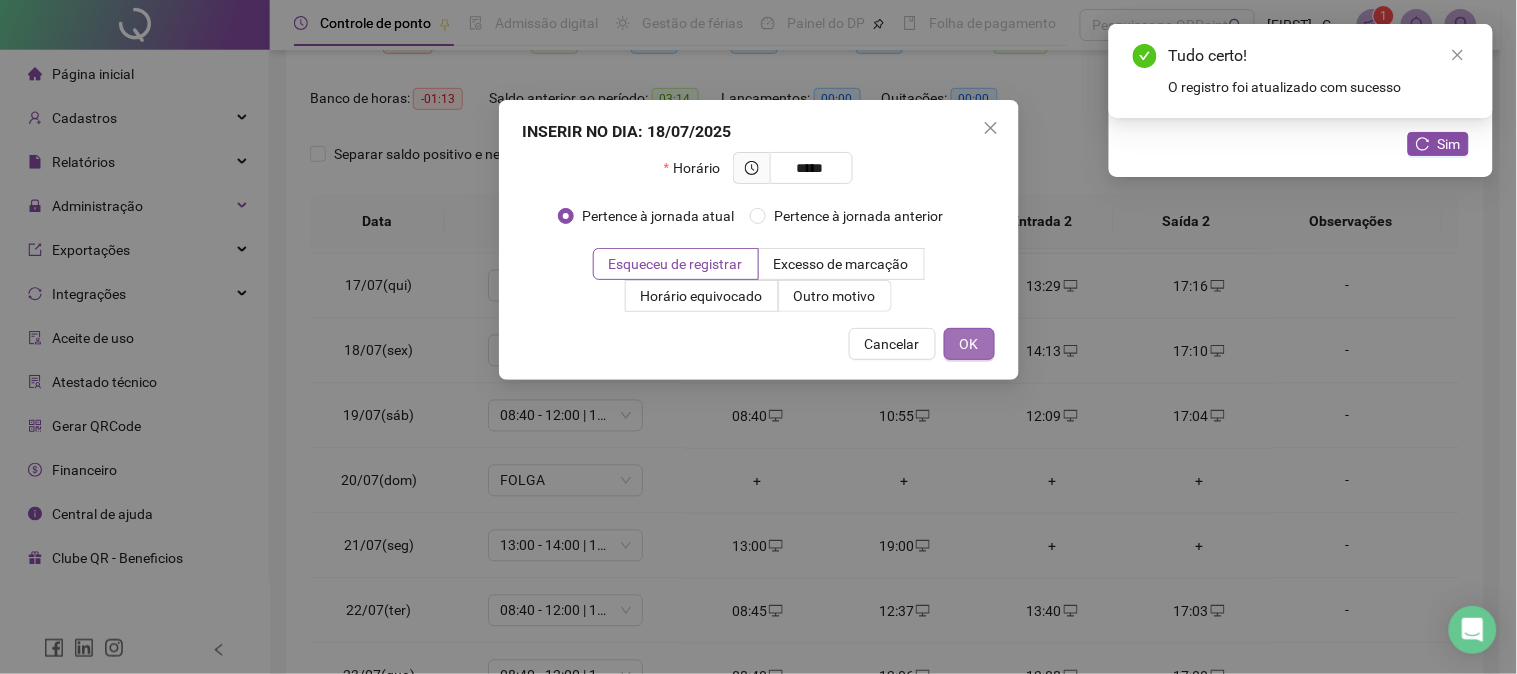 click on "OK" at bounding box center (969, 344) 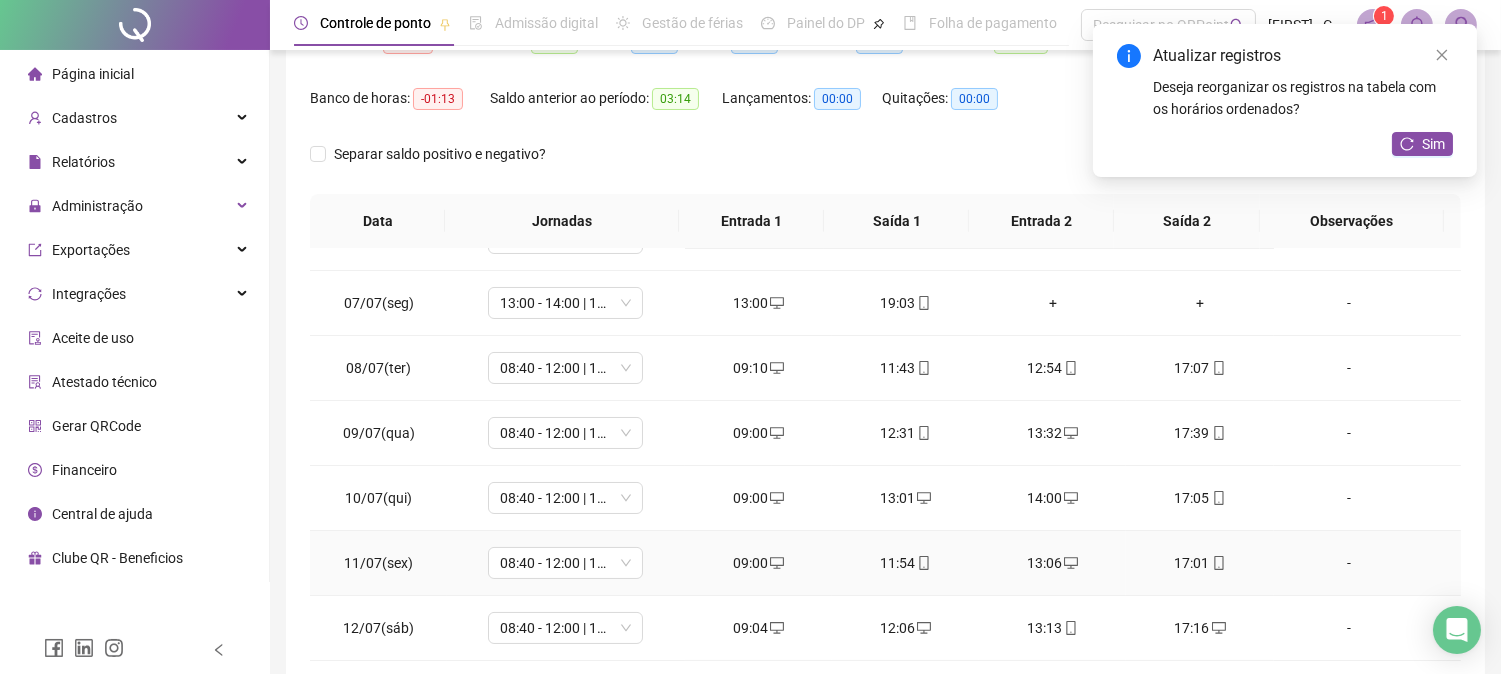 scroll, scrollTop: 480, scrollLeft: 0, axis: vertical 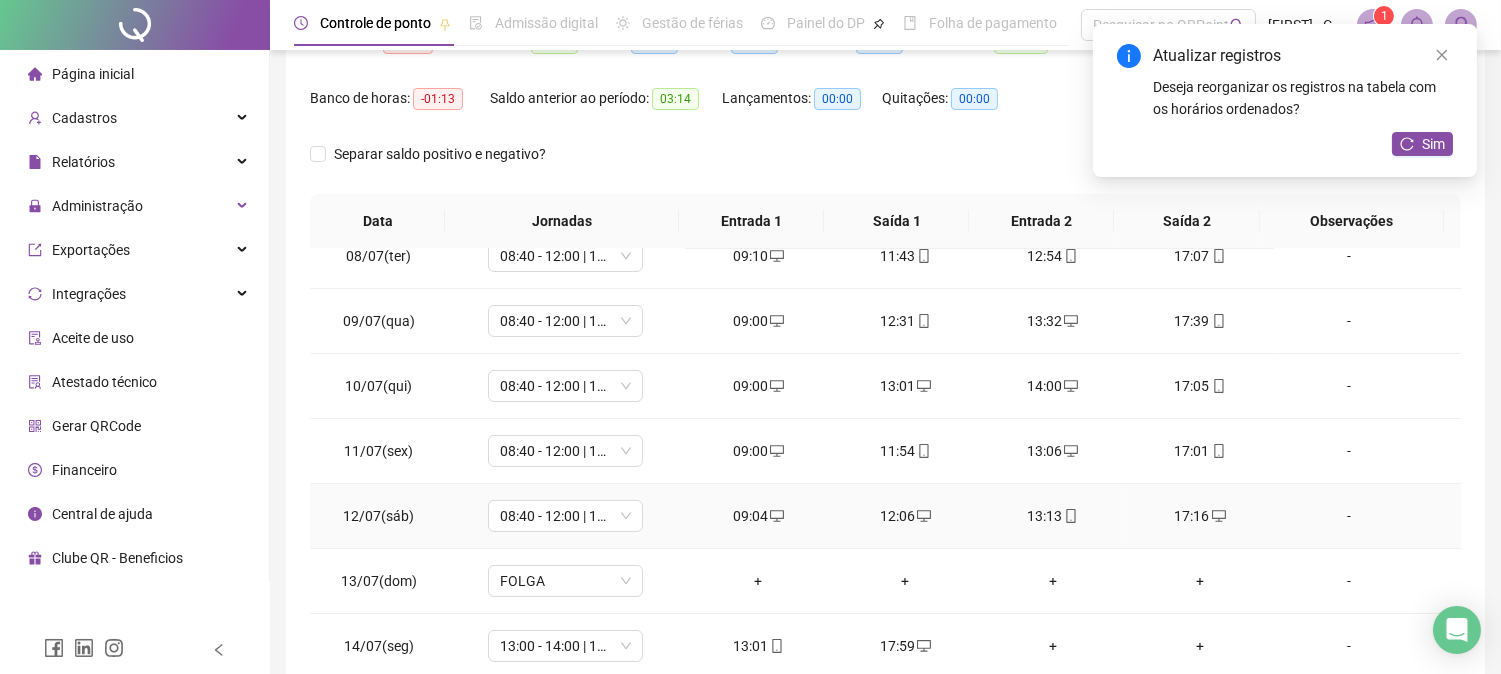 click 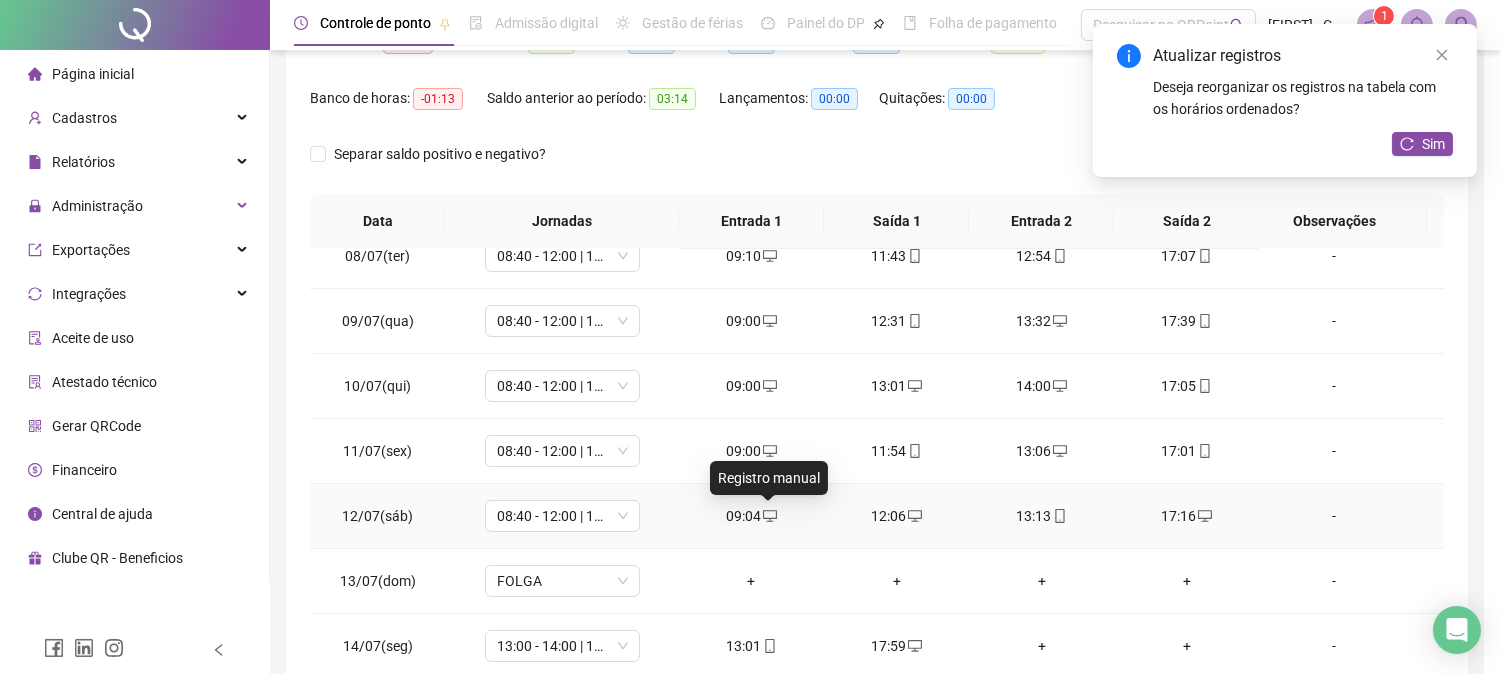 type on "**********" 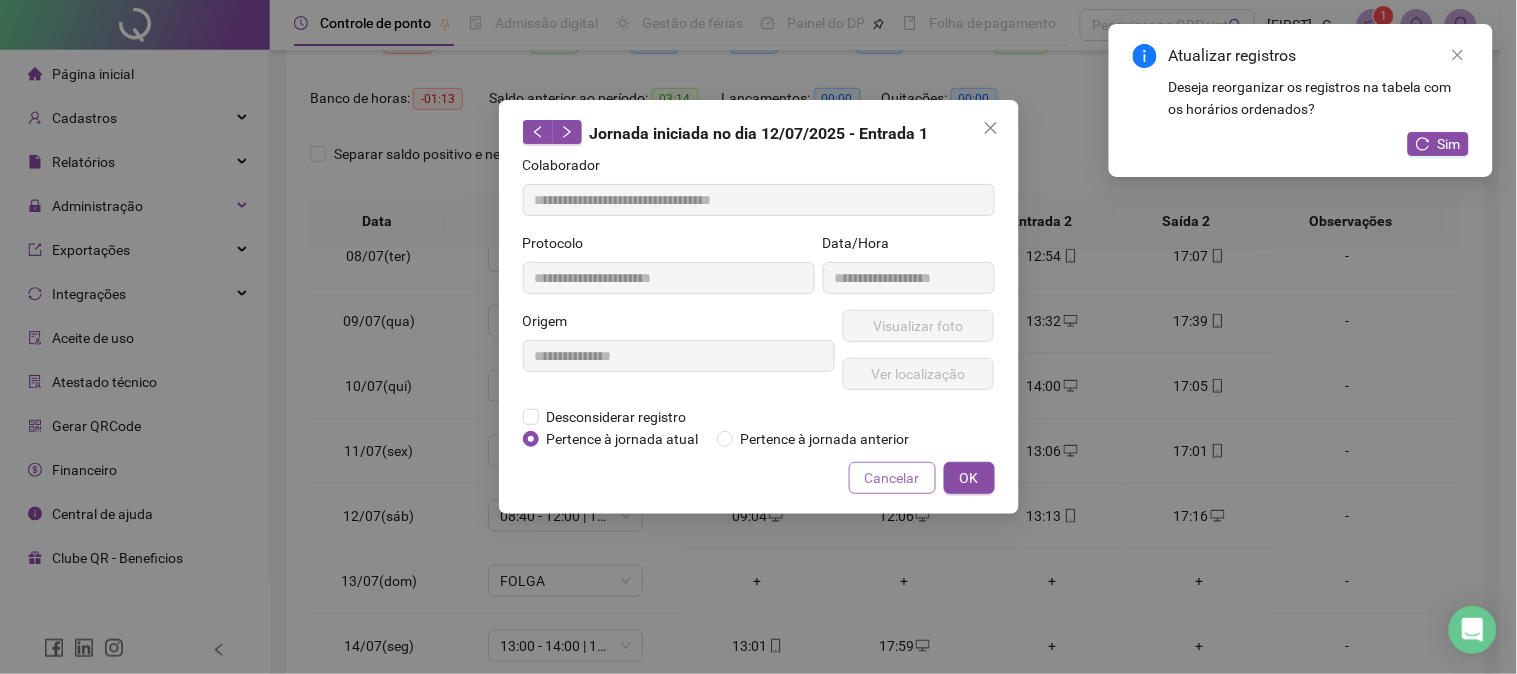 click on "Cancelar" at bounding box center [892, 478] 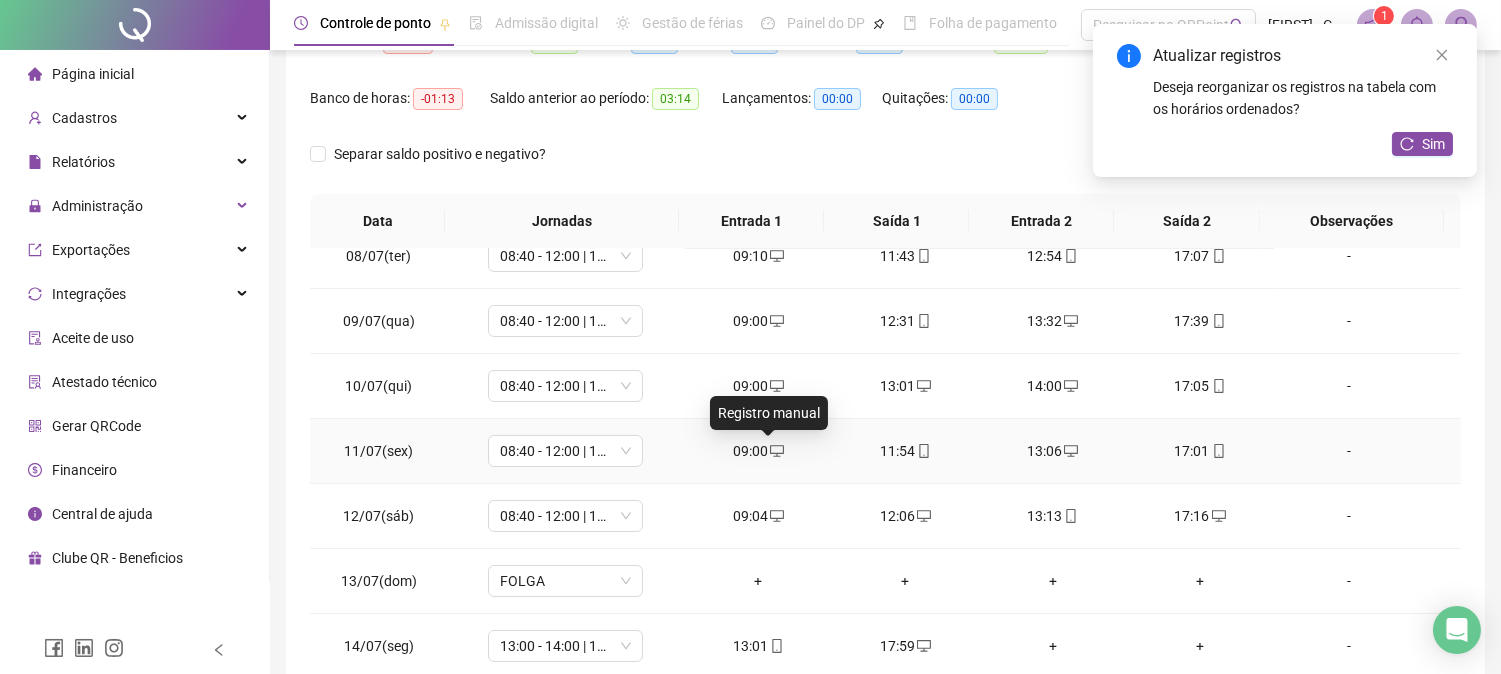 click 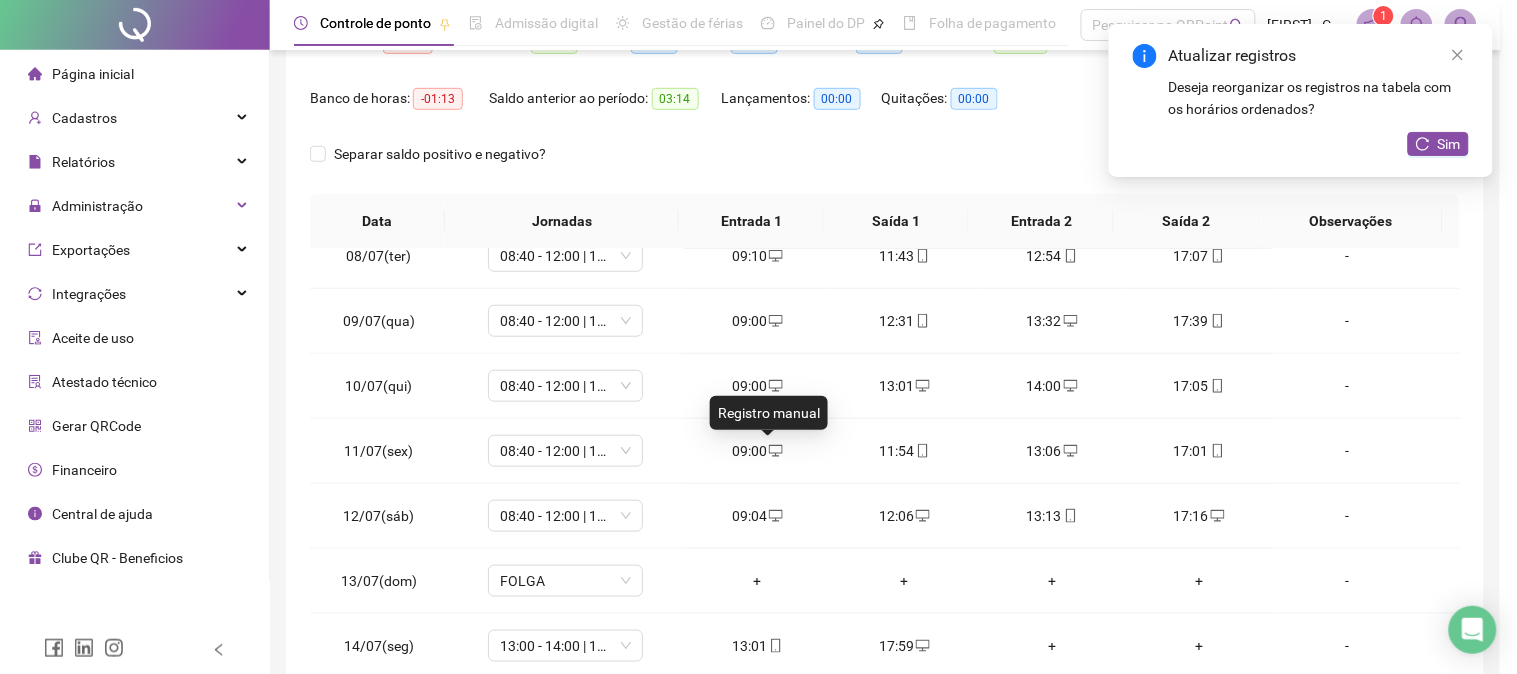 type on "**********" 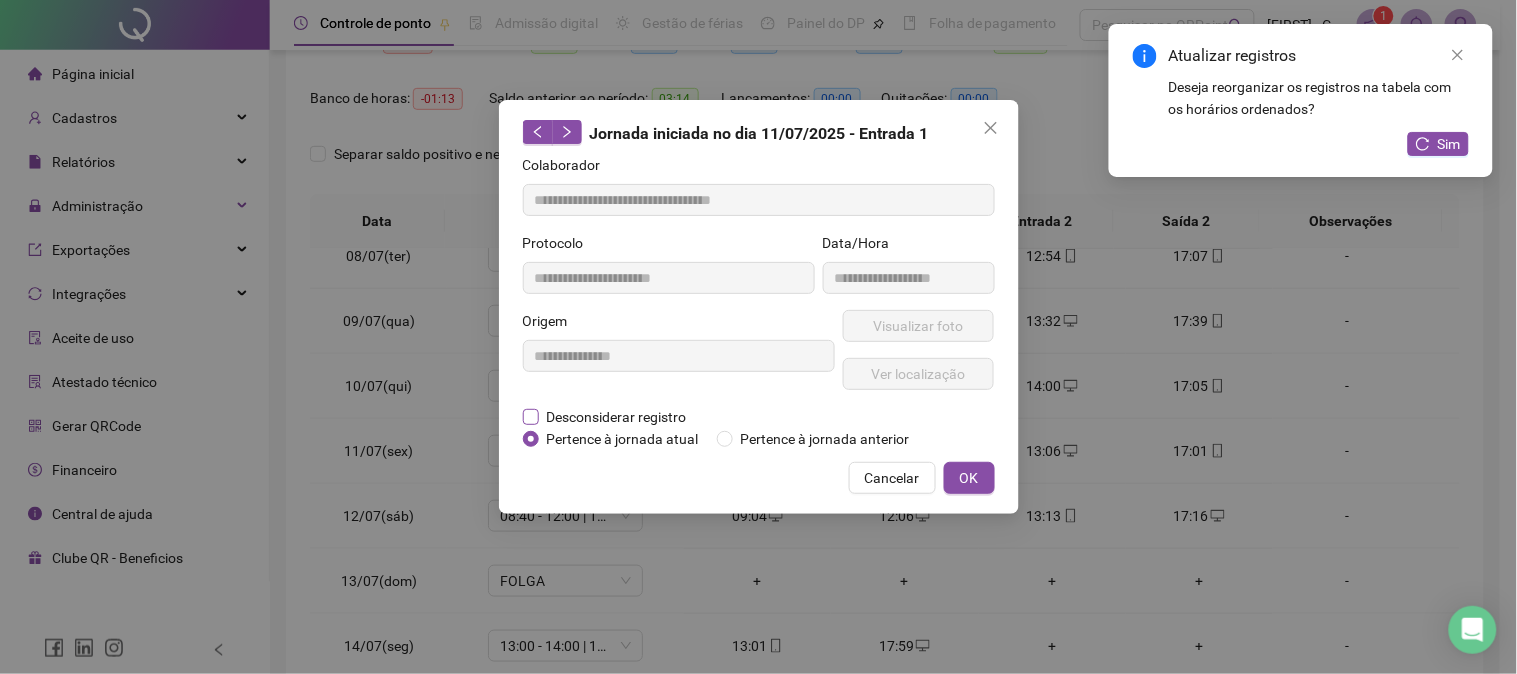 click on "Desconsiderar registro" at bounding box center [617, 417] 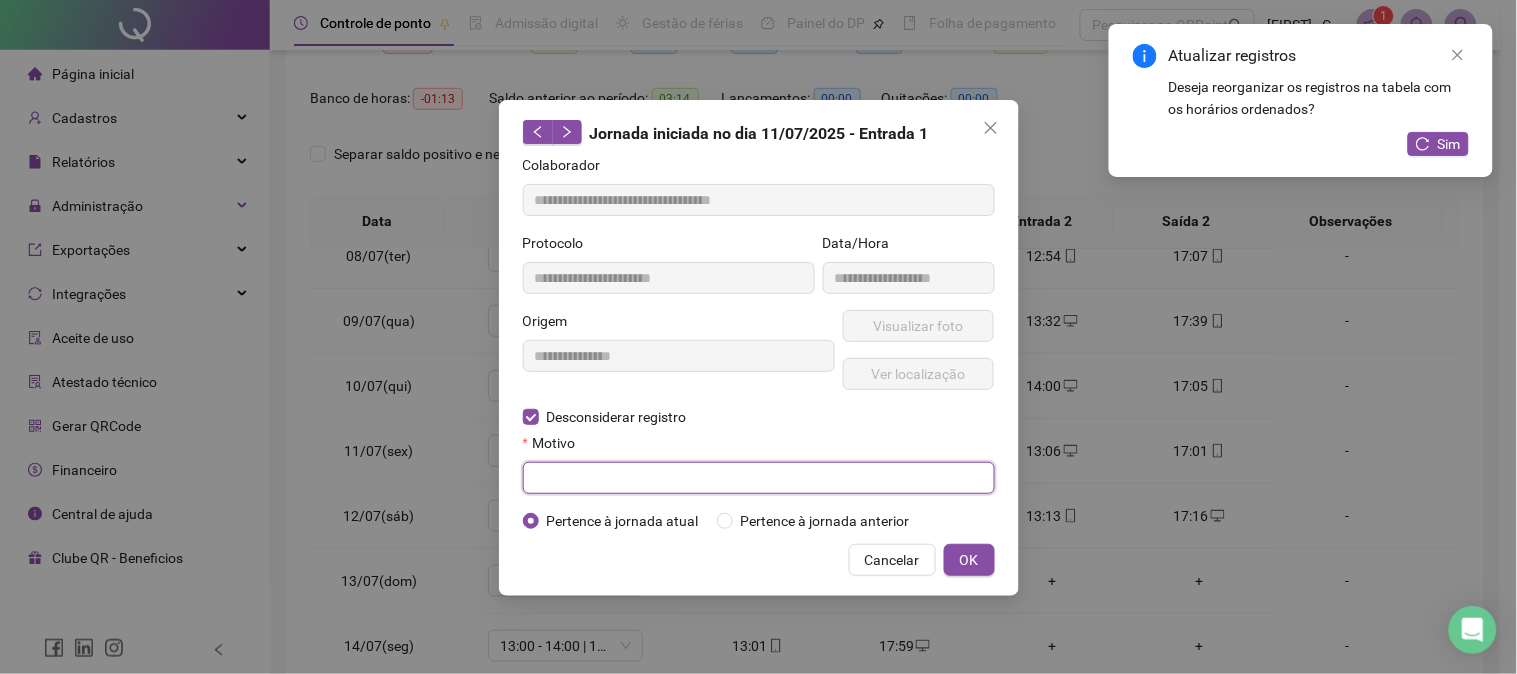 click at bounding box center [759, 478] 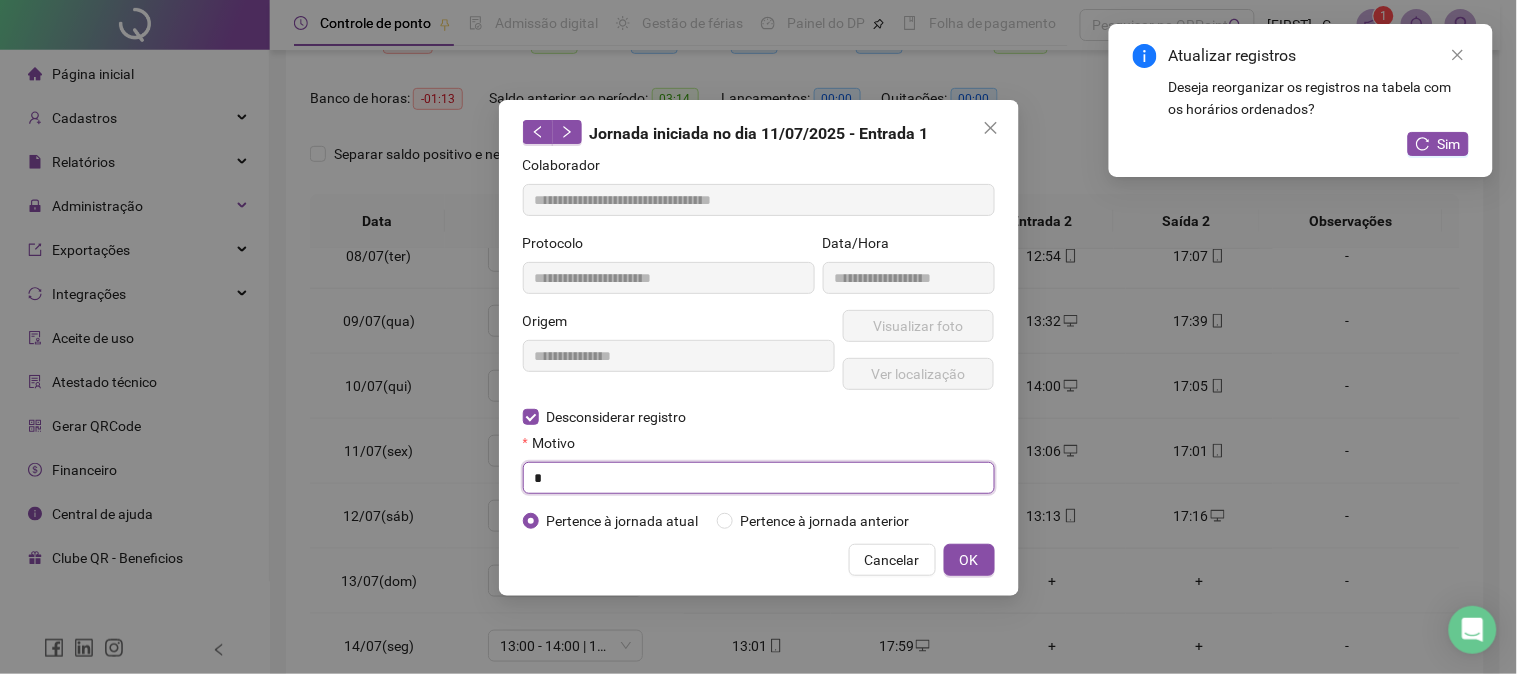 type on "*" 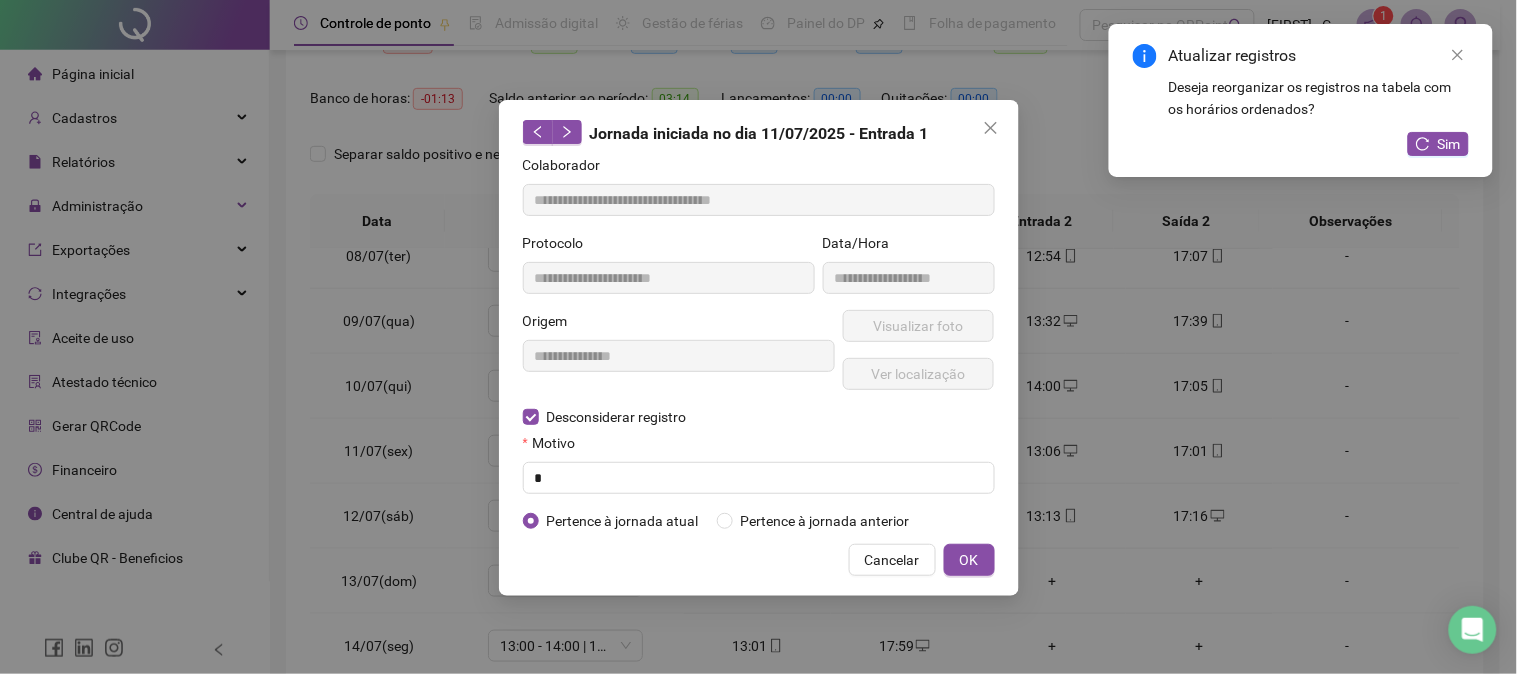 click on "**********" at bounding box center (759, 348) 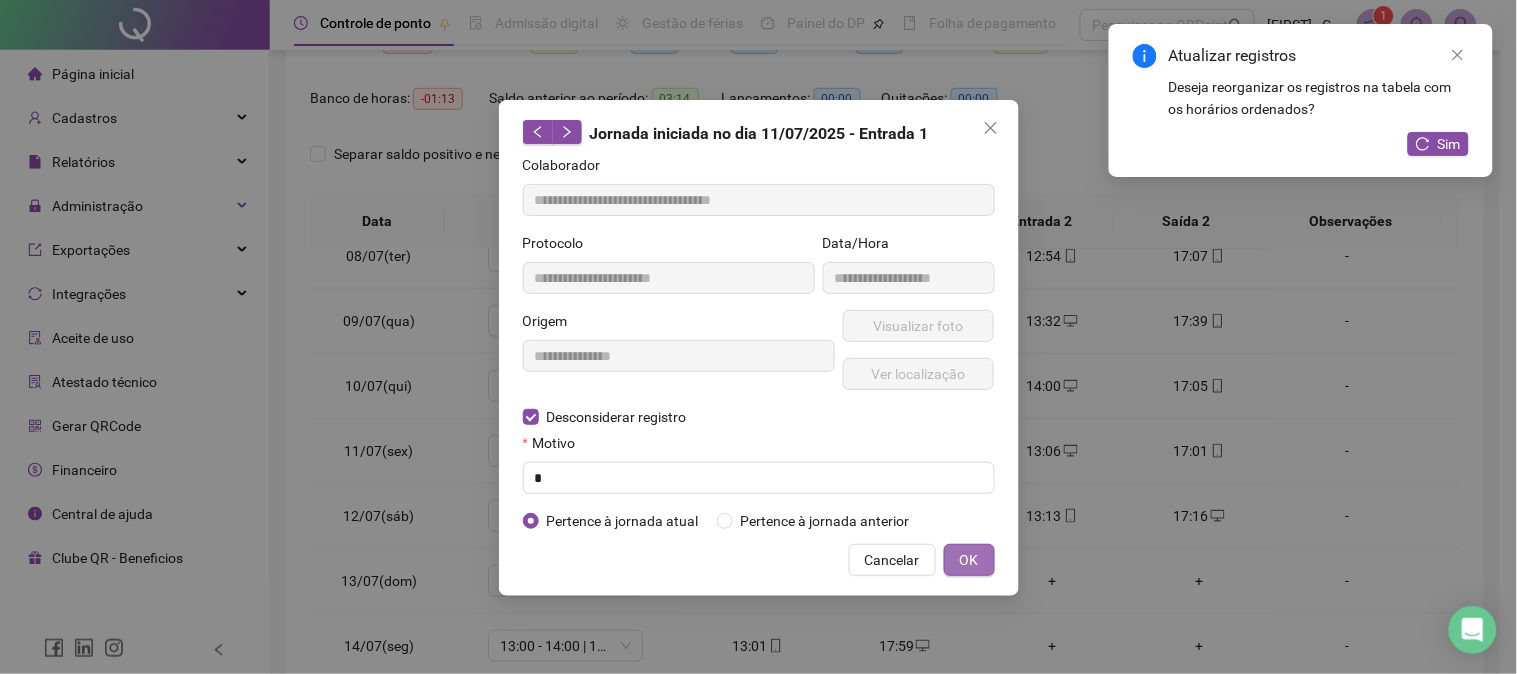 click on "OK" at bounding box center [969, 560] 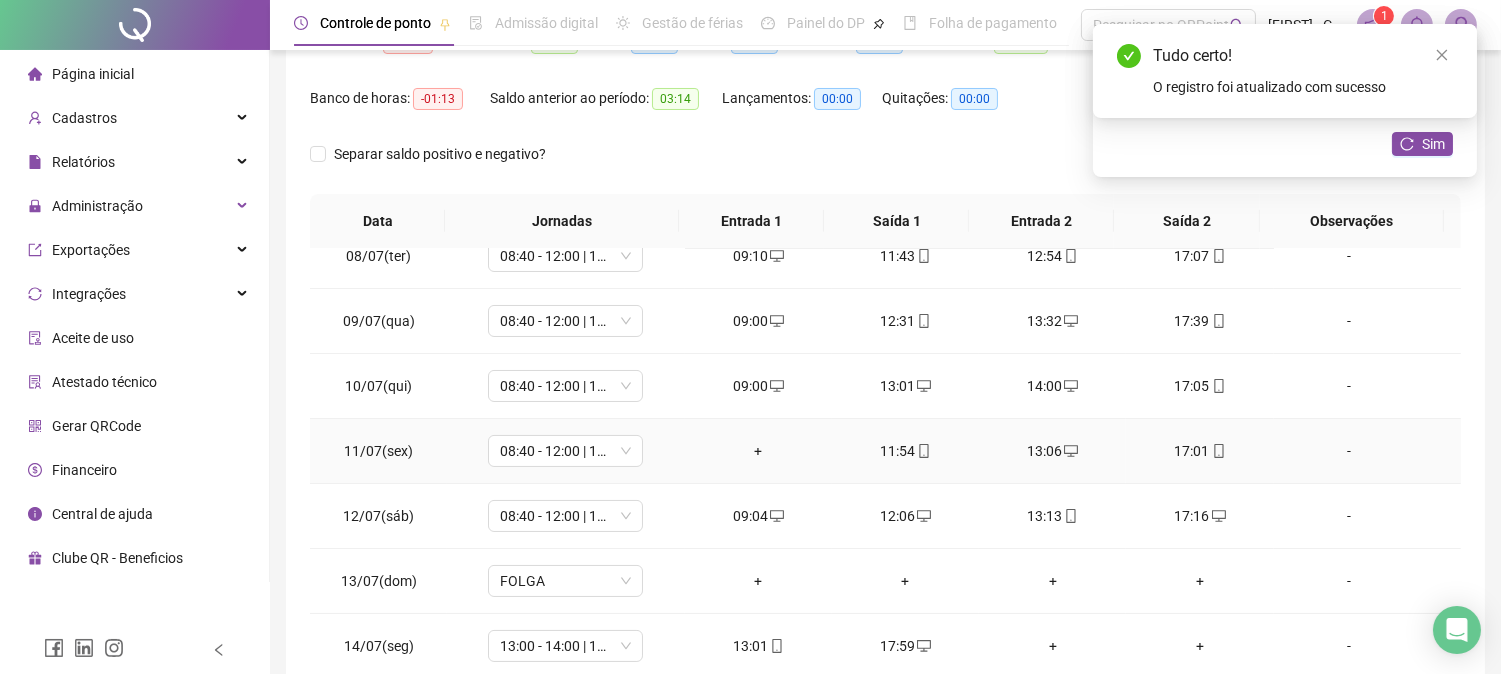 click on "+" at bounding box center [758, 451] 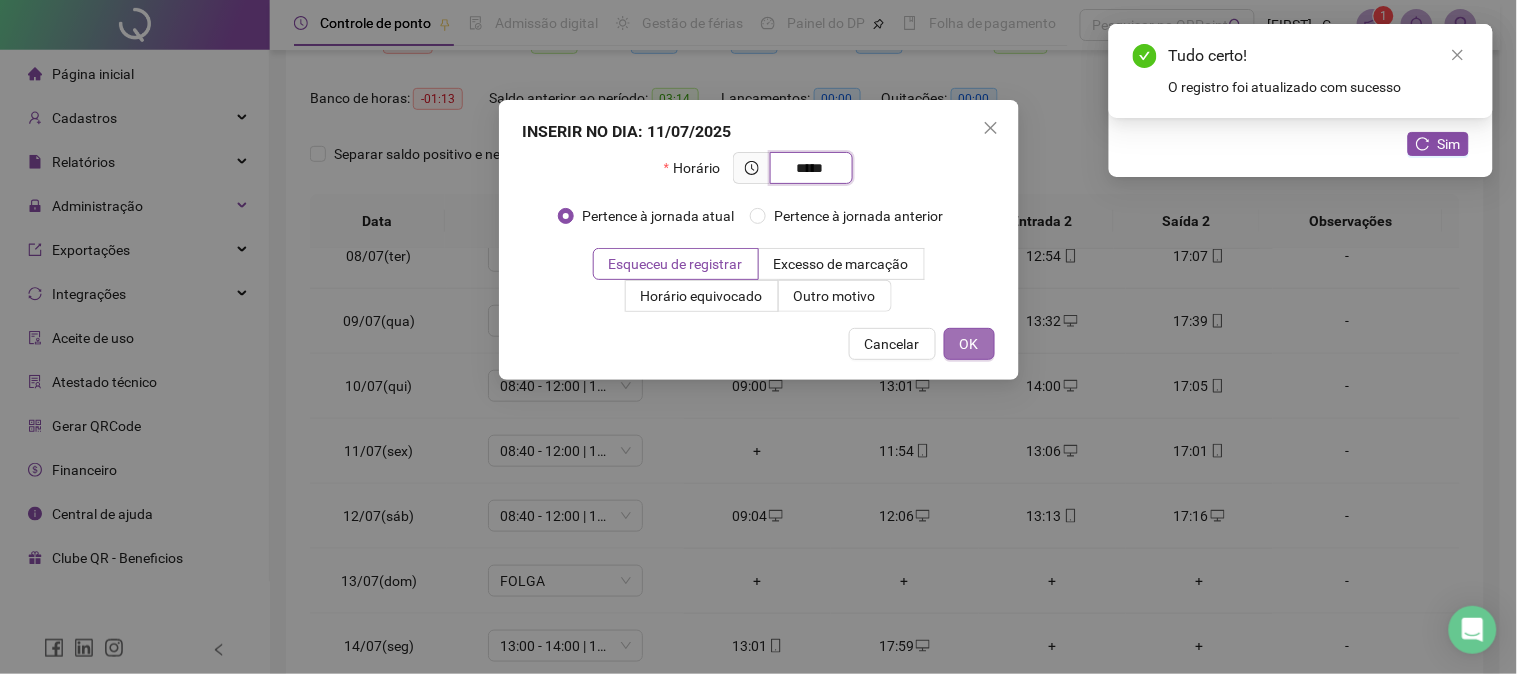 type on "*****" 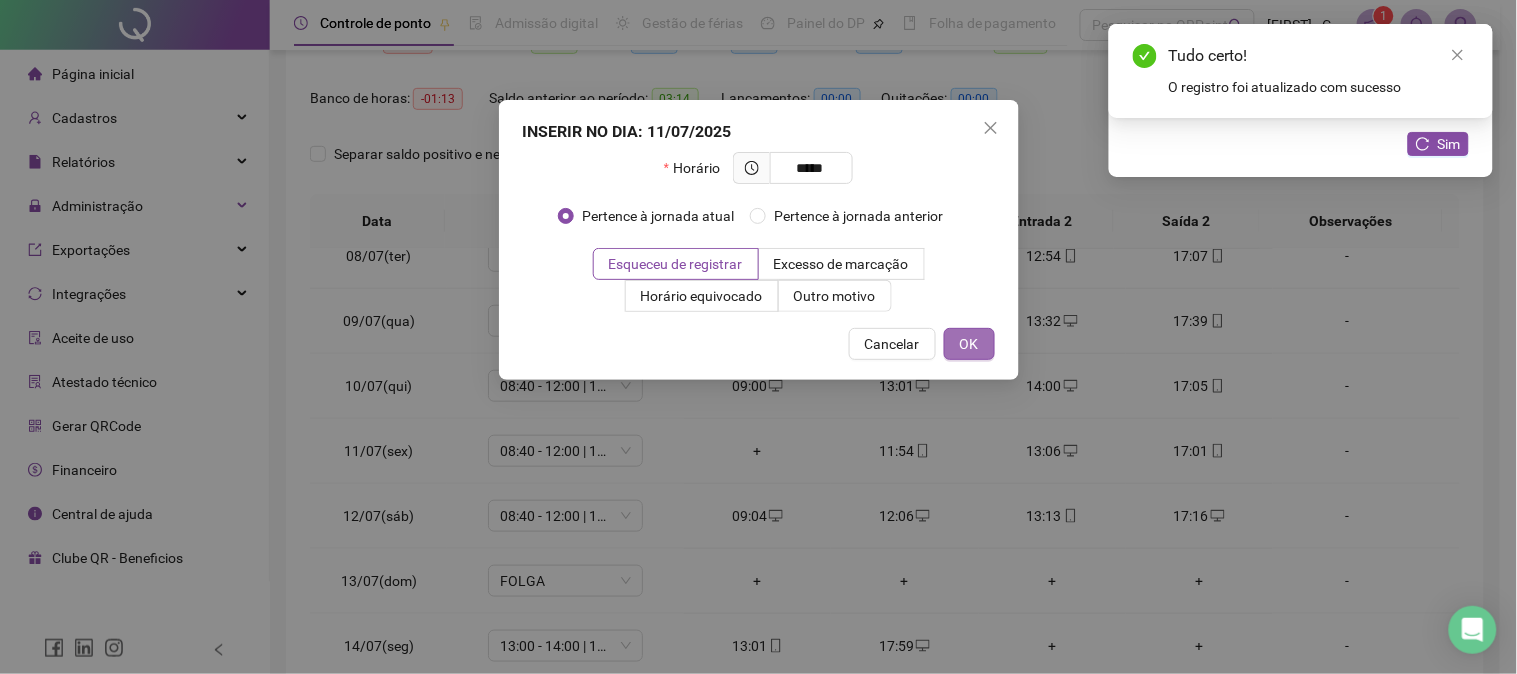 click on "OK" at bounding box center [969, 344] 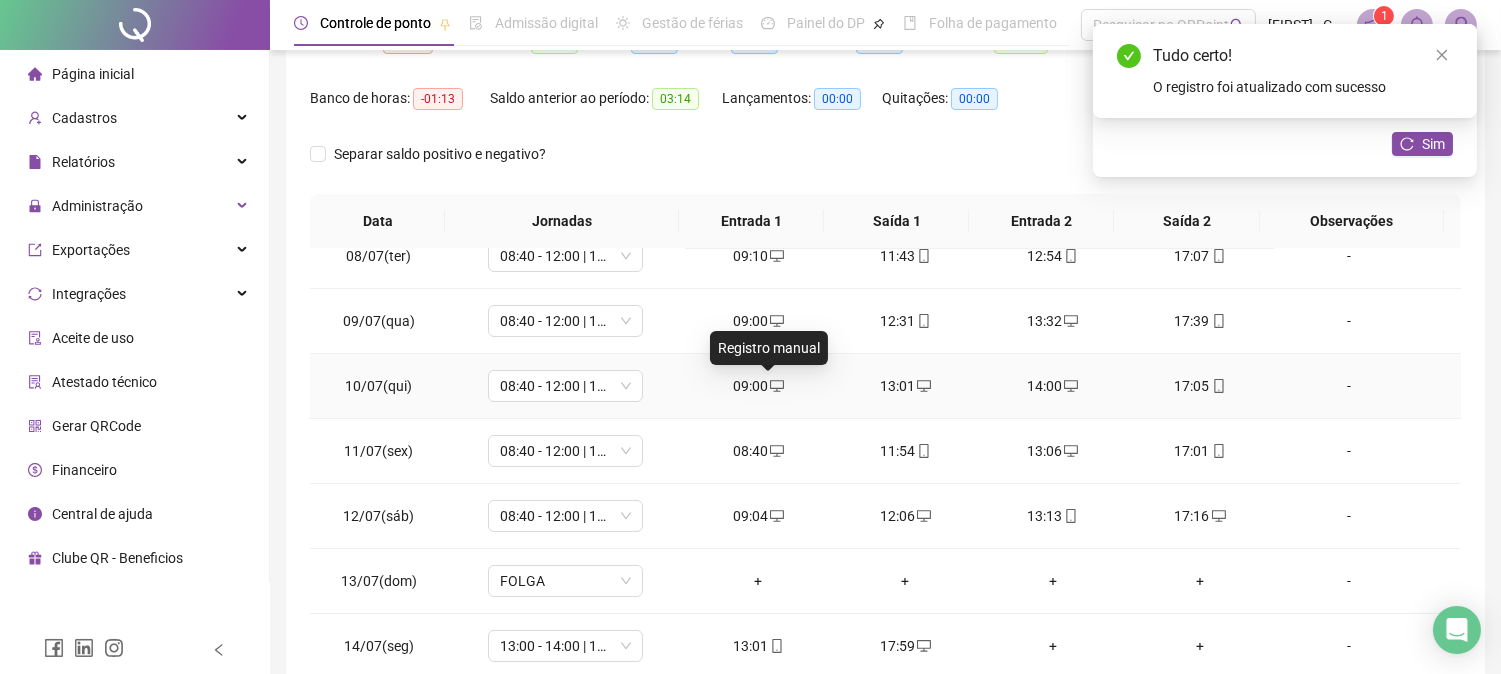 click 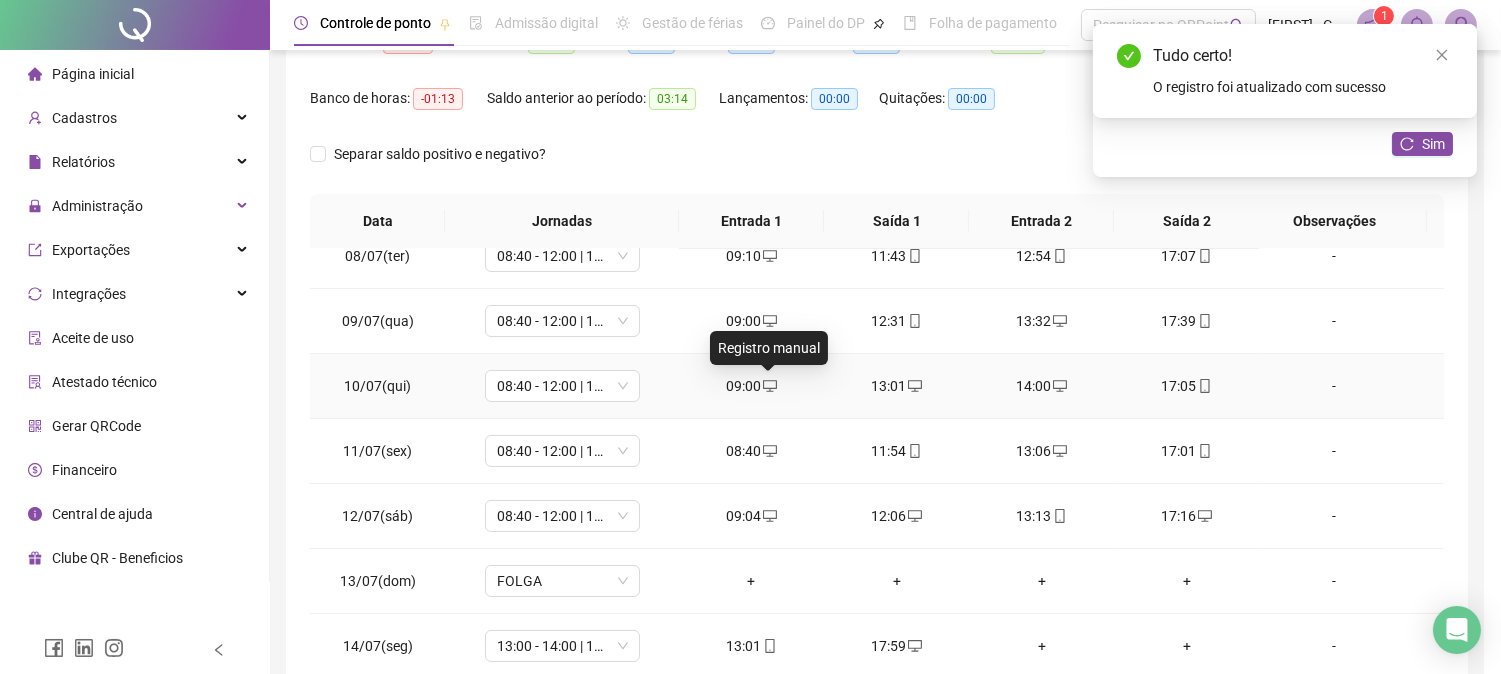 type on "**********" 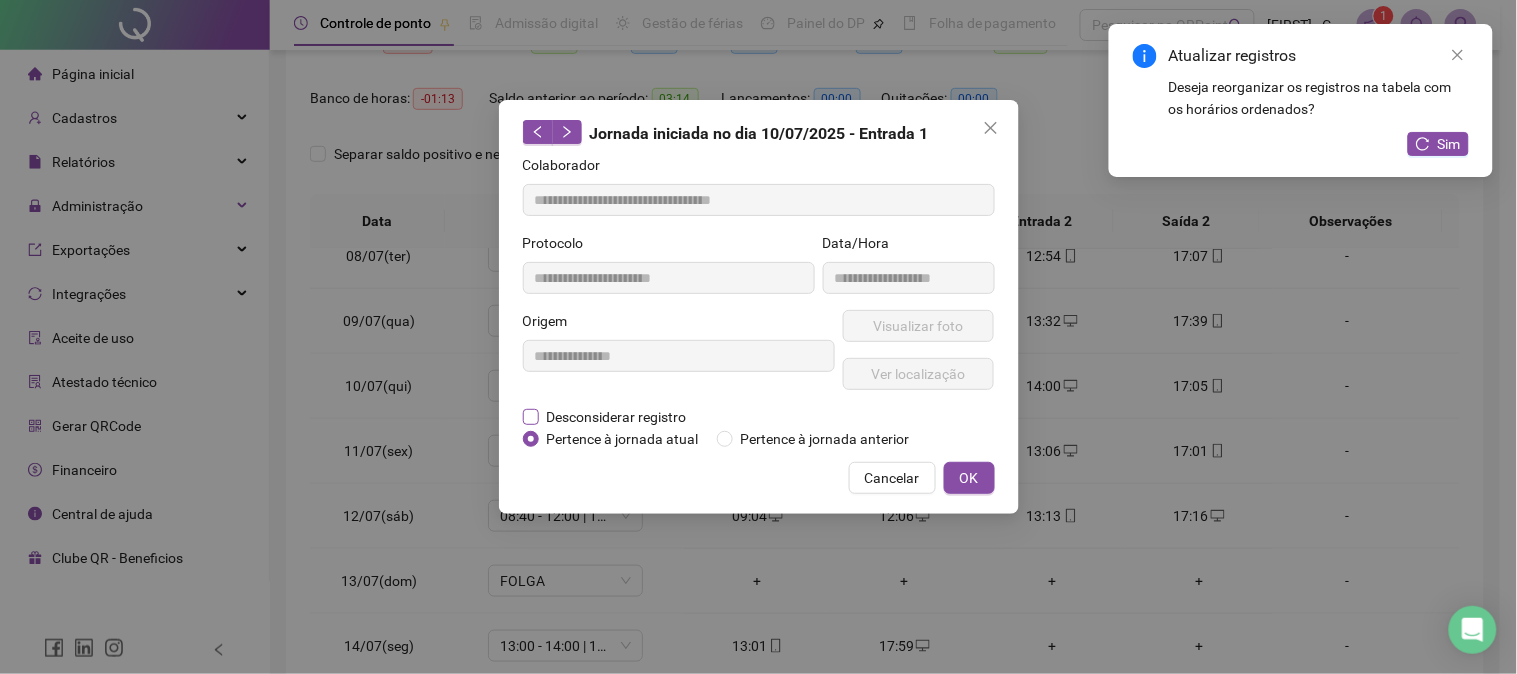 click on "Desconsiderar registro" at bounding box center [617, 417] 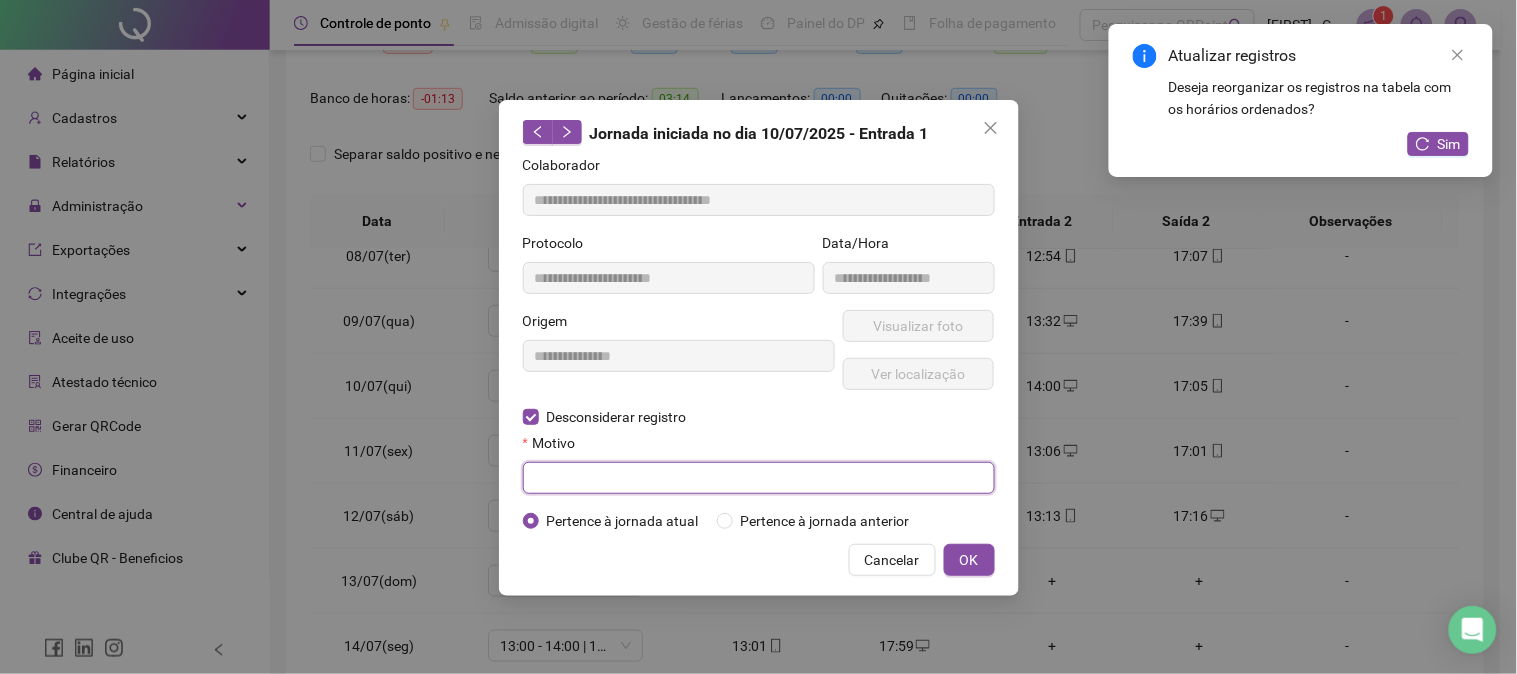 click at bounding box center (759, 478) 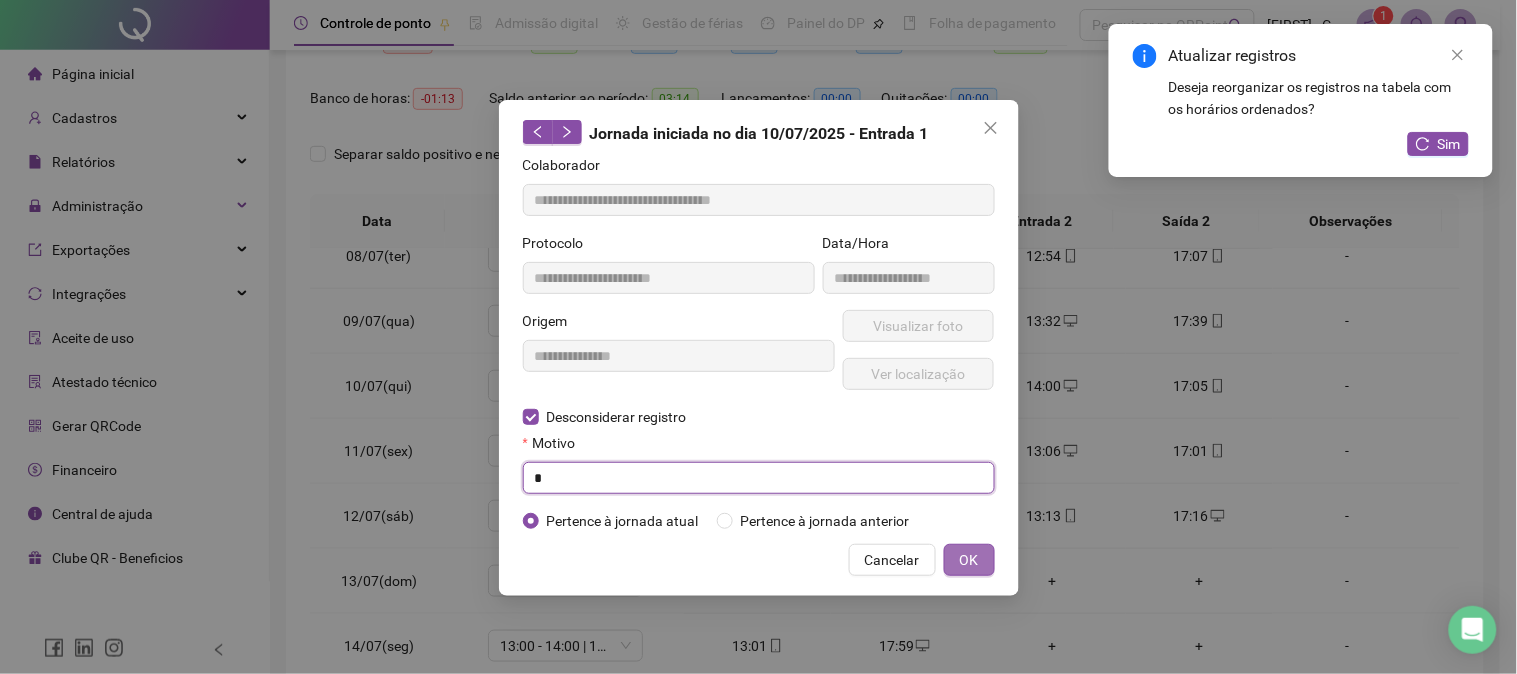 type on "*" 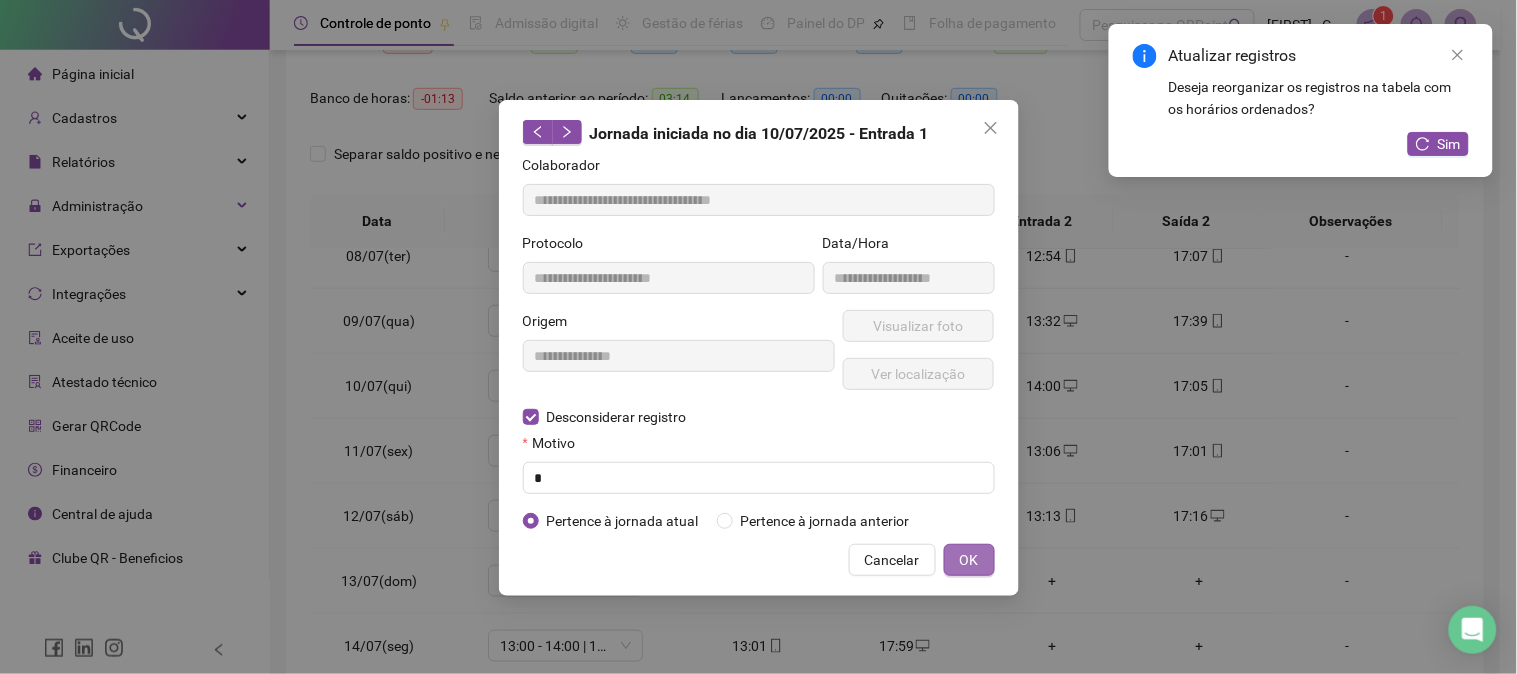 click on "OK" at bounding box center (969, 560) 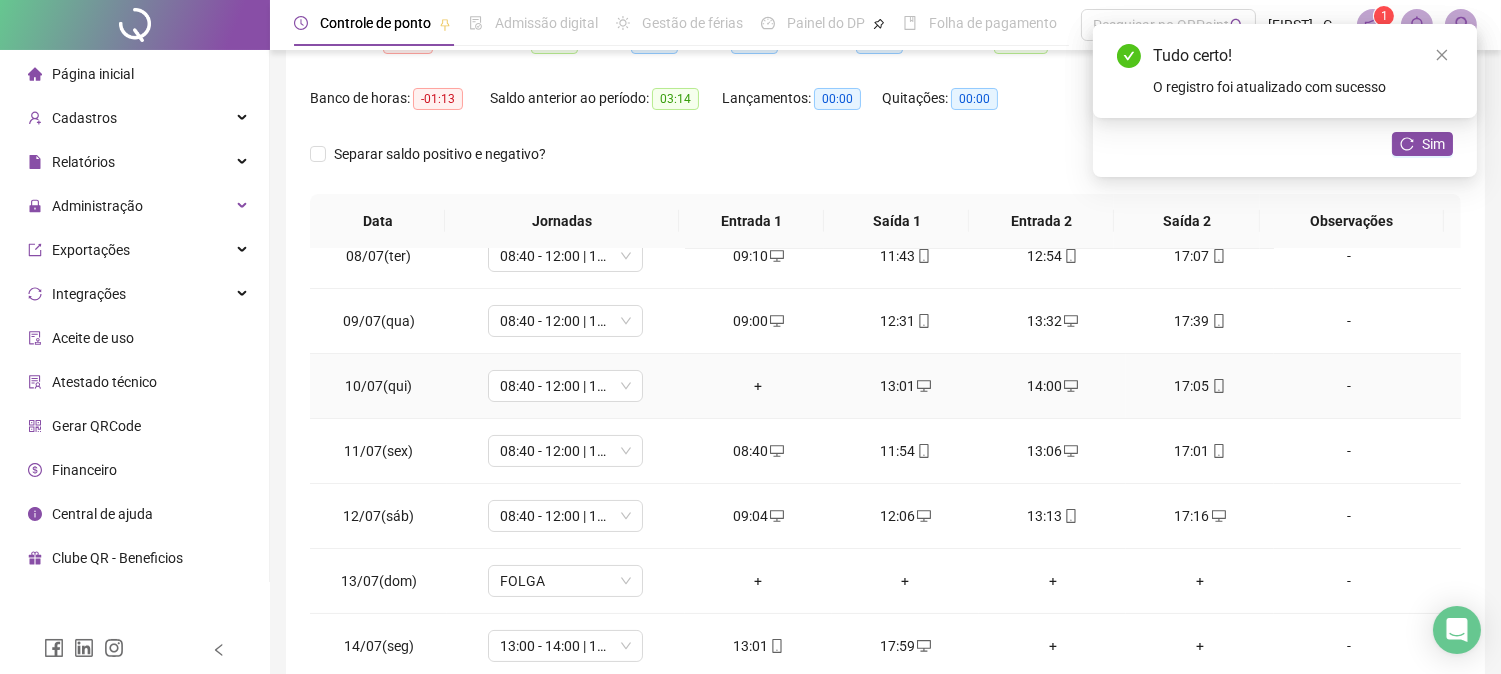 click on "+" at bounding box center [758, 386] 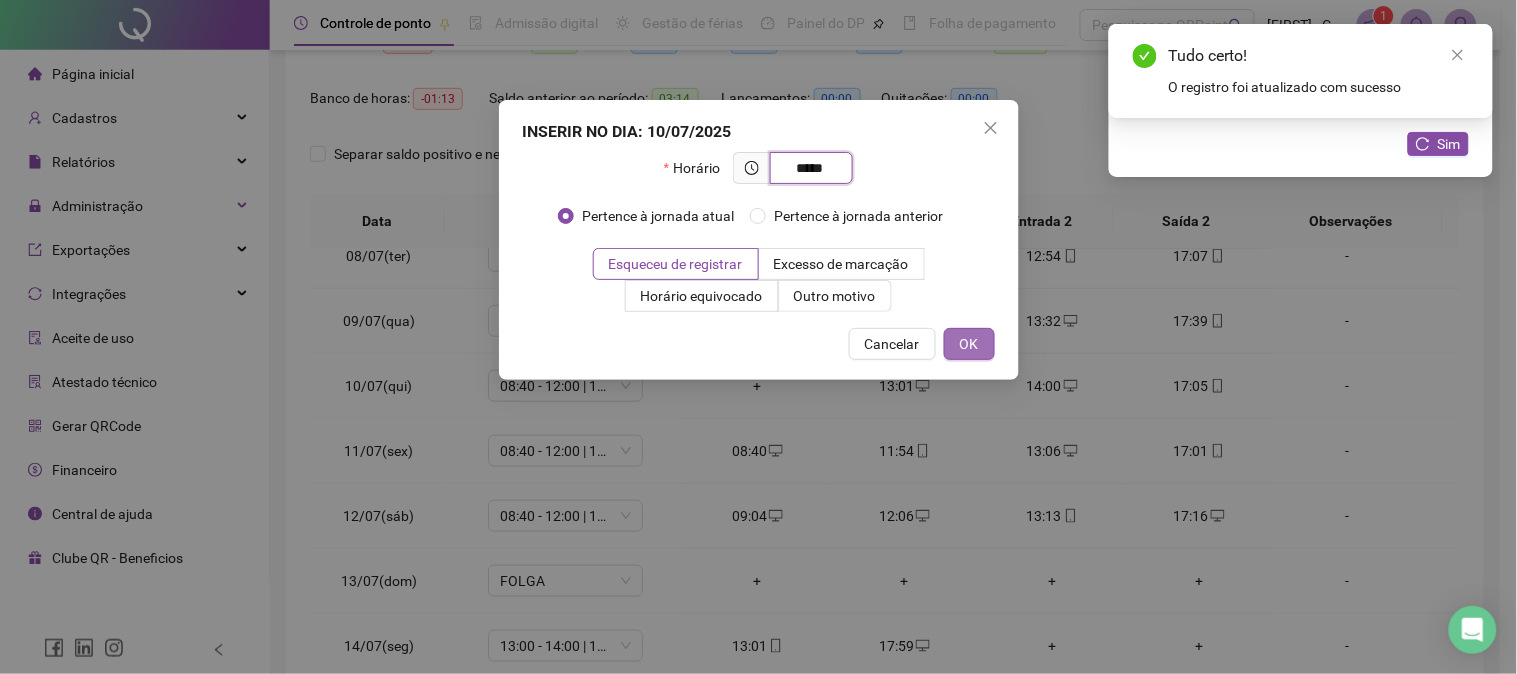 type on "*****" 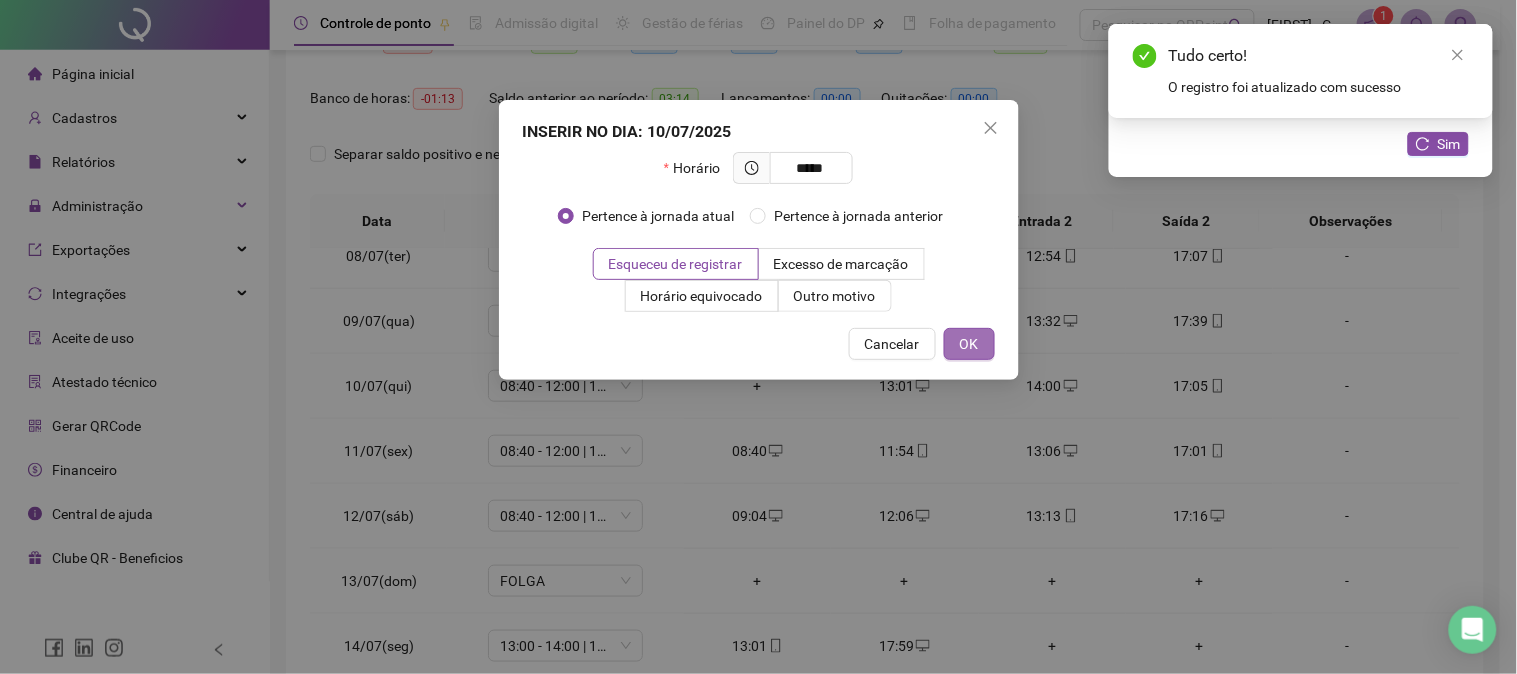 click on "OK" at bounding box center [969, 344] 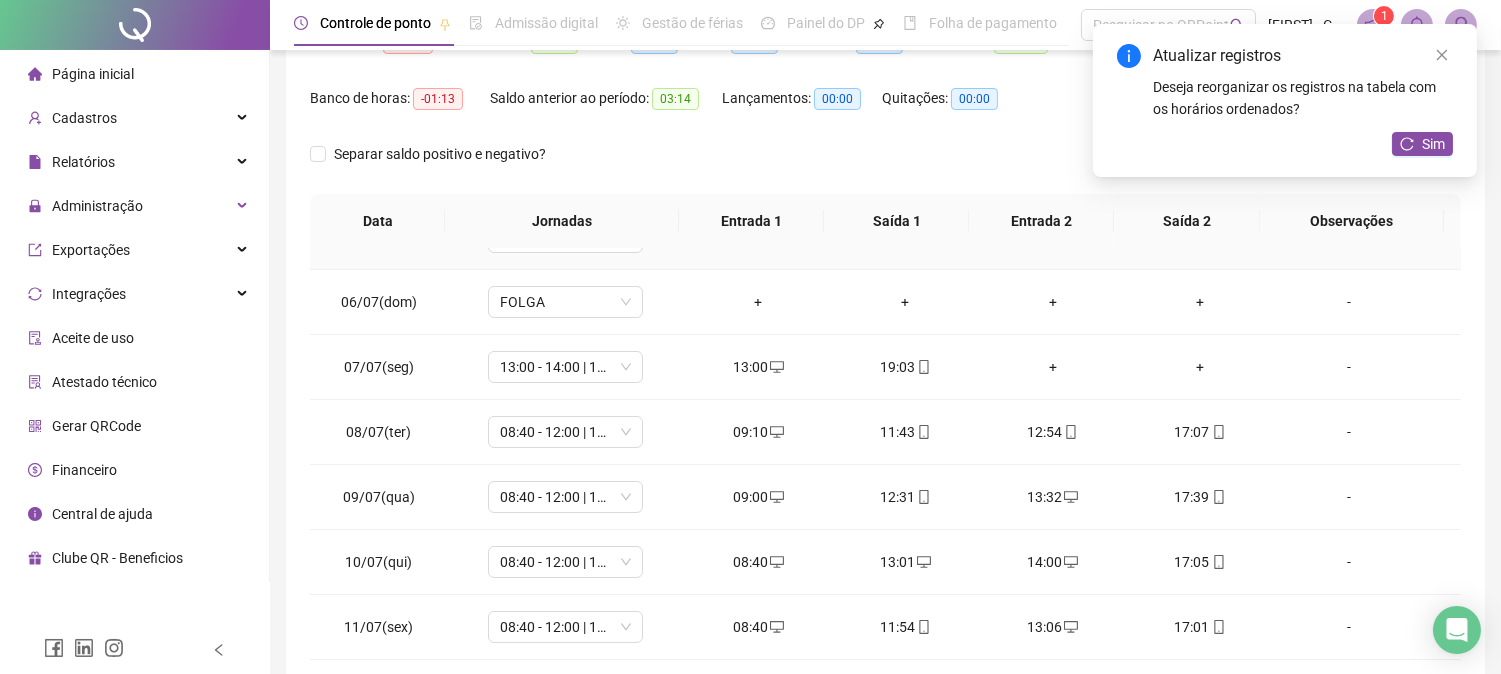 scroll, scrollTop: 444, scrollLeft: 0, axis: vertical 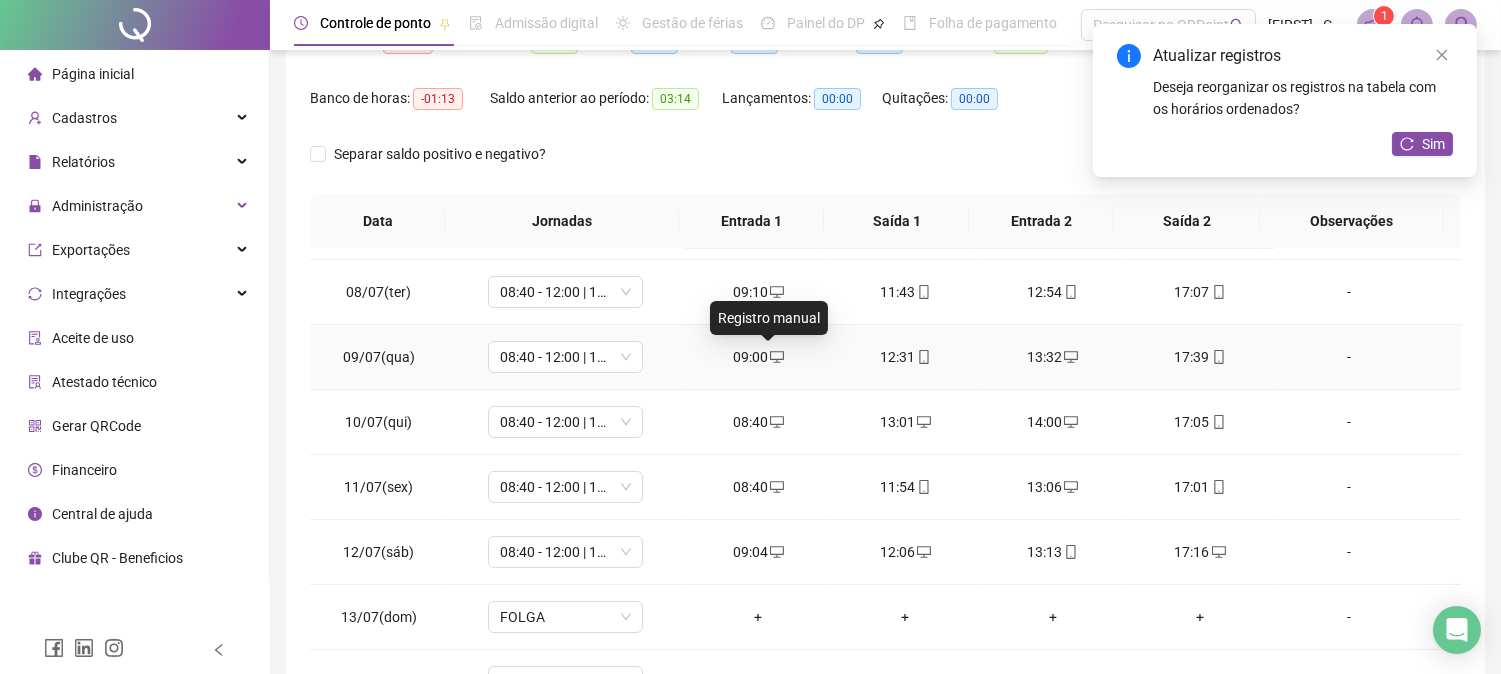 click 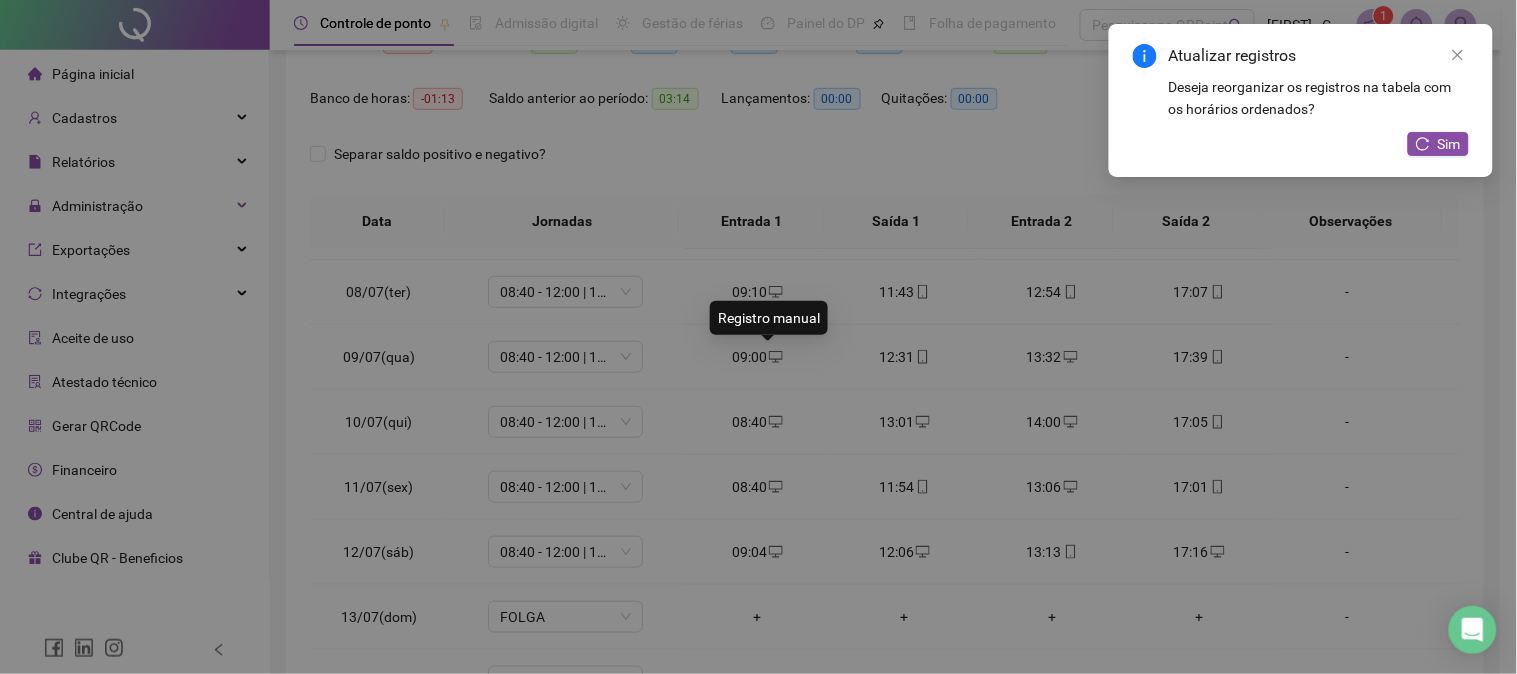 type on "**********" 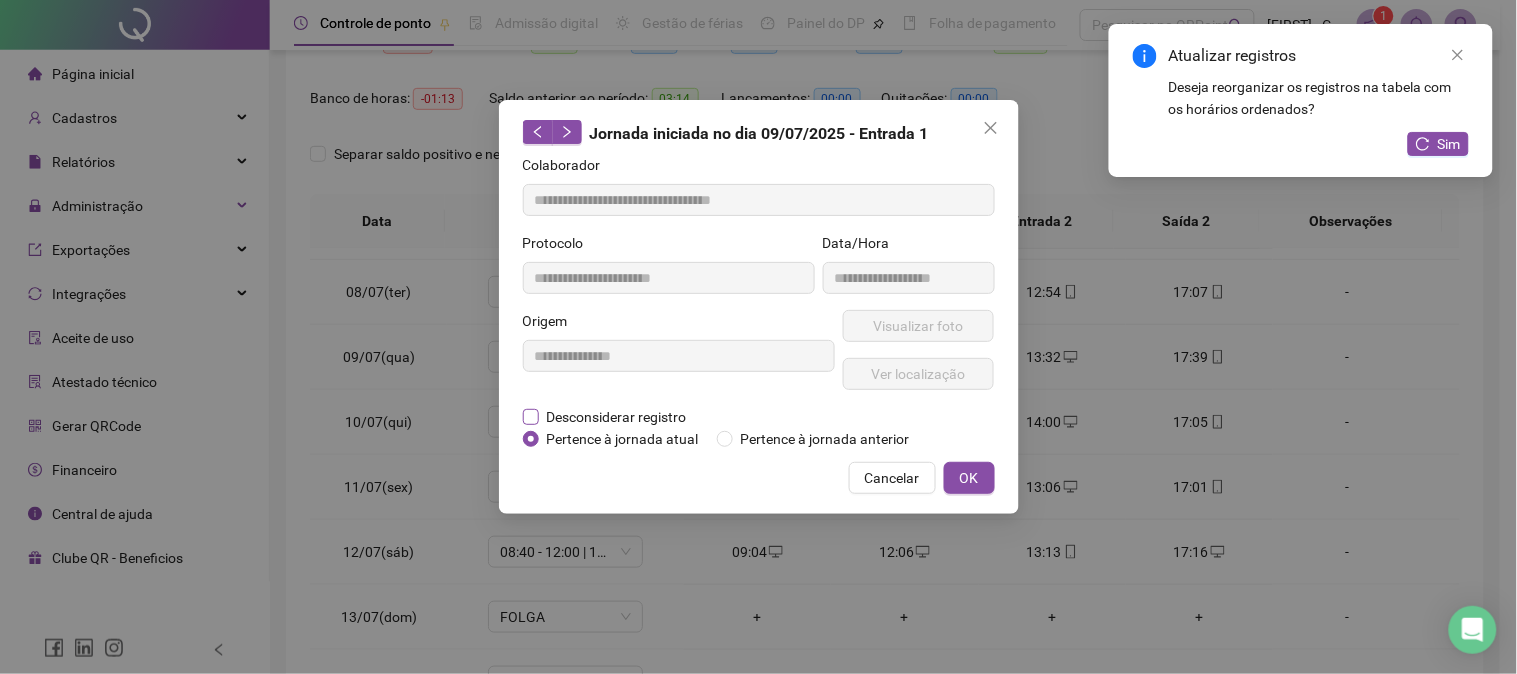 drag, startPoint x: 605, startPoint y: 424, endPoint x: 611, endPoint y: 408, distance: 17.088007 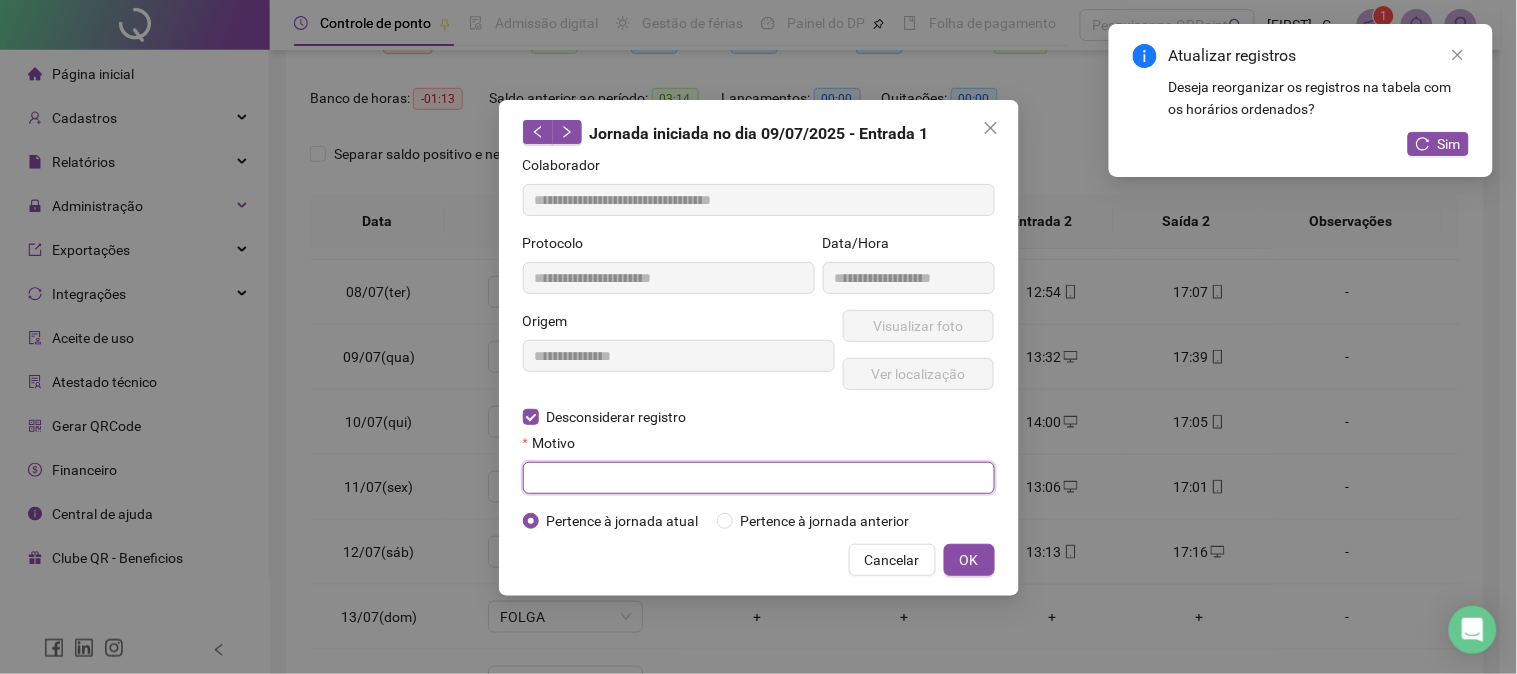 click at bounding box center (759, 478) 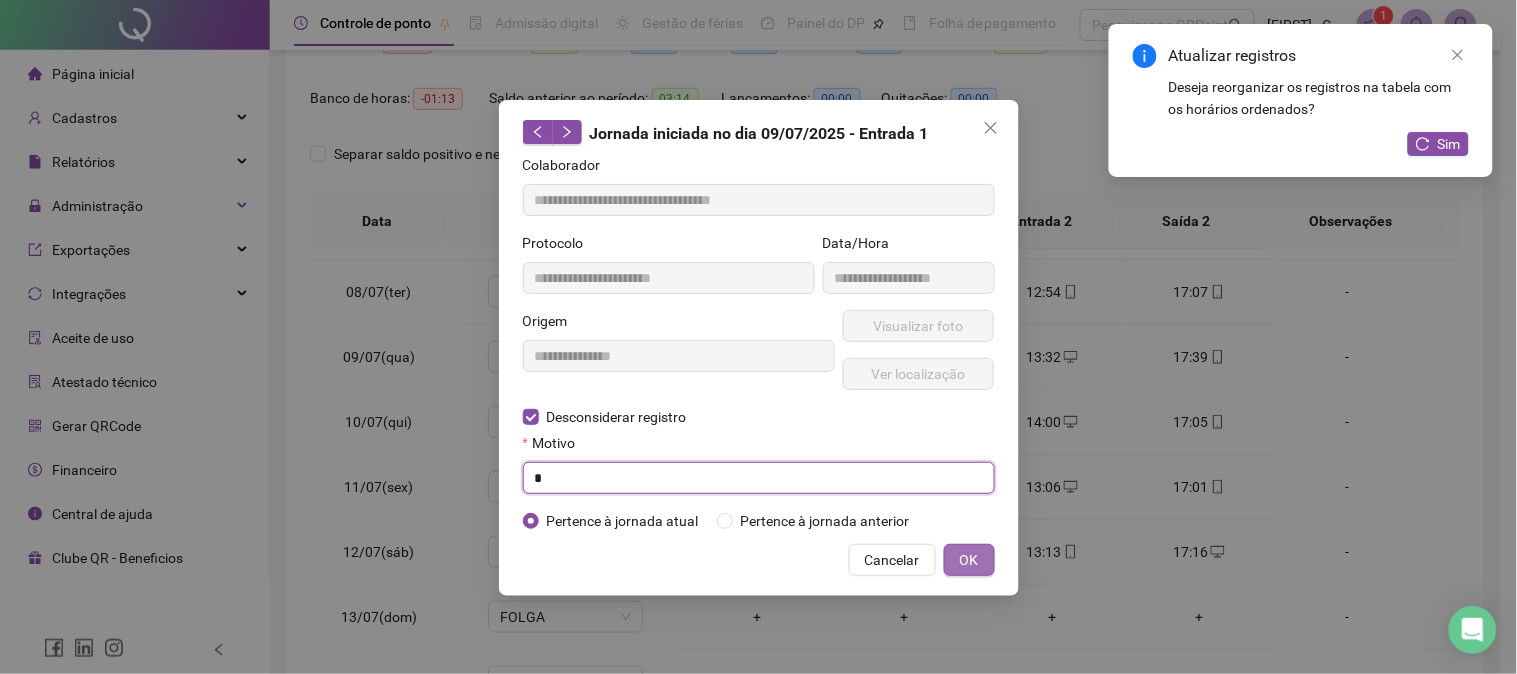 type on "*" 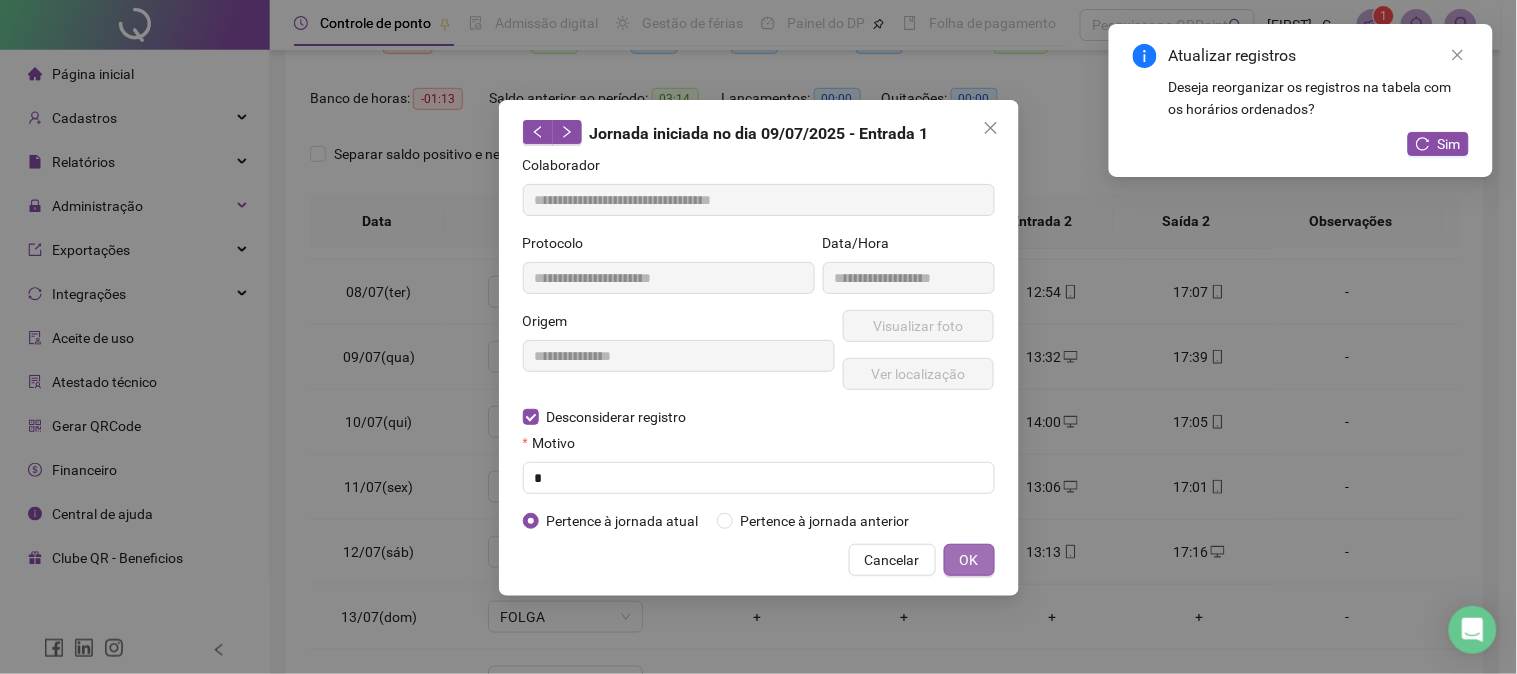 click on "OK" at bounding box center [969, 560] 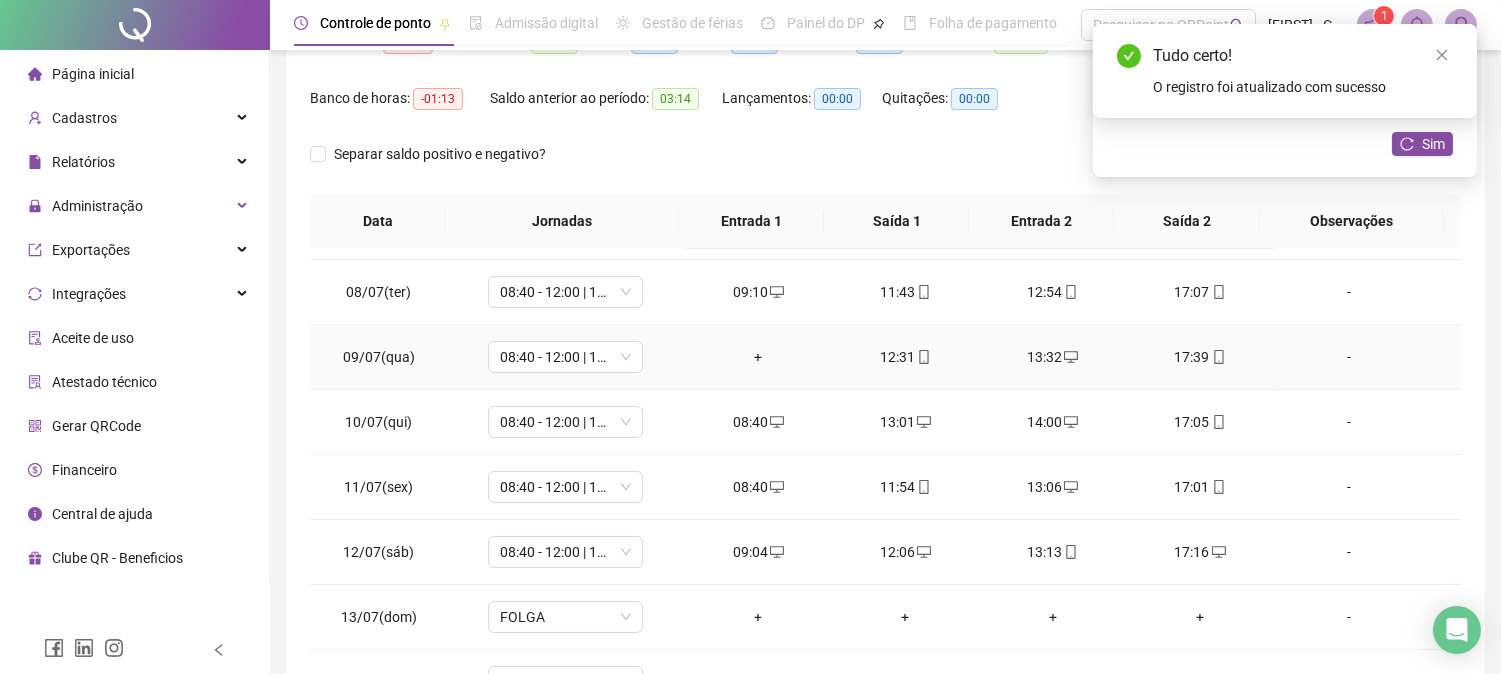 click on "+" at bounding box center [758, 357] 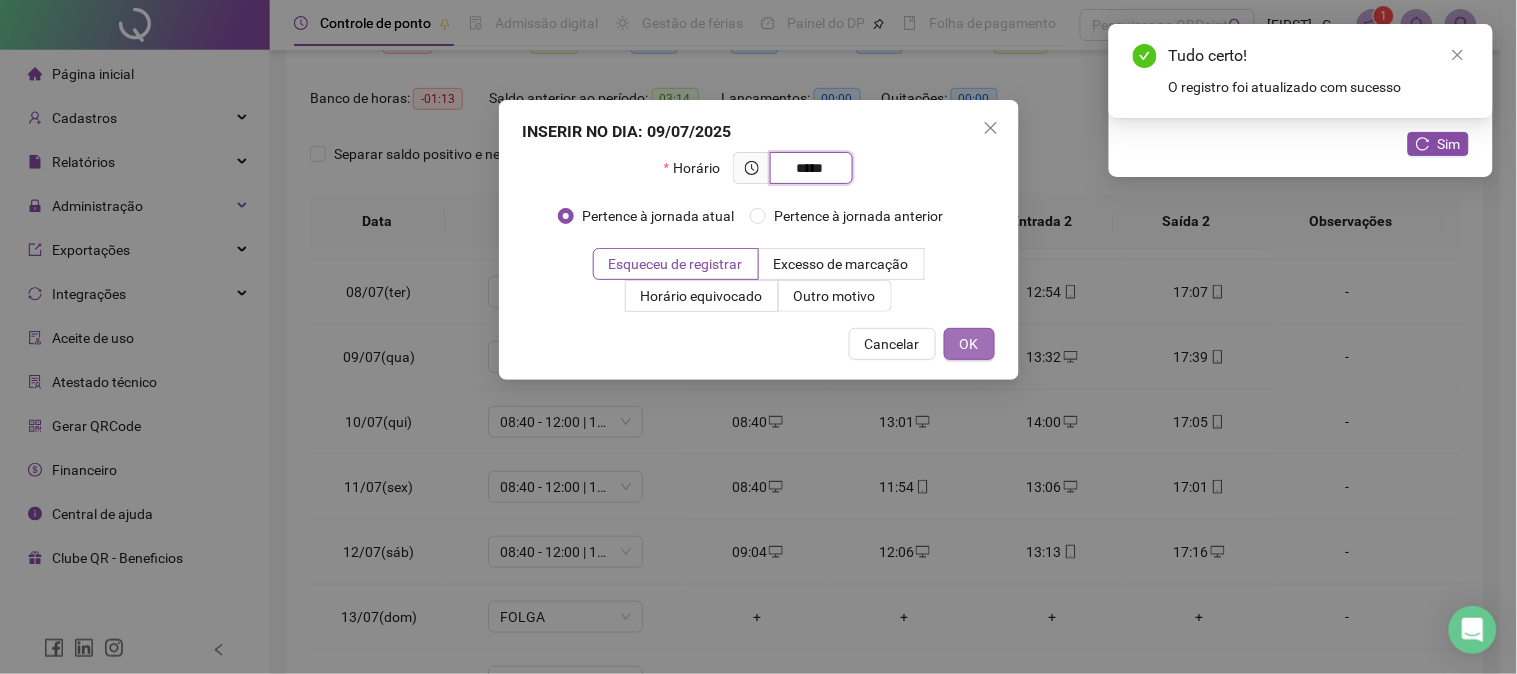 type on "*****" 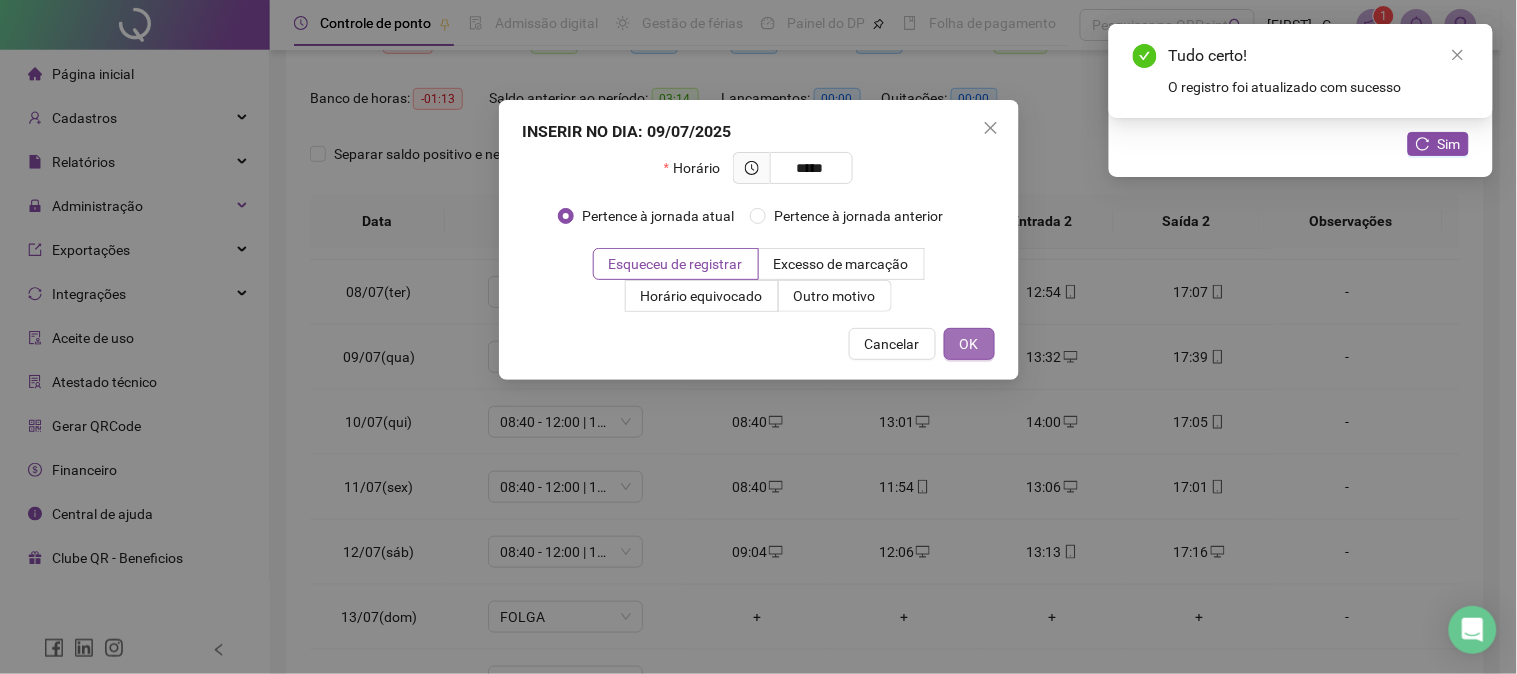 click on "OK" at bounding box center [969, 344] 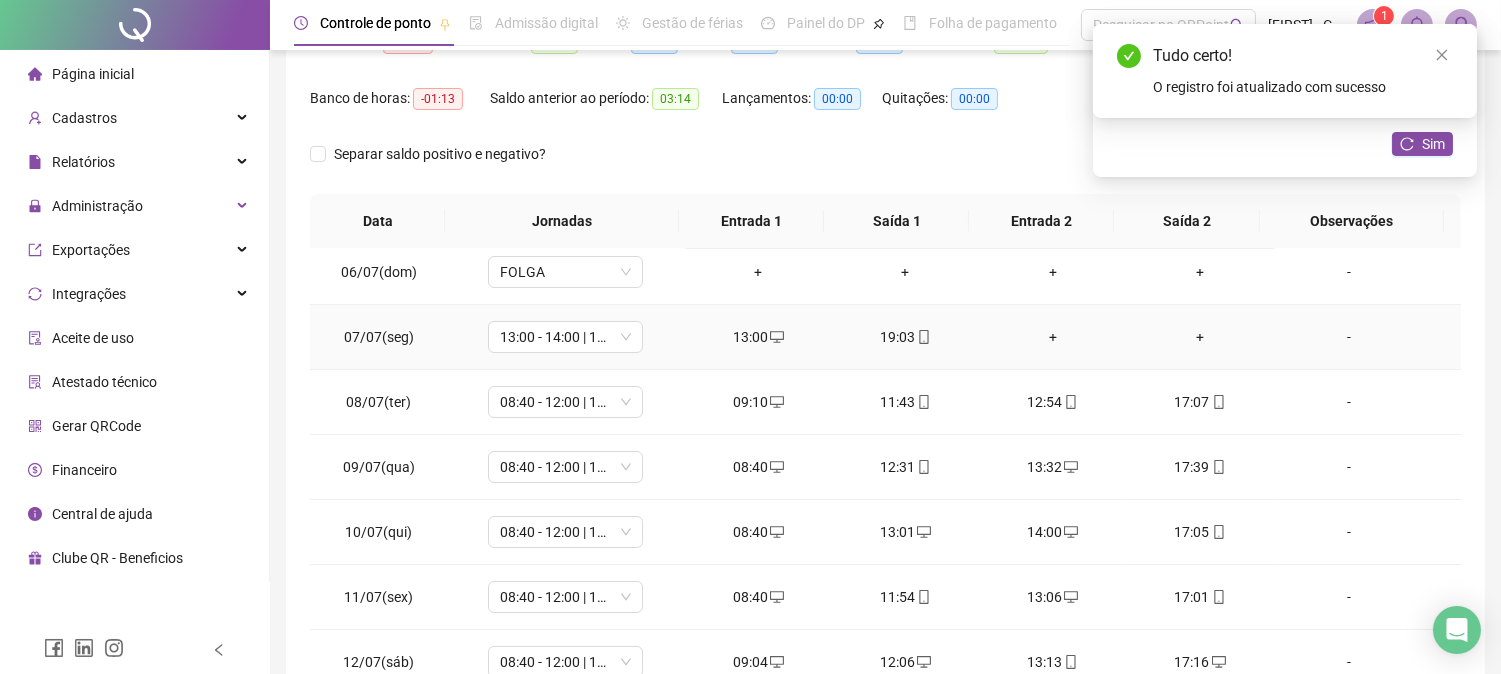 scroll, scrollTop: 333, scrollLeft: 0, axis: vertical 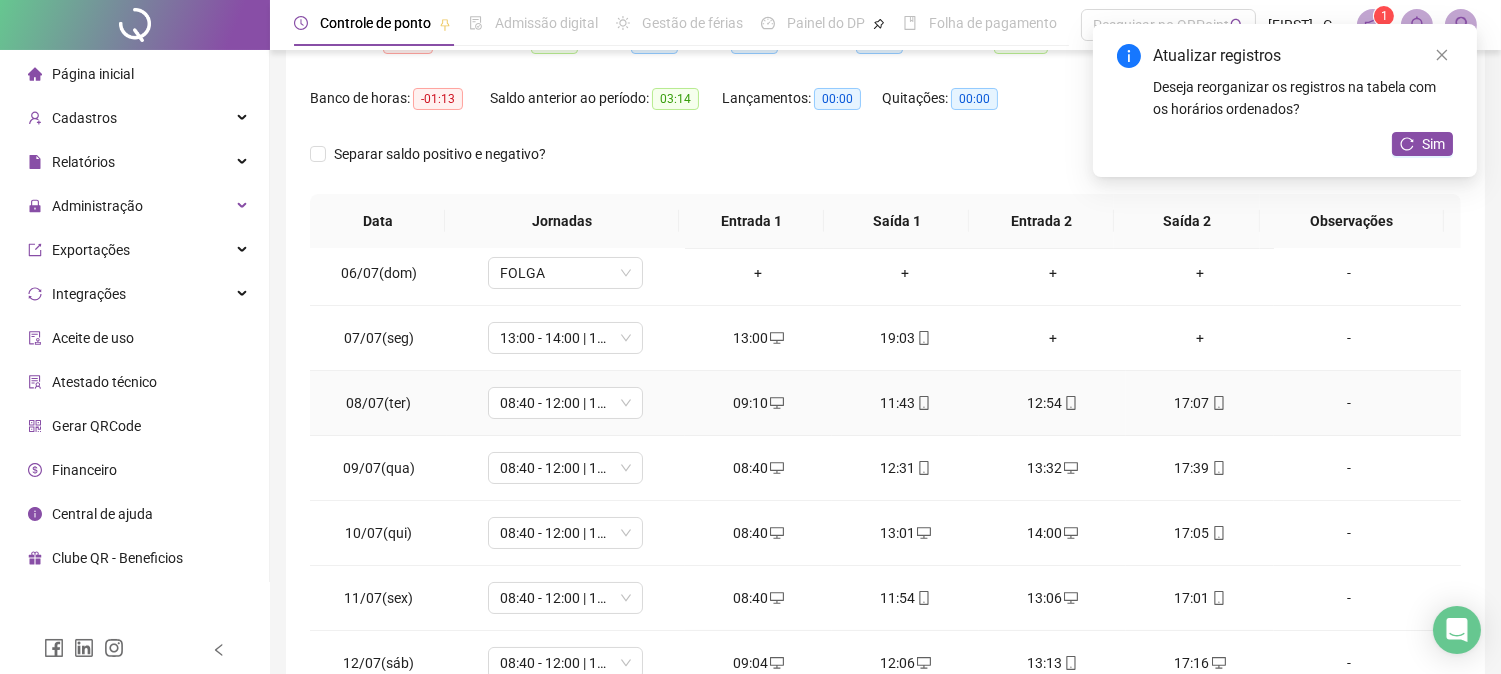 click 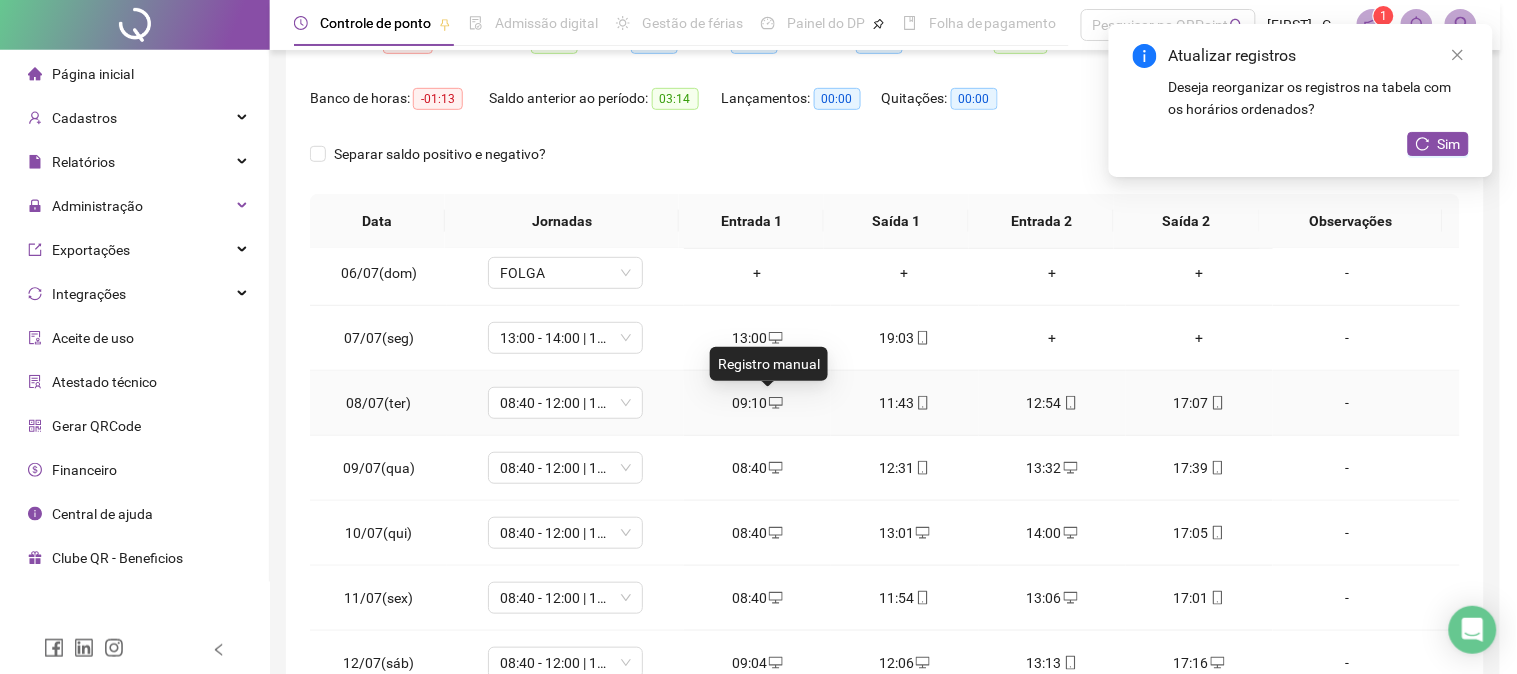 type on "**********" 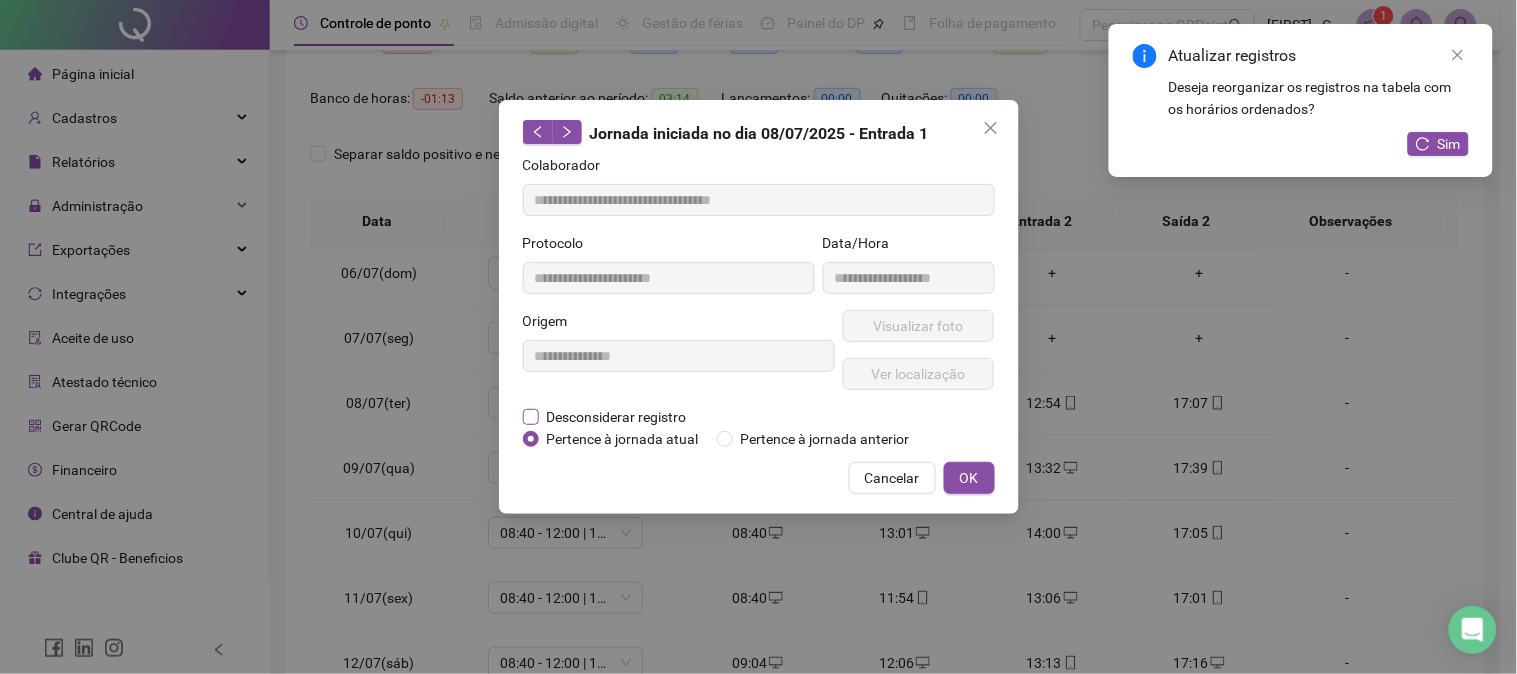 click on "Desconsiderar registro" at bounding box center (617, 417) 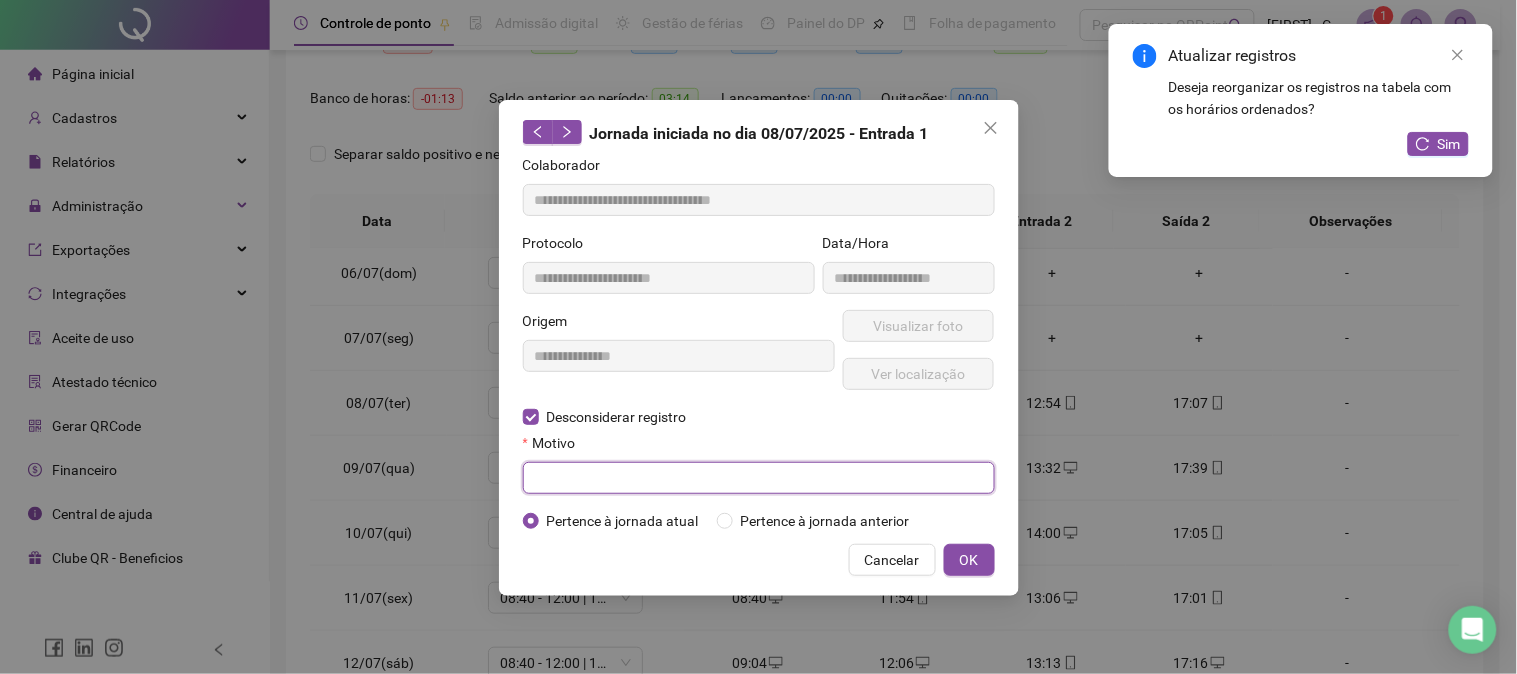 click at bounding box center (759, 478) 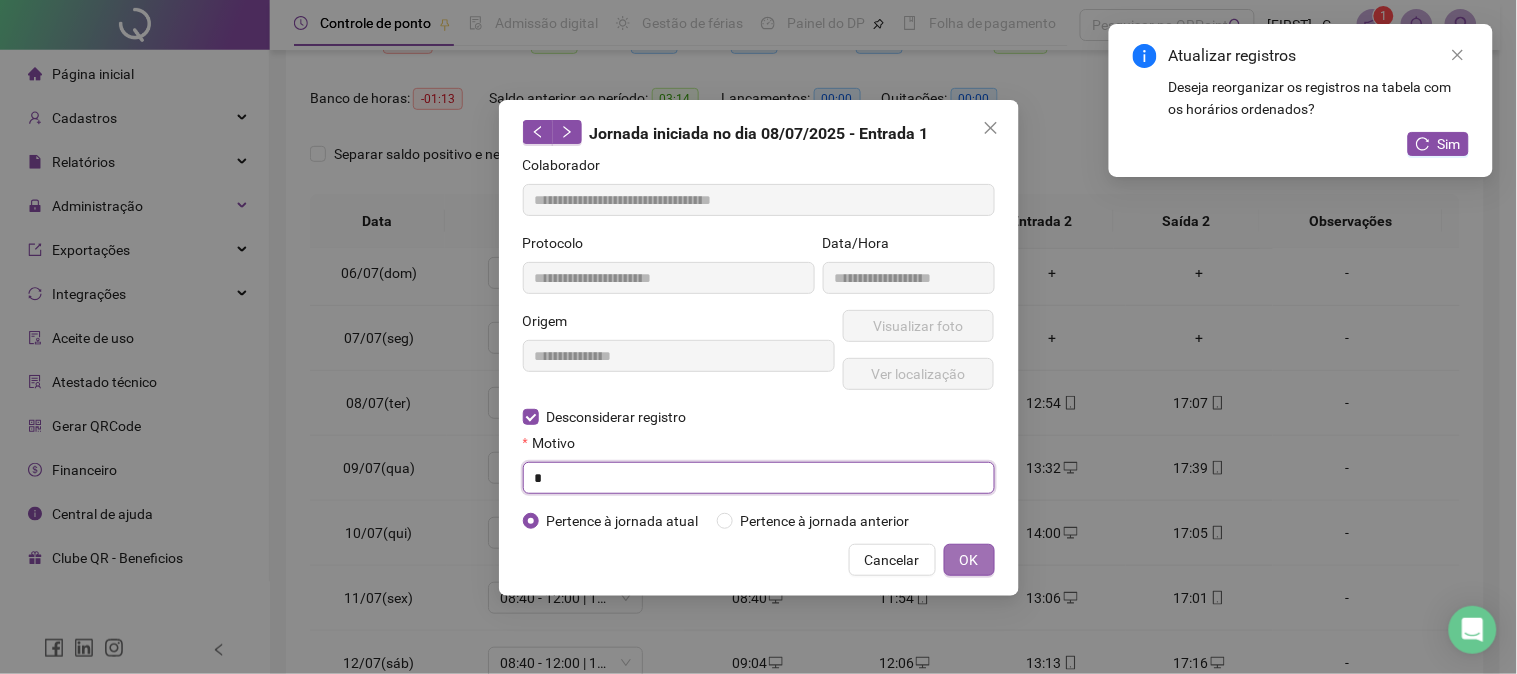 type on "*" 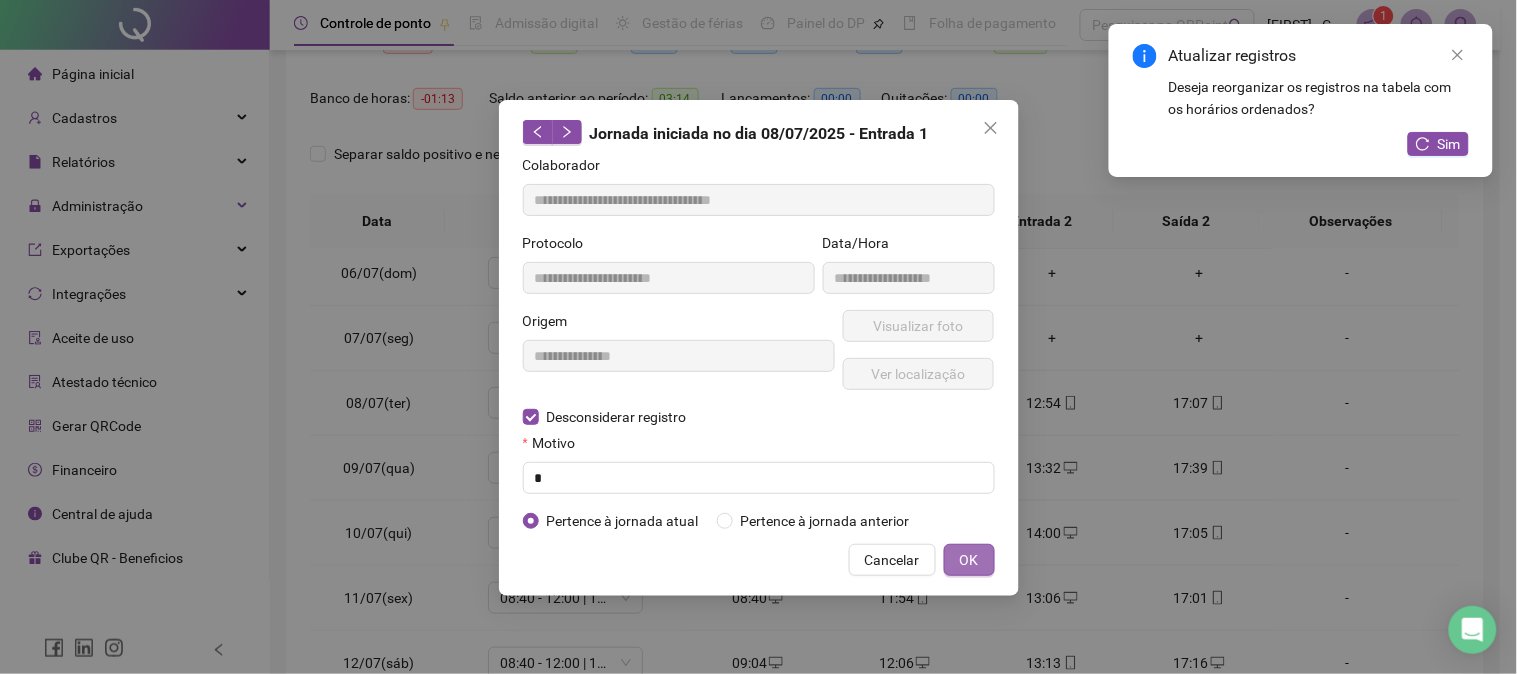 click on "OK" at bounding box center (969, 560) 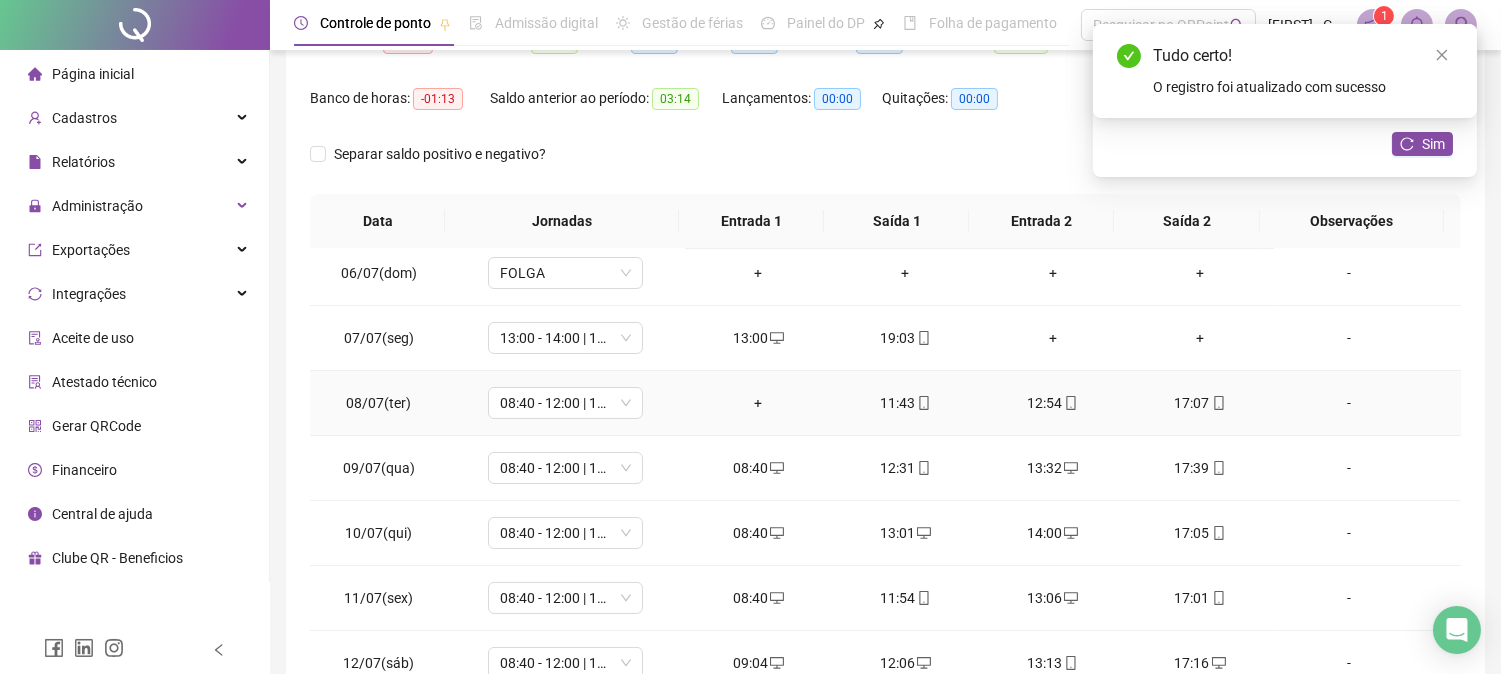 click on "+" at bounding box center (758, 403) 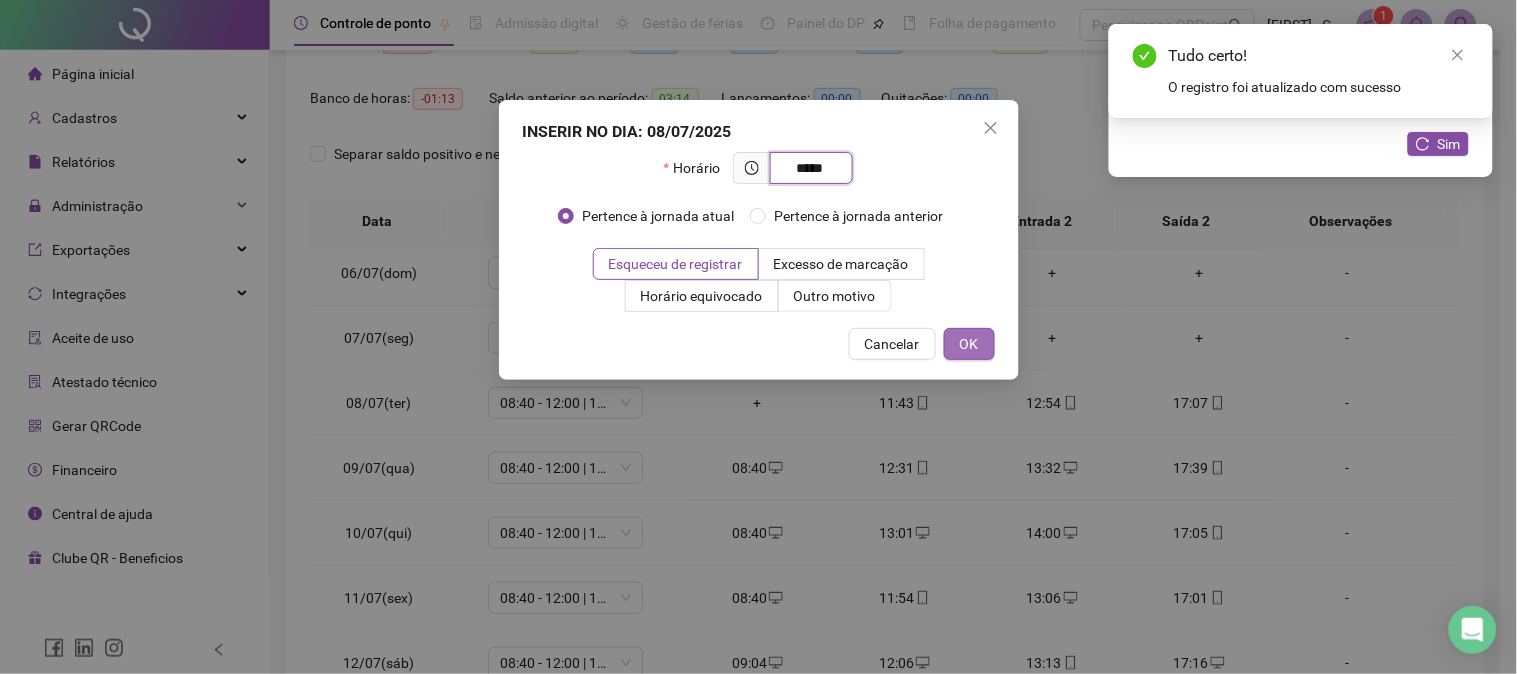 type on "*****" 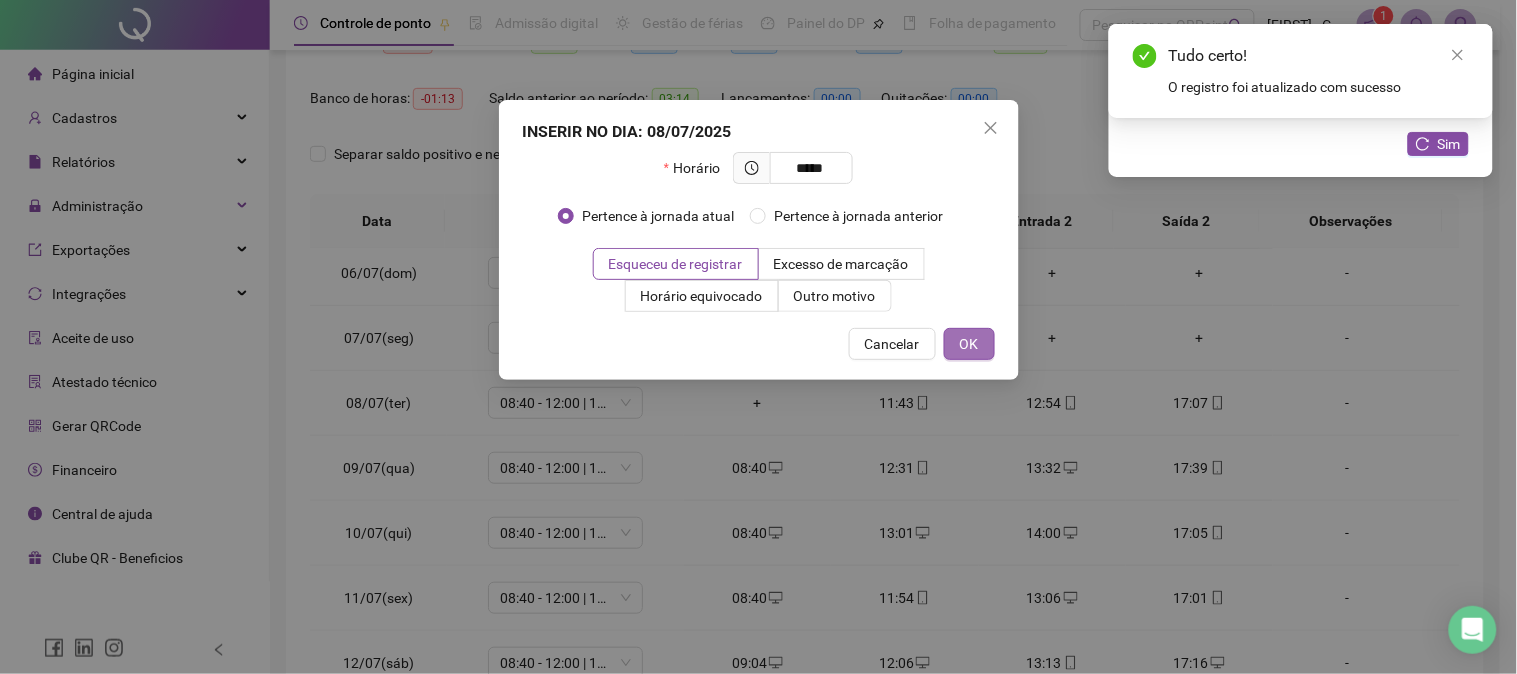 click on "OK" at bounding box center [969, 344] 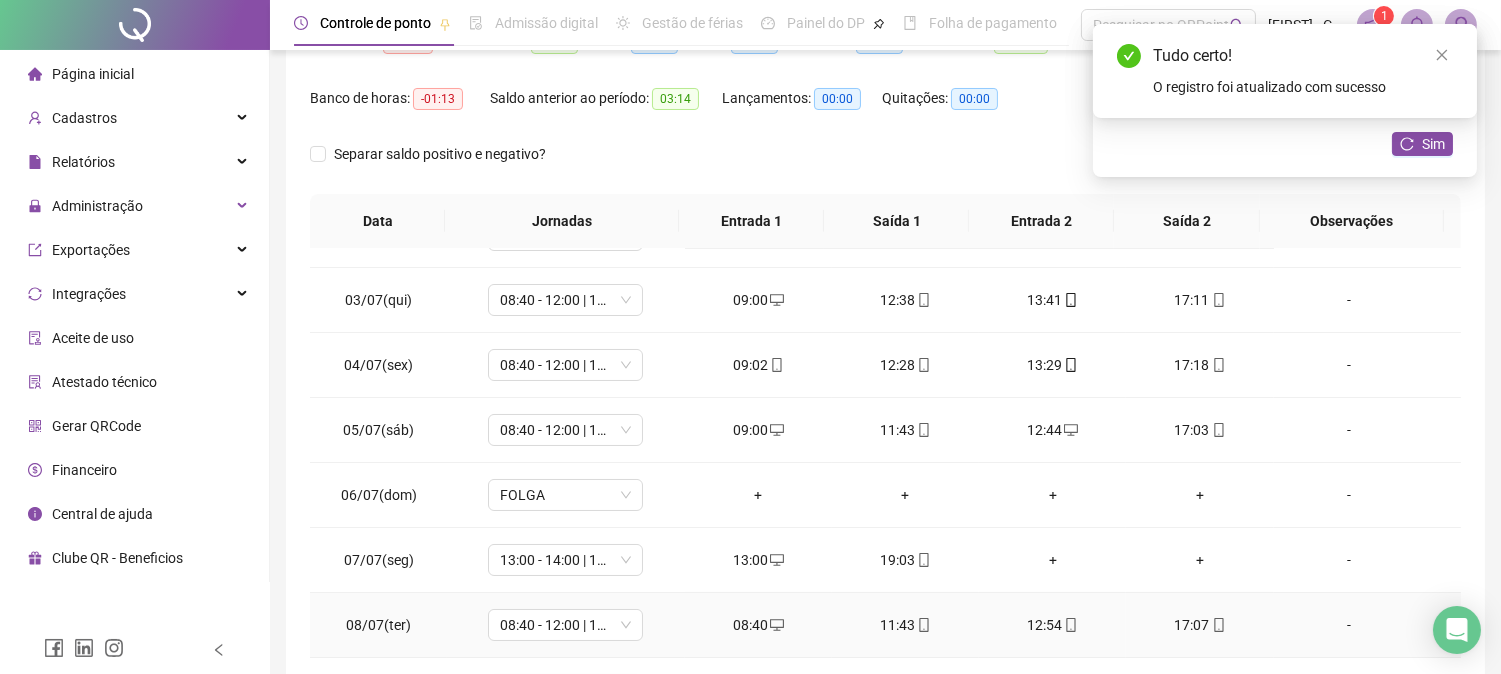 scroll, scrollTop: 0, scrollLeft: 0, axis: both 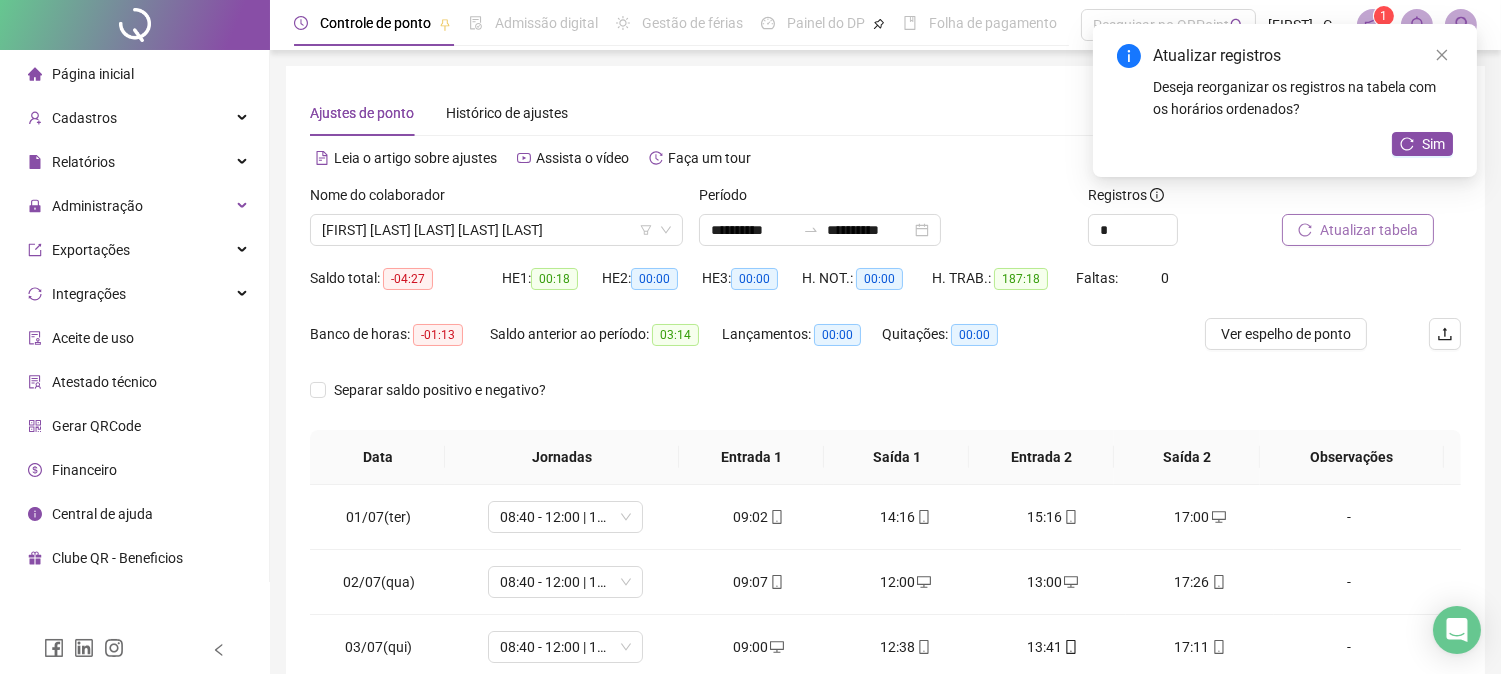 click on "Atualizar tabela" at bounding box center (1369, 230) 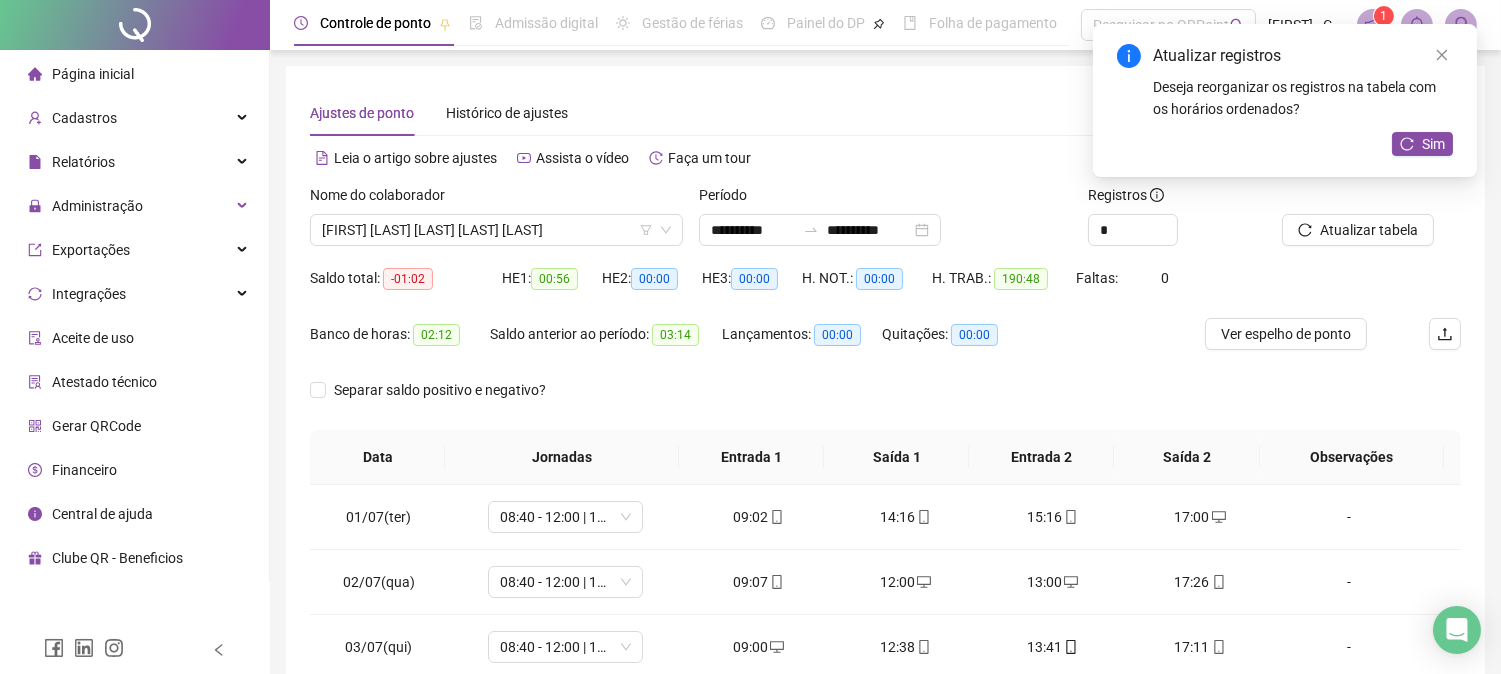 scroll, scrollTop: 347, scrollLeft: 0, axis: vertical 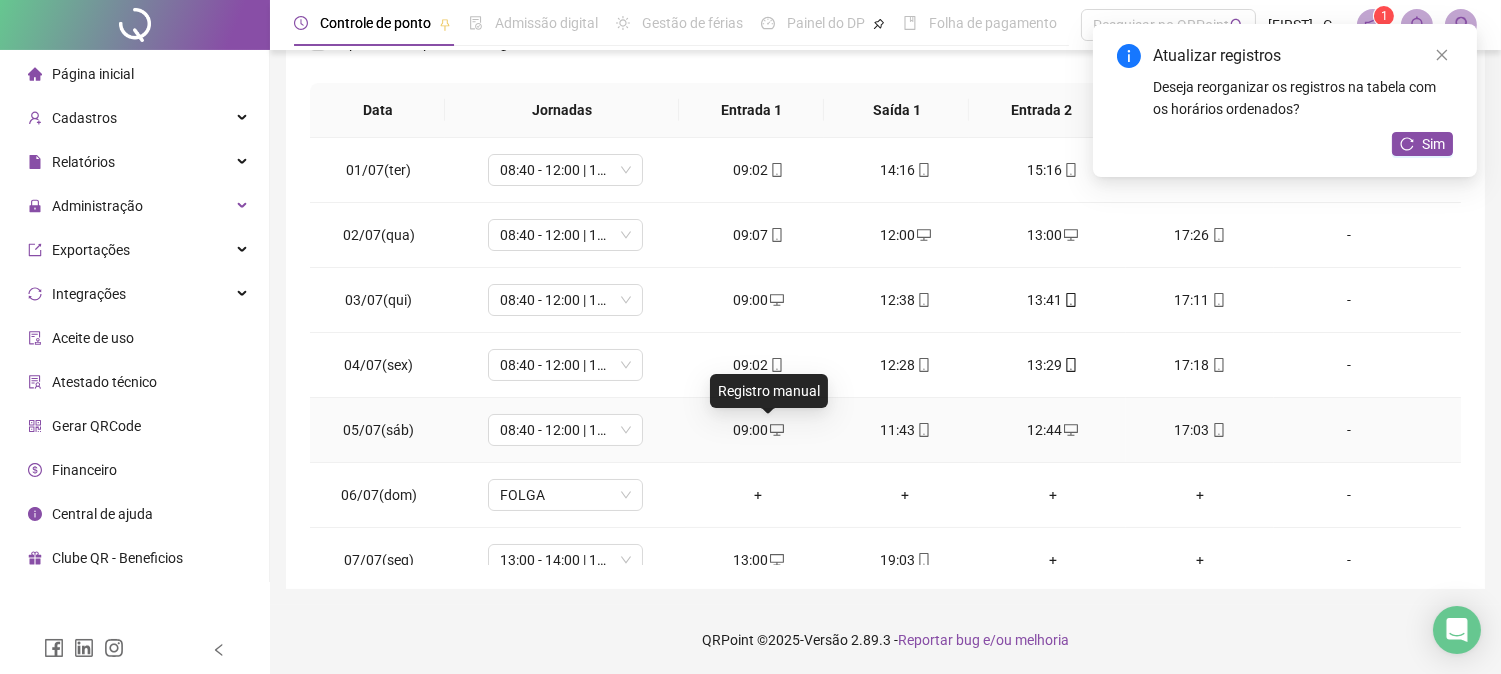 click 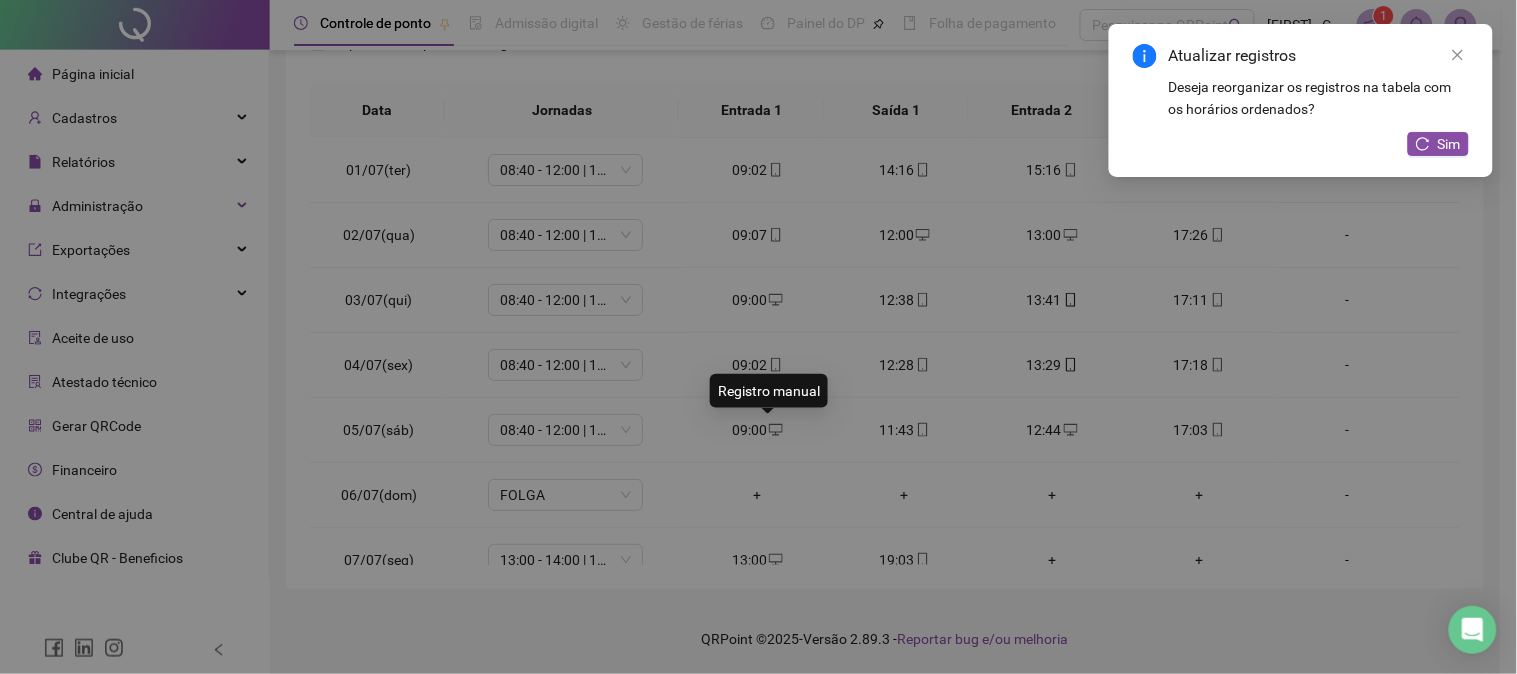 type on "**********" 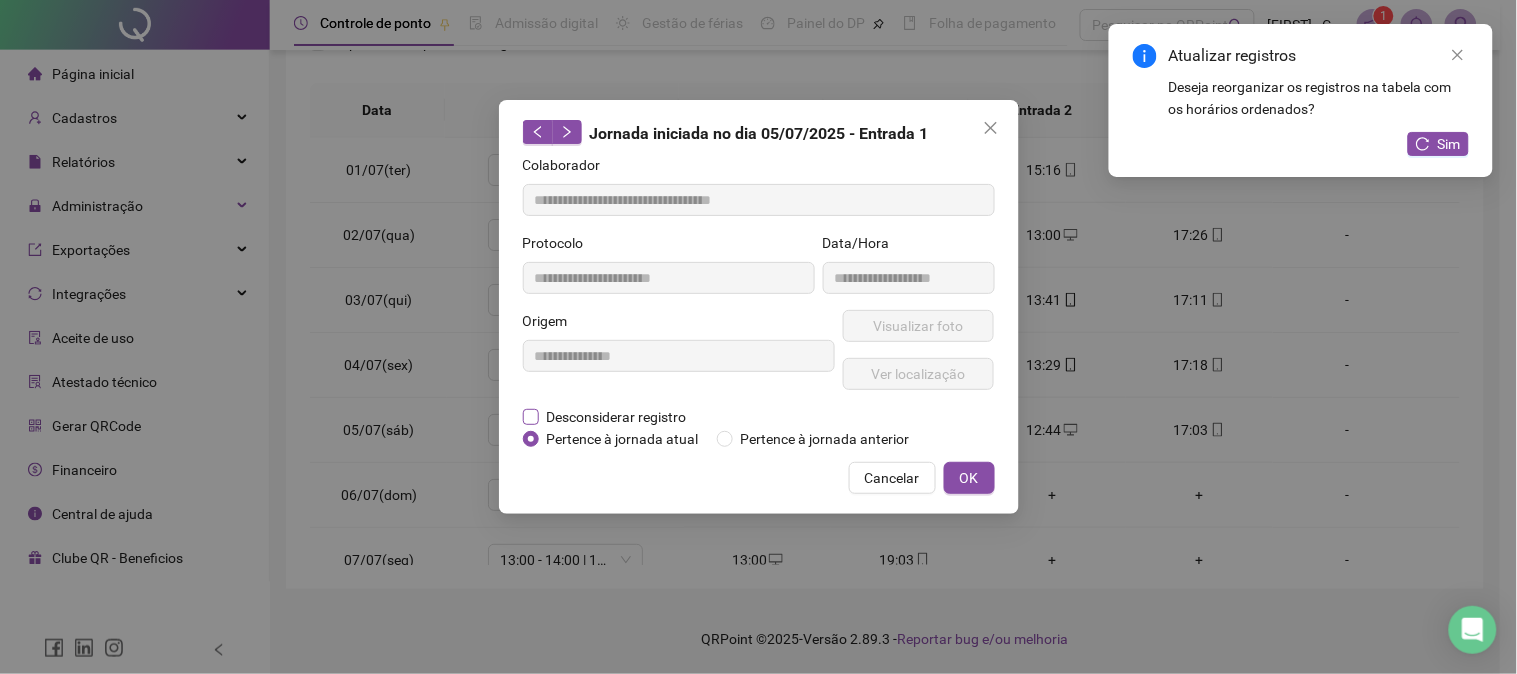 click on "Desconsiderar registro" at bounding box center [617, 417] 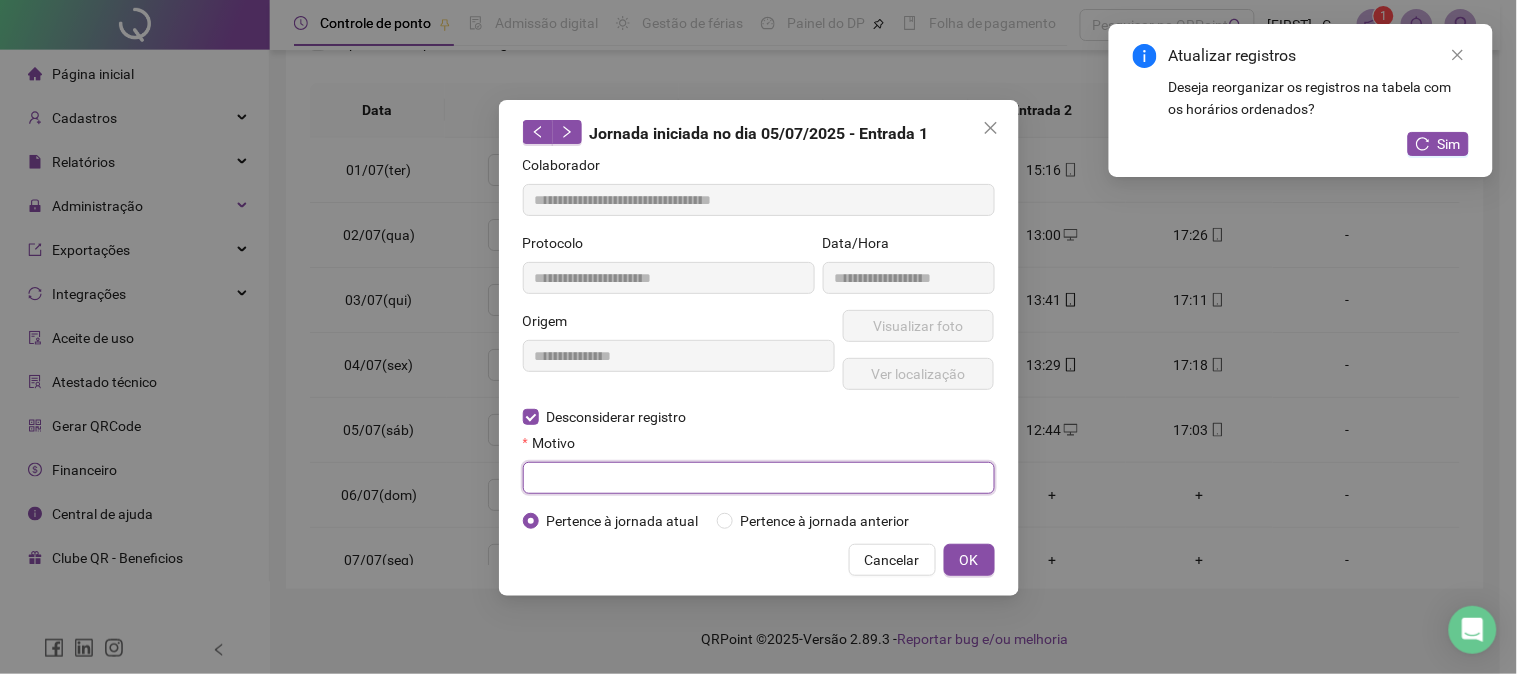 click at bounding box center (759, 478) 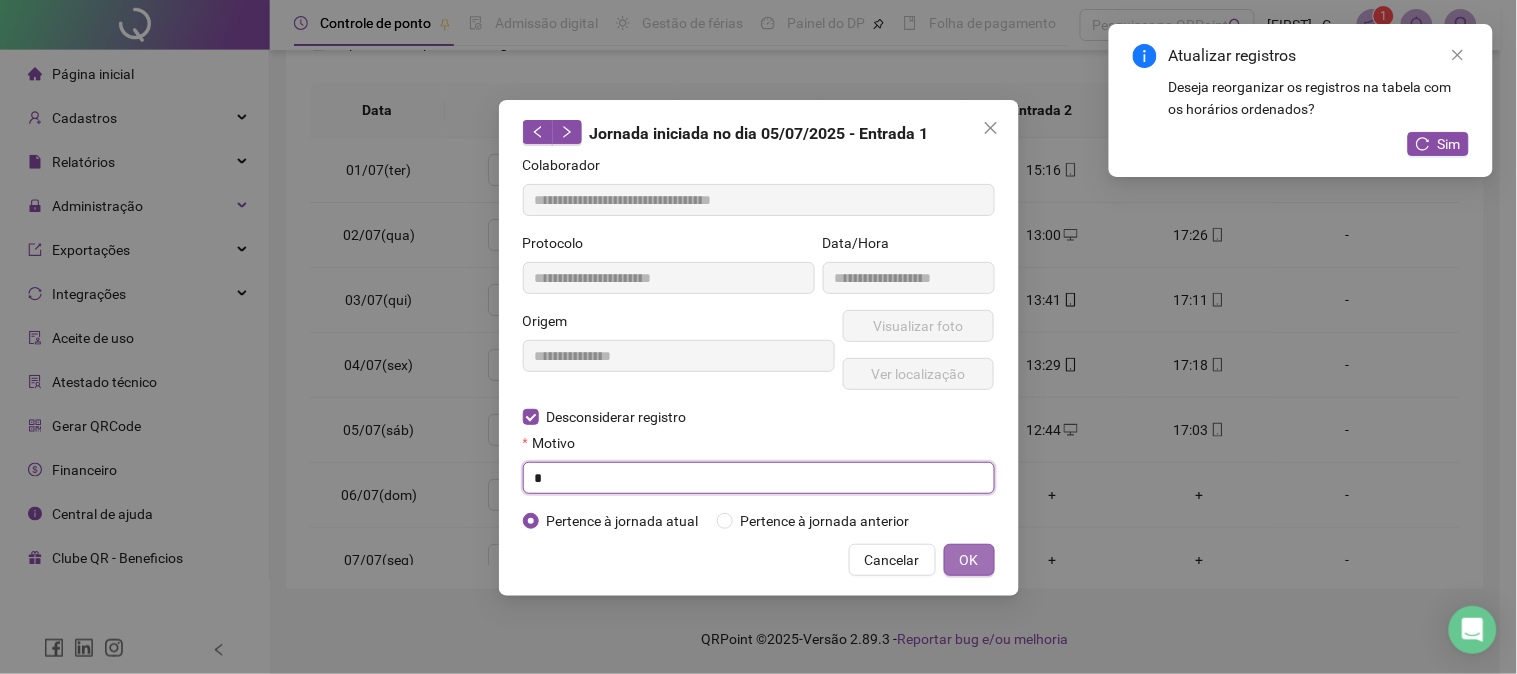 type on "*" 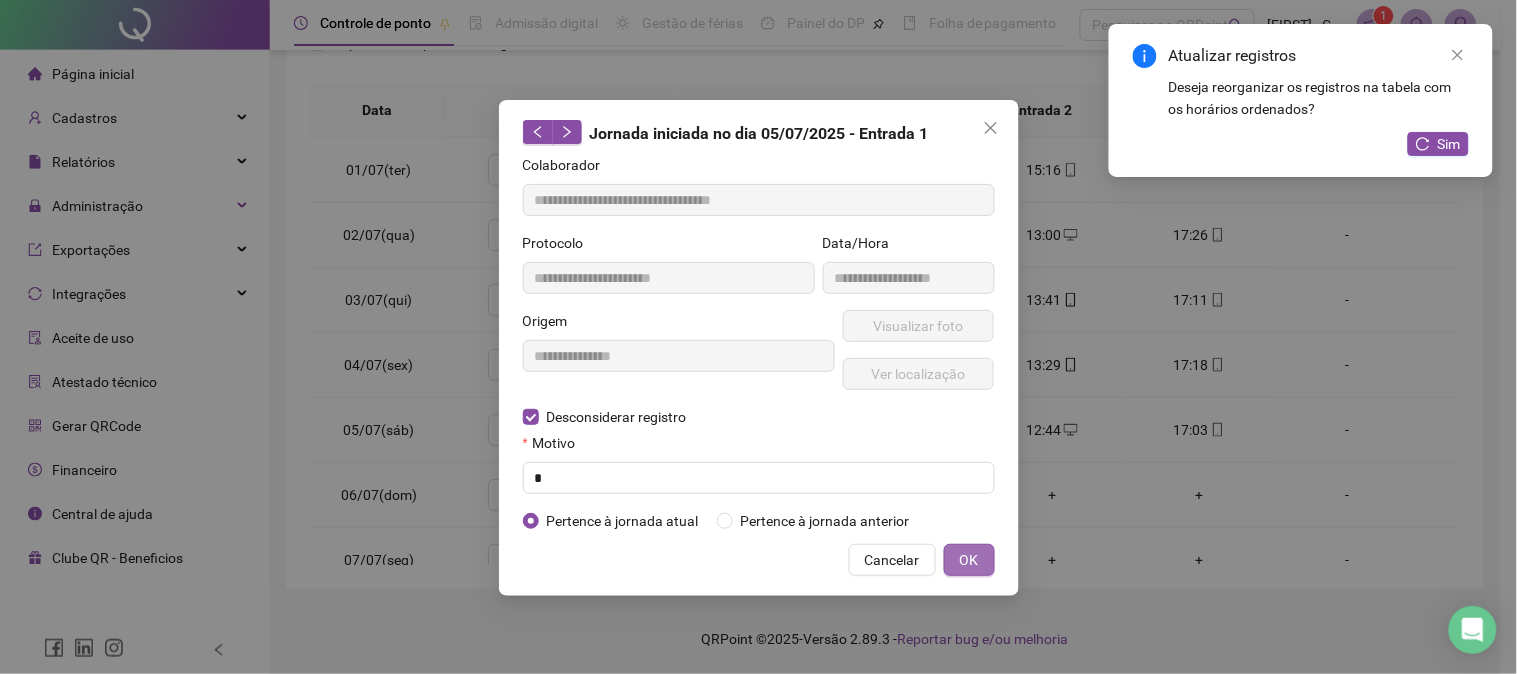 click on "OK" at bounding box center [969, 560] 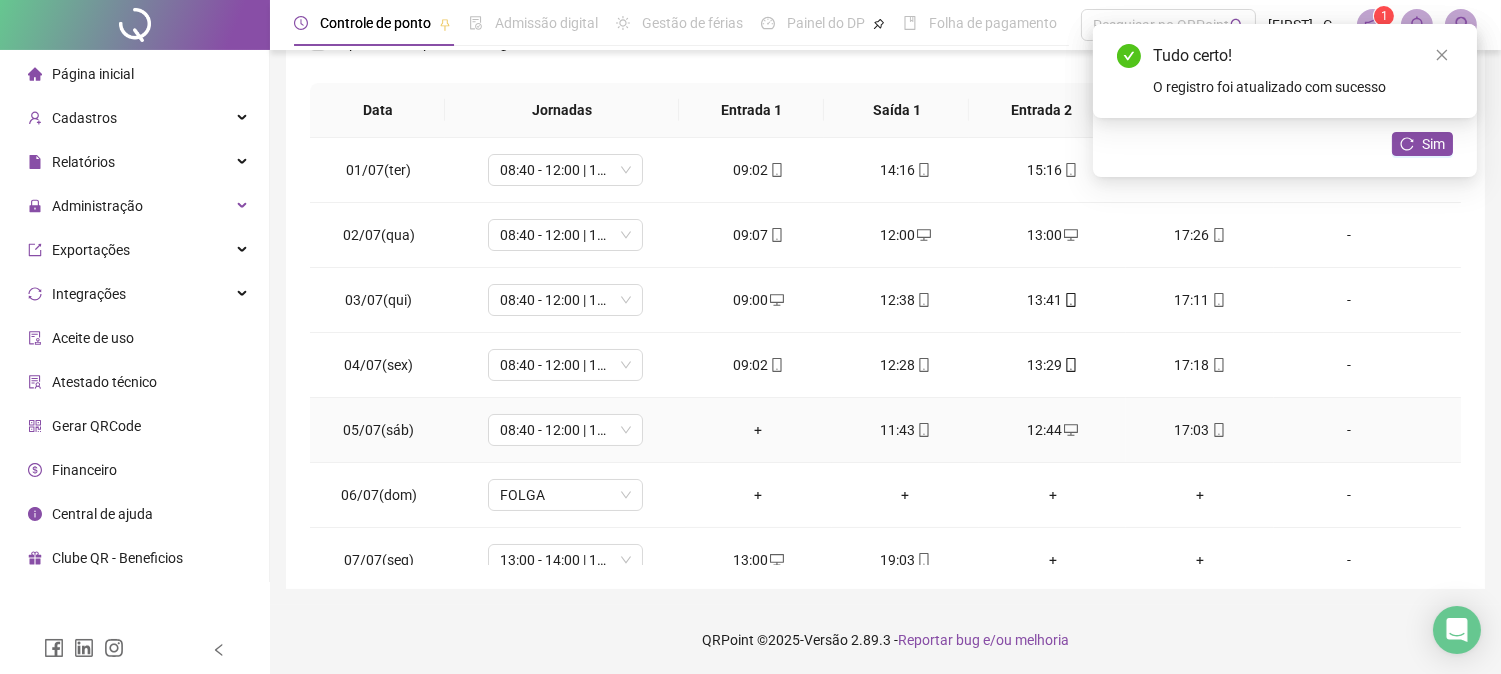 click on "+" at bounding box center [758, 430] 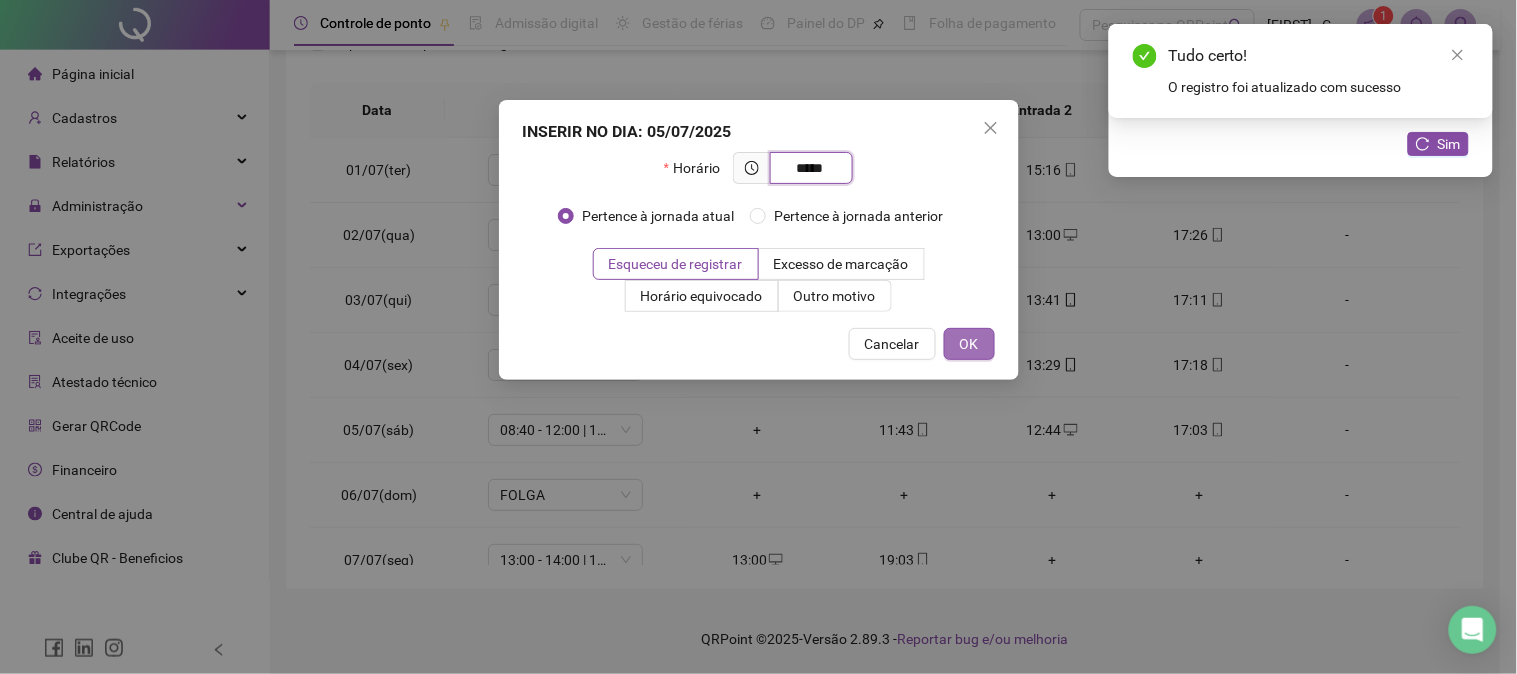 type on "*****" 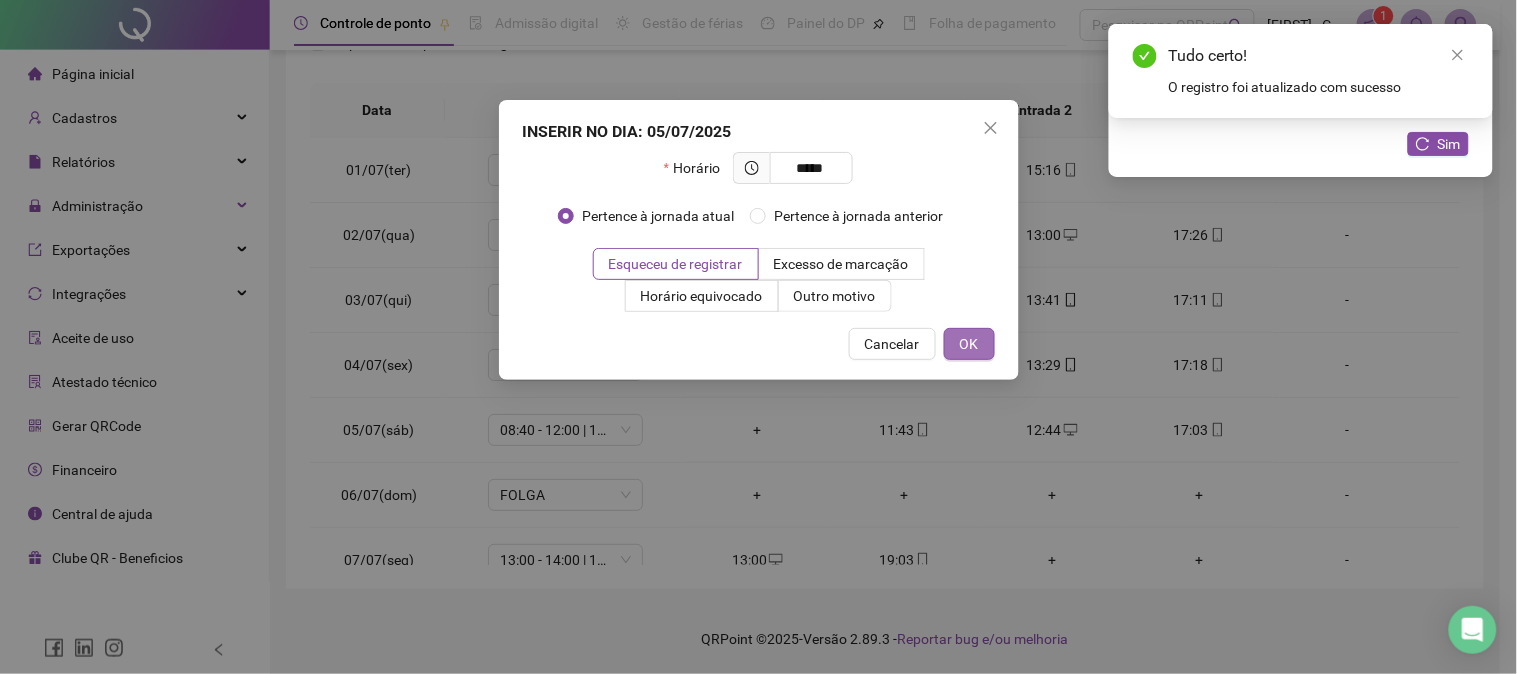 click on "OK" at bounding box center (969, 344) 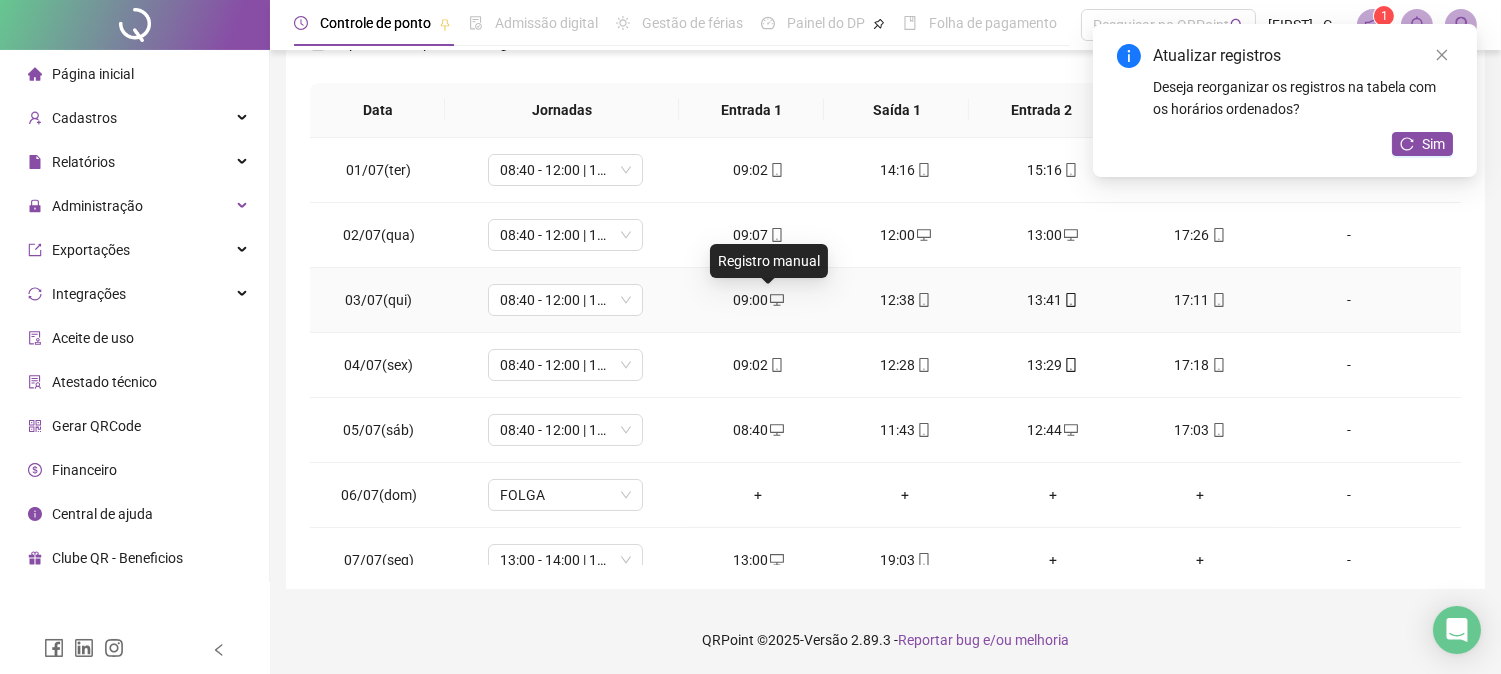click 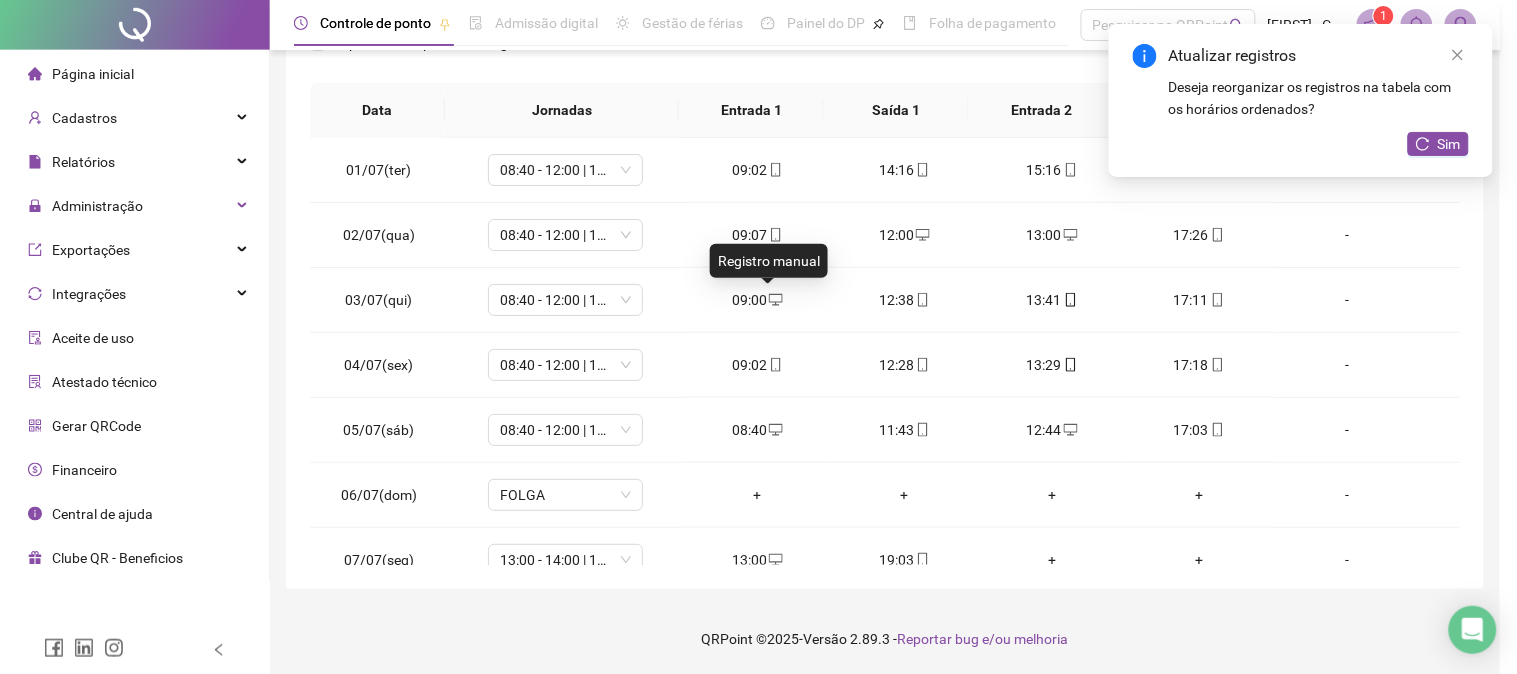 type on "**********" 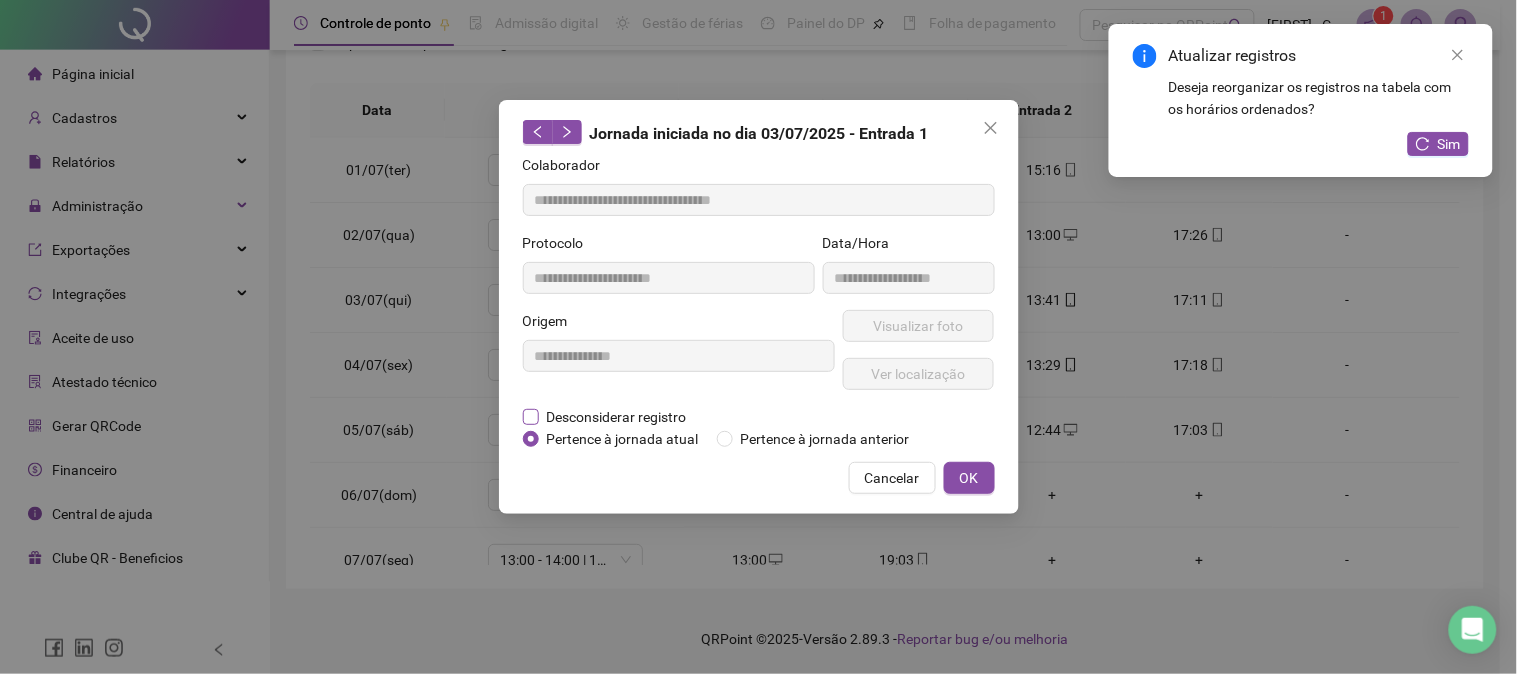 click on "Desconsiderar registro" at bounding box center (617, 417) 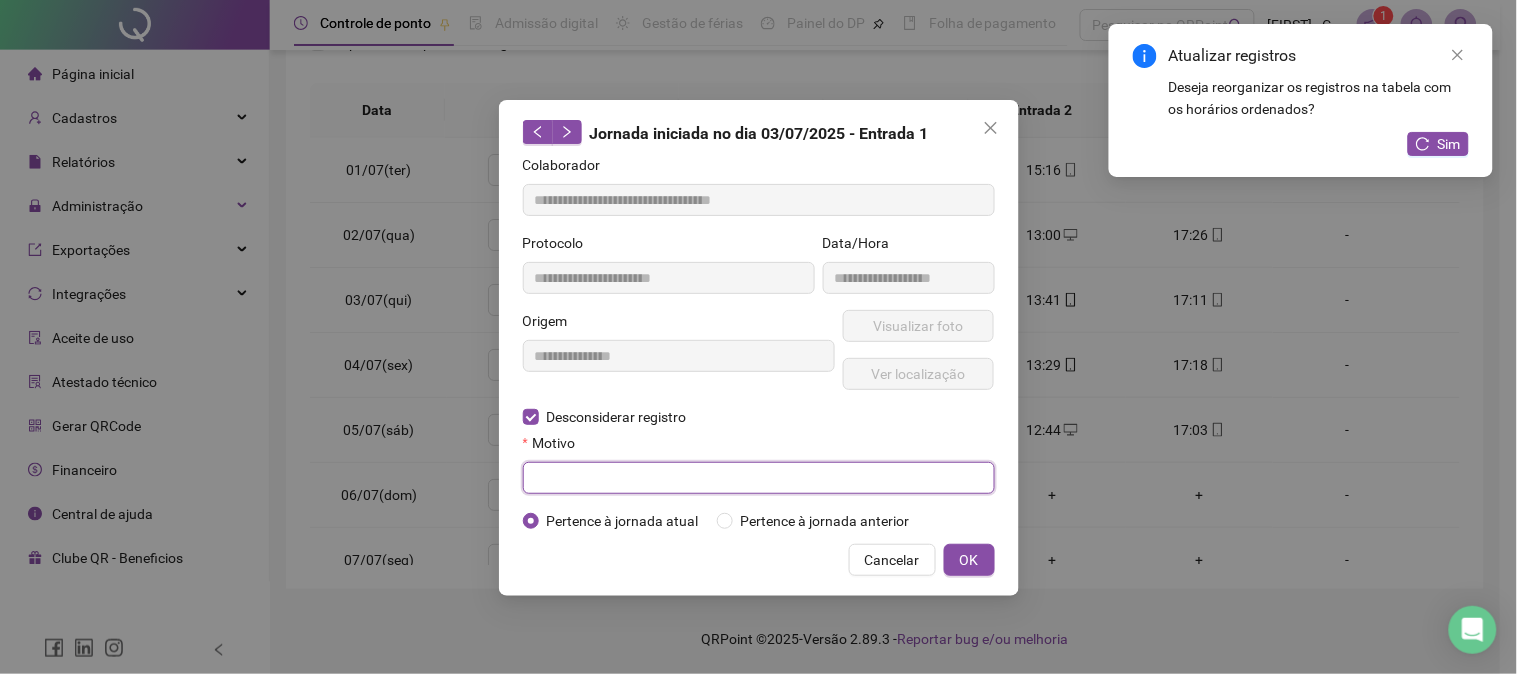 click at bounding box center [759, 478] 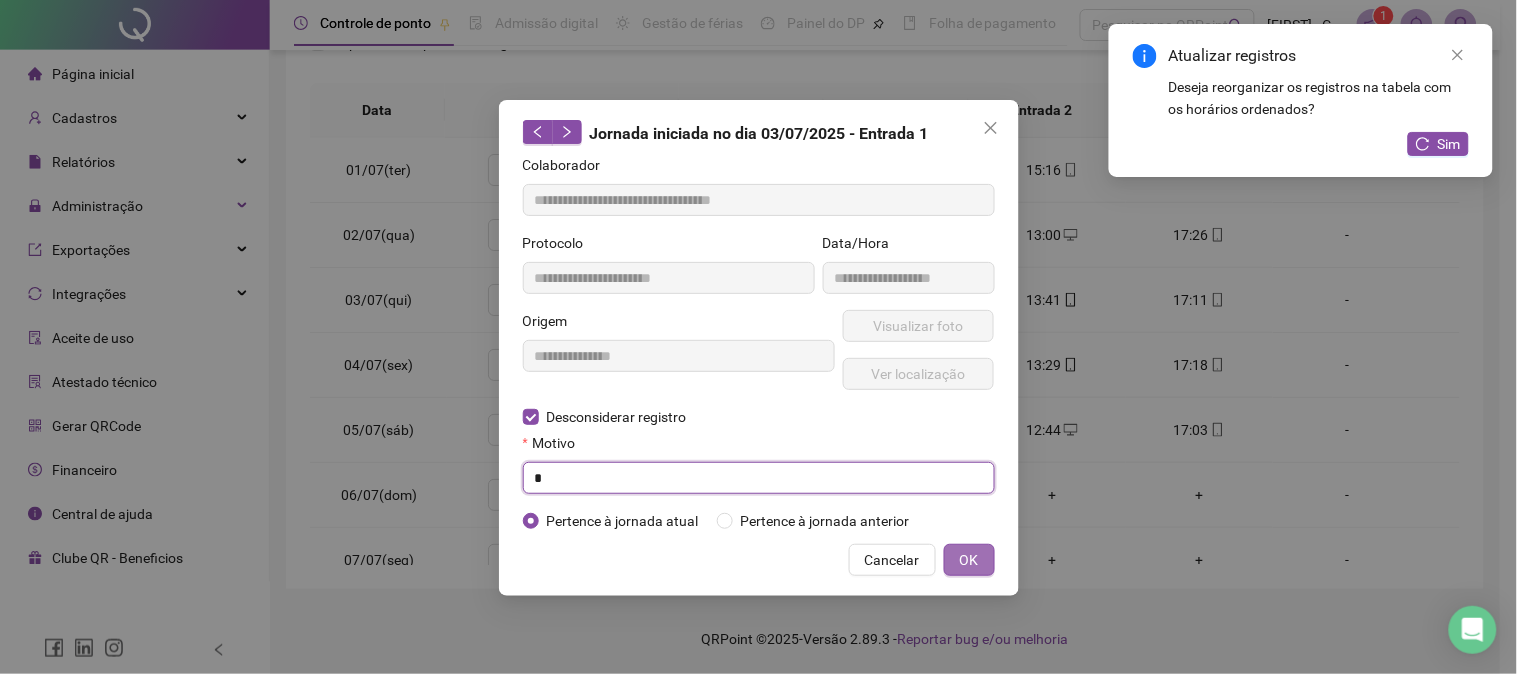 type on "*" 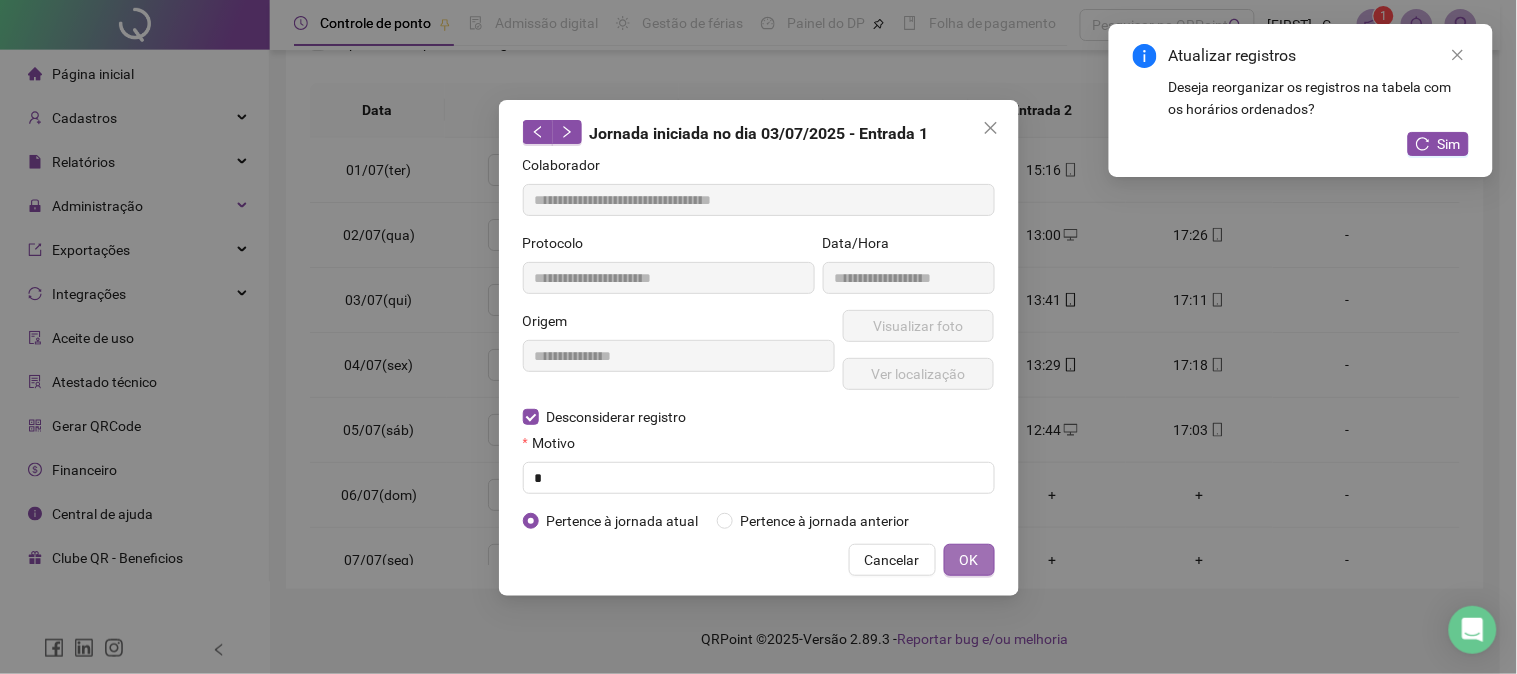 click on "OK" at bounding box center (969, 560) 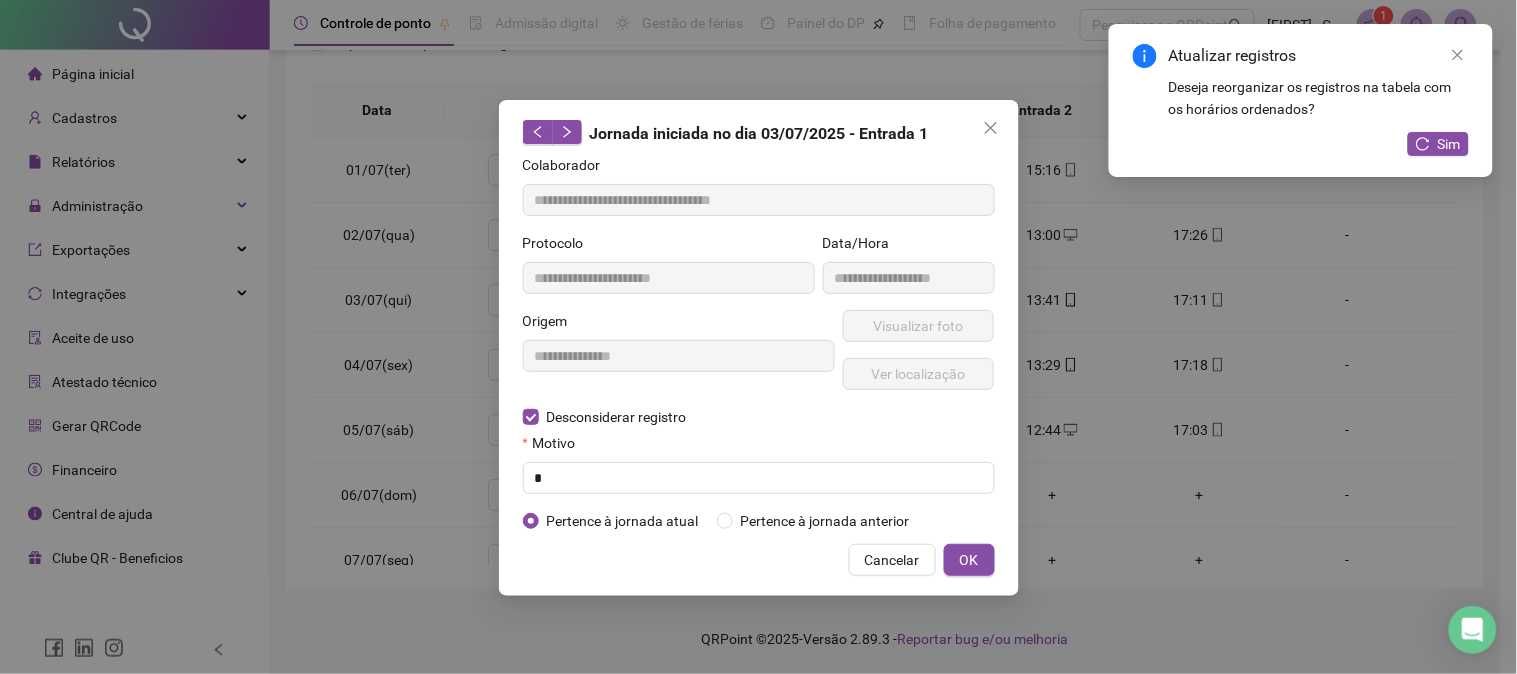 click on "**********" at bounding box center (758, 337) 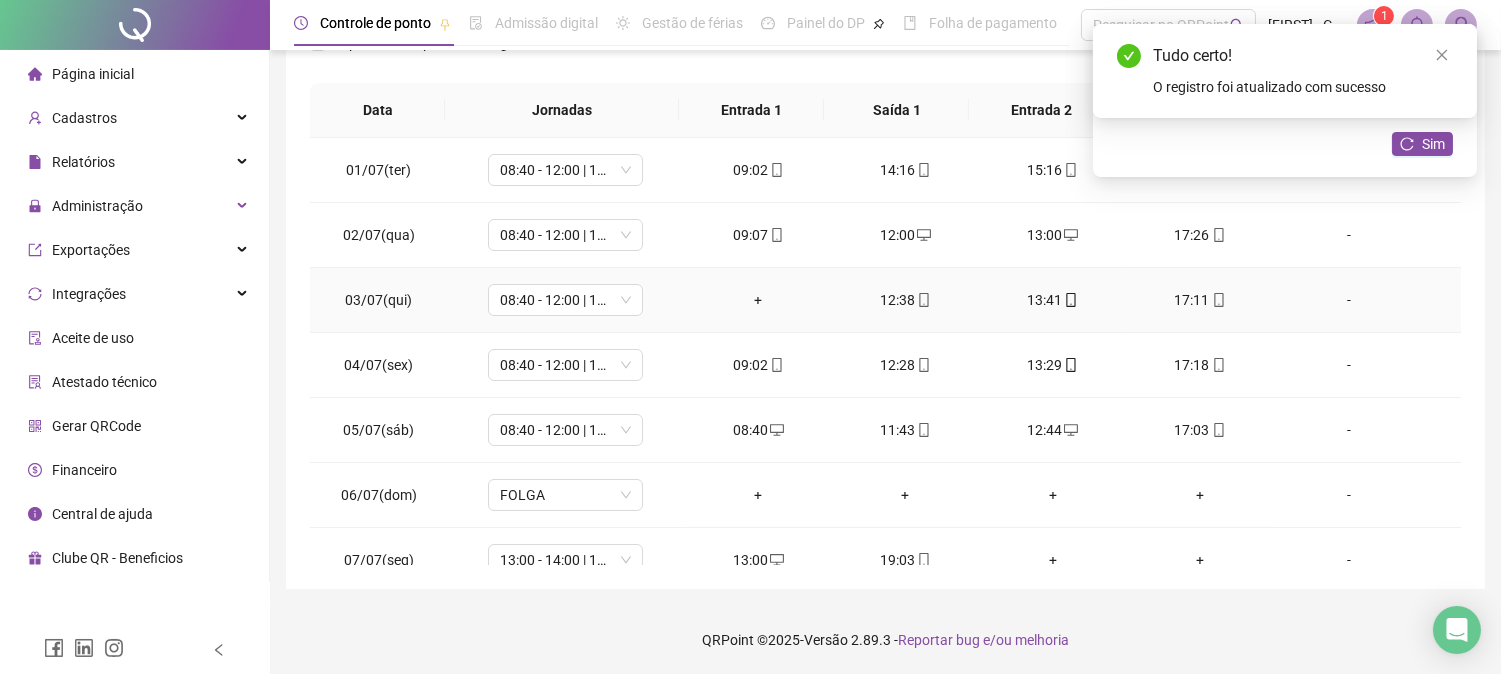 click on "+" at bounding box center [758, 300] 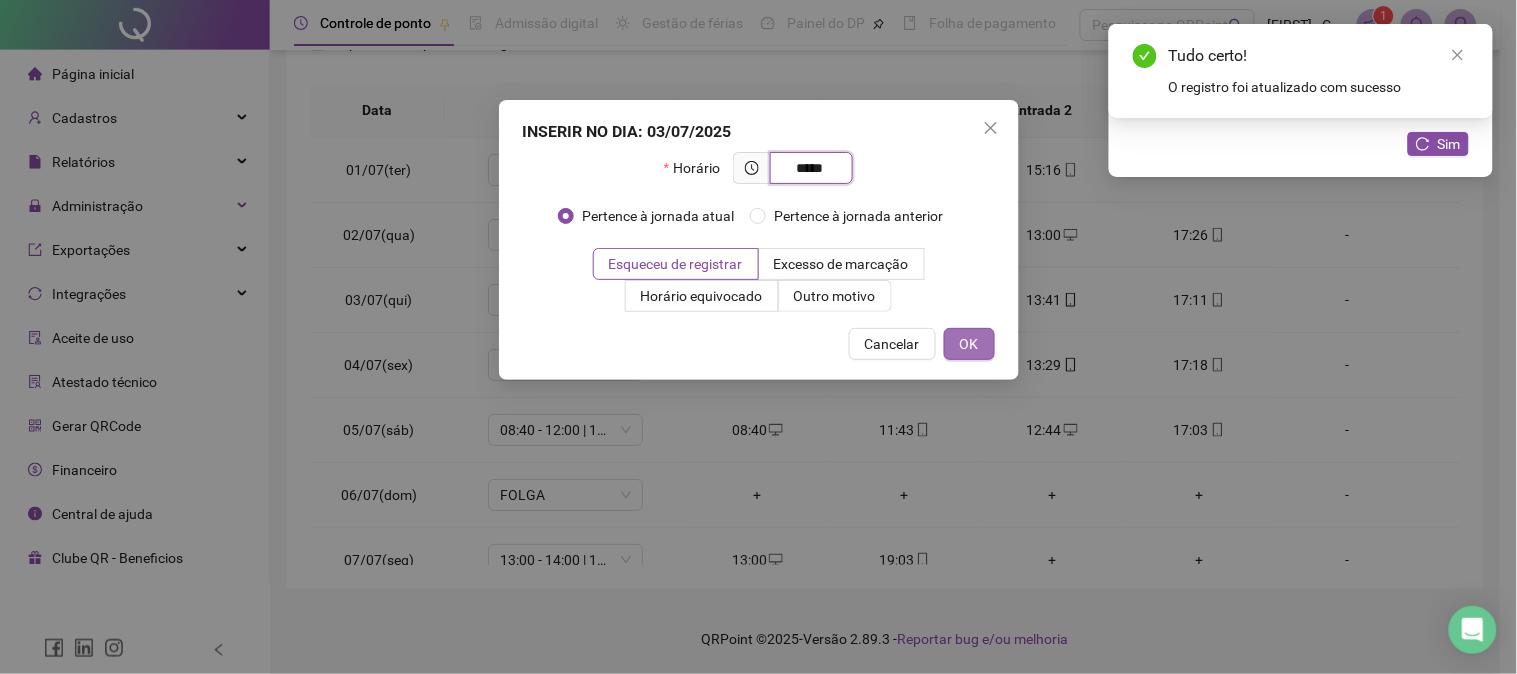 type on "*****" 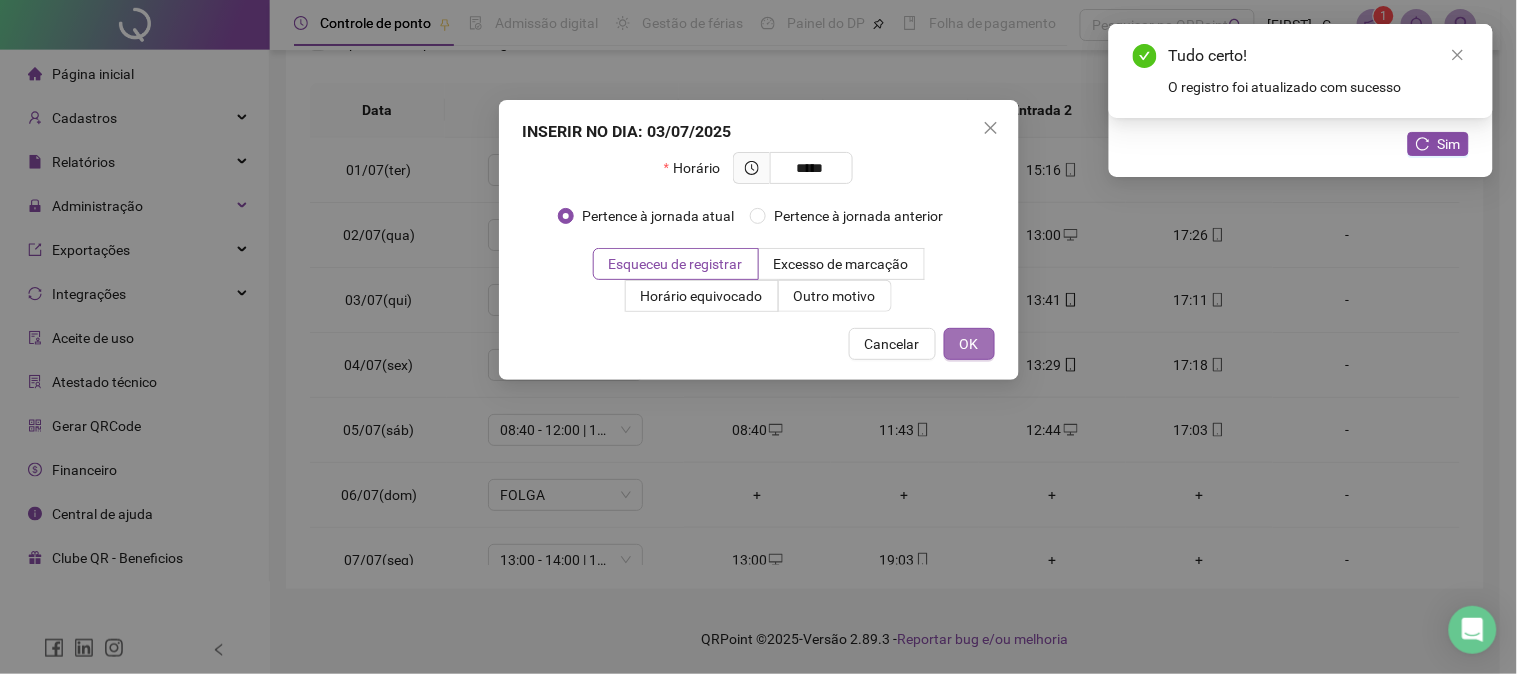 click on "OK" at bounding box center (969, 344) 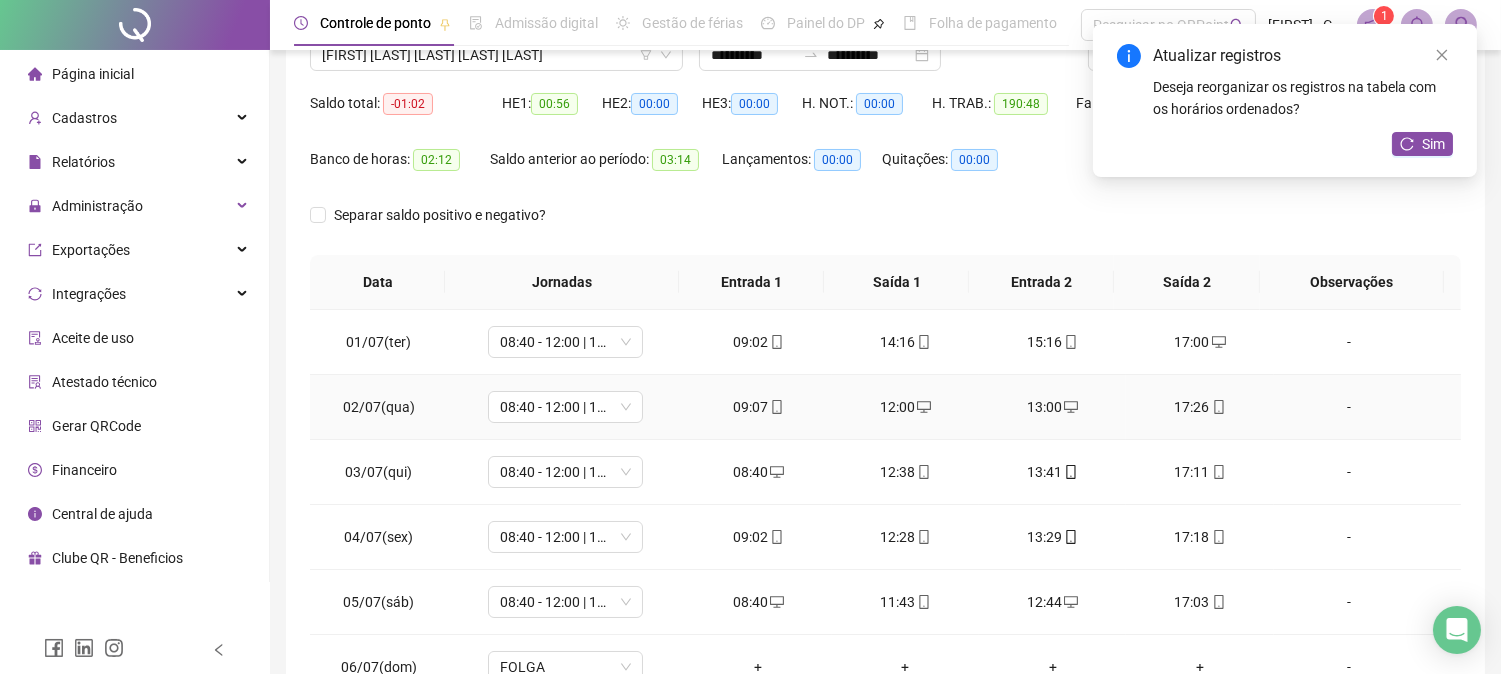 scroll, scrollTop: 125, scrollLeft: 0, axis: vertical 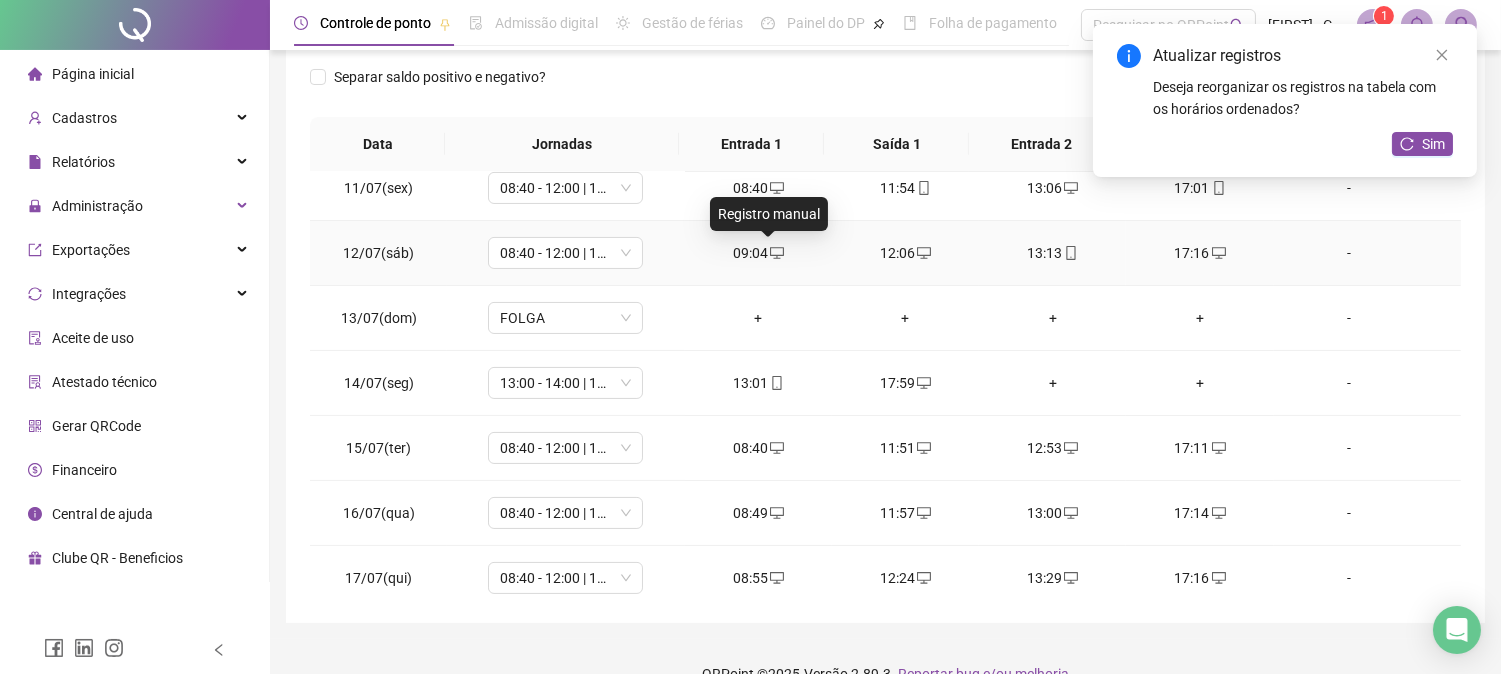 click 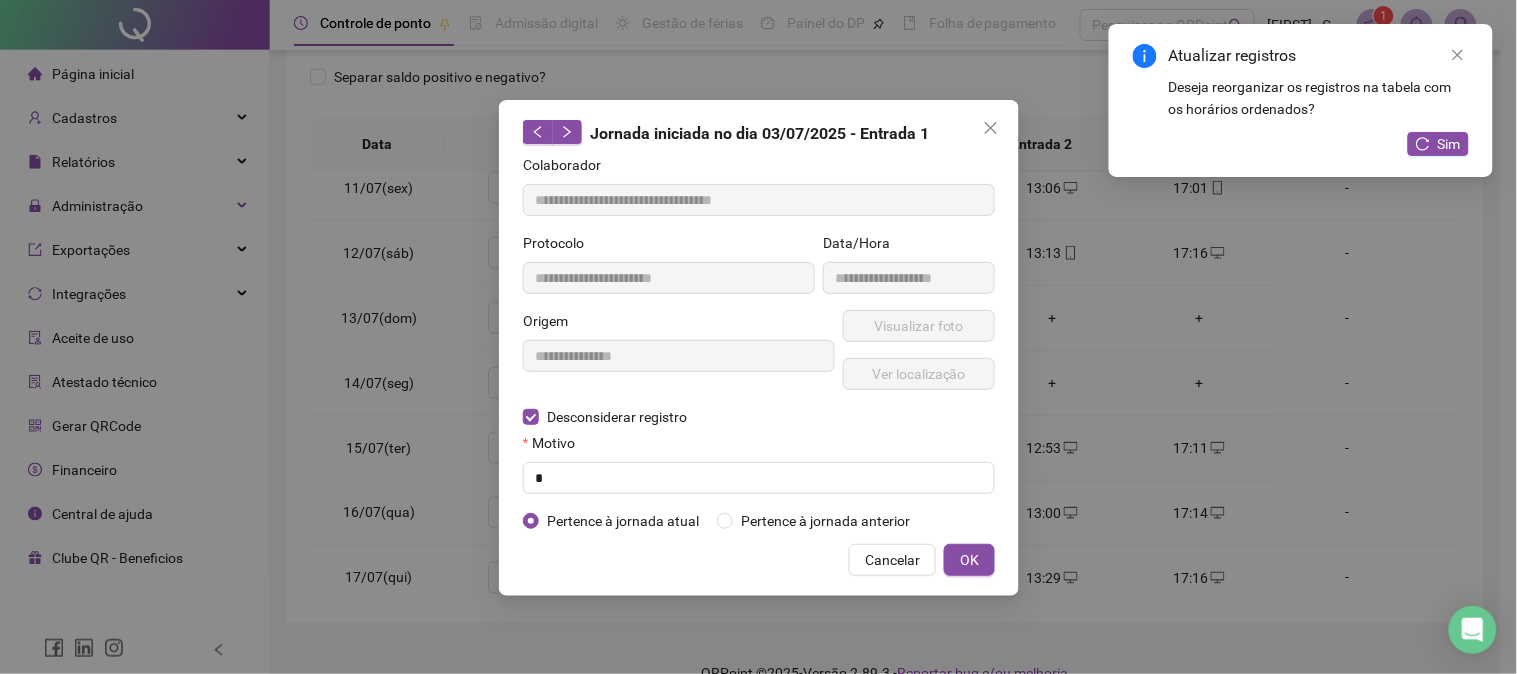 type on "**********" 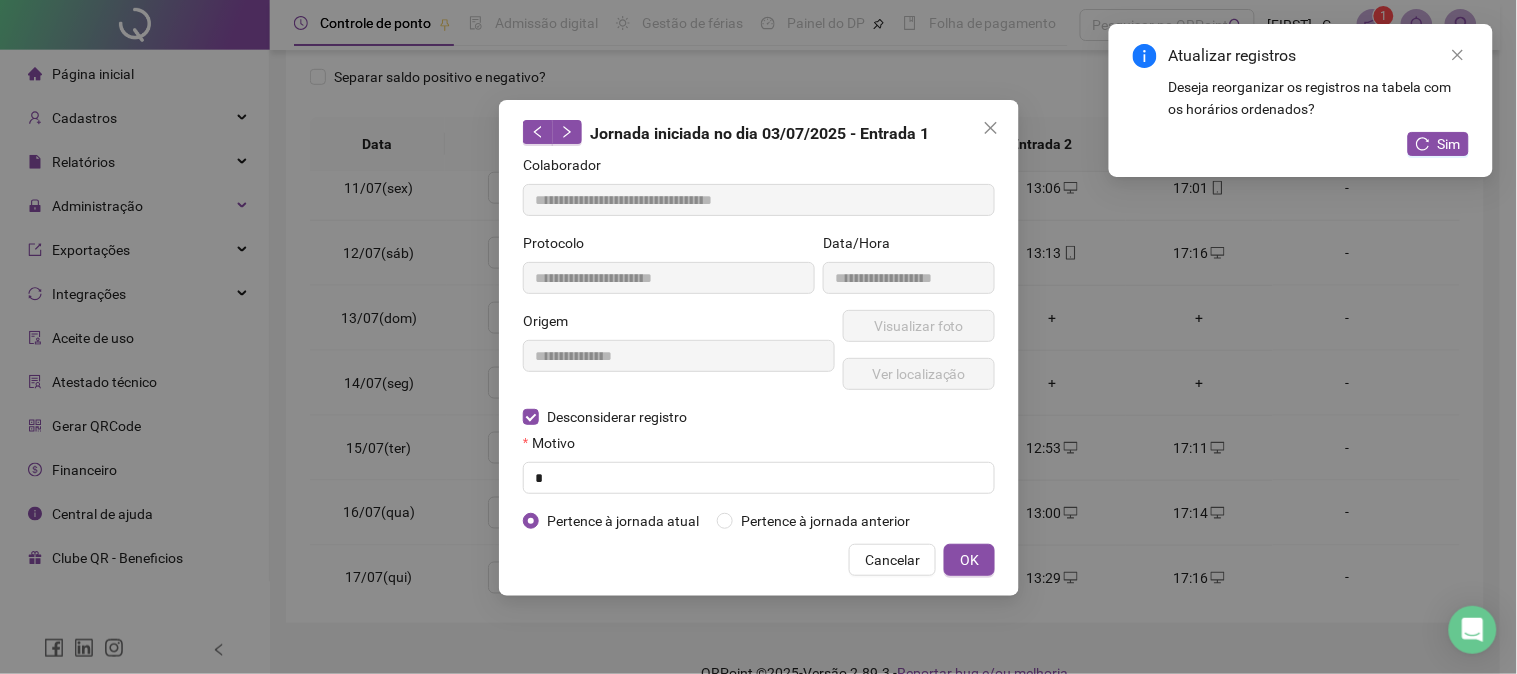 type on "**********" 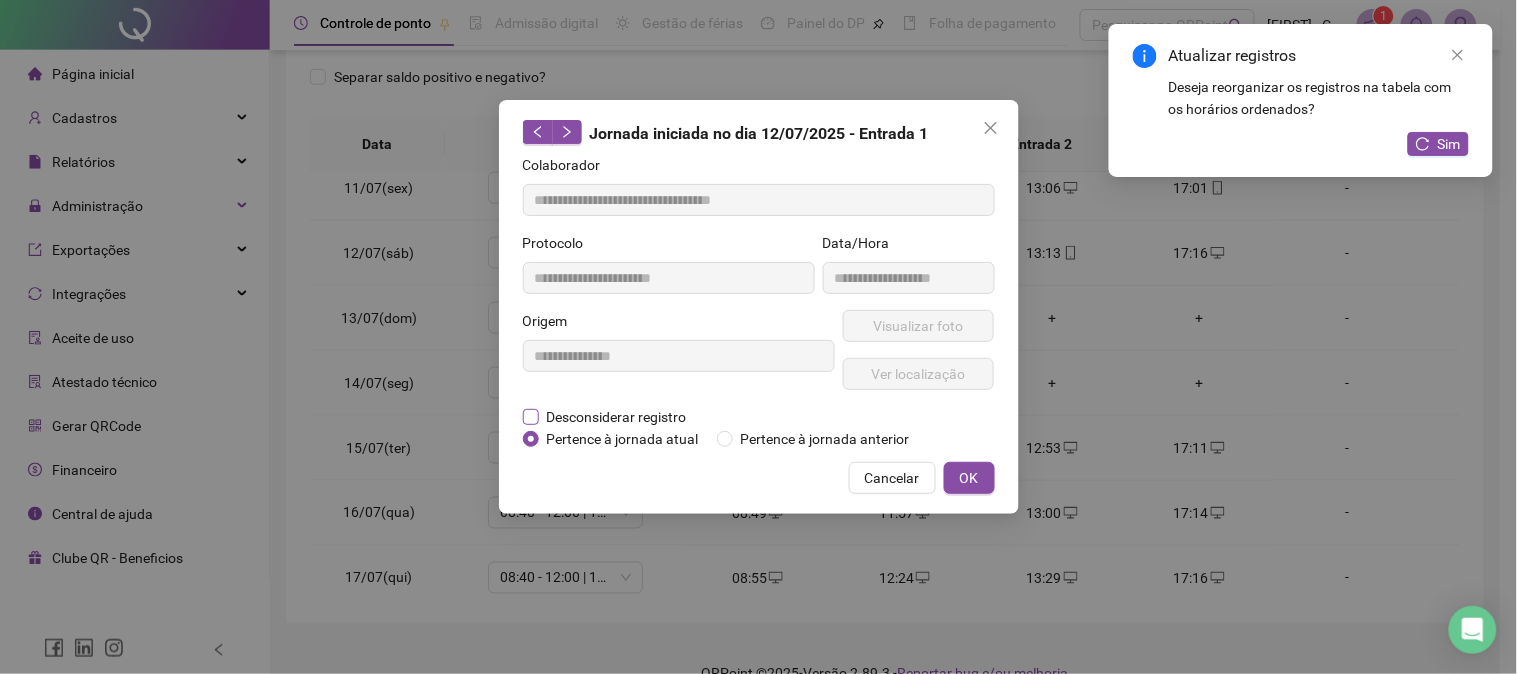 click on "Desconsiderar registro" at bounding box center [617, 417] 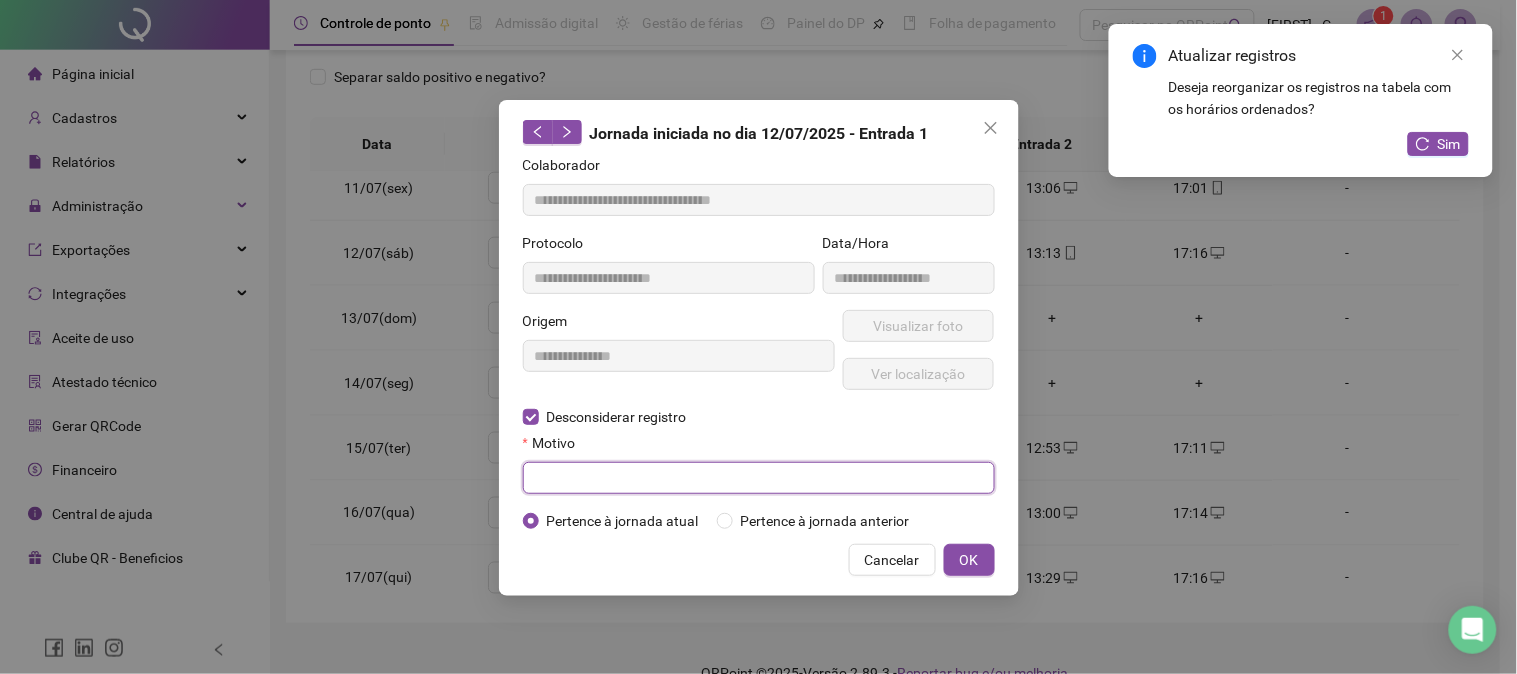 click at bounding box center [759, 478] 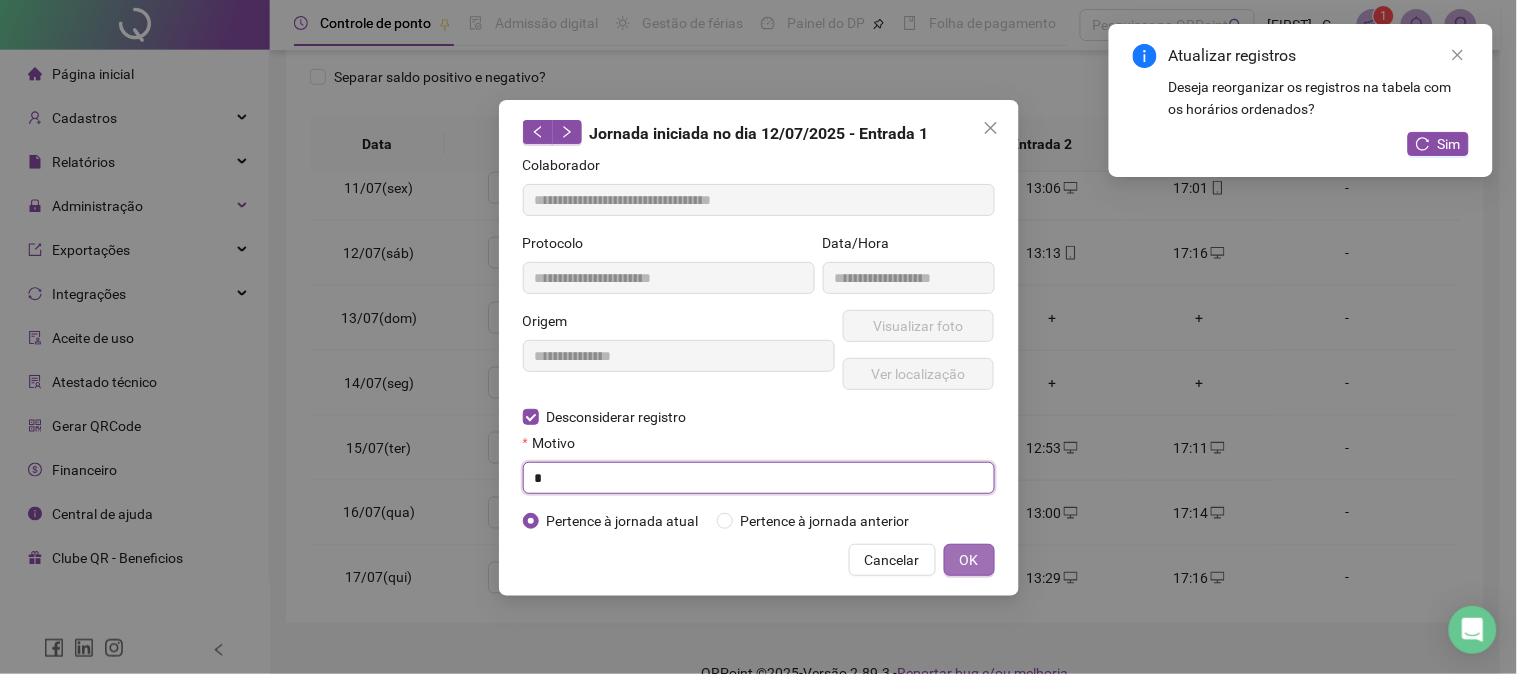 type on "*" 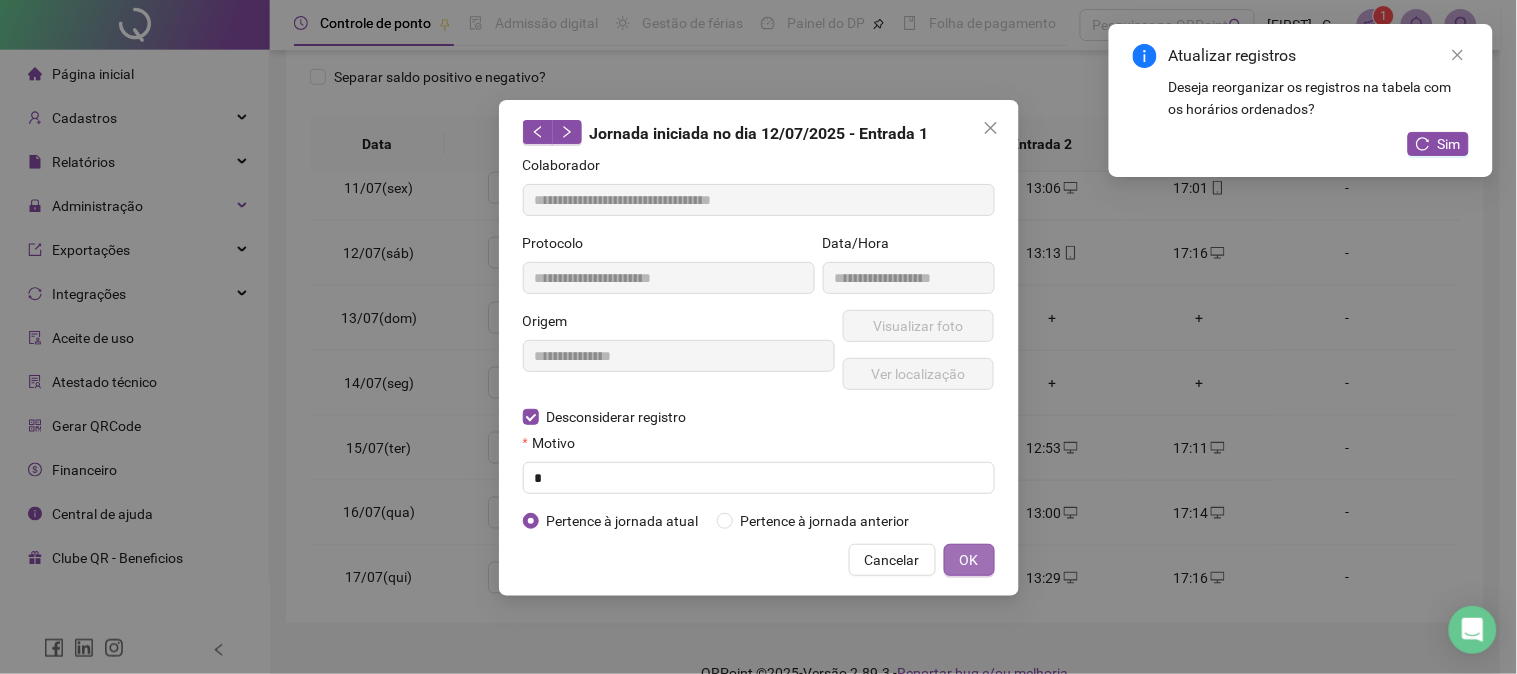 click on "OK" at bounding box center (969, 560) 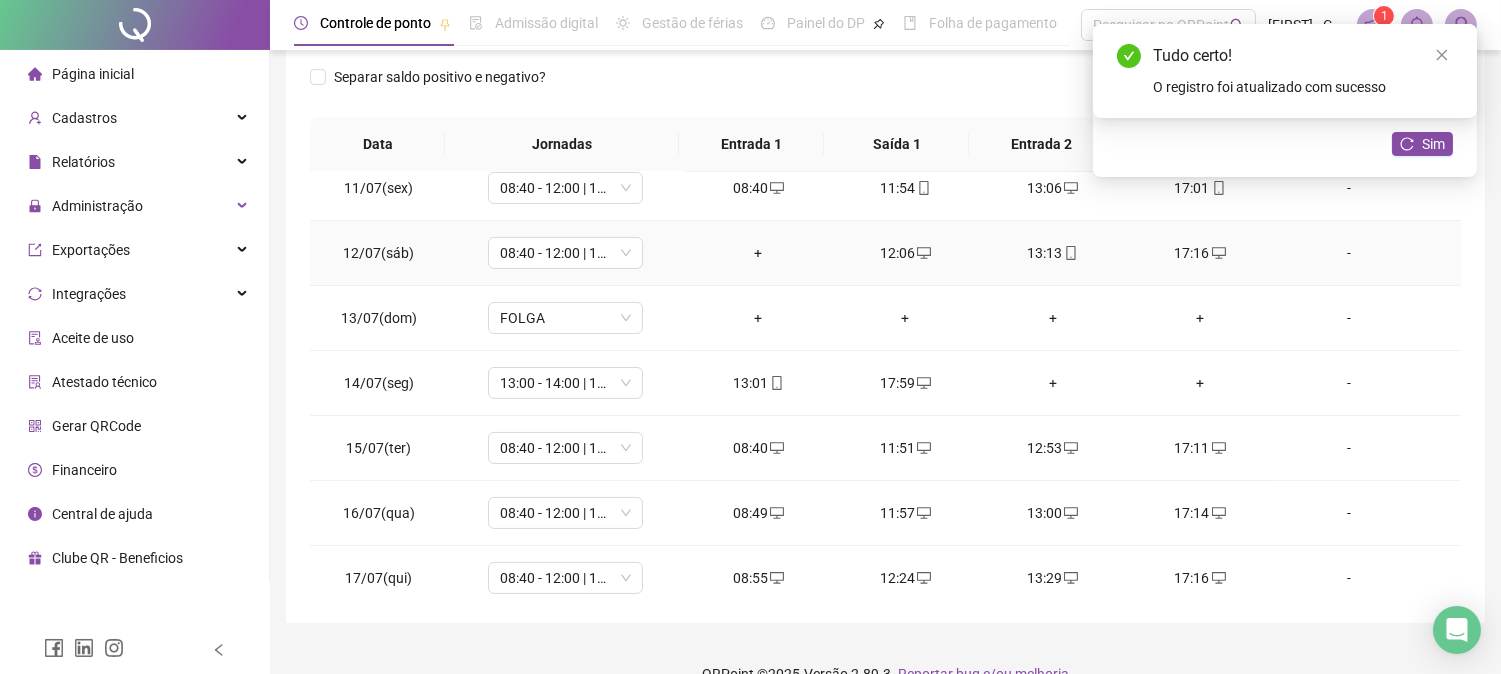 click on "+" at bounding box center [758, 253] 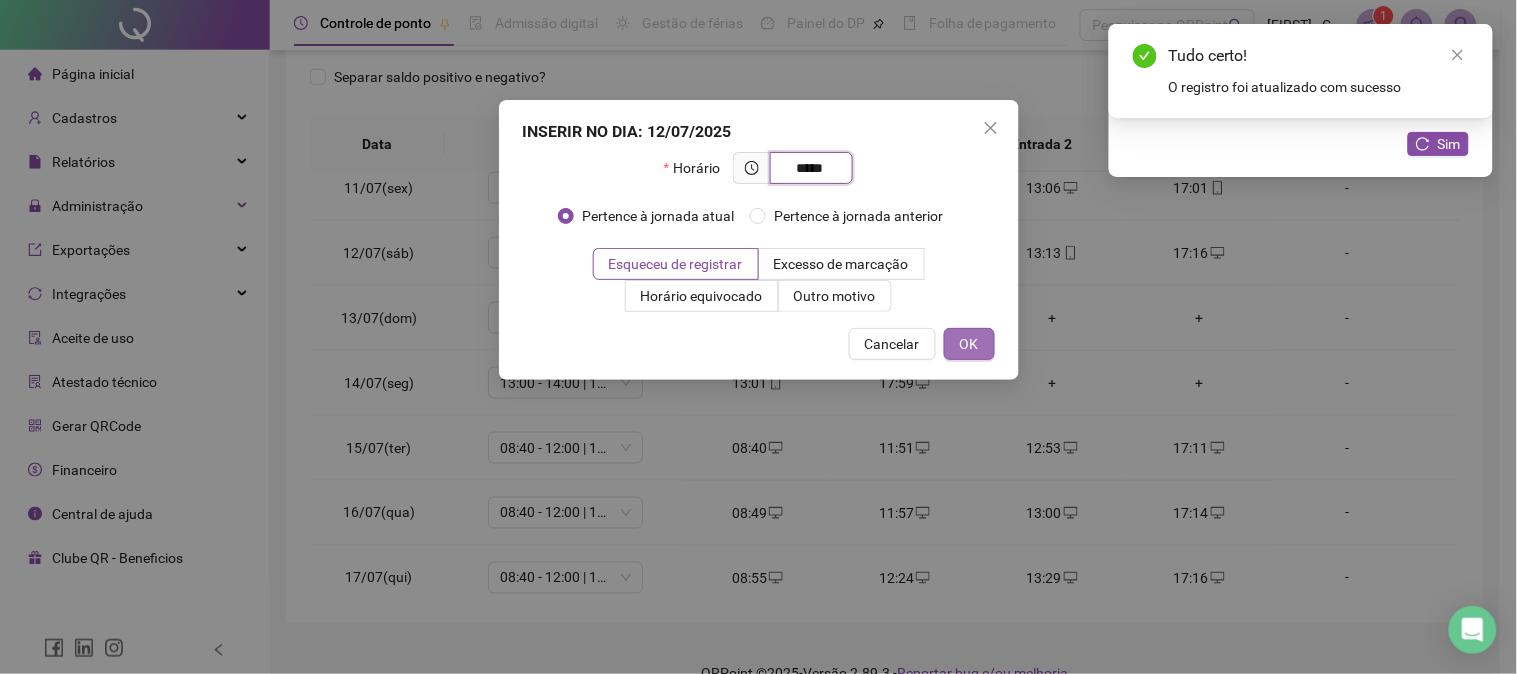 type on "*****" 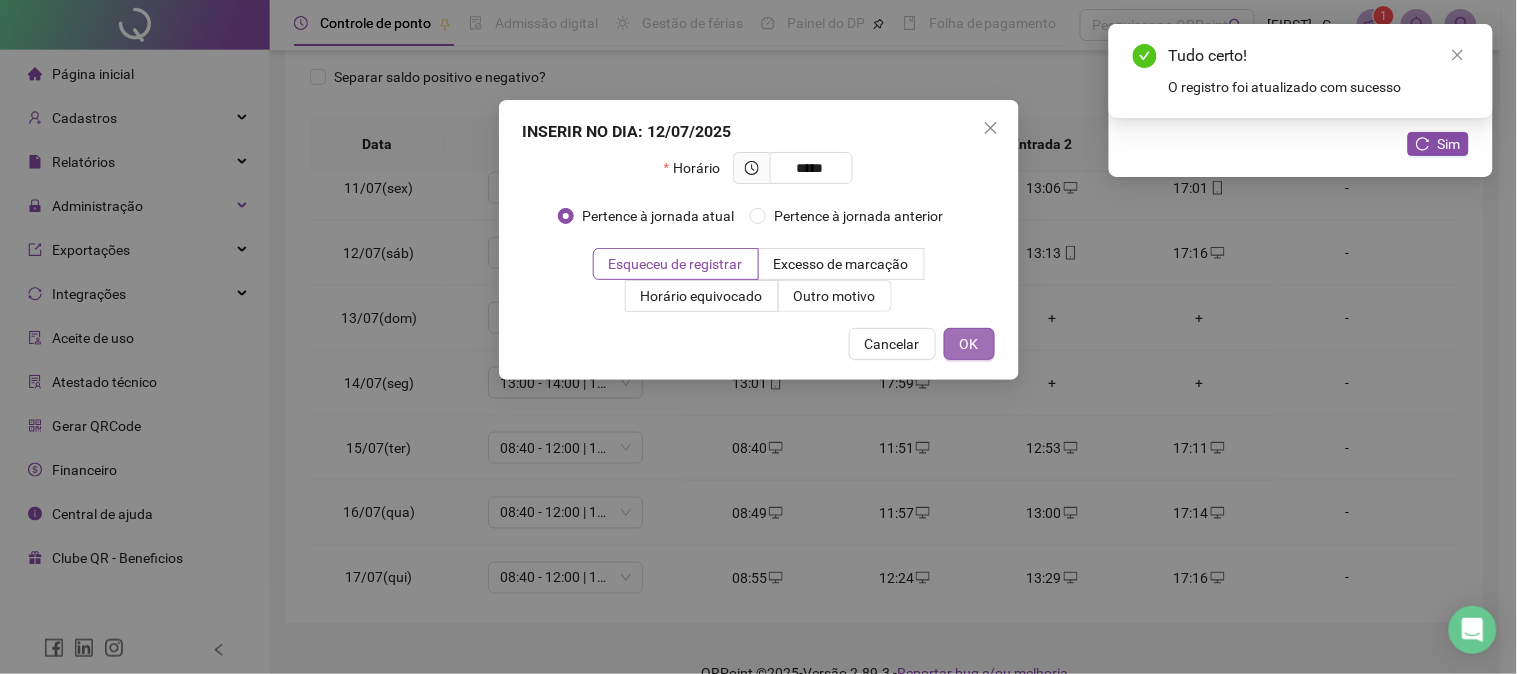 click on "OK" at bounding box center [969, 344] 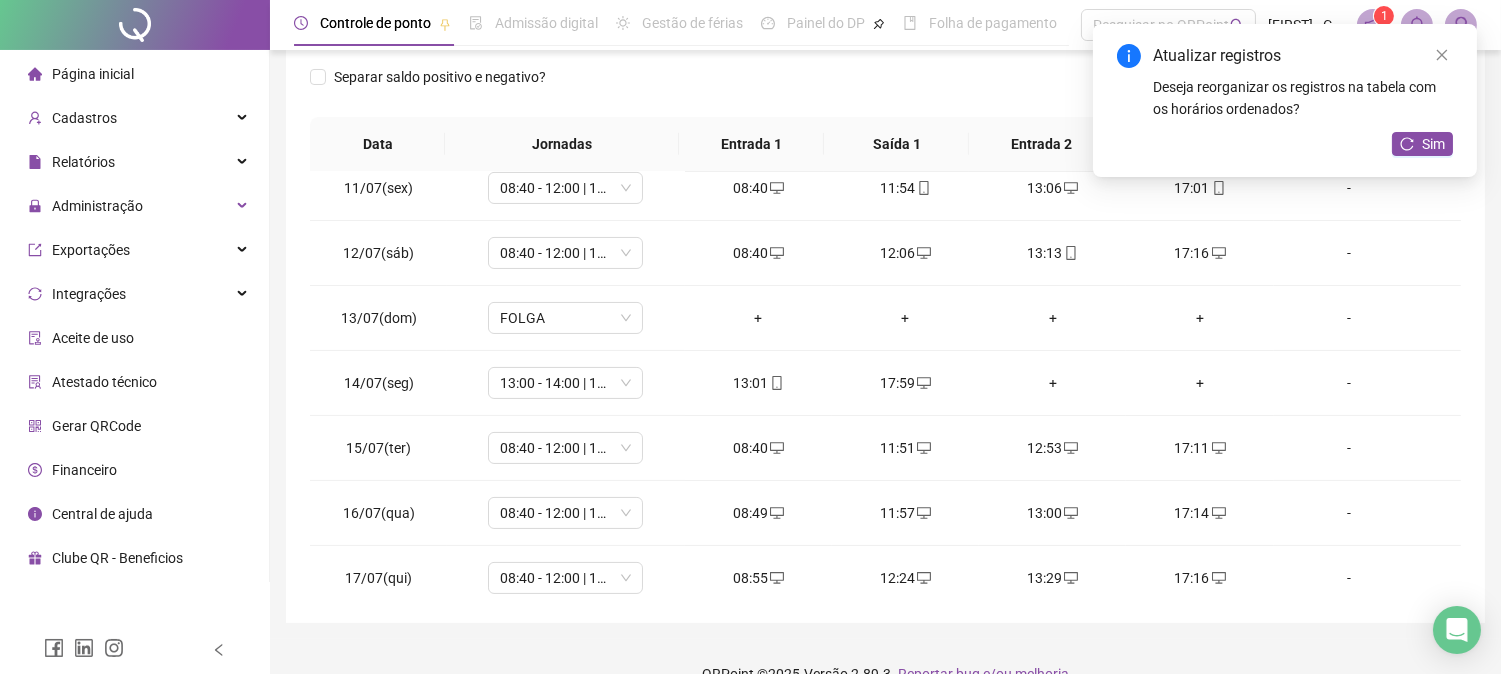 drag, startPoint x: 1461, startPoint y: 380, endPoint x: 1461, endPoint y: 346, distance: 34 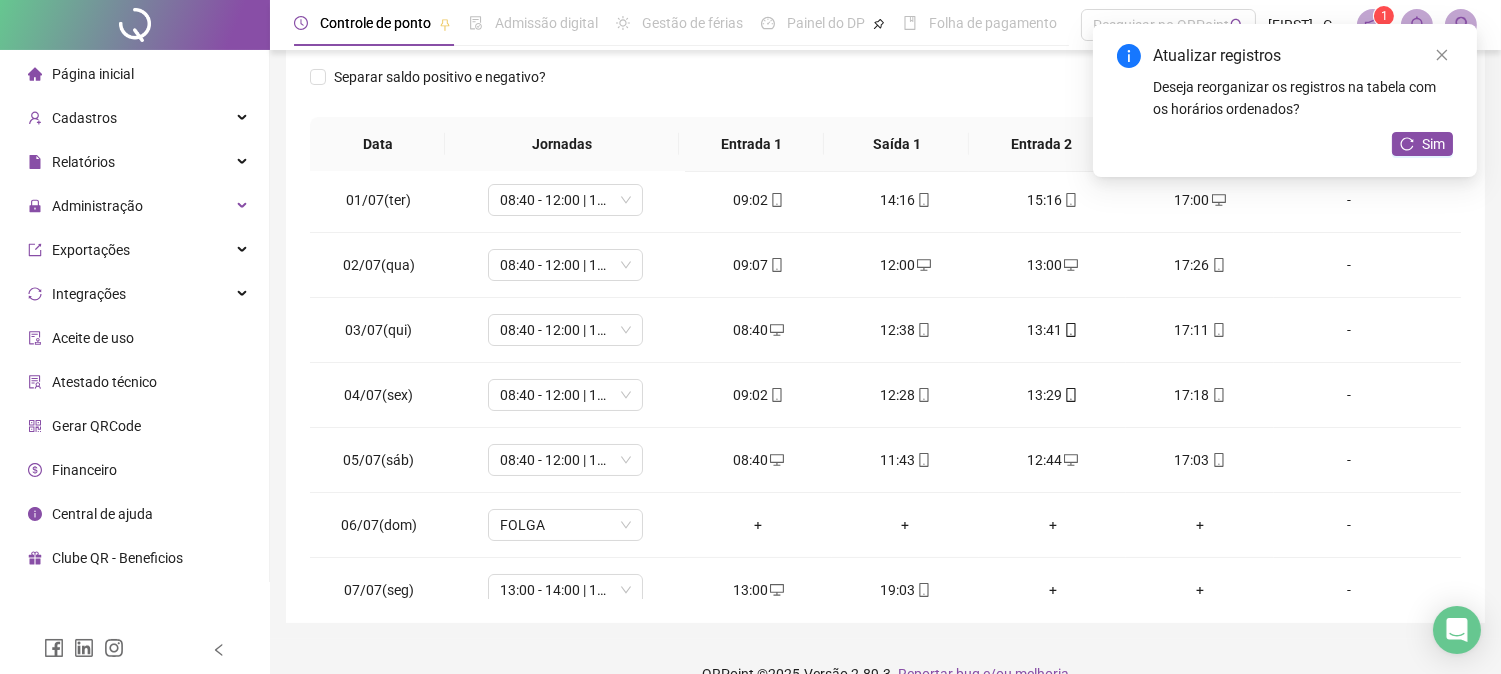 scroll, scrollTop: 0, scrollLeft: 0, axis: both 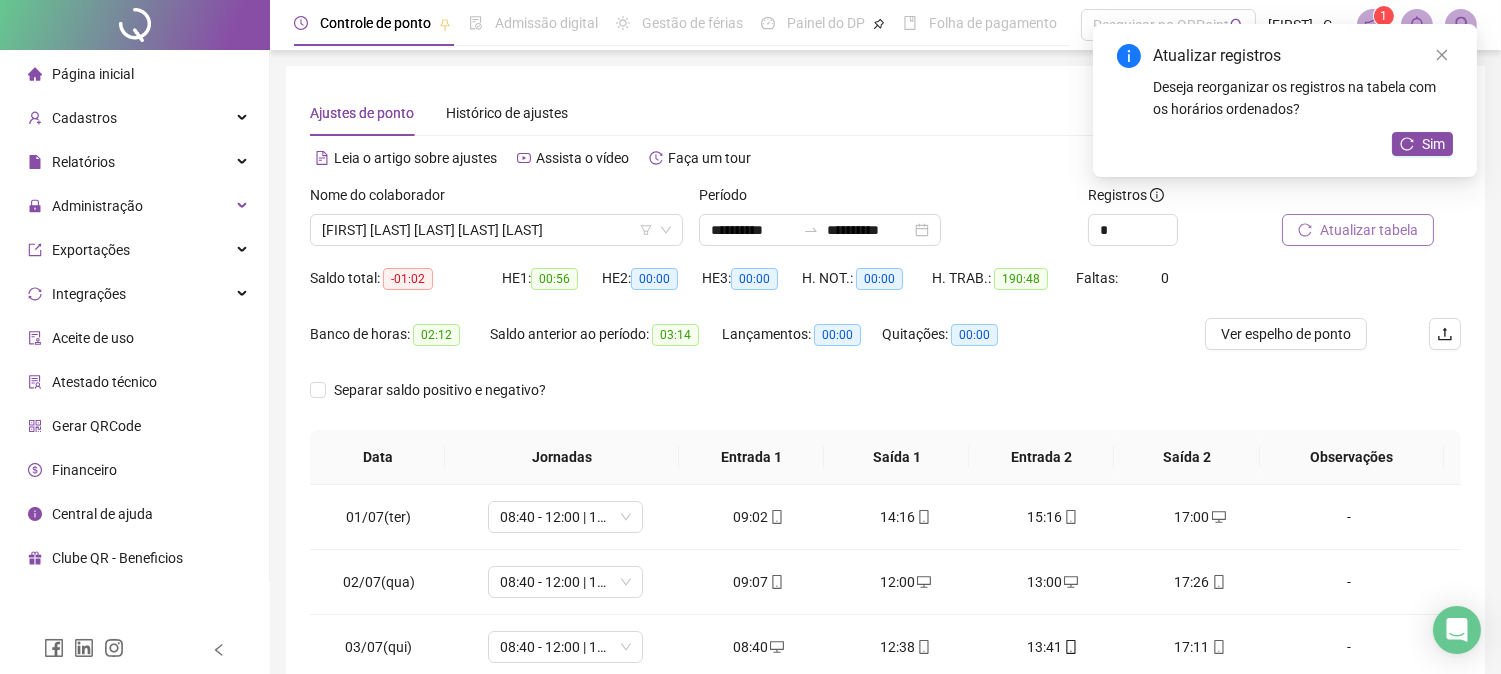 click on "Atualizar tabela" at bounding box center (1369, 230) 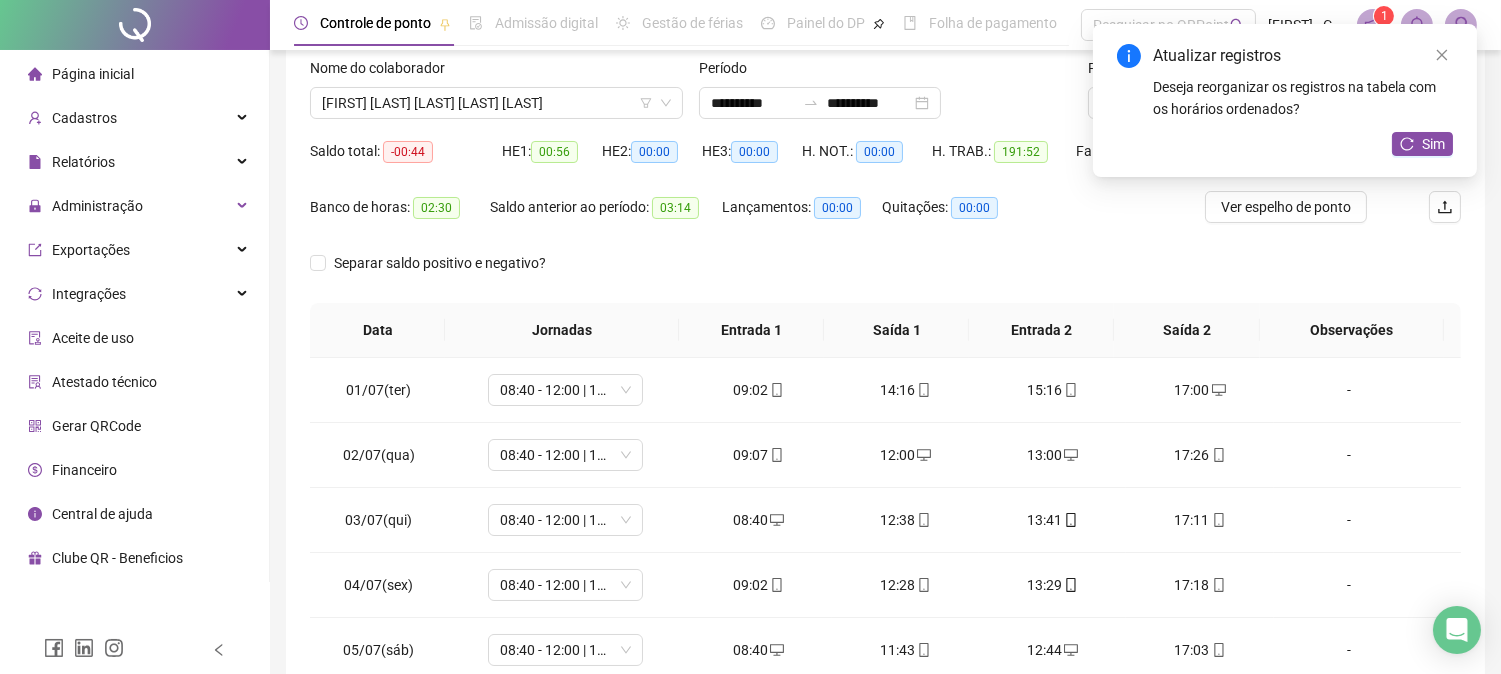 scroll, scrollTop: 128, scrollLeft: 0, axis: vertical 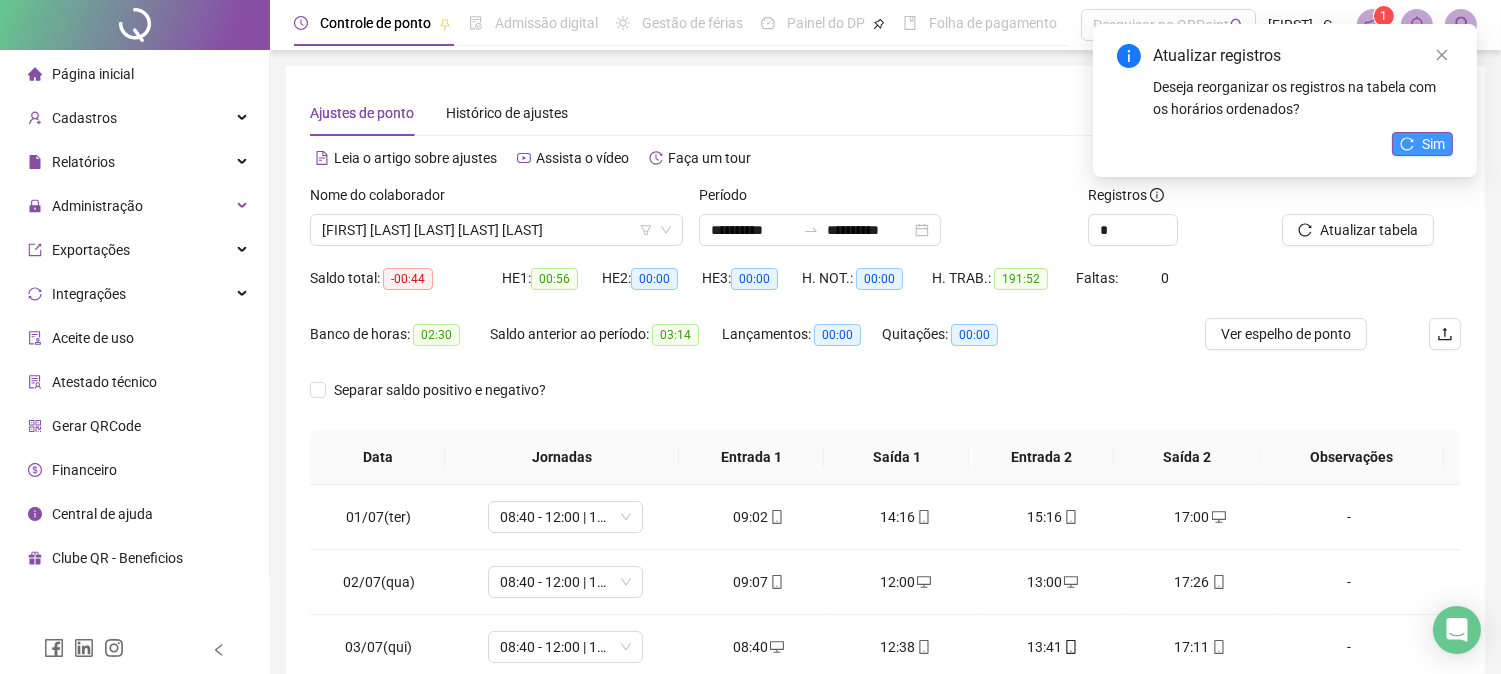 click on "Sim" at bounding box center (1433, 144) 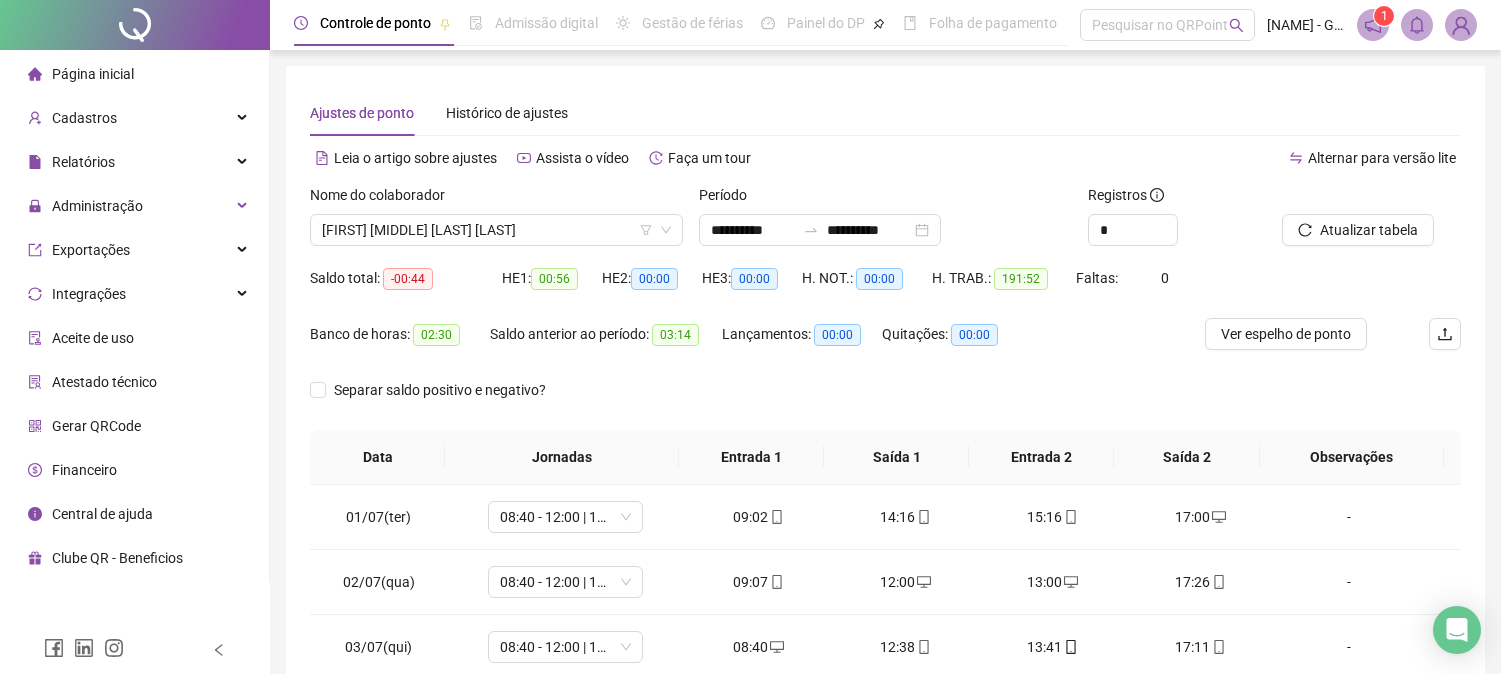 scroll, scrollTop: 0, scrollLeft: 0, axis: both 